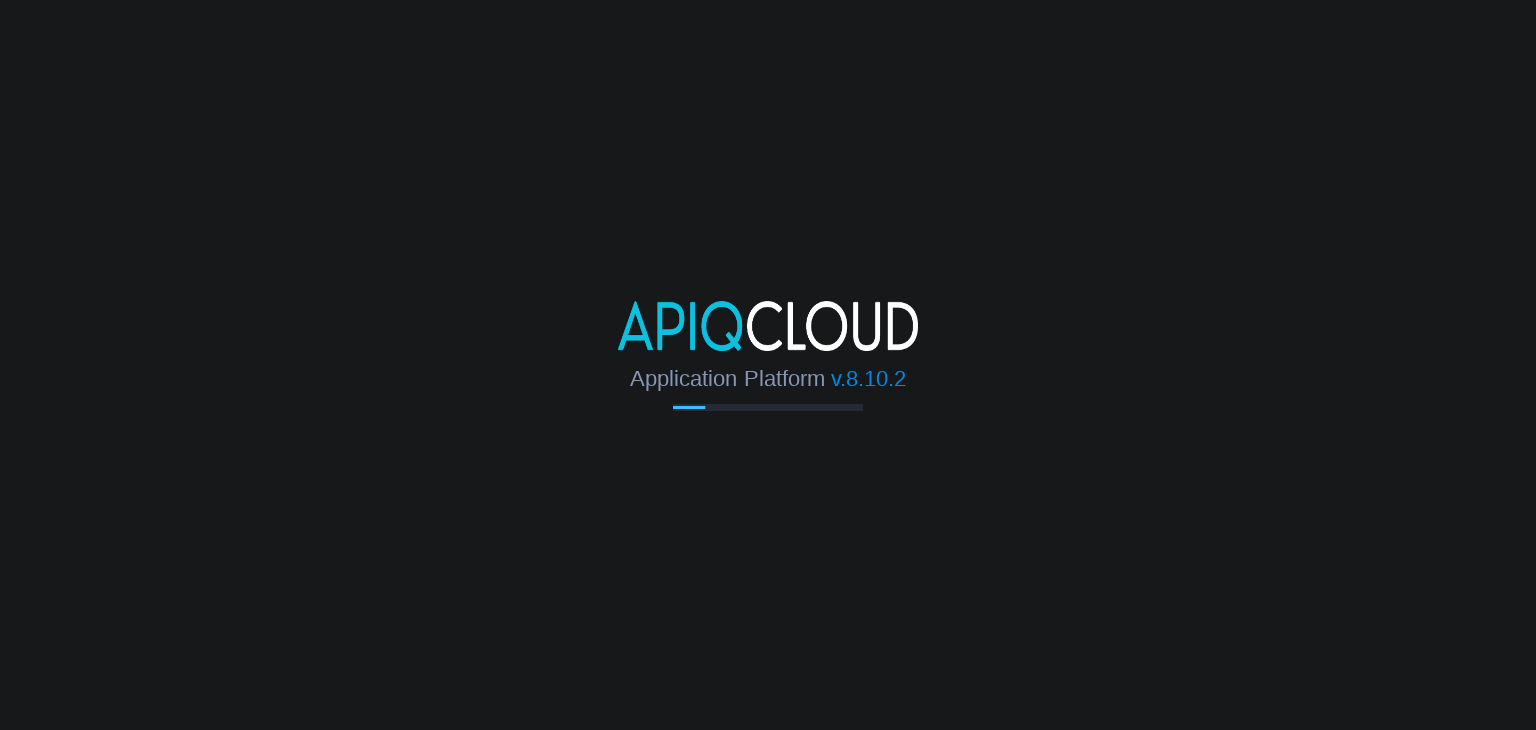 scroll, scrollTop: 0, scrollLeft: 0, axis: both 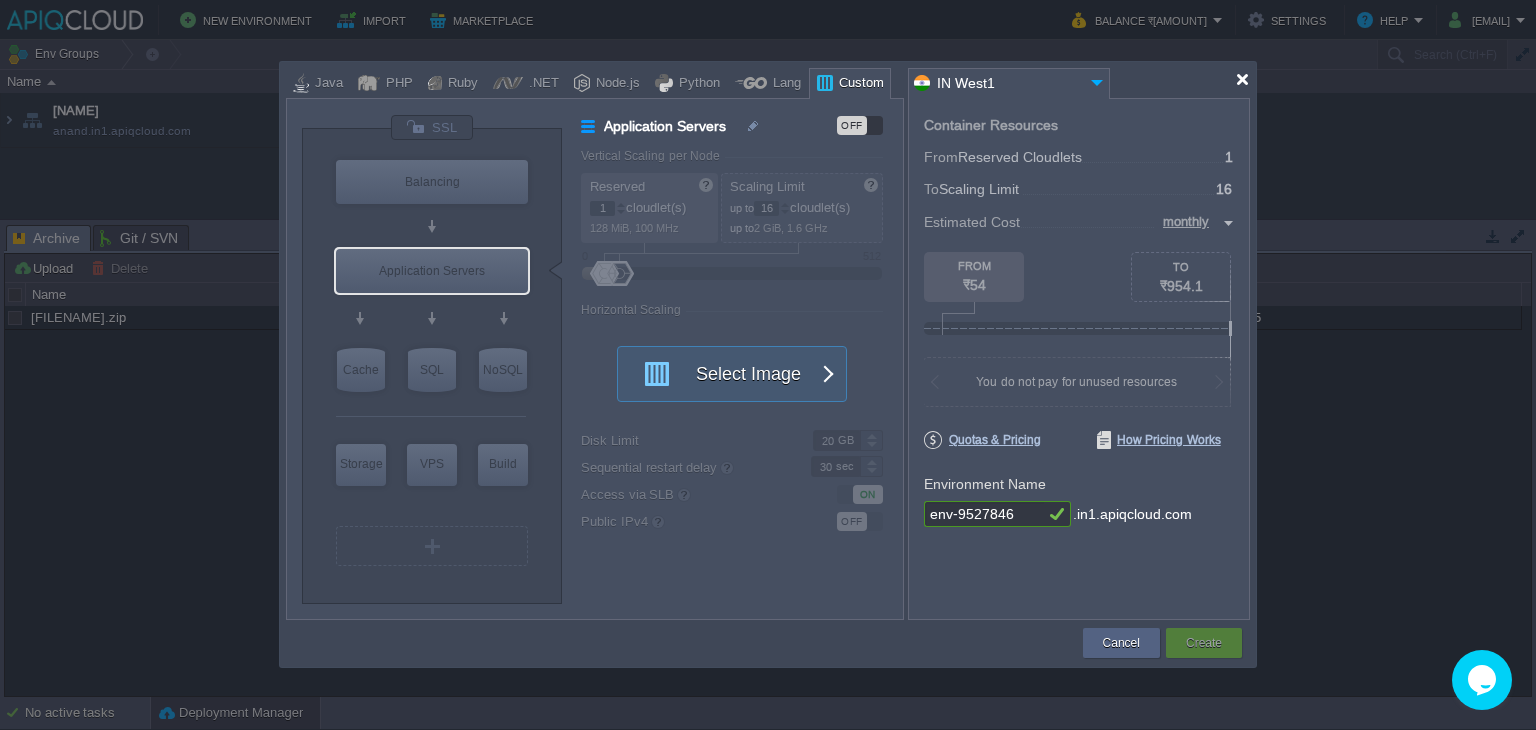 click at bounding box center (1242, 79) 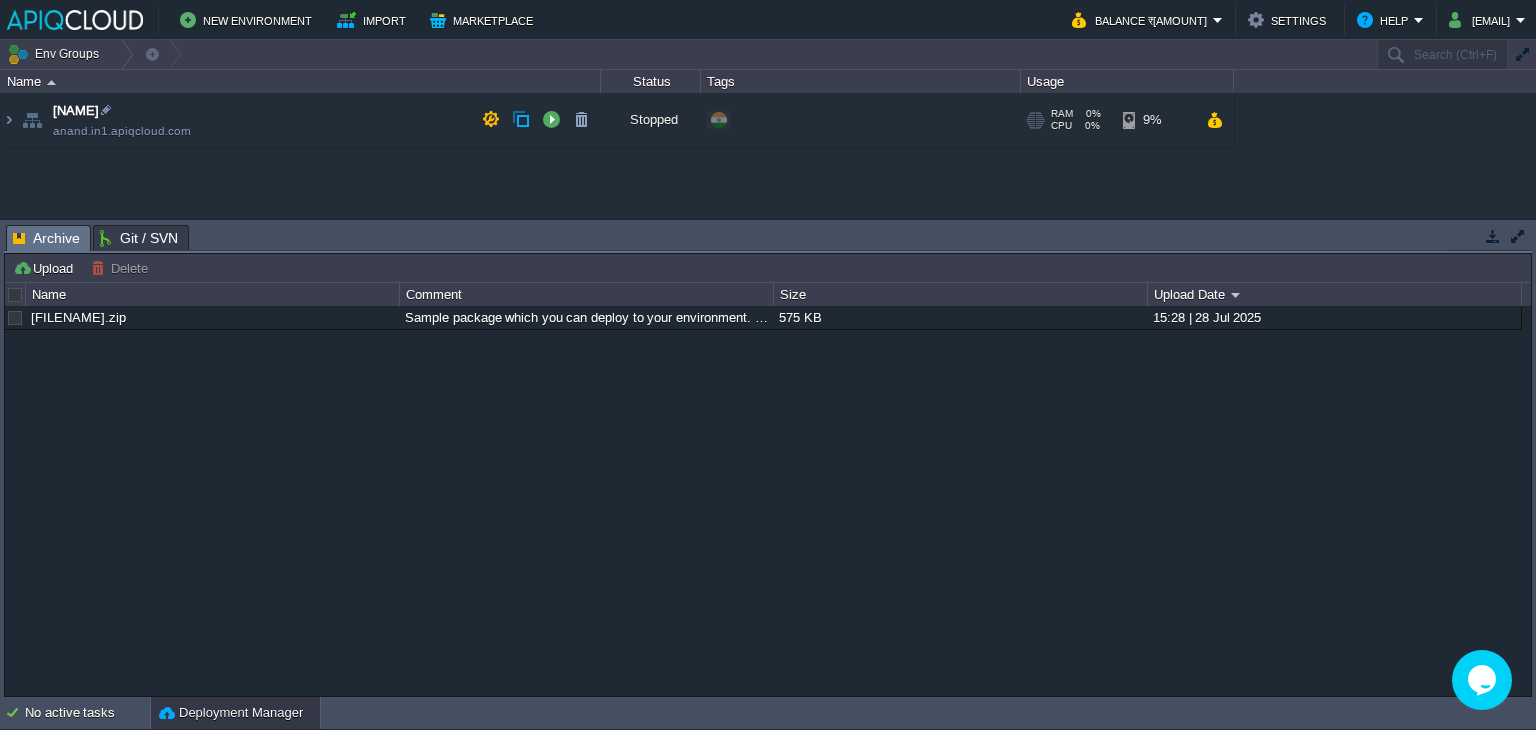 click on "[FIRST] [EMAIL]" at bounding box center (301, 120) 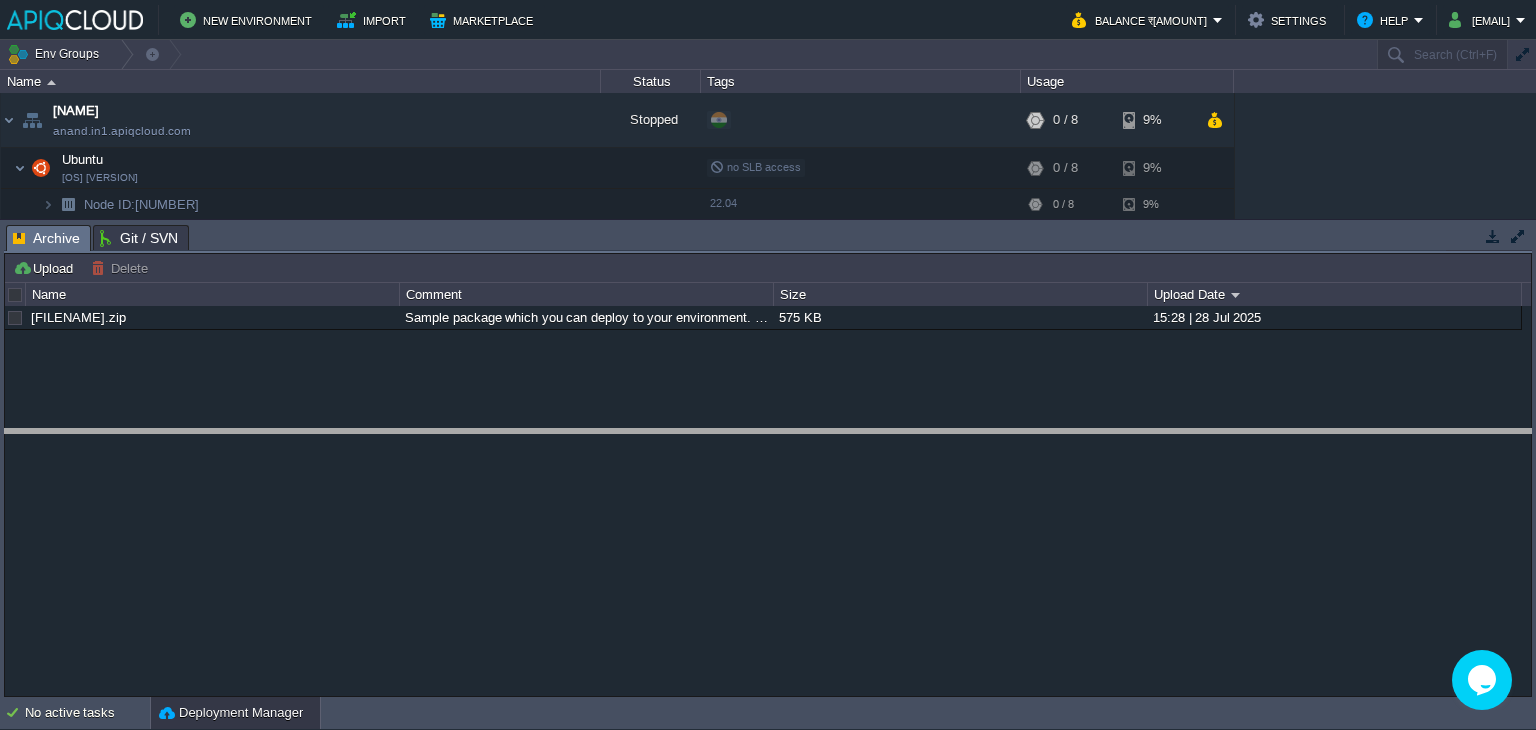 drag, startPoint x: 588, startPoint y: 229, endPoint x: 582, endPoint y: 433, distance: 204.08821 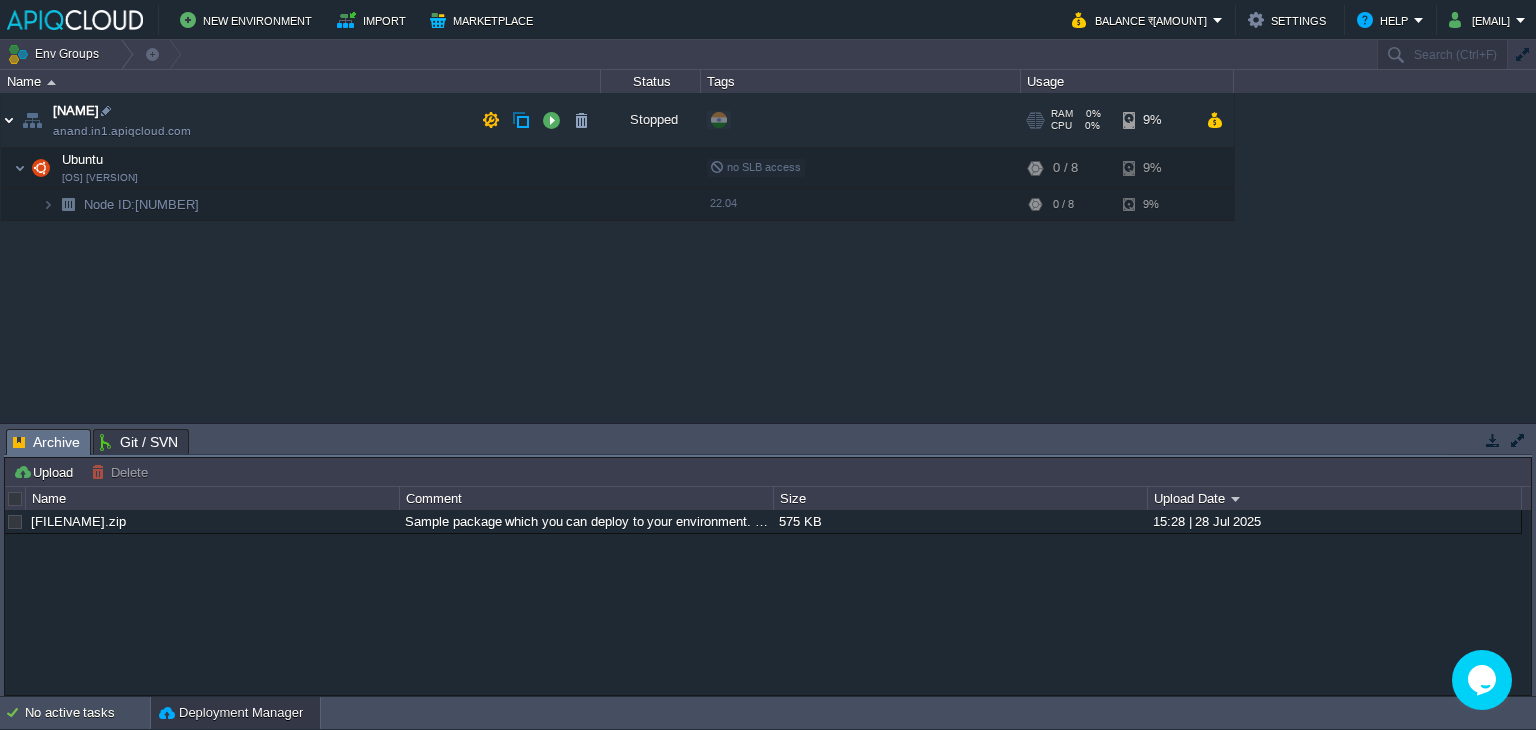 click at bounding box center (9, 120) 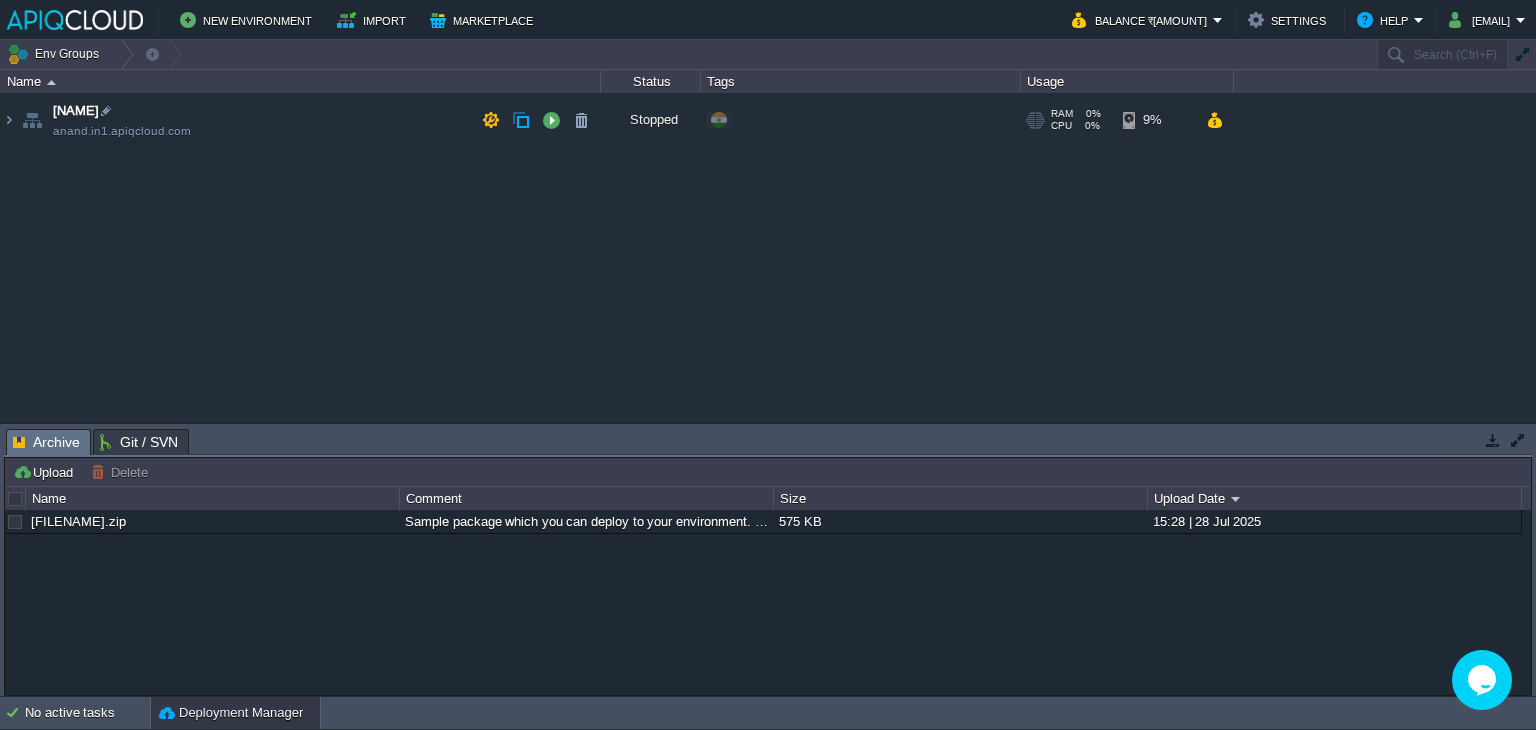 click on "[FIRST] [EMAIL]" at bounding box center [301, 120] 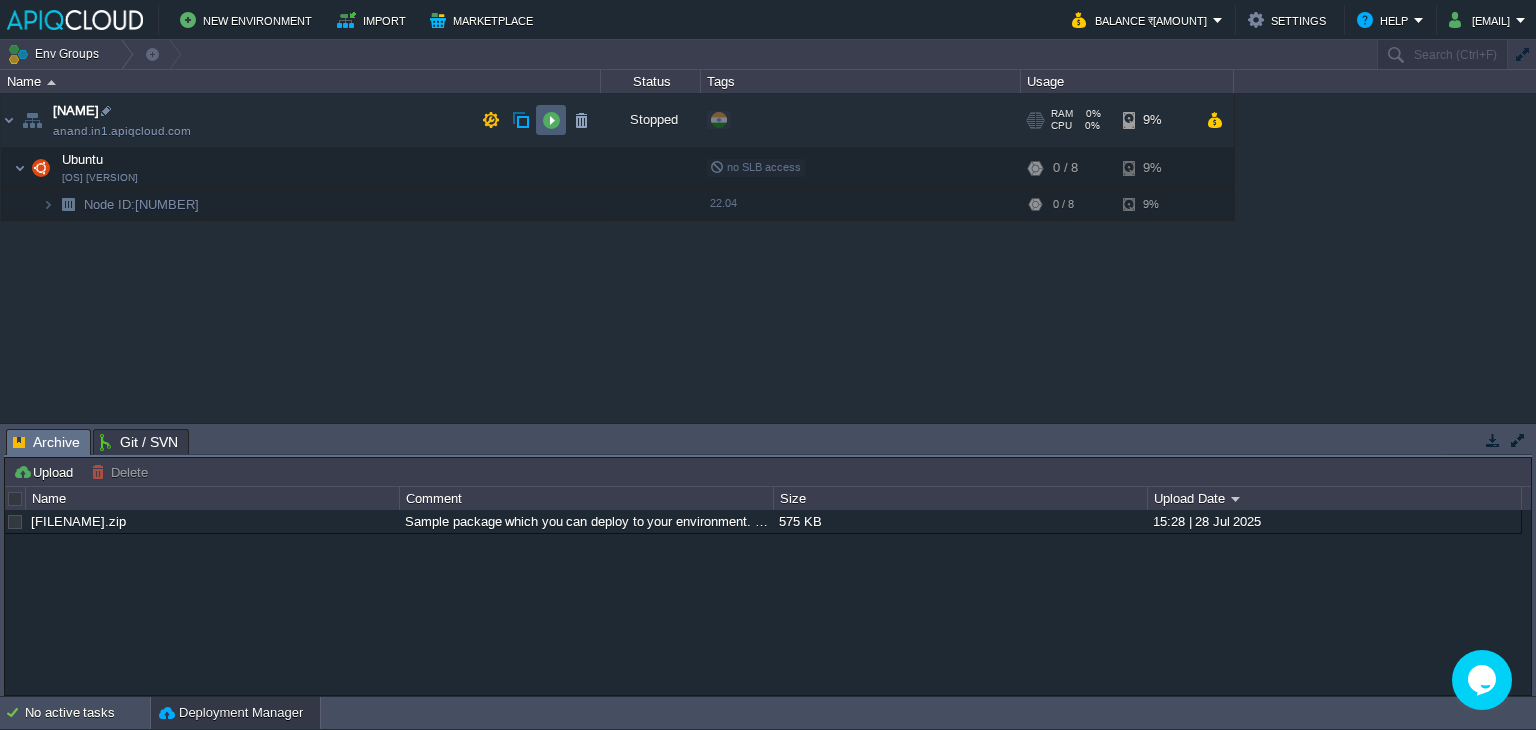 click at bounding box center (551, 120) 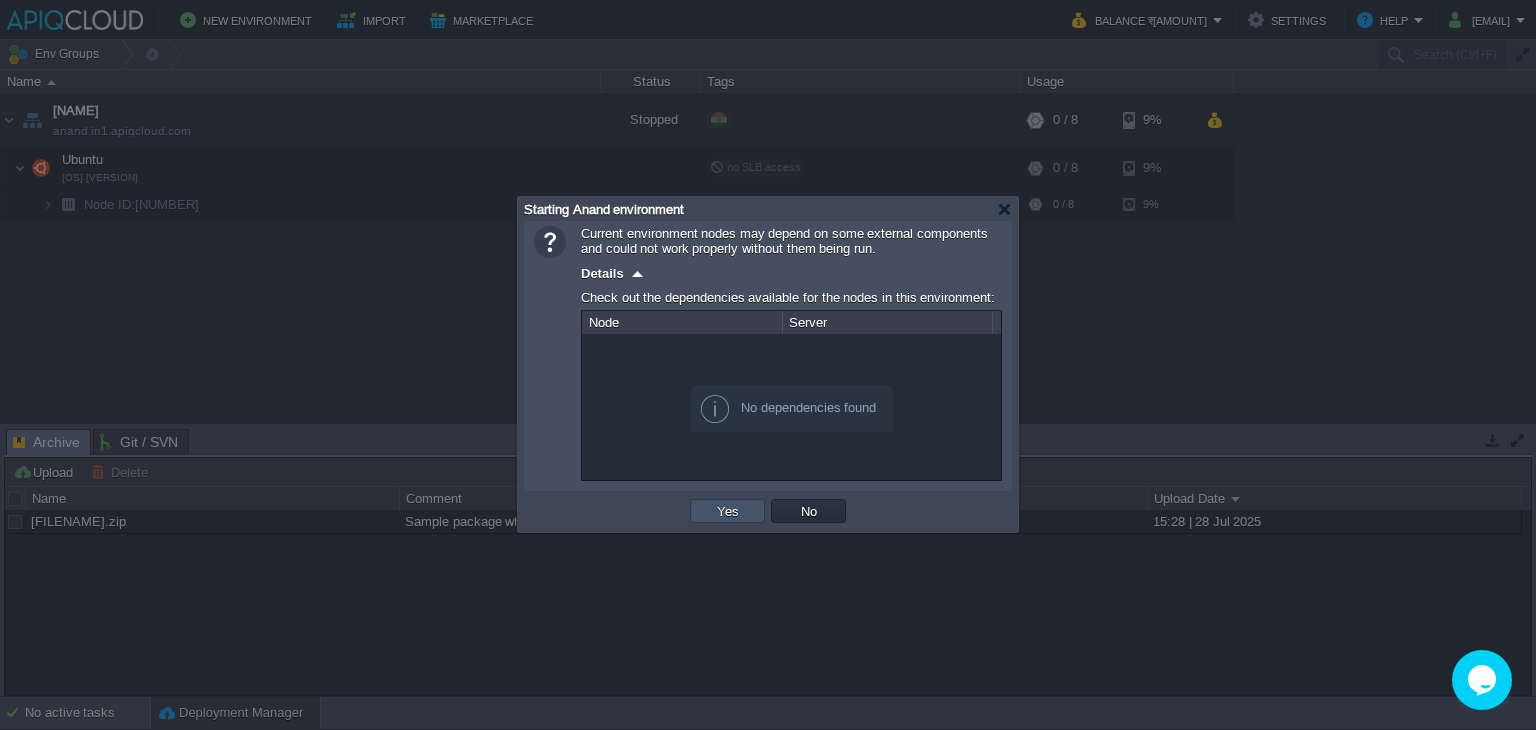 click on "Yes" at bounding box center [728, 511] 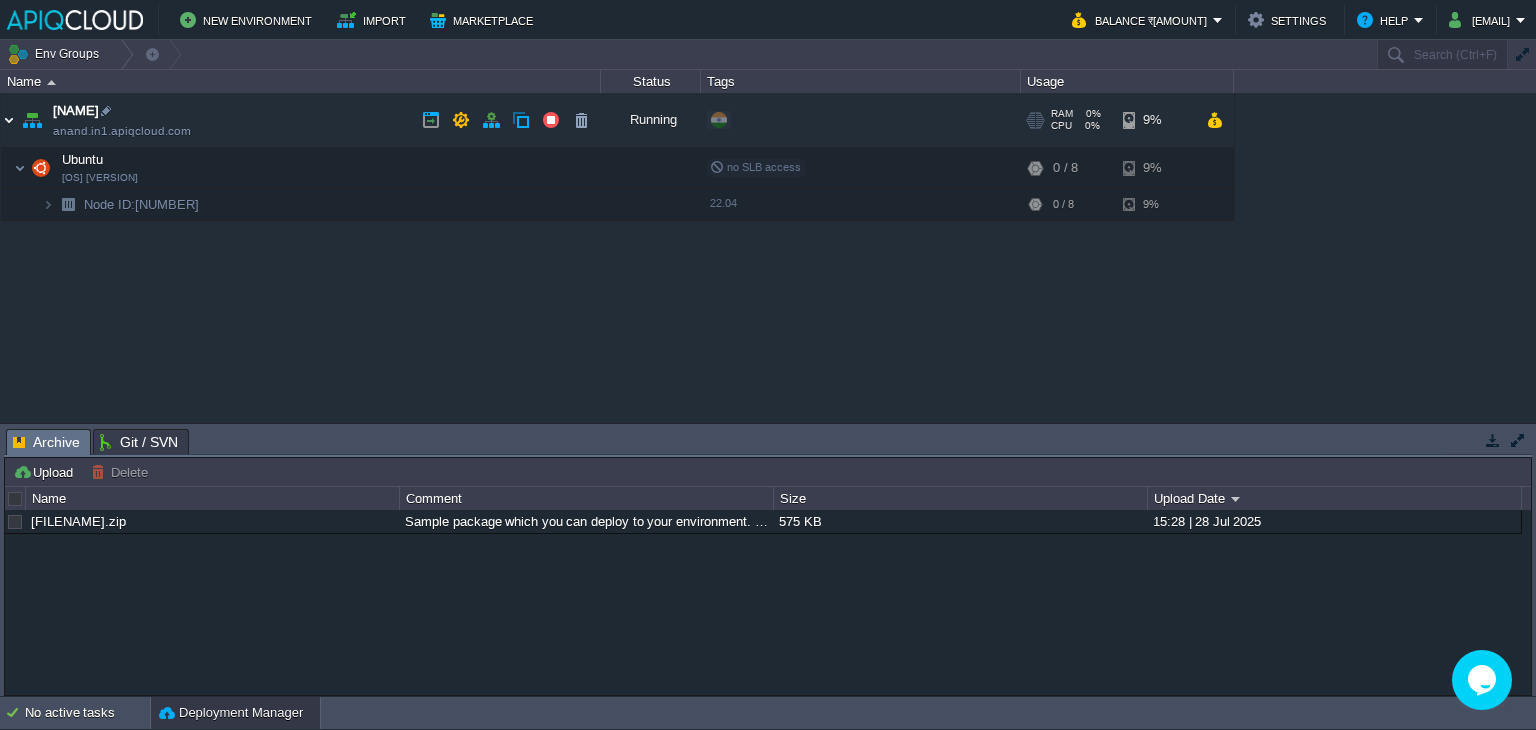 click at bounding box center [9, 120] 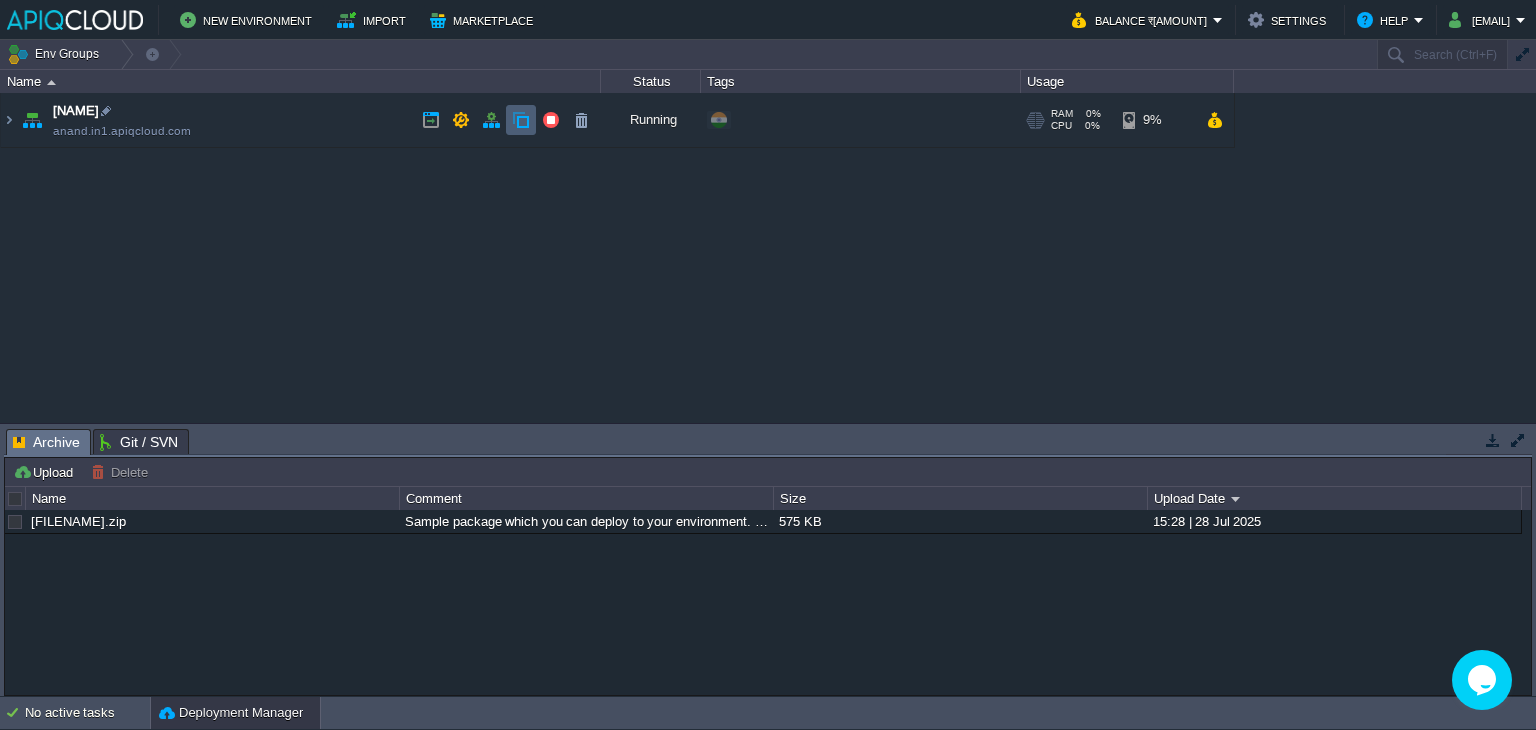 click at bounding box center (521, 120) 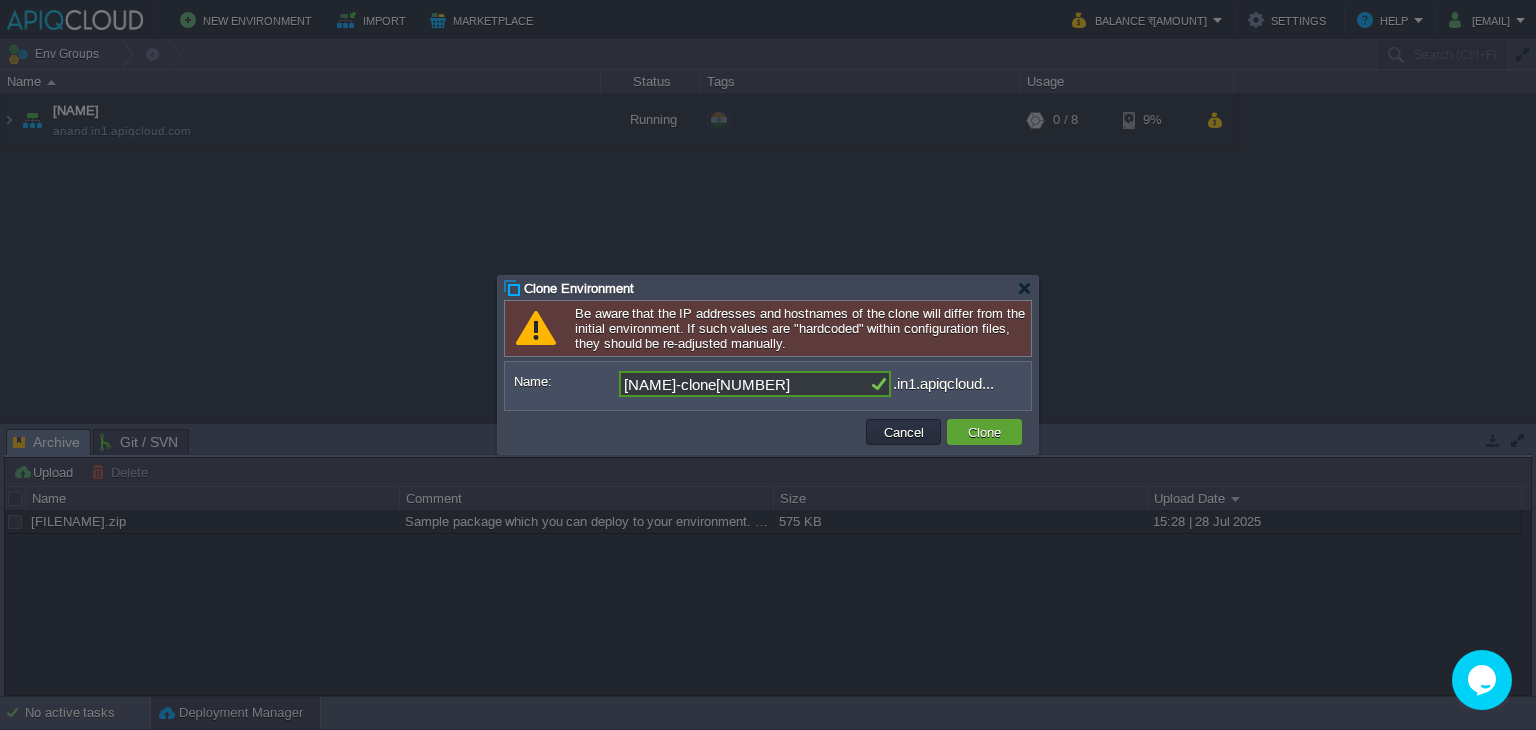 drag, startPoint x: 773, startPoint y: 377, endPoint x: 584, endPoint y: 389, distance: 189.38057 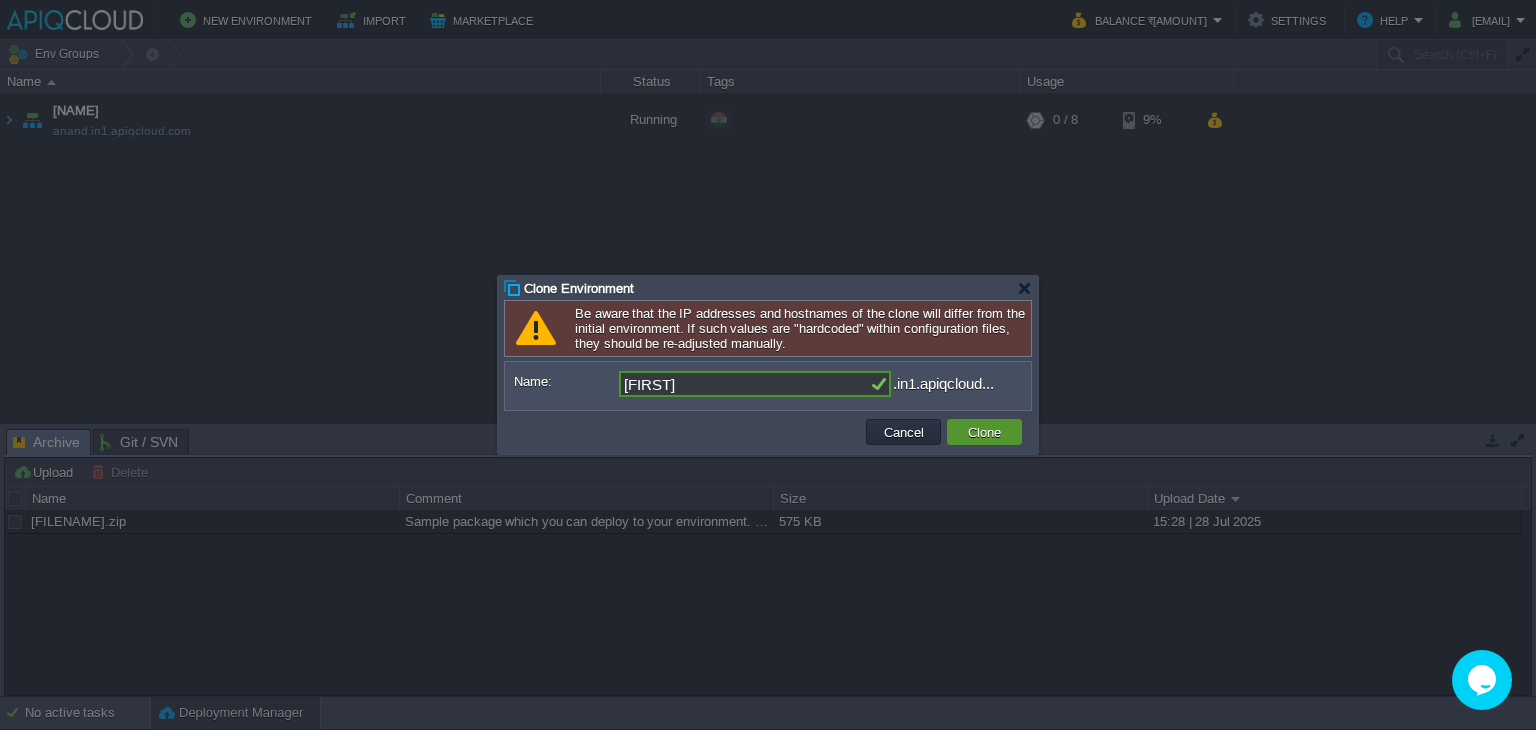 type on "[FIRST]" 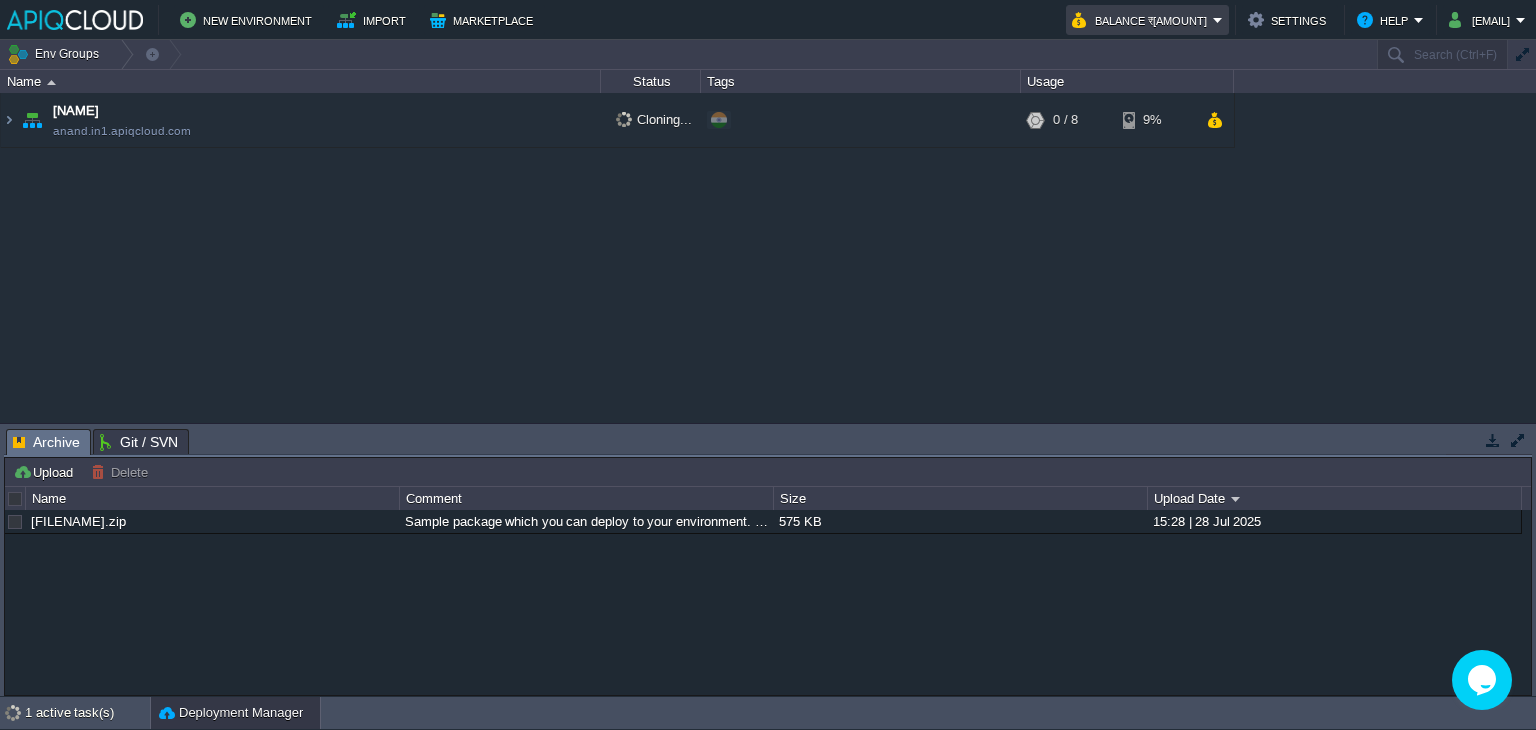 click on "Balance ₹[AMOUNT]" at bounding box center [1147, 20] 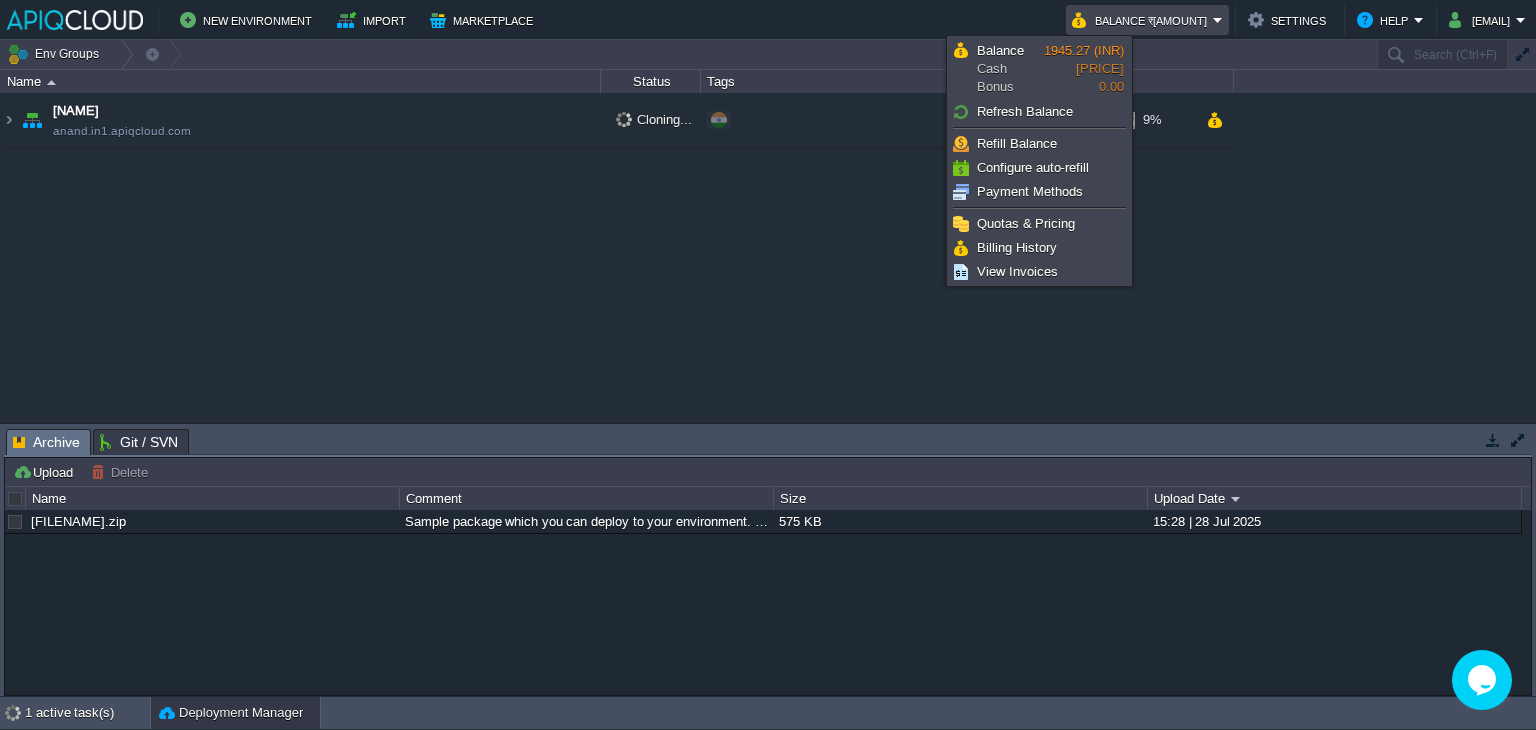 click on "[FIRST] [EMAIL] Cloning...                                 + Add to Env Group                                                                                                                                                            RAM                 0%                                         CPU                 0%                             0 / 8                    9%       Ubuntu Ubuntu 22.04                                                         no SLB access                                                                                                                                                                                   RAM                 0%                                         CPU                 0%                             0 / 8                    9%     Node ID:  237185                                                22.04                                                                                                                                        RAM 0%" at bounding box center [768, 258] 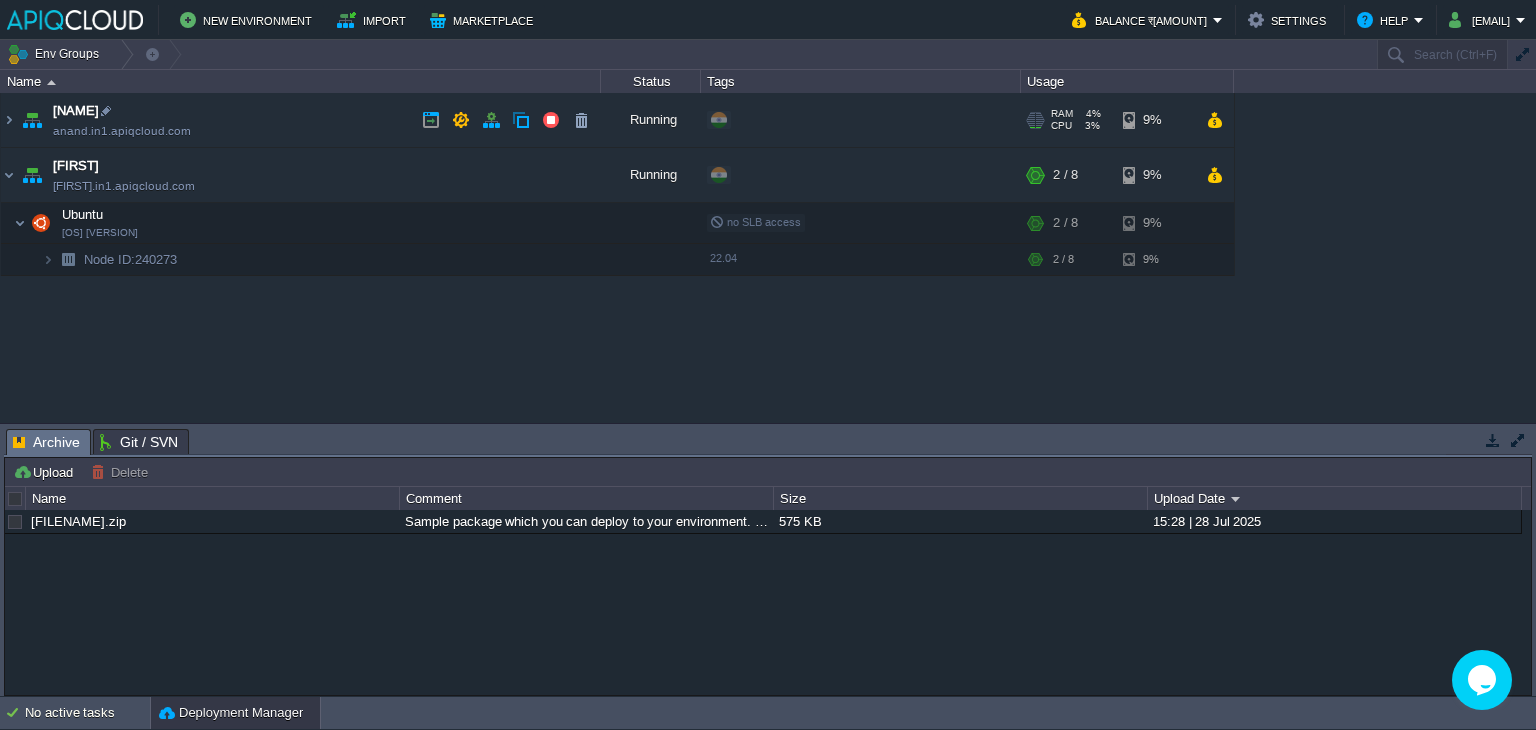 click on "[FIRST] [EMAIL]" at bounding box center (301, 120) 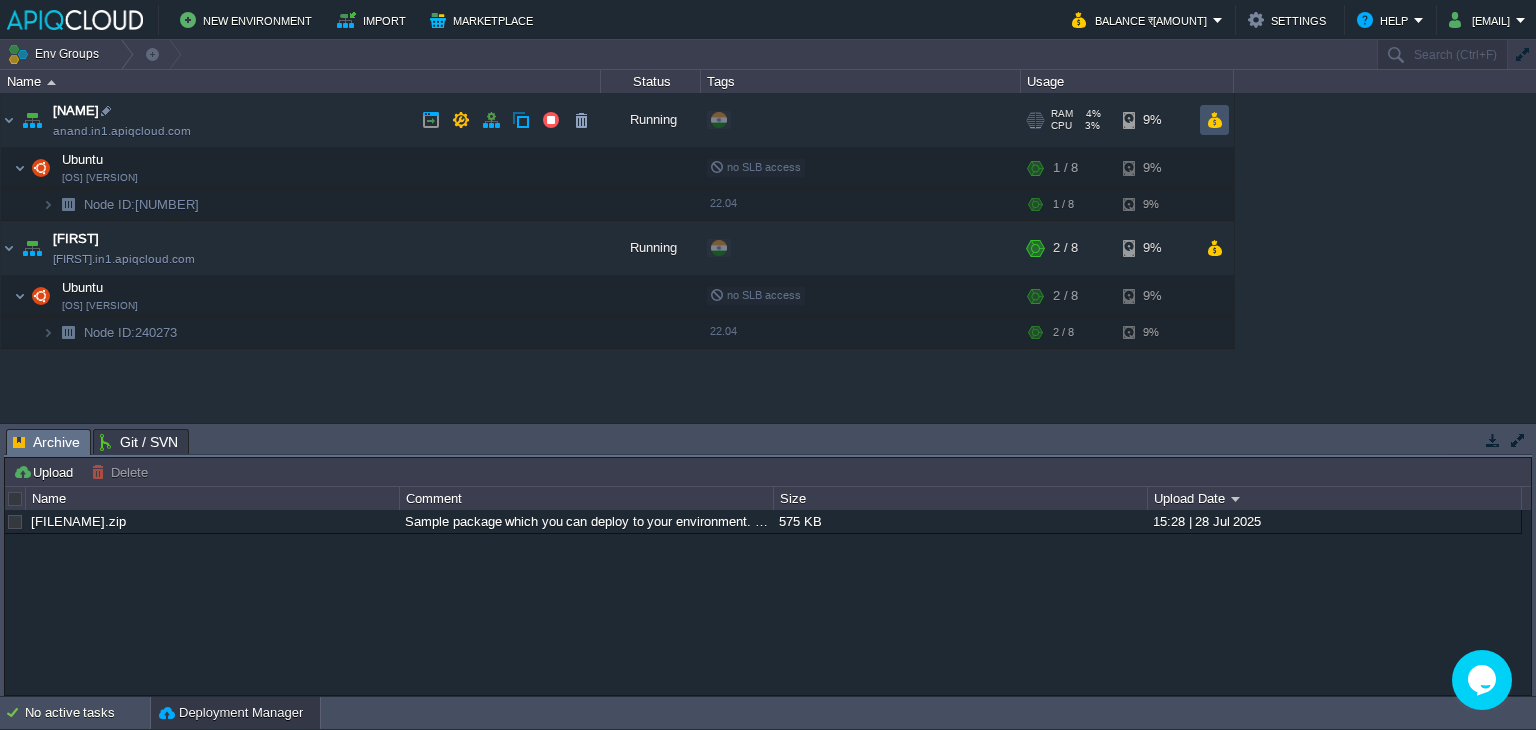click at bounding box center [1214, 120] 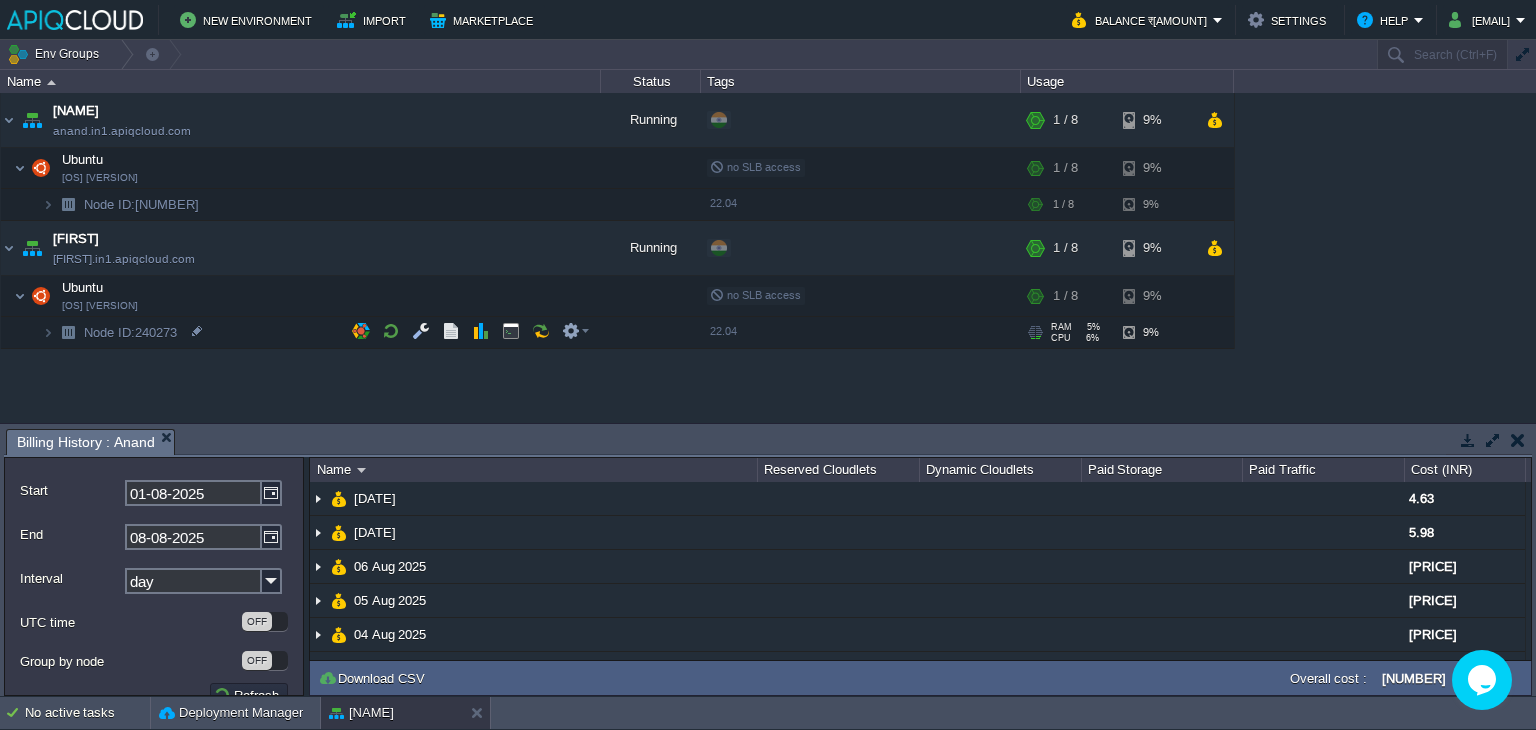 click at bounding box center [1518, 440] 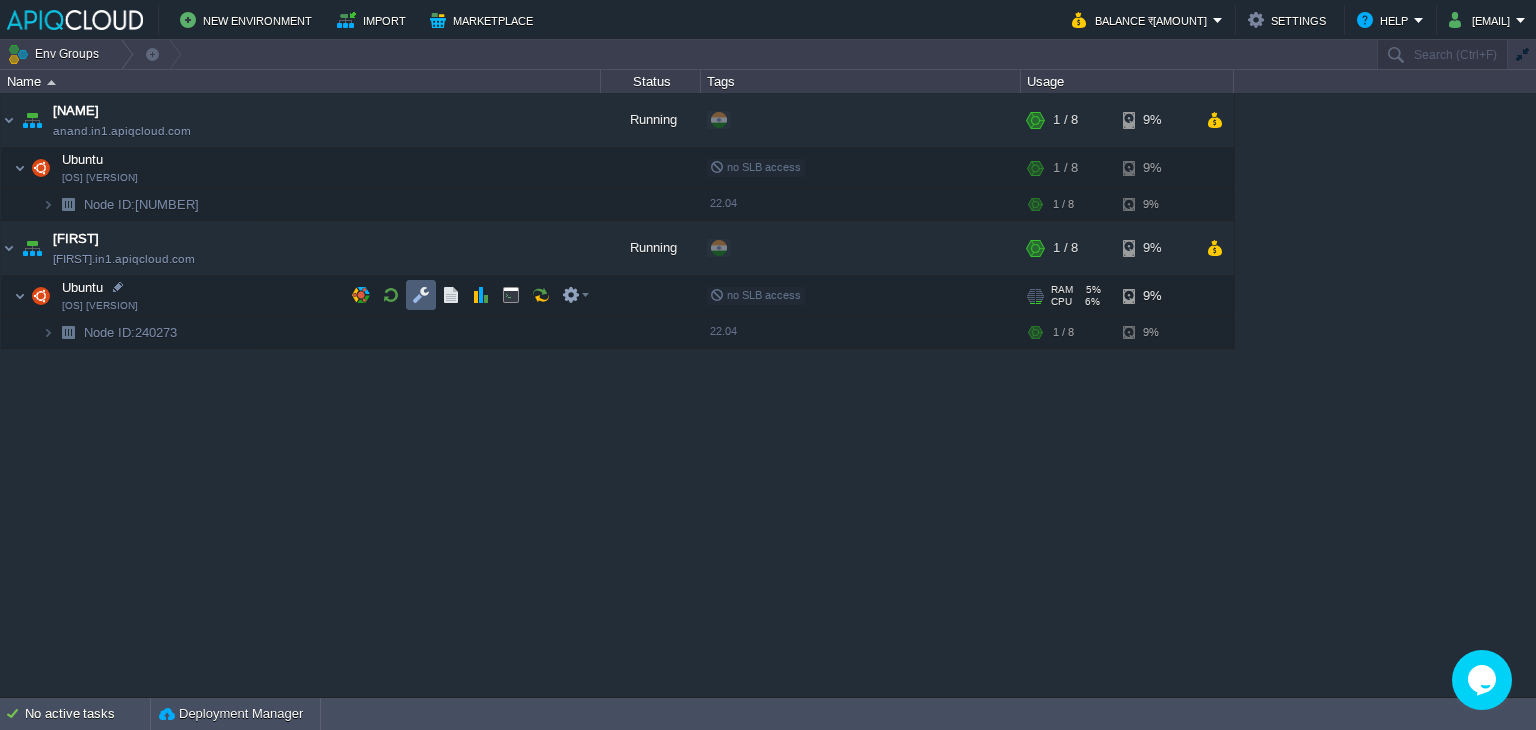 click at bounding box center [421, 295] 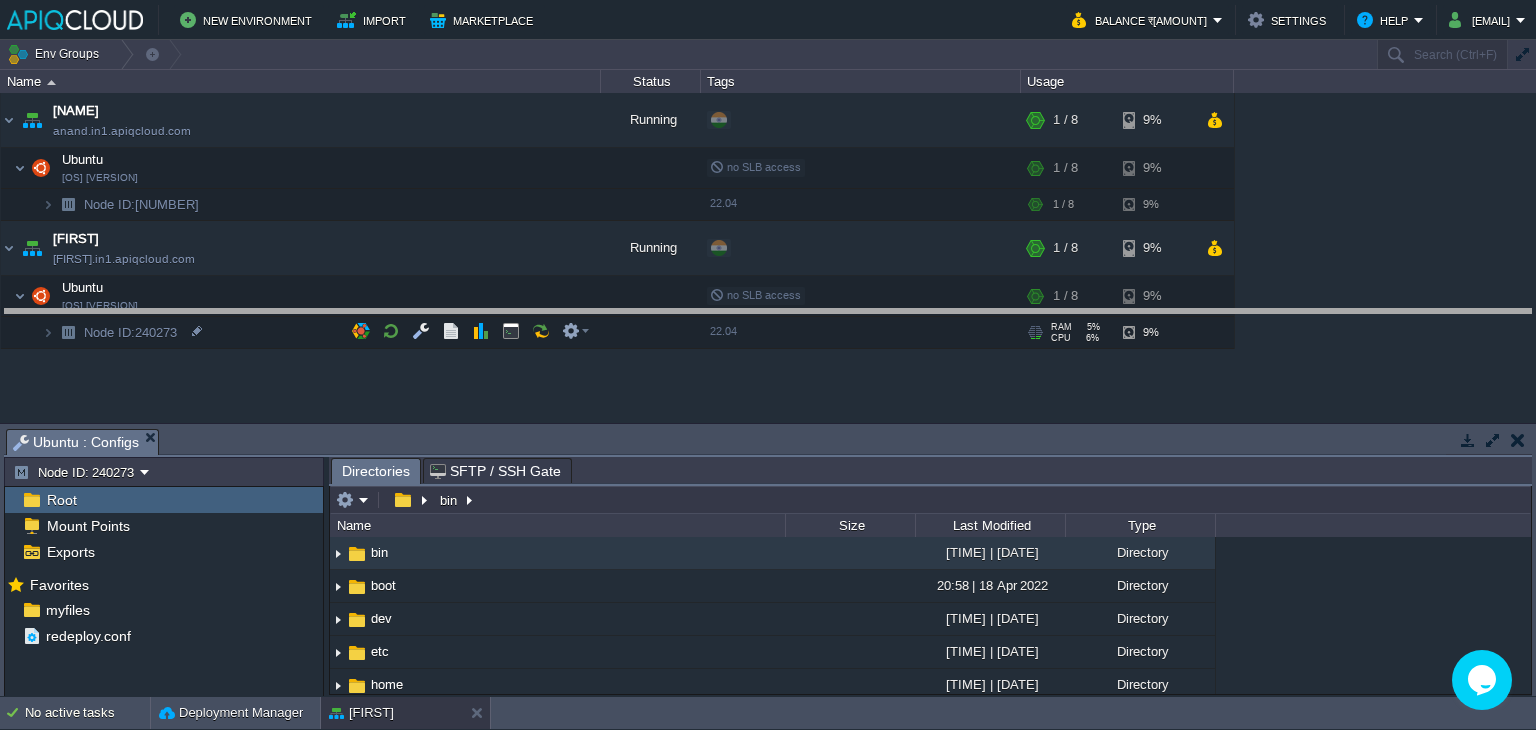 drag, startPoint x: 592, startPoint y: 433, endPoint x: 609, endPoint y: 313, distance: 121.19818 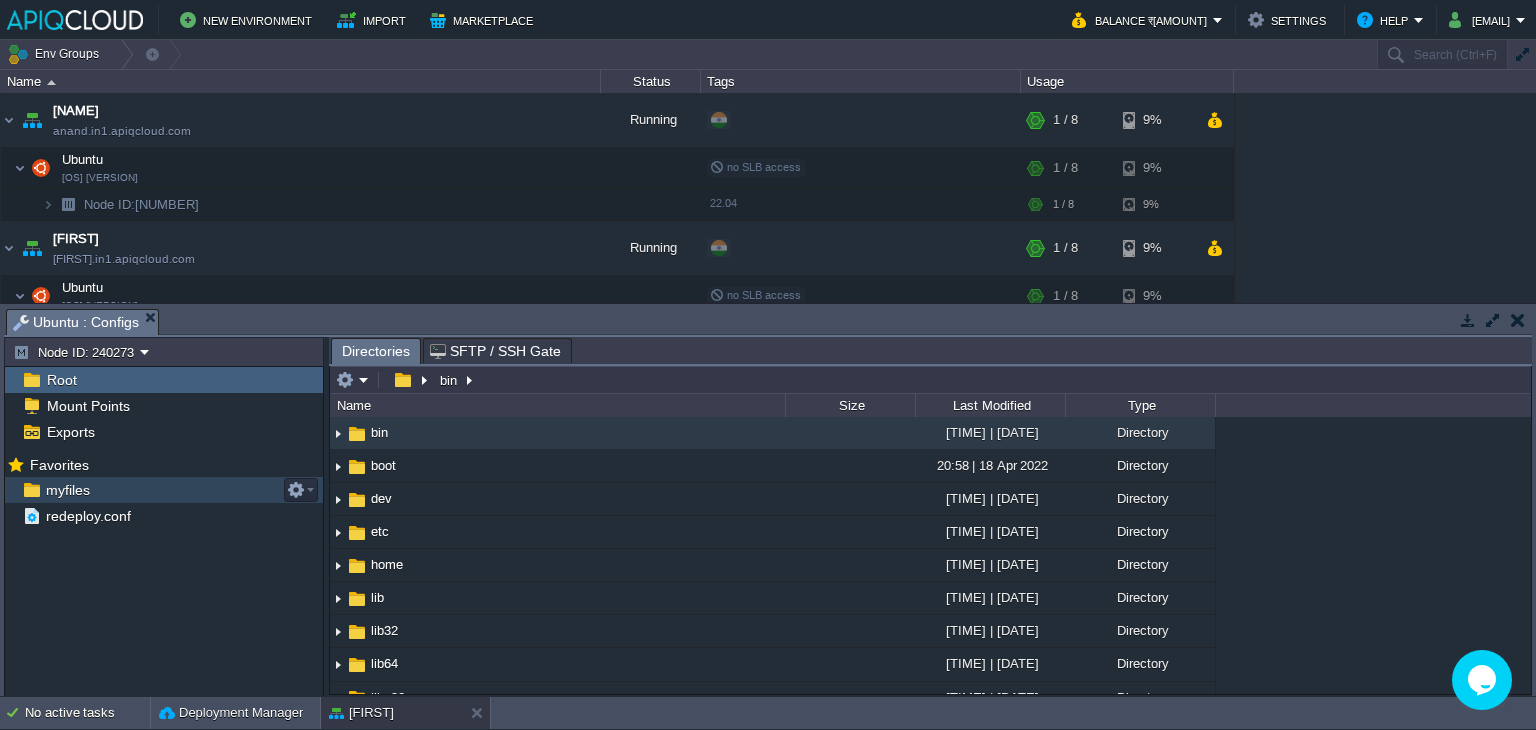 click at bounding box center [31, 490] 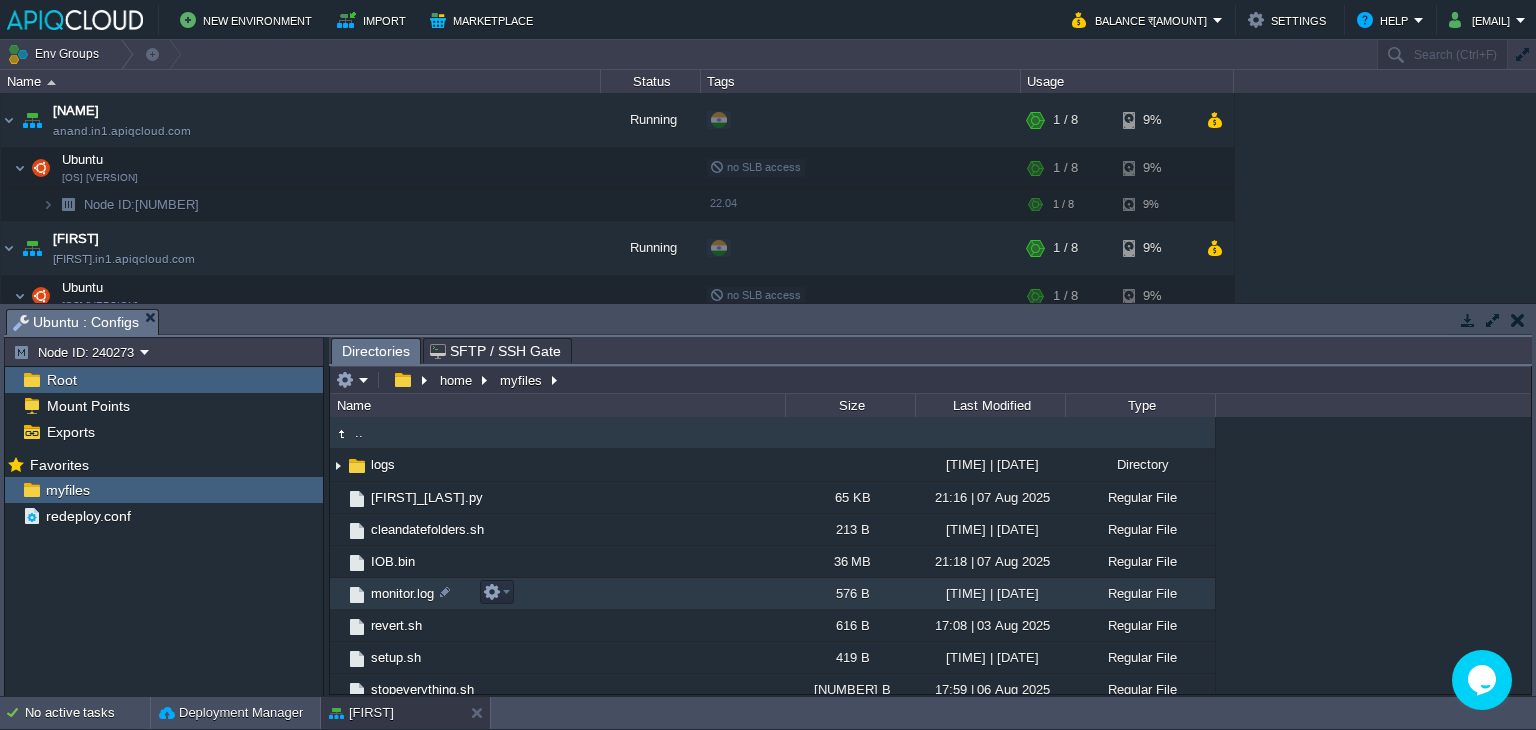 scroll, scrollTop: 9, scrollLeft: 0, axis: vertical 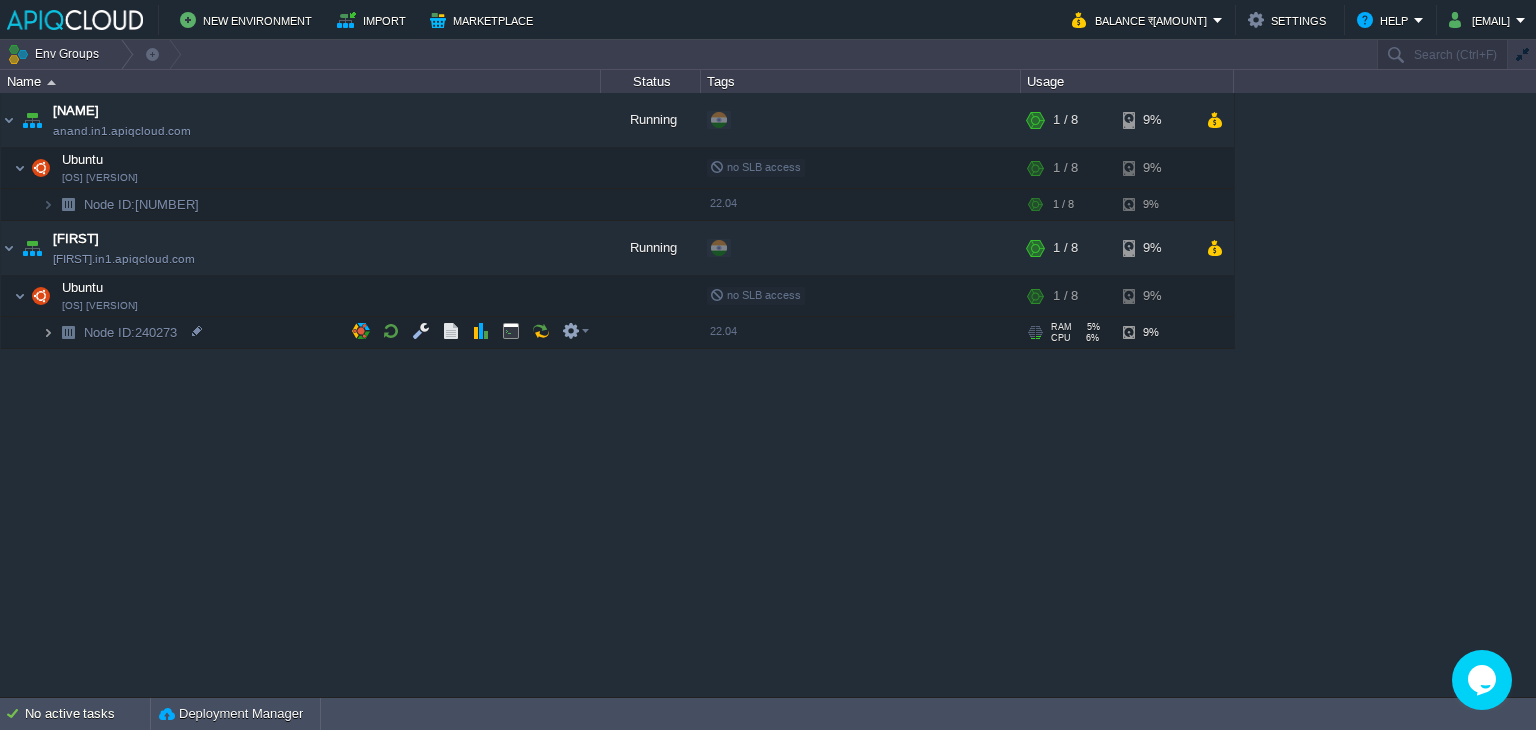 click at bounding box center (48, 332) 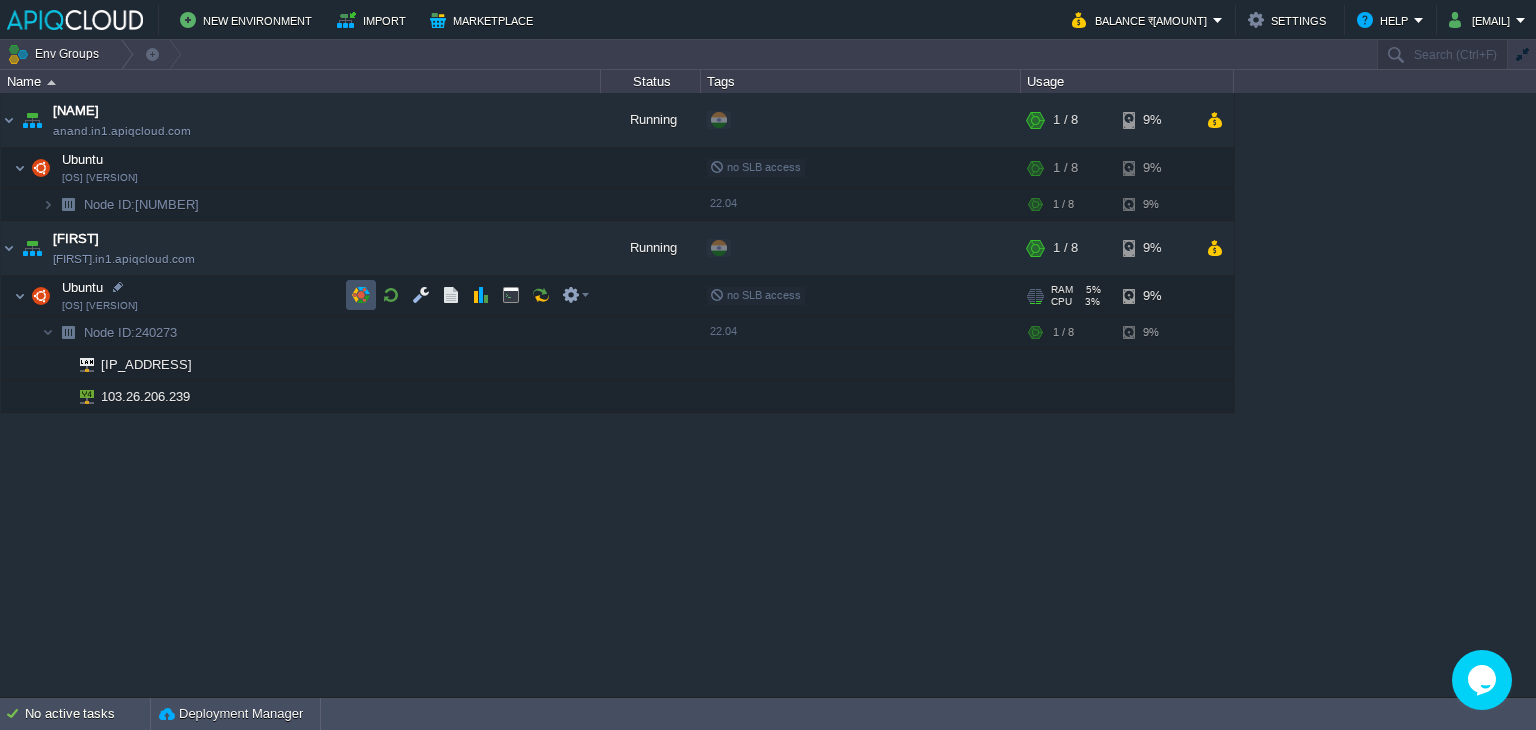 click at bounding box center (361, 295) 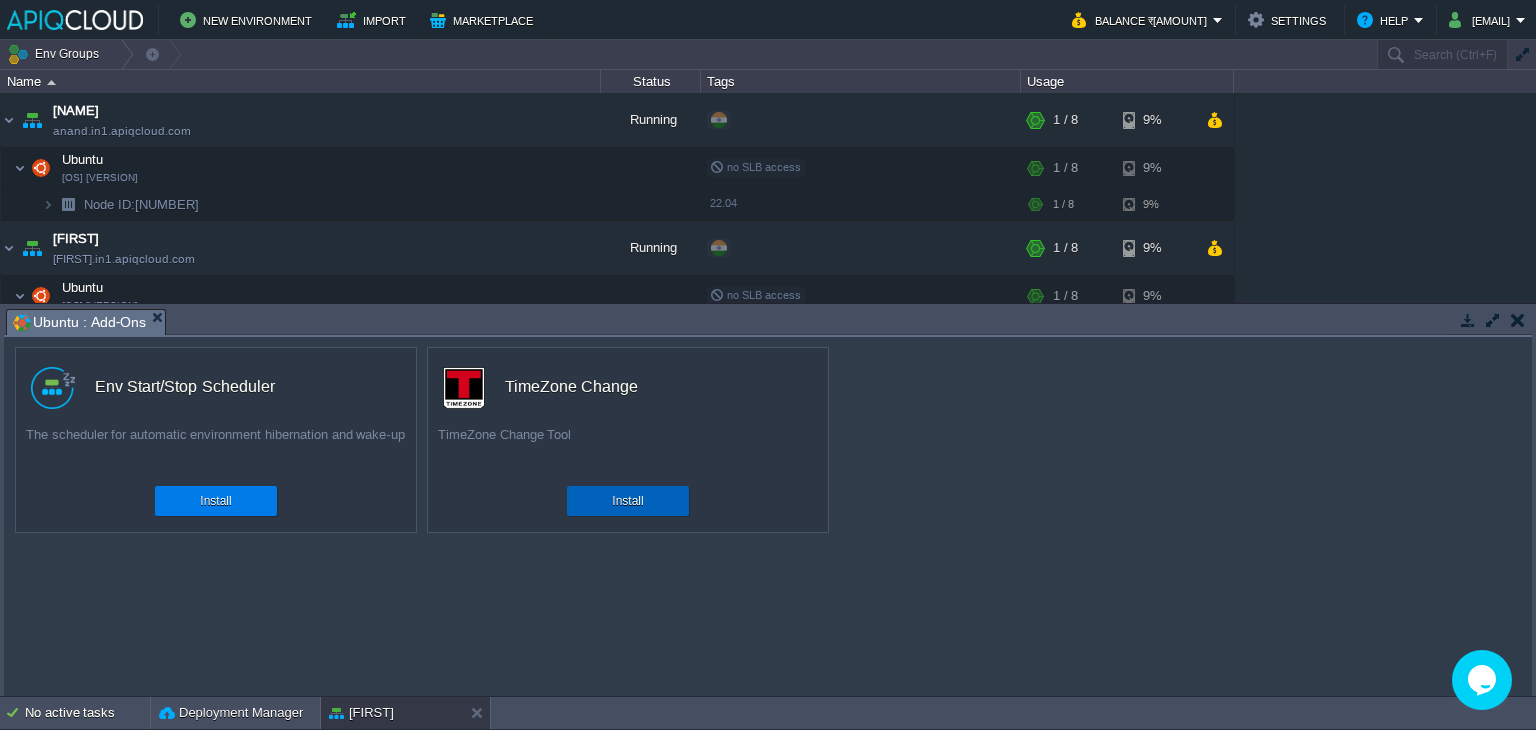 click on "Install" at bounding box center [627, 501] 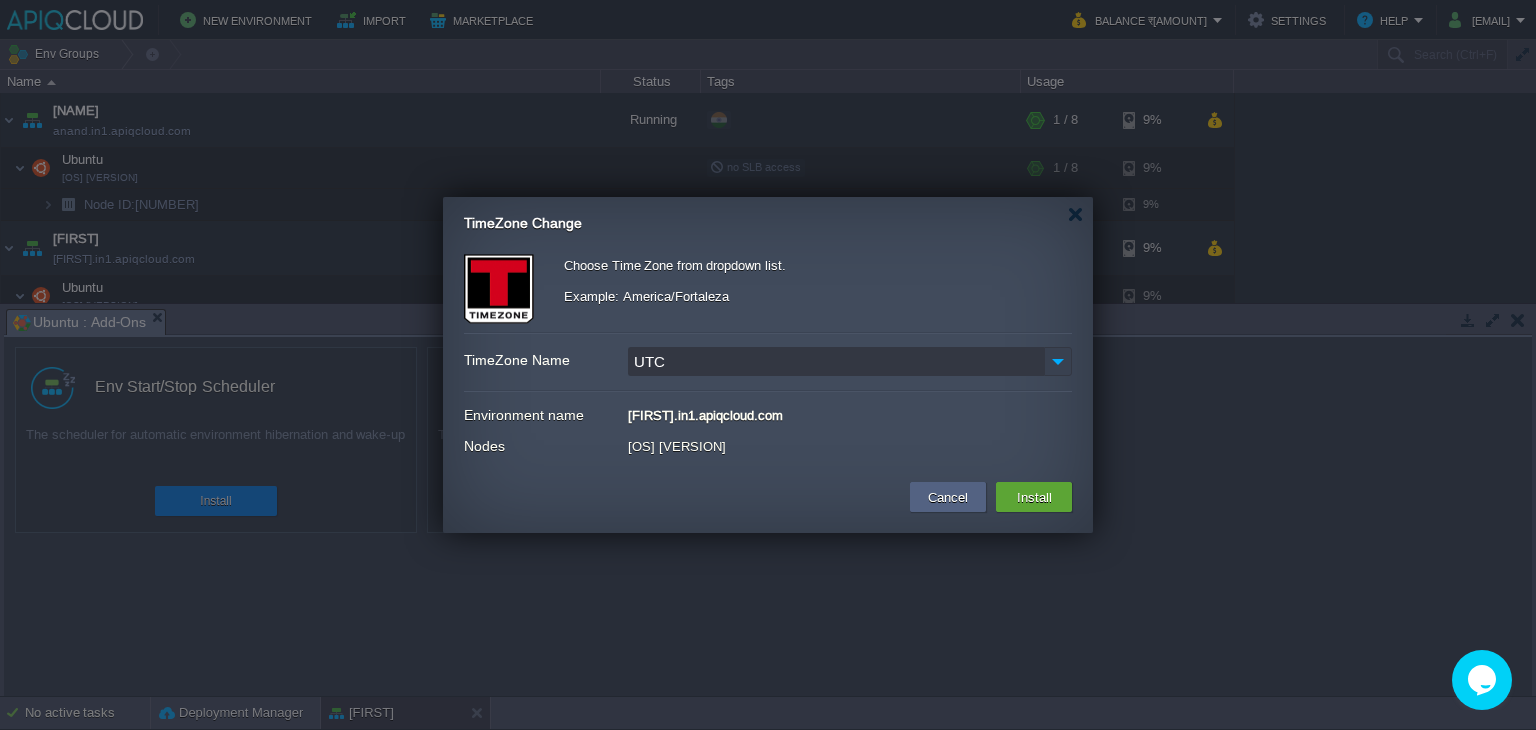 click at bounding box center (1058, 361) 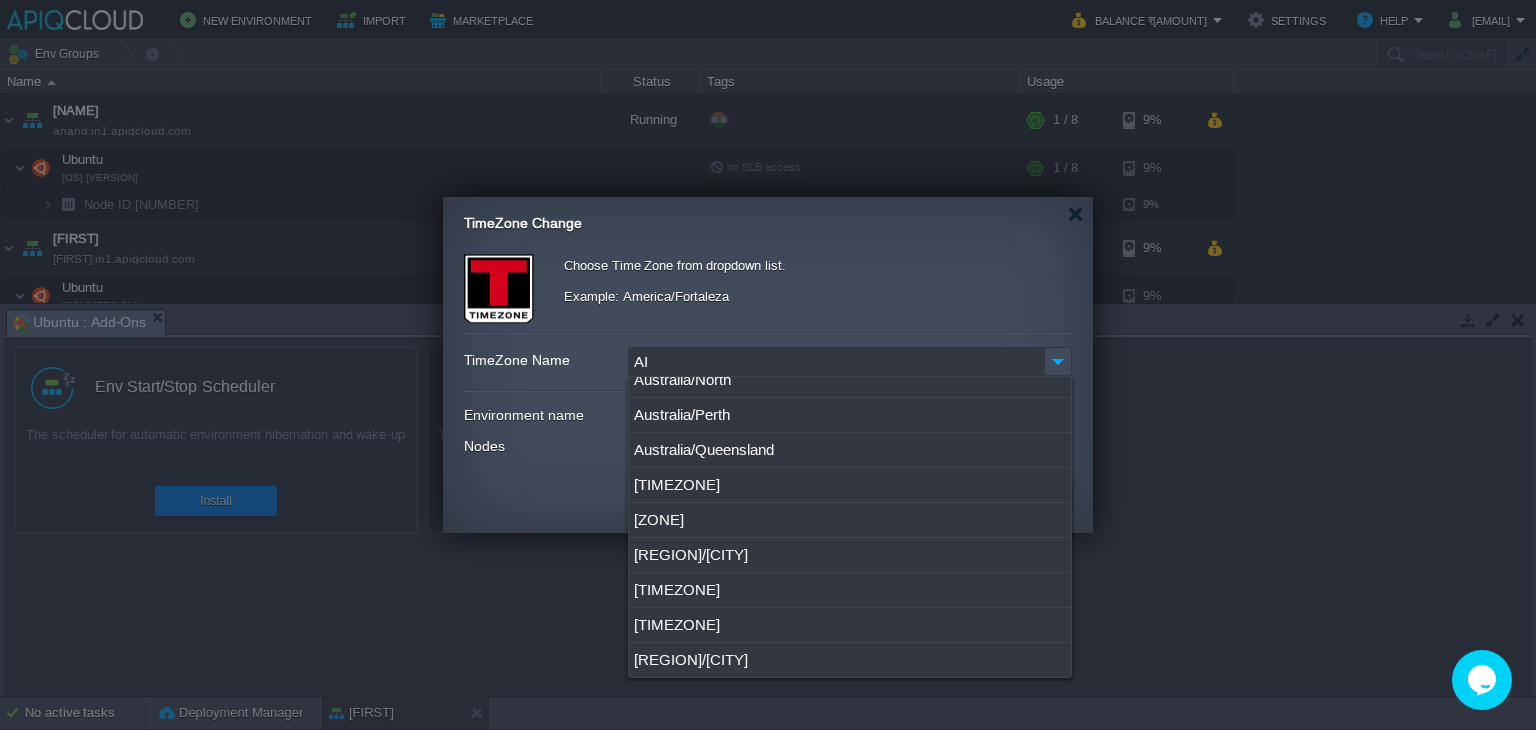 scroll, scrollTop: 0, scrollLeft: 0, axis: both 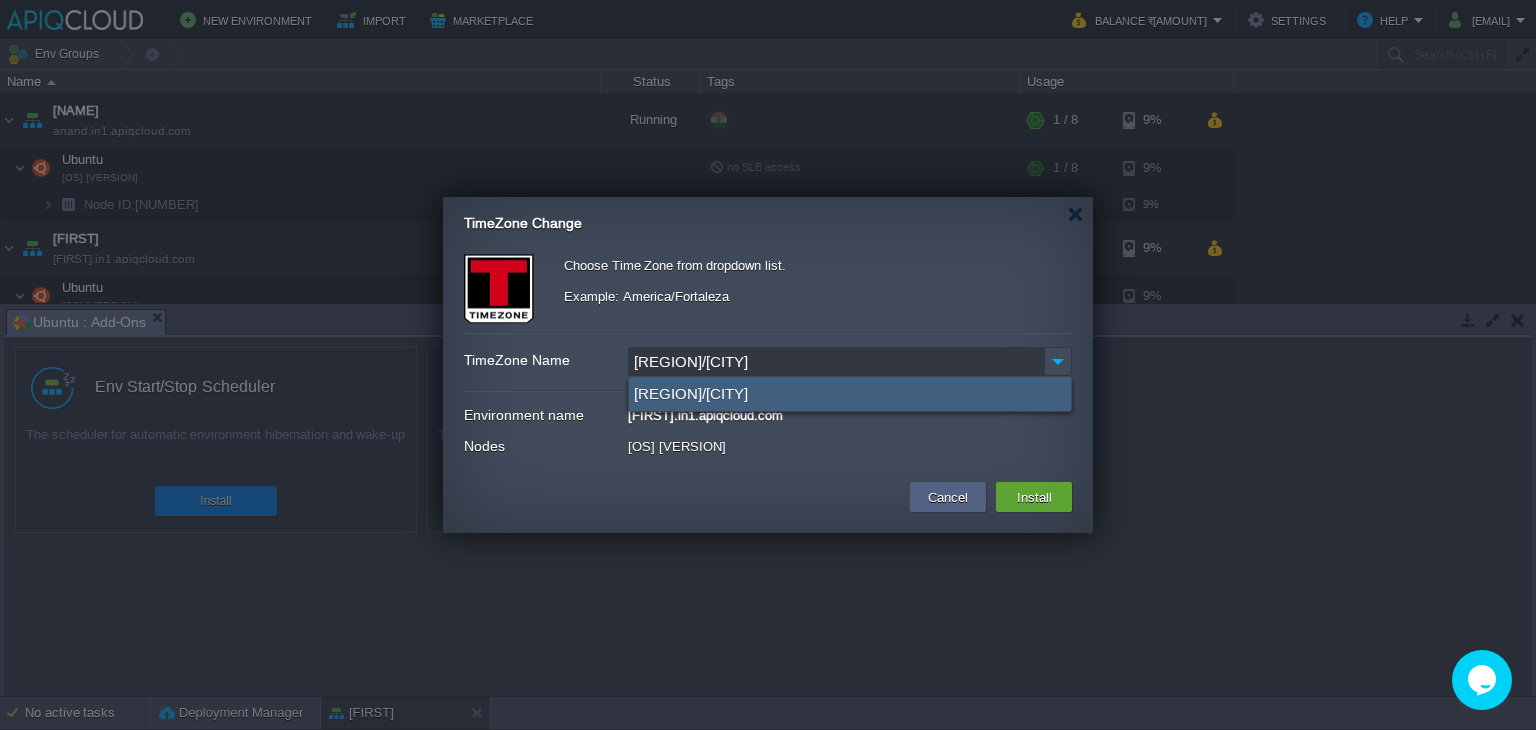 type on "[REGION]/[CITY]" 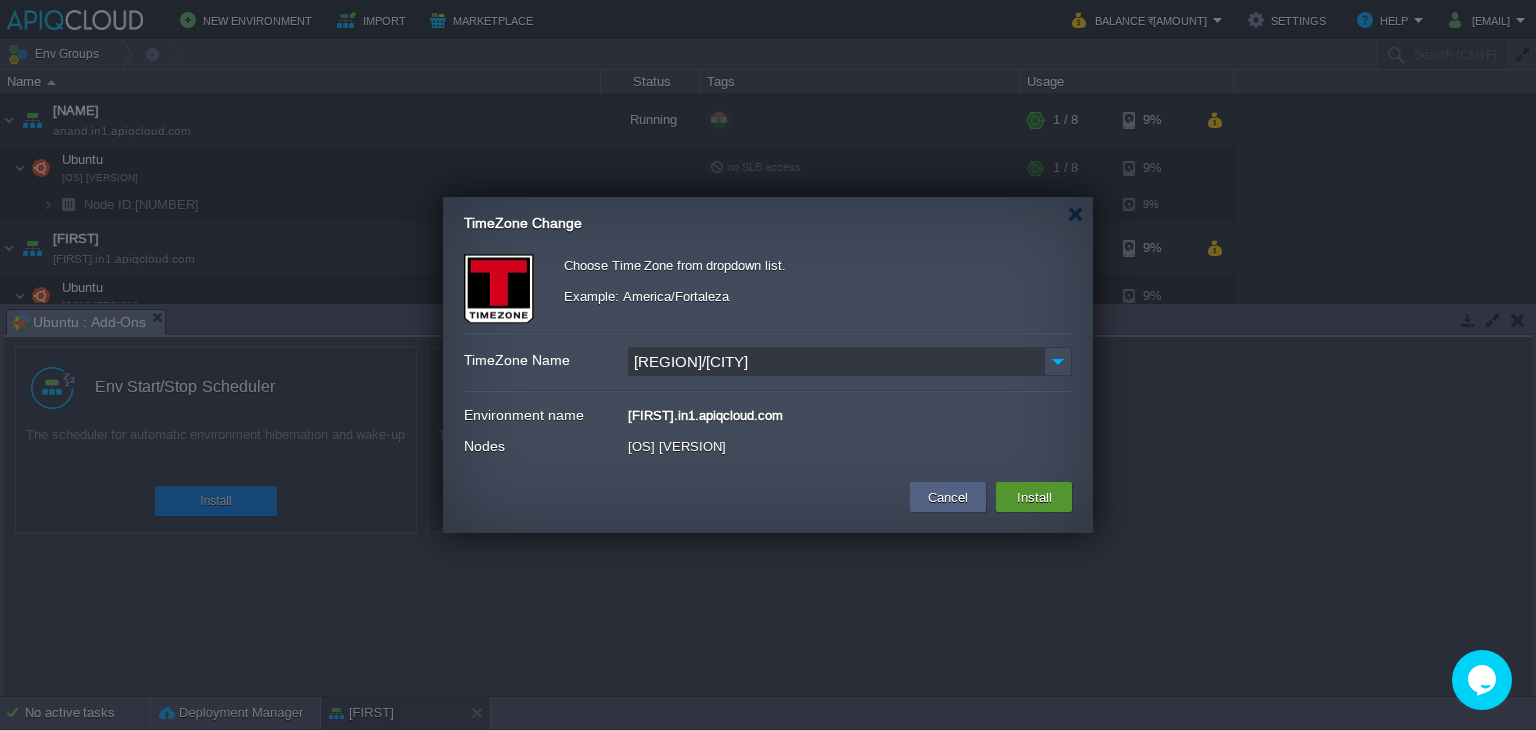 click on "Install" at bounding box center (1034, 497) 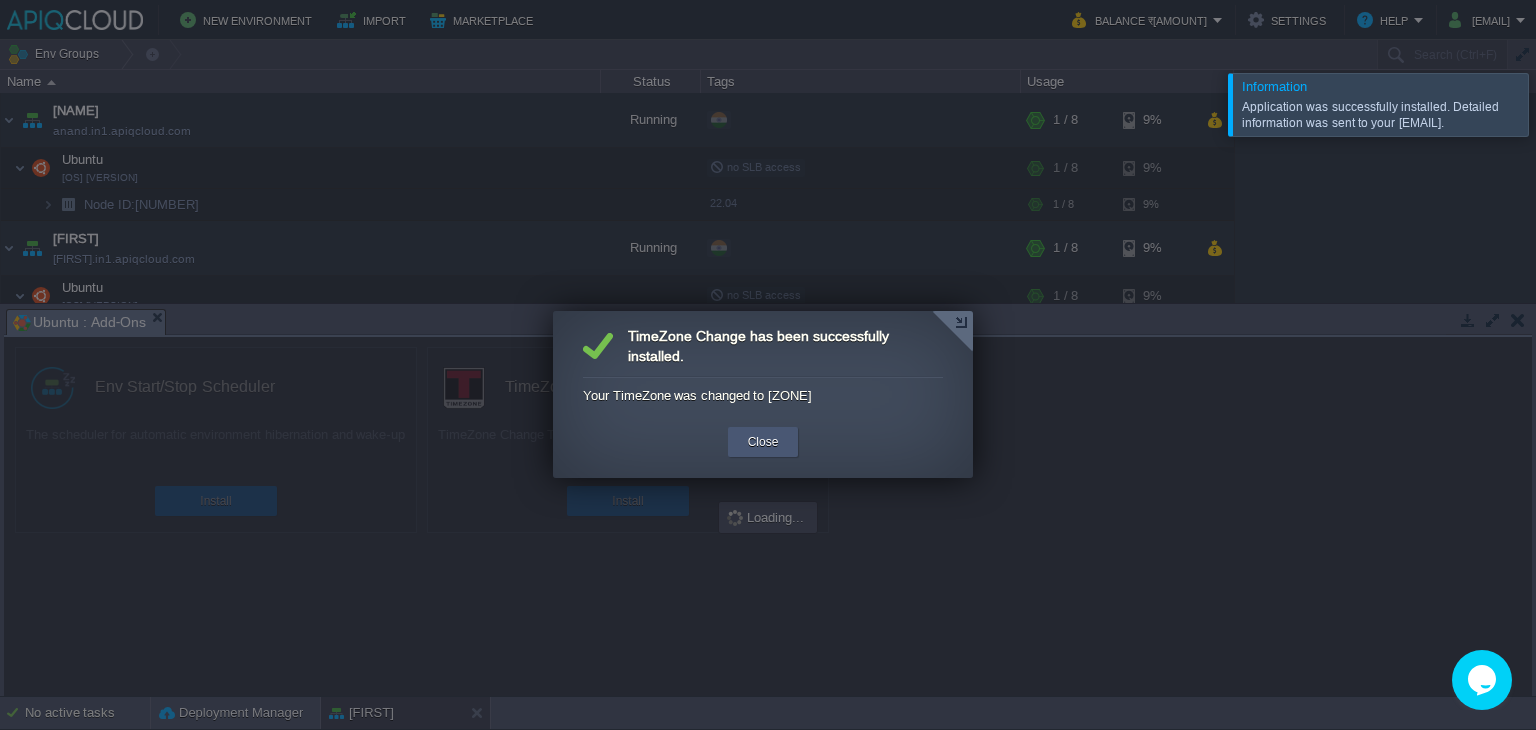 click on "Close" at bounding box center [763, 442] 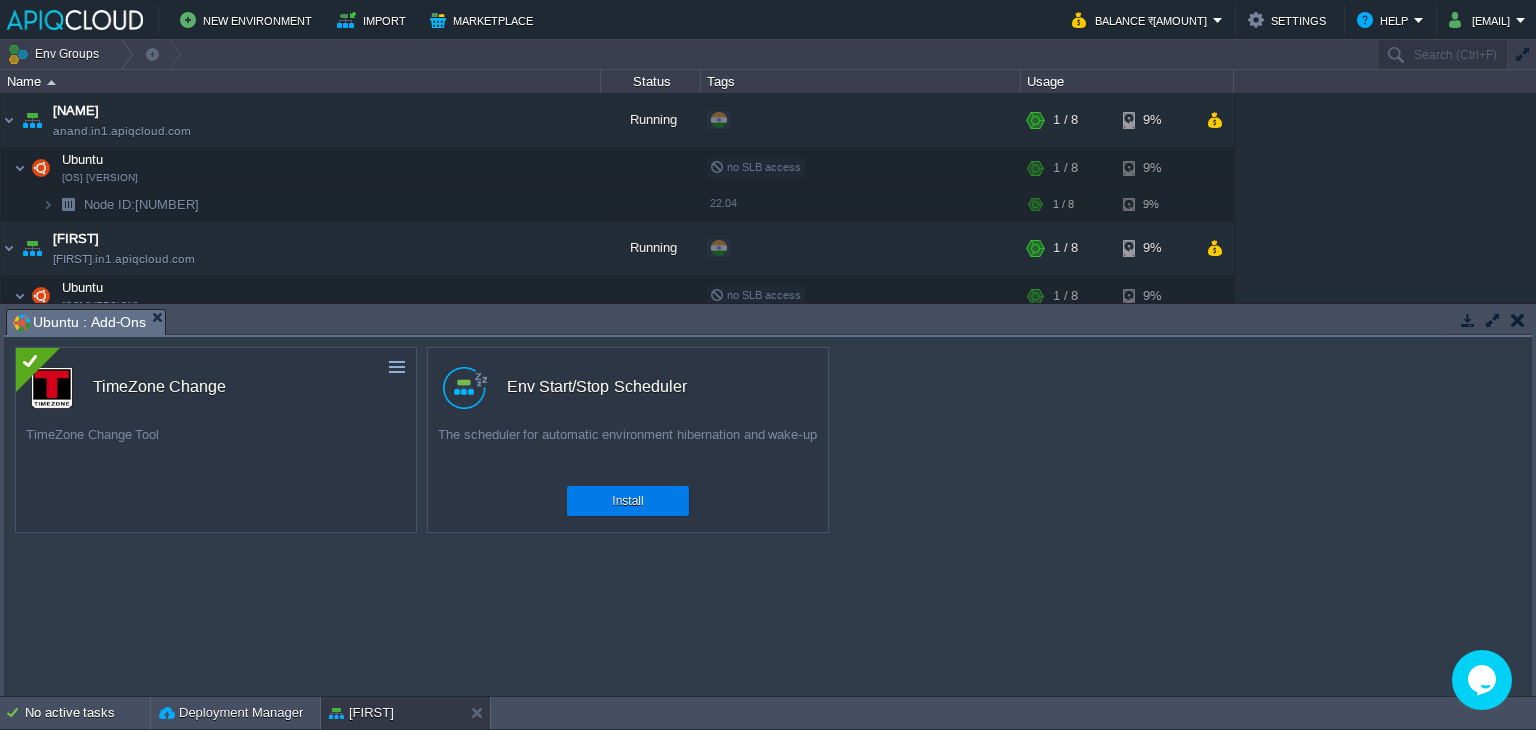 click at bounding box center [1518, 320] 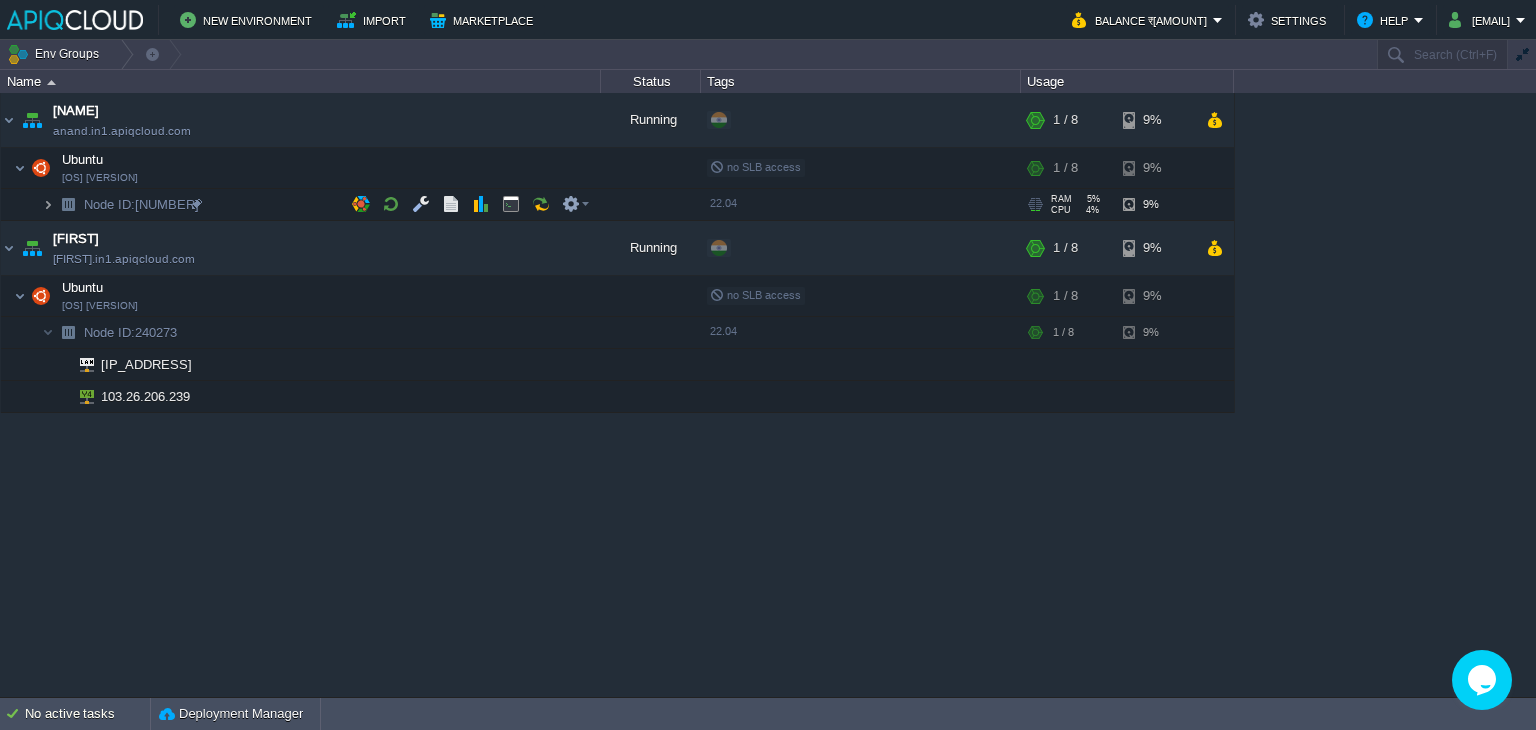 click at bounding box center [48, 204] 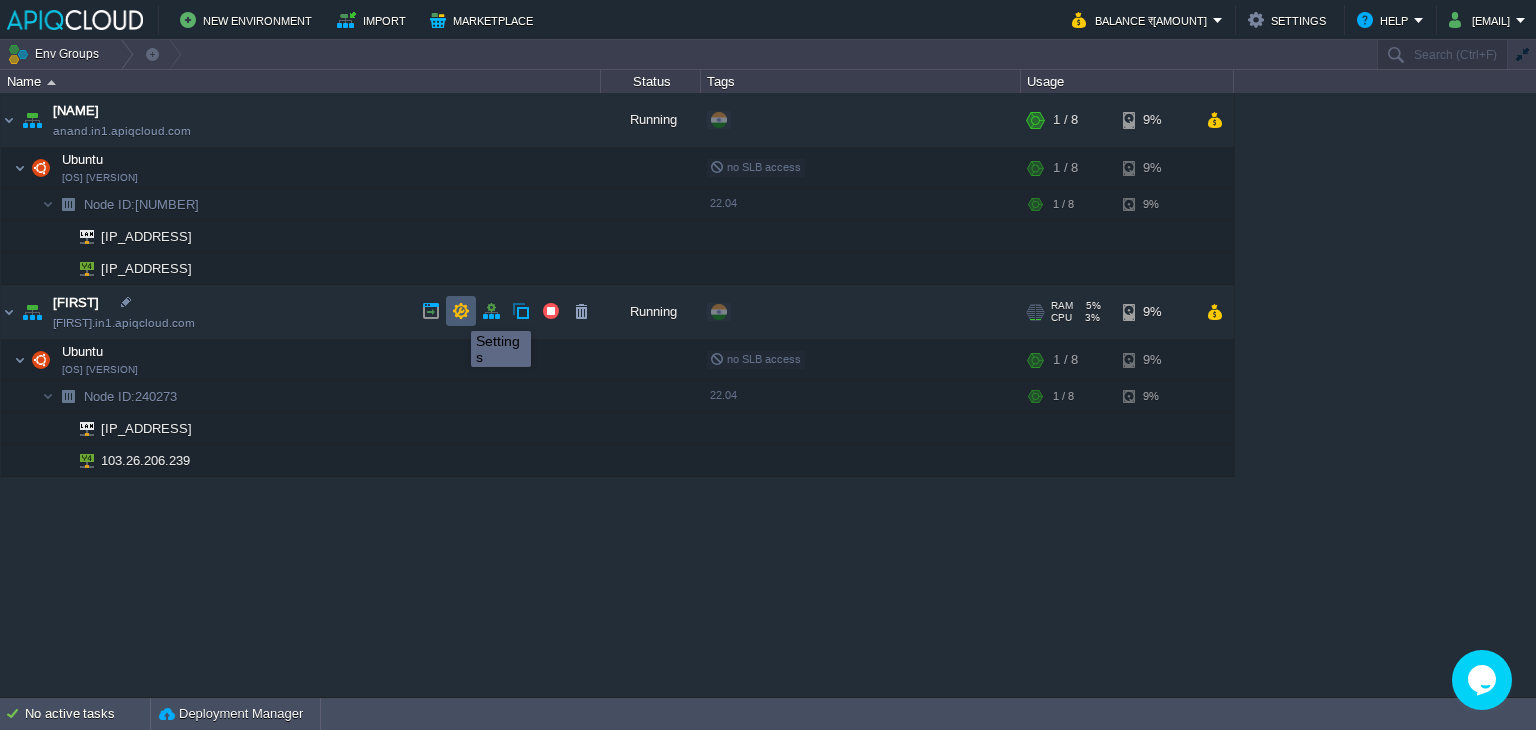 click at bounding box center [461, 311] 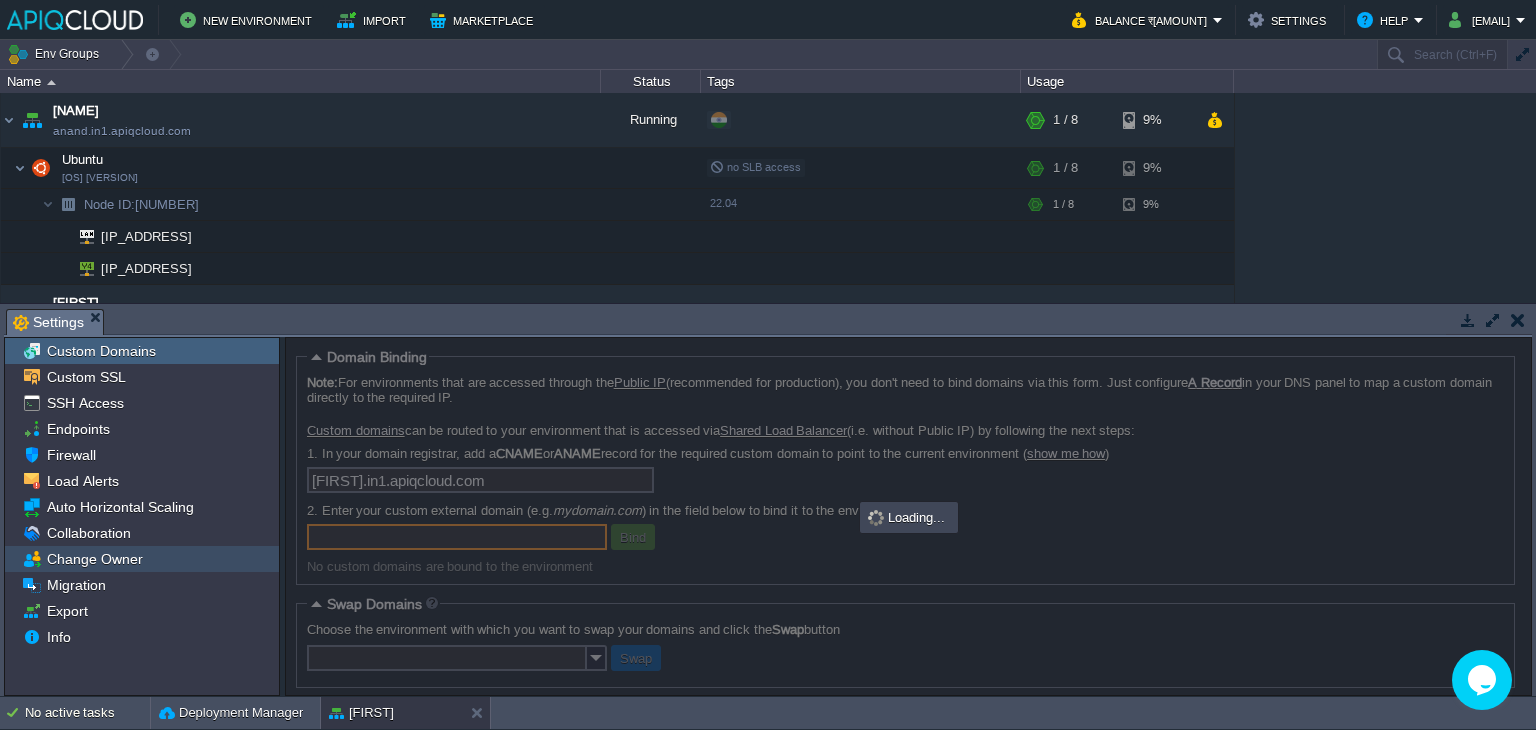 click on "Change Owner" at bounding box center (94, 559) 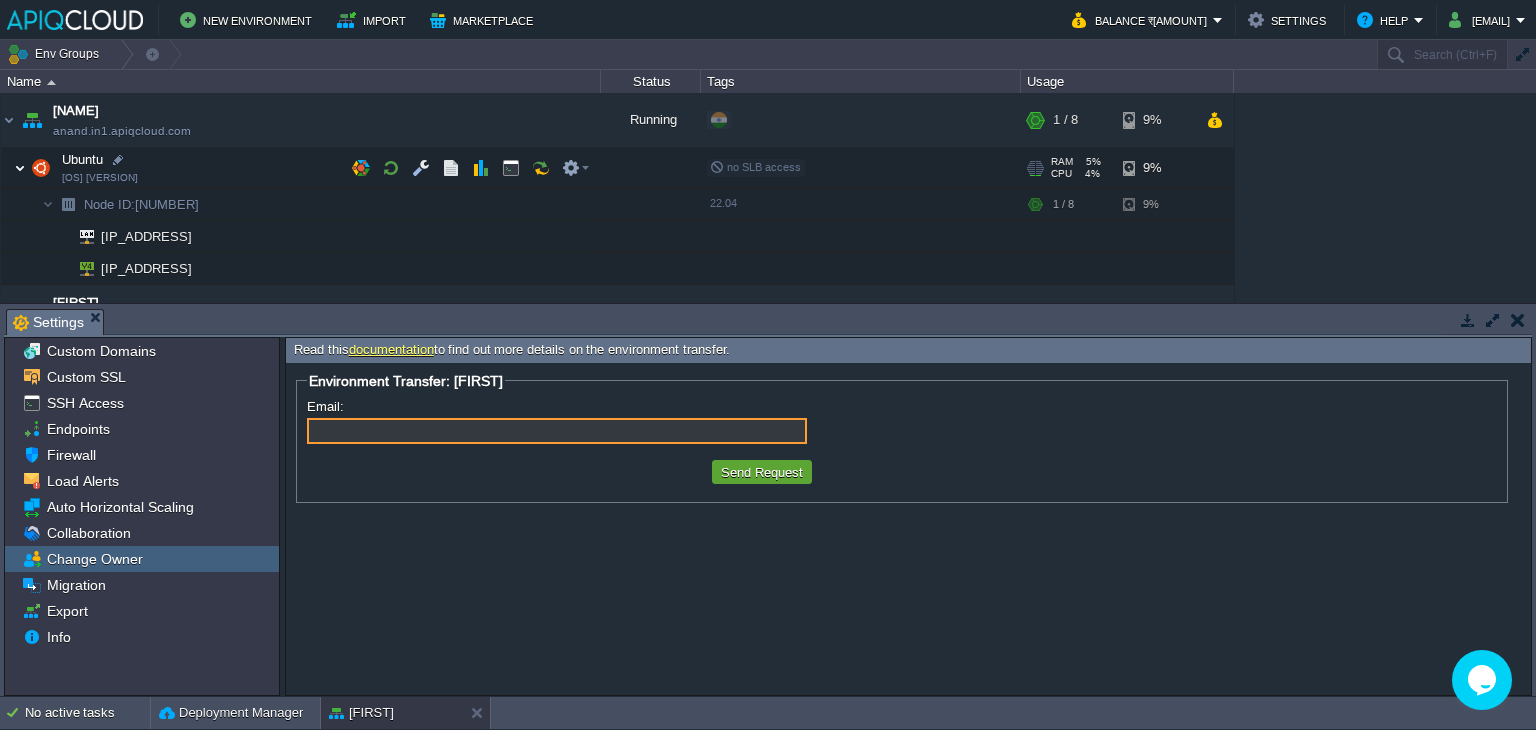 click at bounding box center [20, 168] 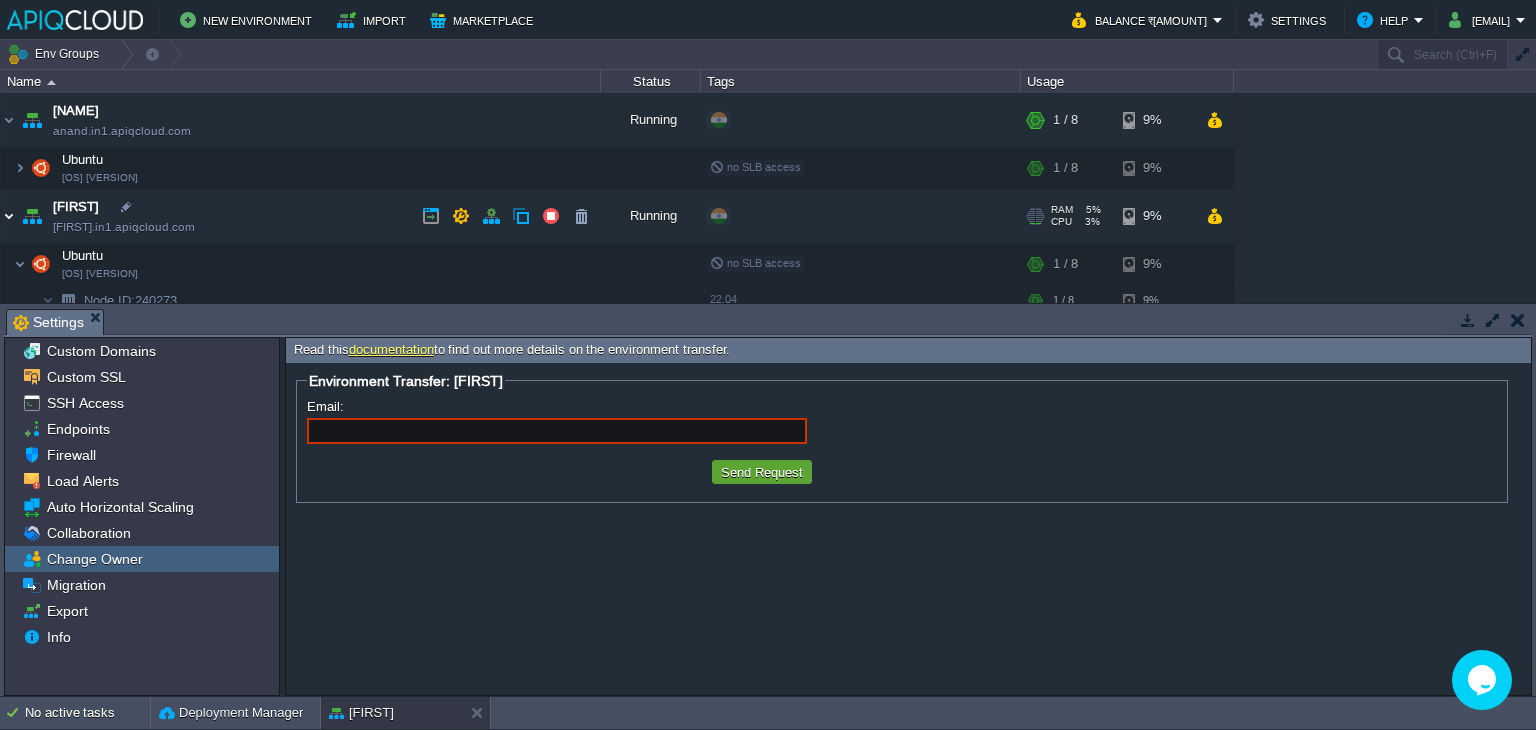 click at bounding box center (9, 216) 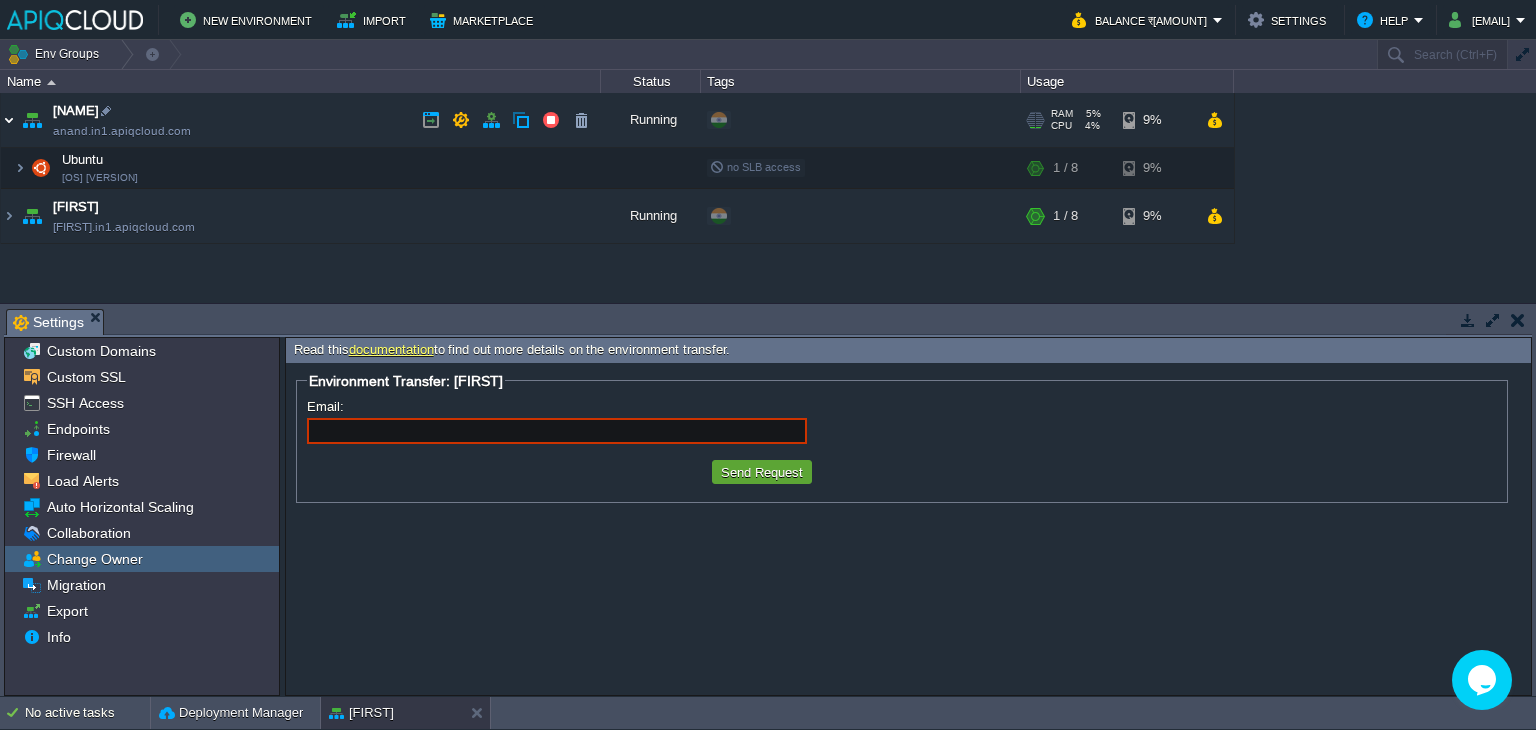 click at bounding box center (9, 120) 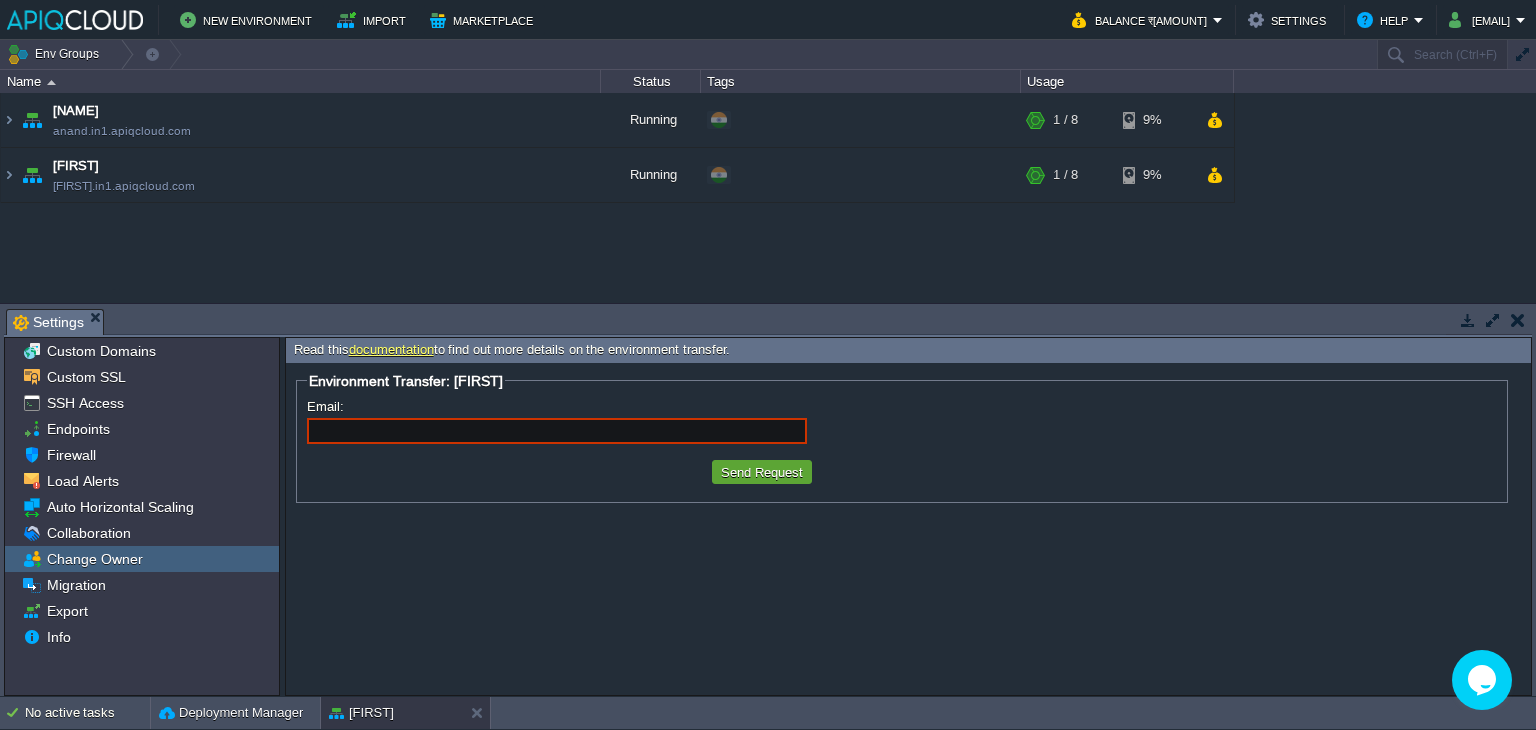 click at bounding box center (1518, 320) 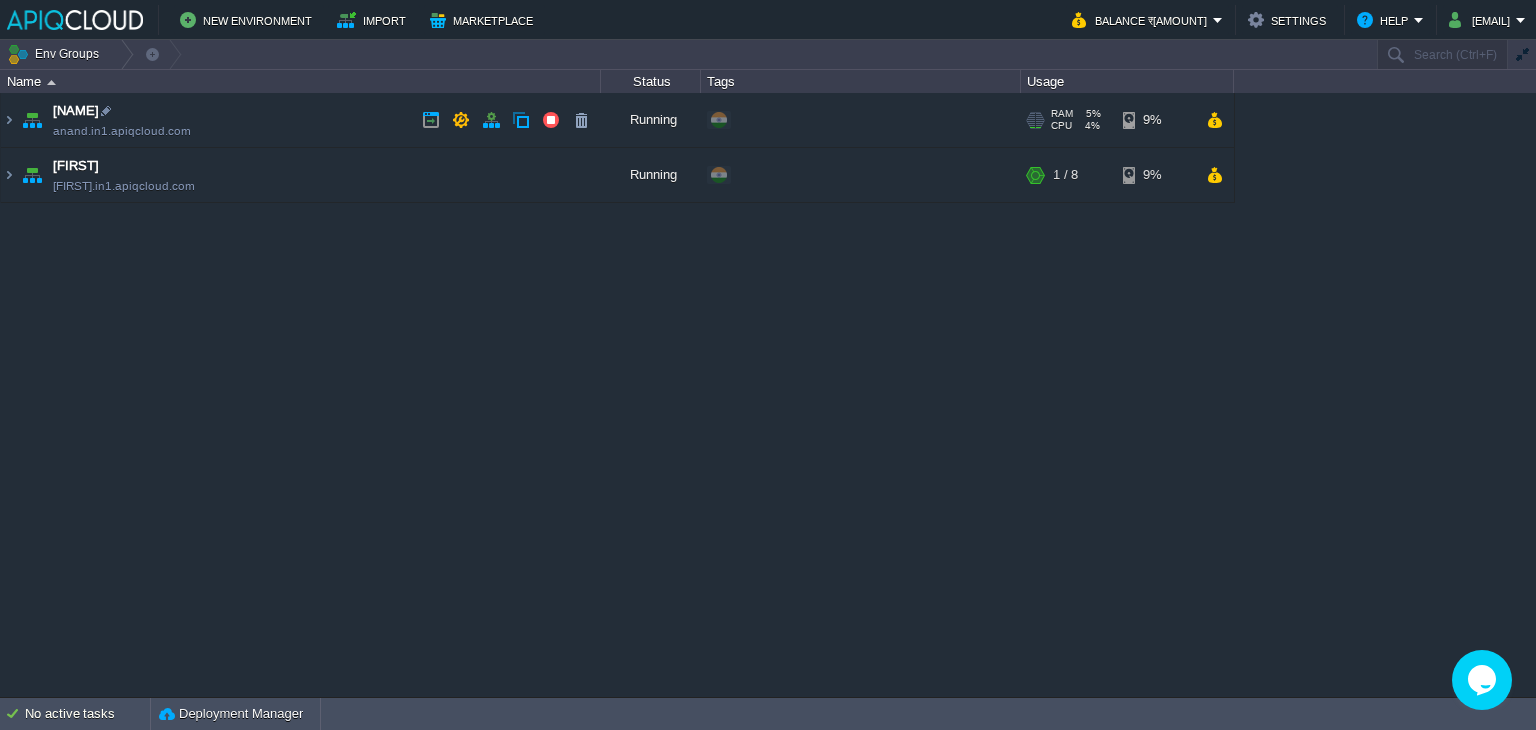 click on "[FIRST] [EMAIL]" at bounding box center [301, 120] 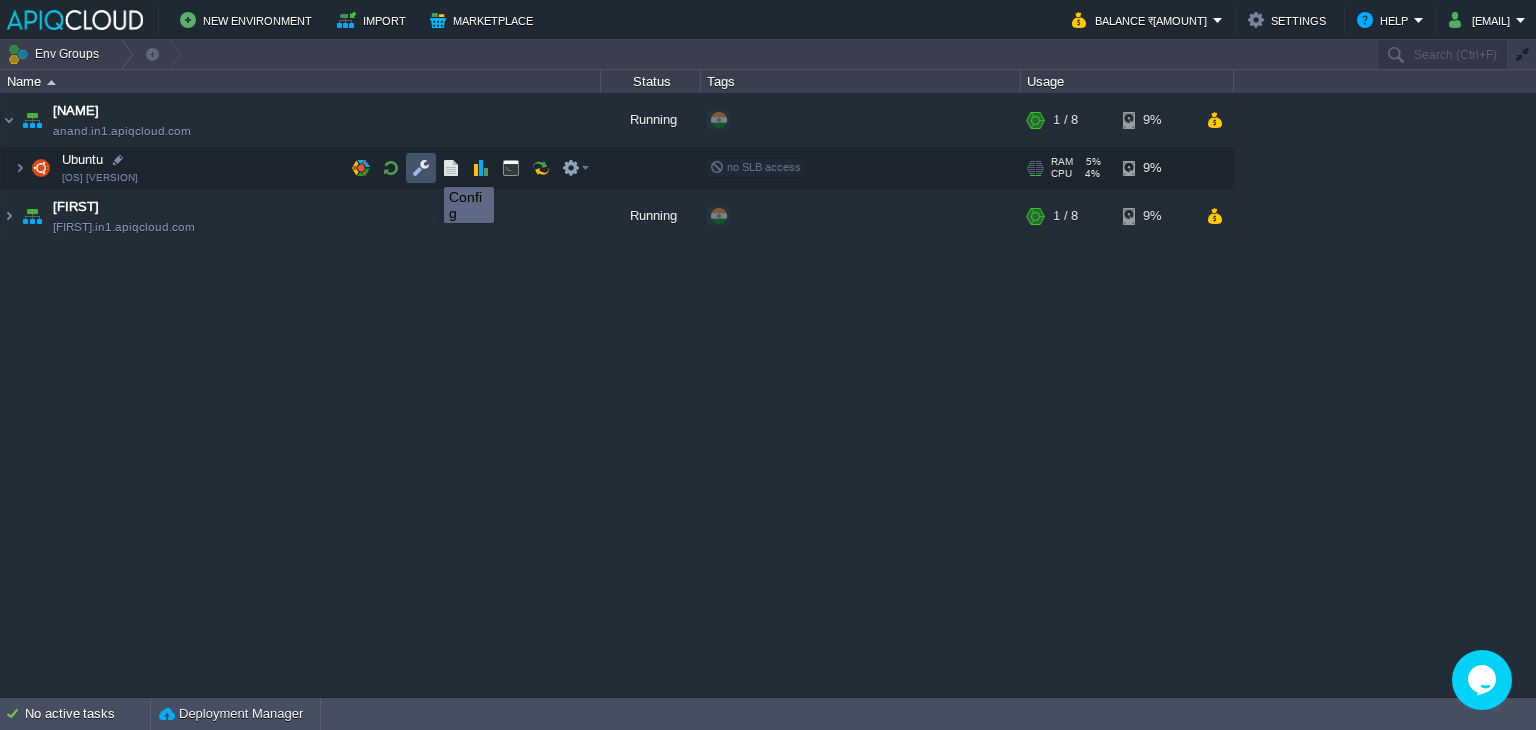 click at bounding box center [421, 168] 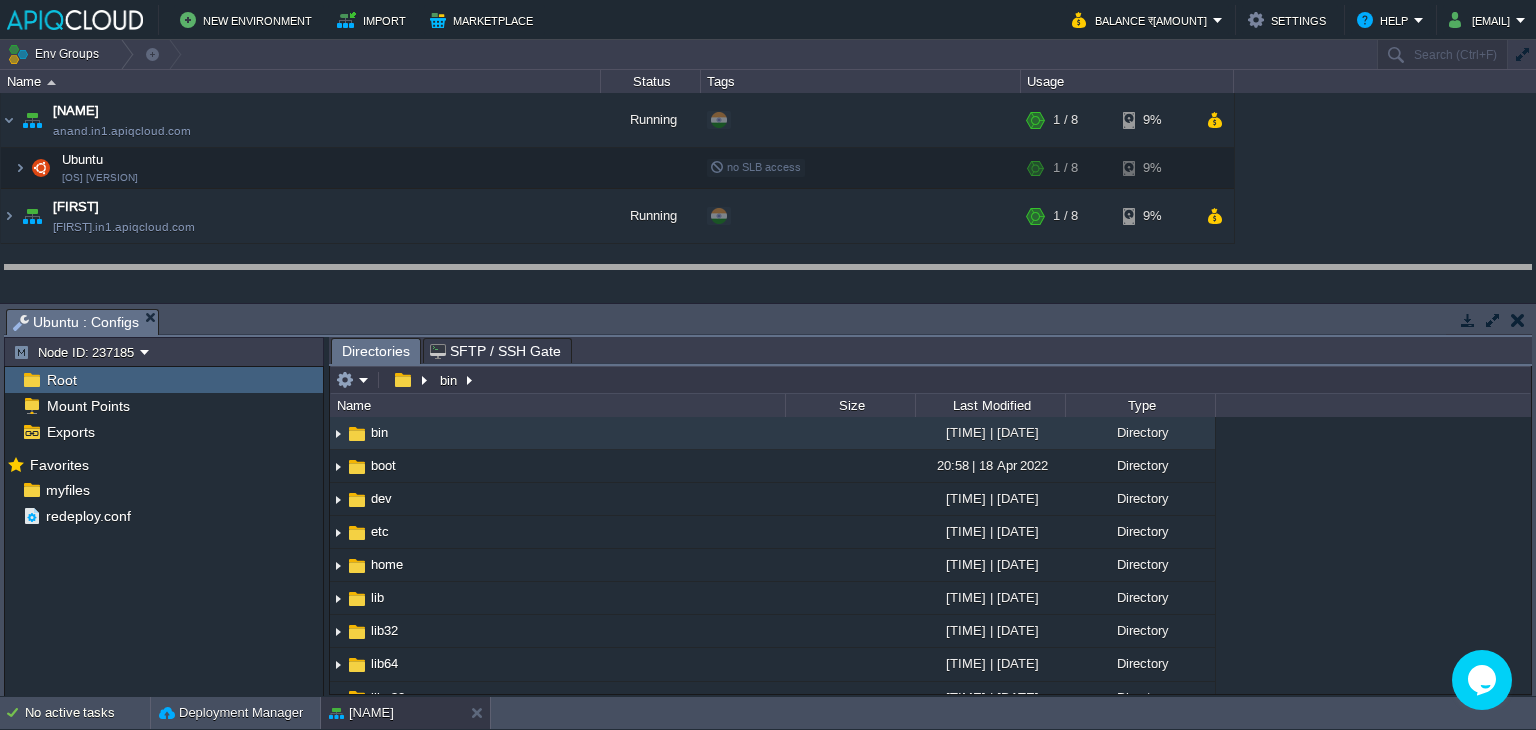 drag, startPoint x: 719, startPoint y: 320, endPoint x: 609, endPoint y: 351, distance: 114.28473 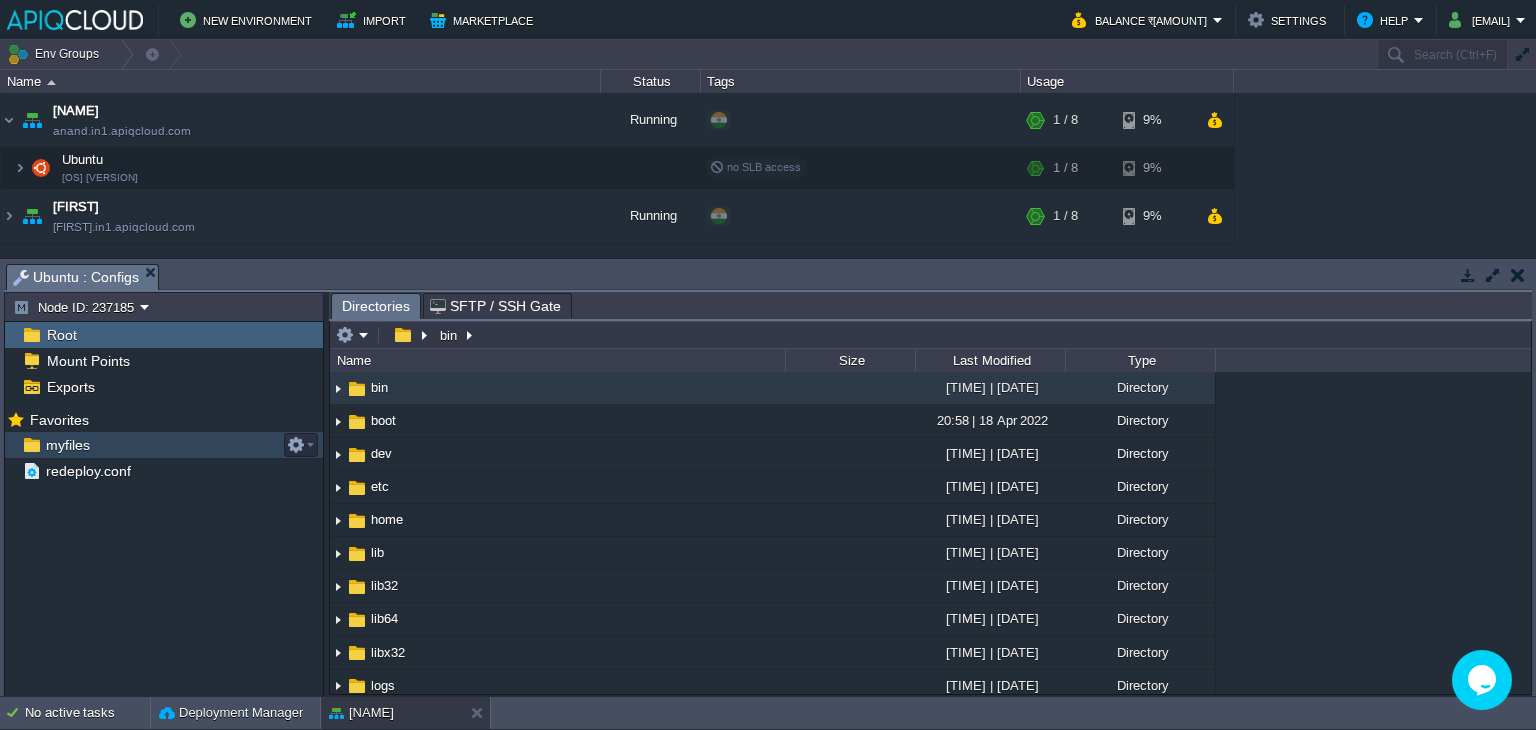click on "myfiles" at bounding box center [67, 445] 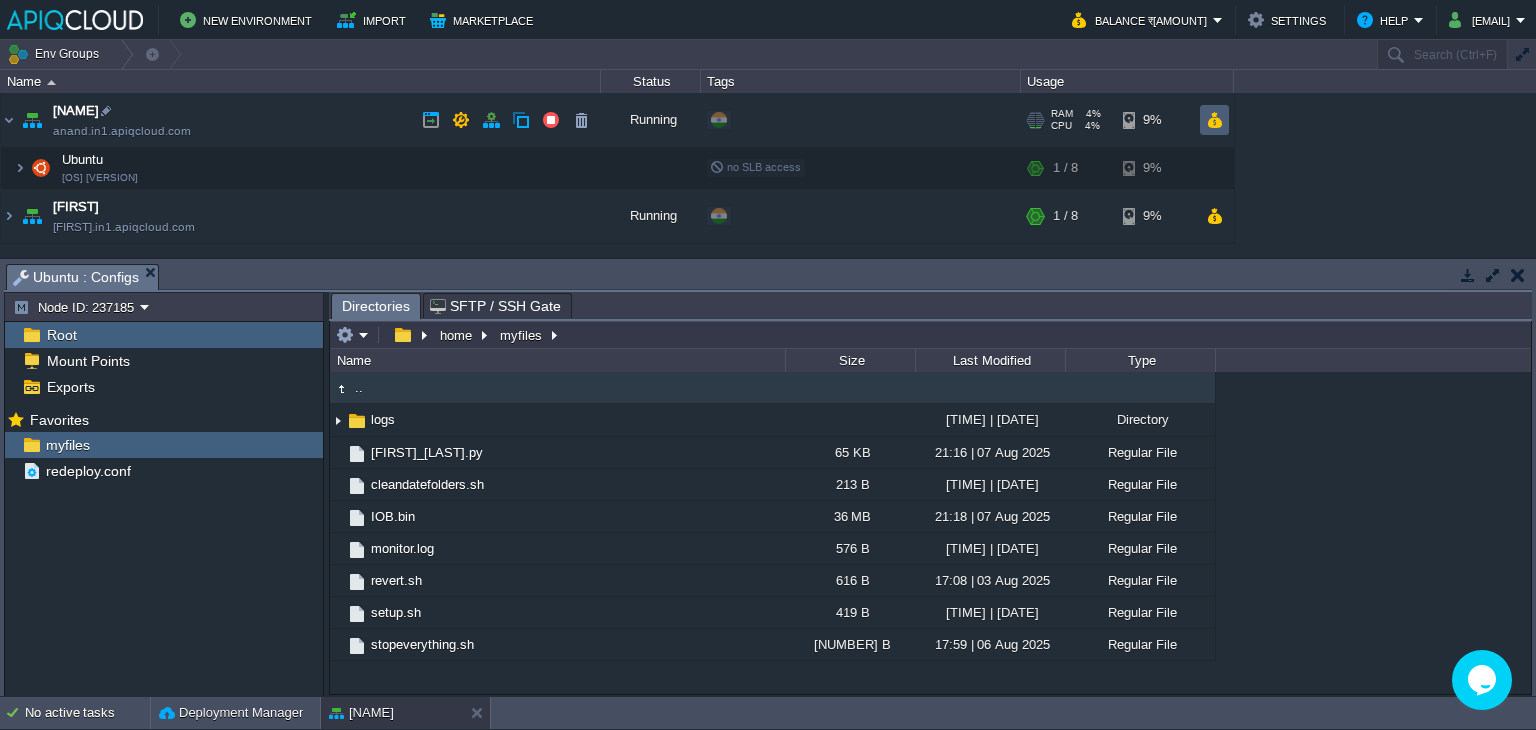 click at bounding box center [1214, 120] 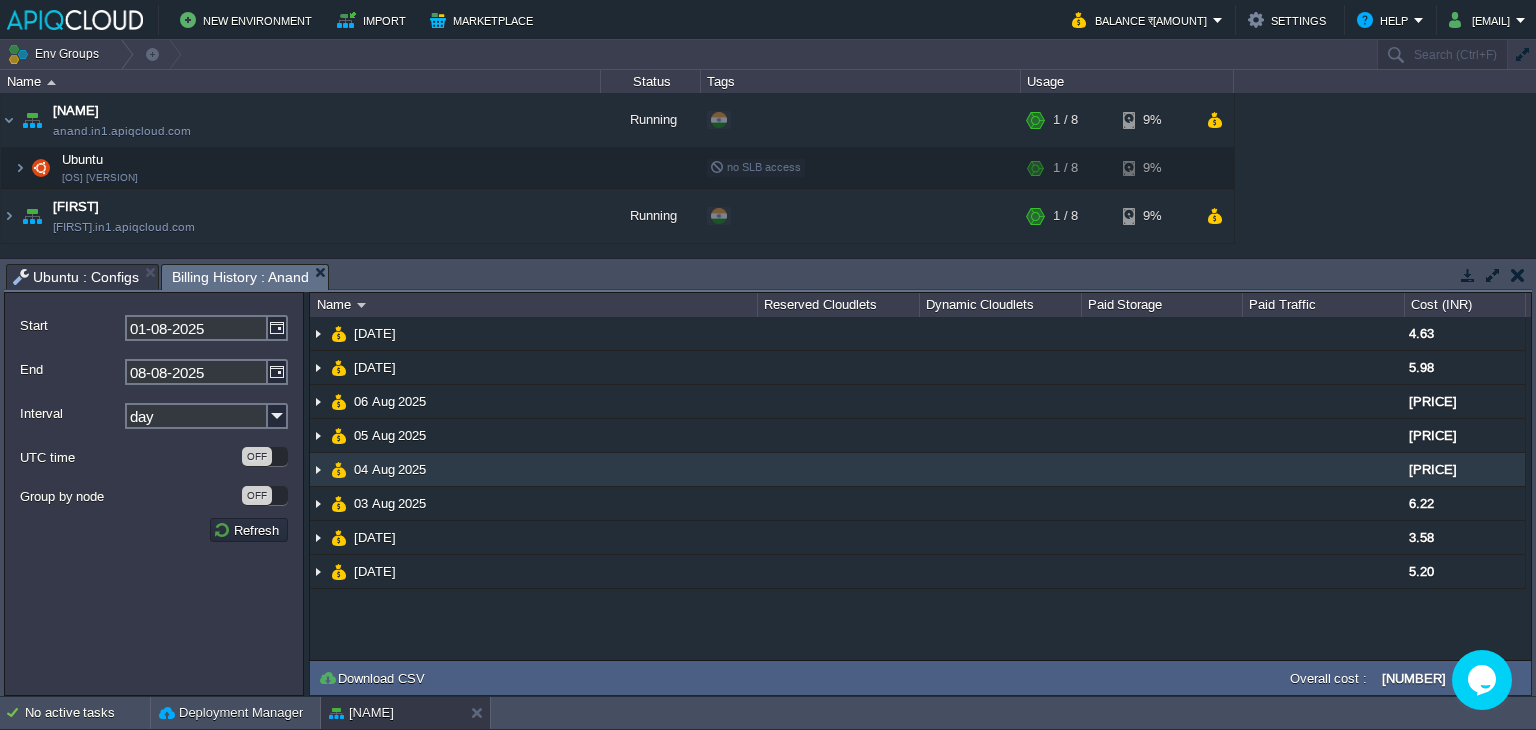 click at bounding box center (318, 469) 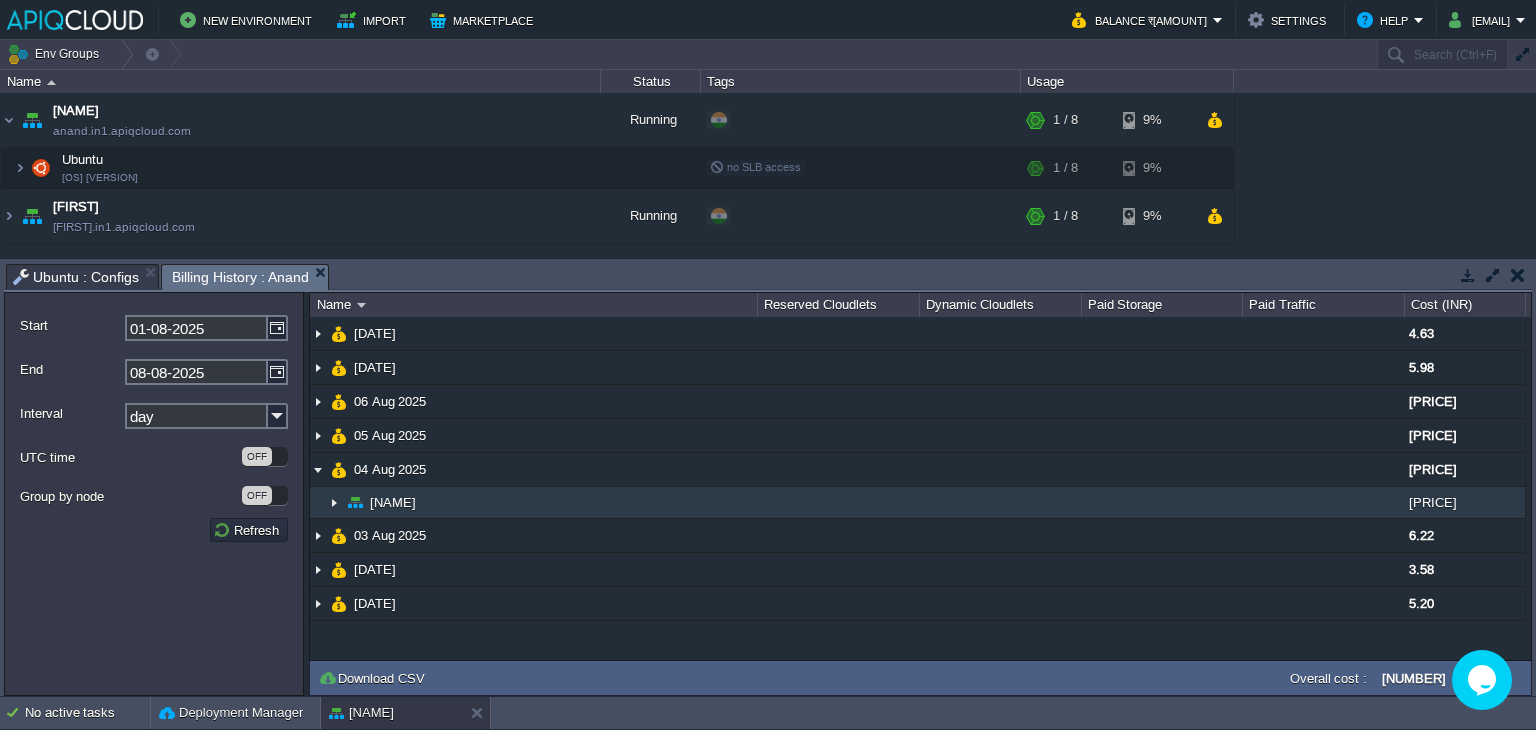 click at bounding box center (334, 502) 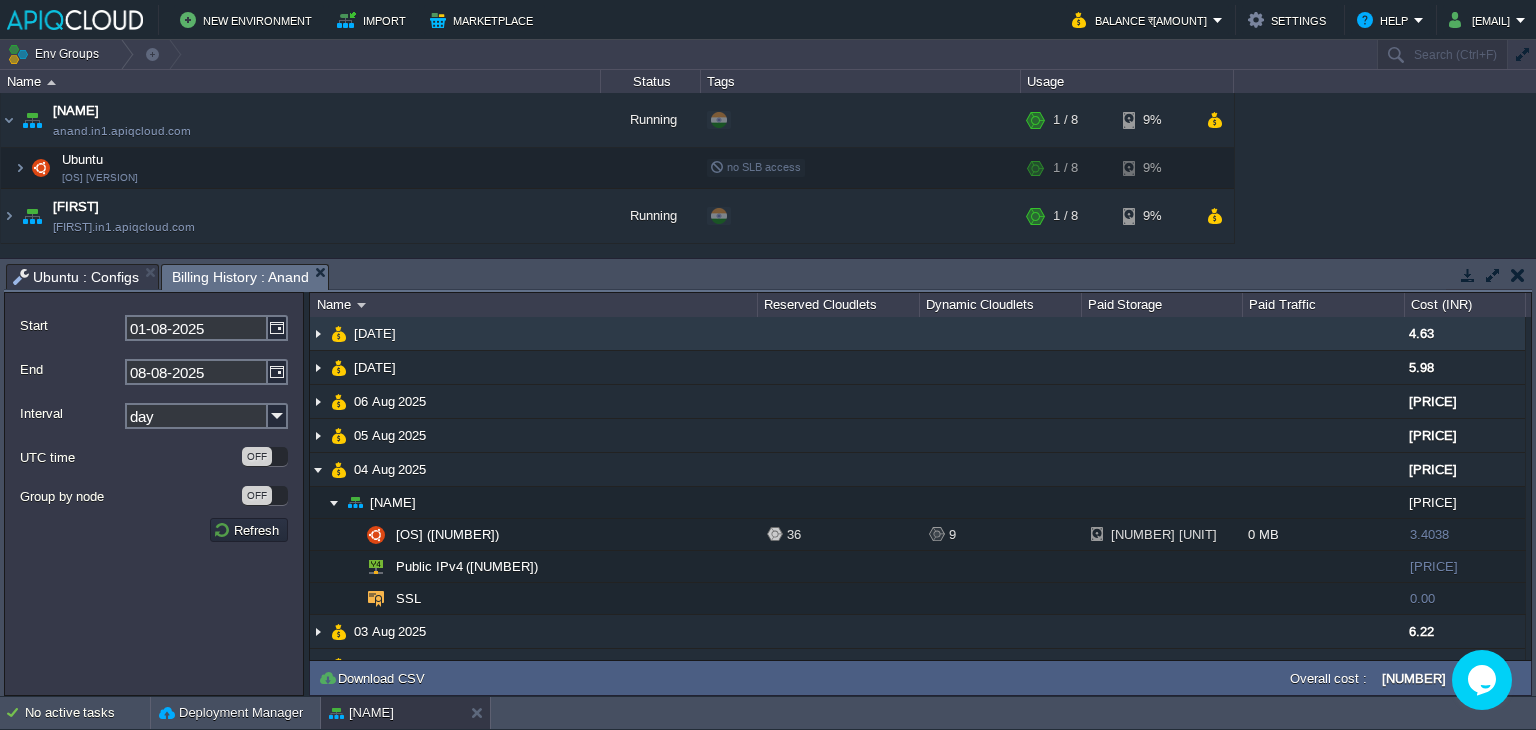 click at bounding box center [318, 333] 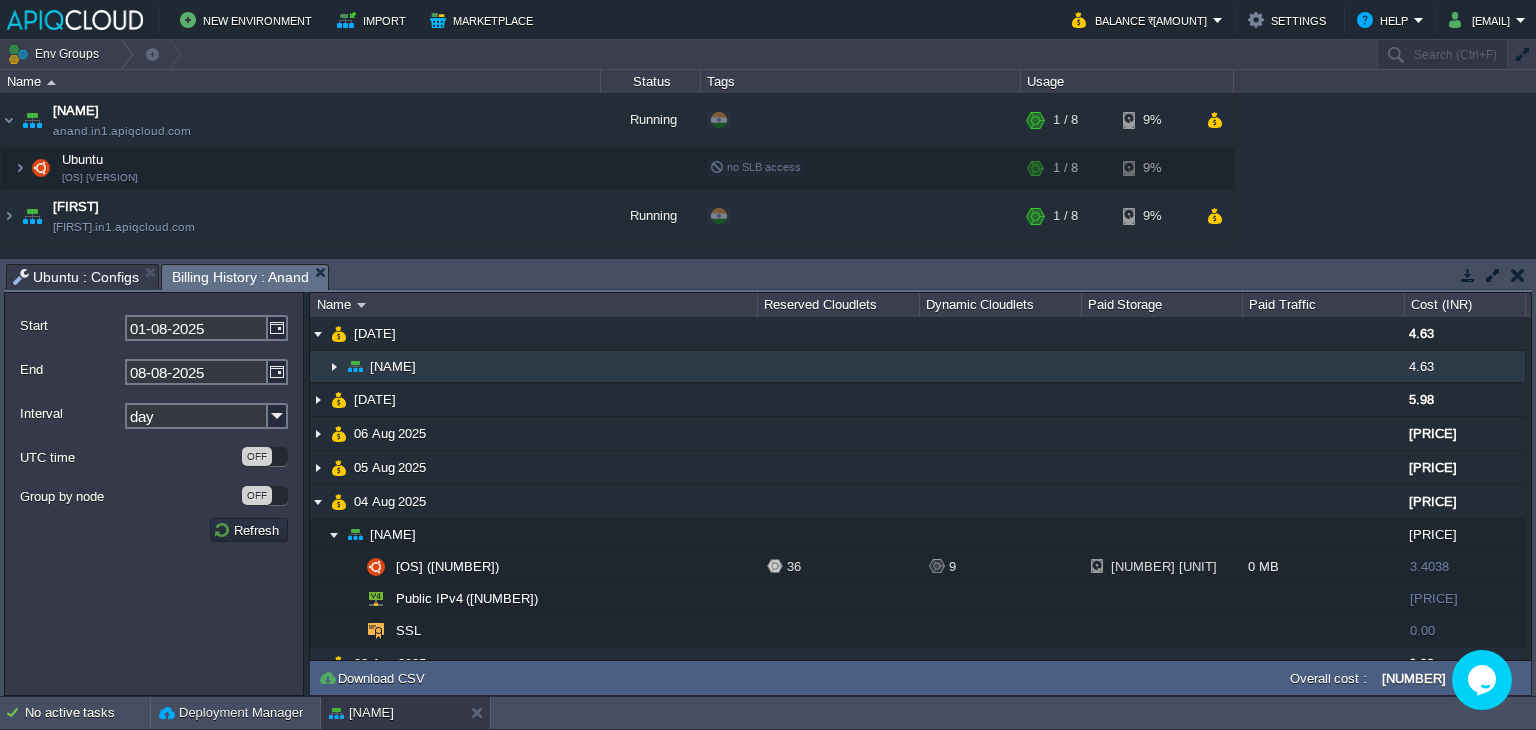click at bounding box center (318, 360) 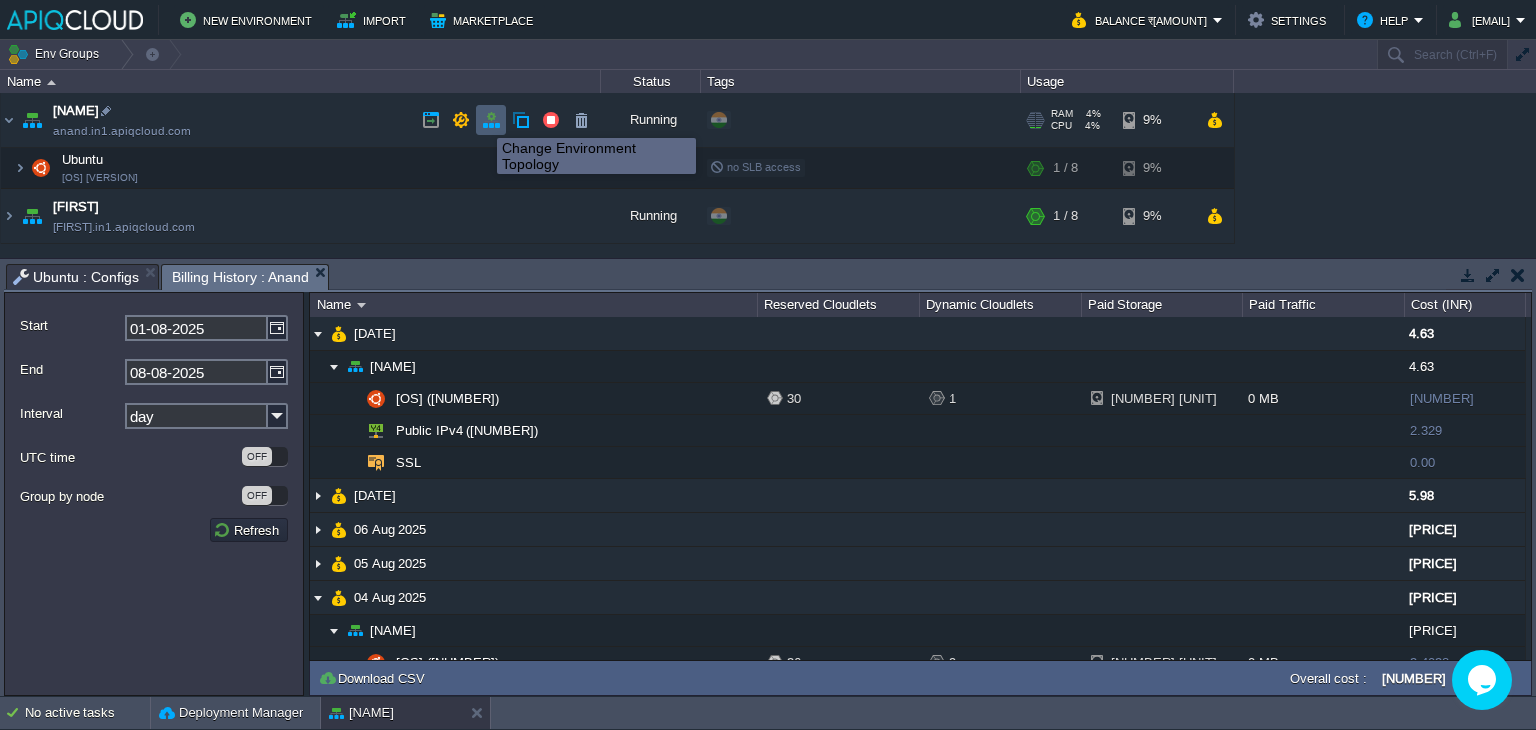 click at bounding box center [491, 120] 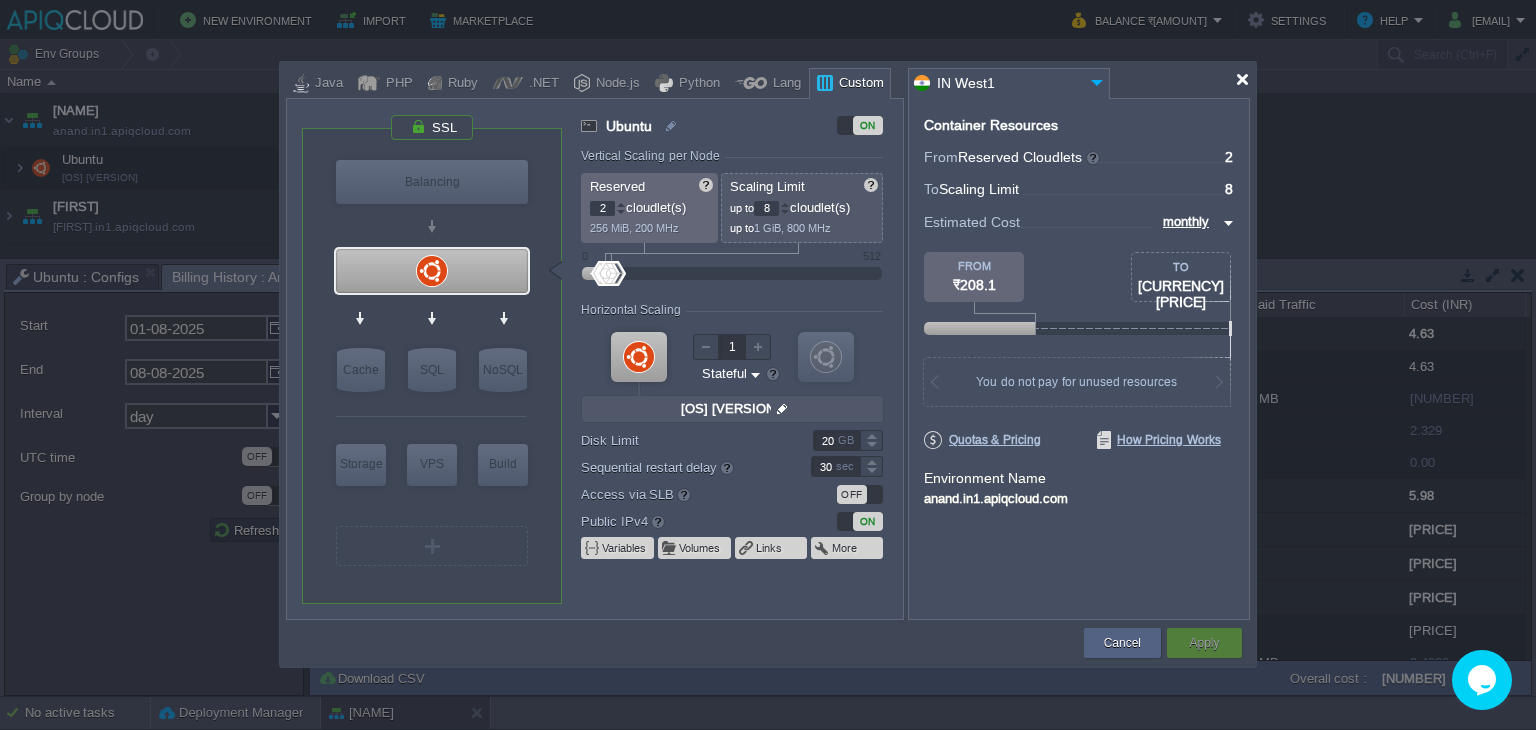 click at bounding box center [1242, 79] 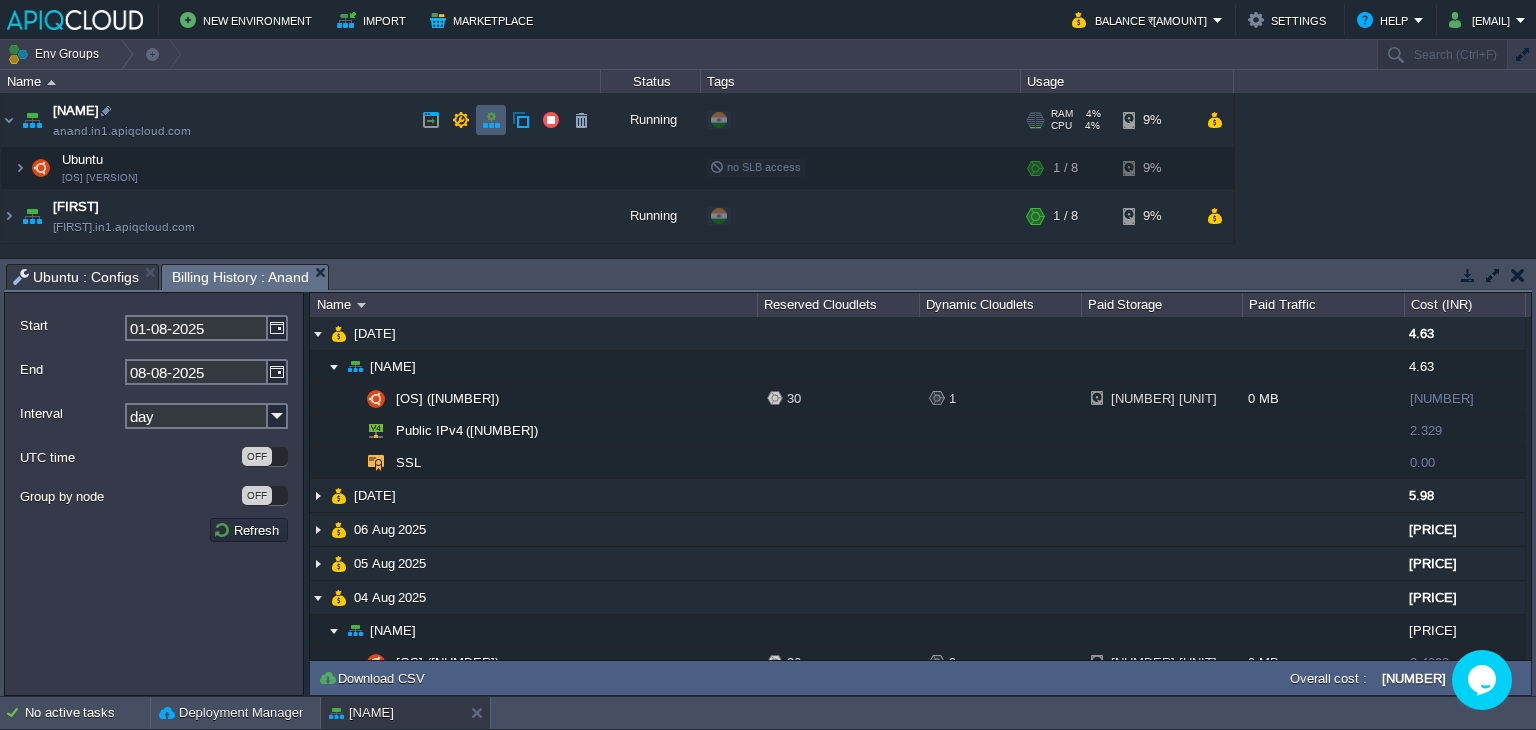 click at bounding box center (491, 120) 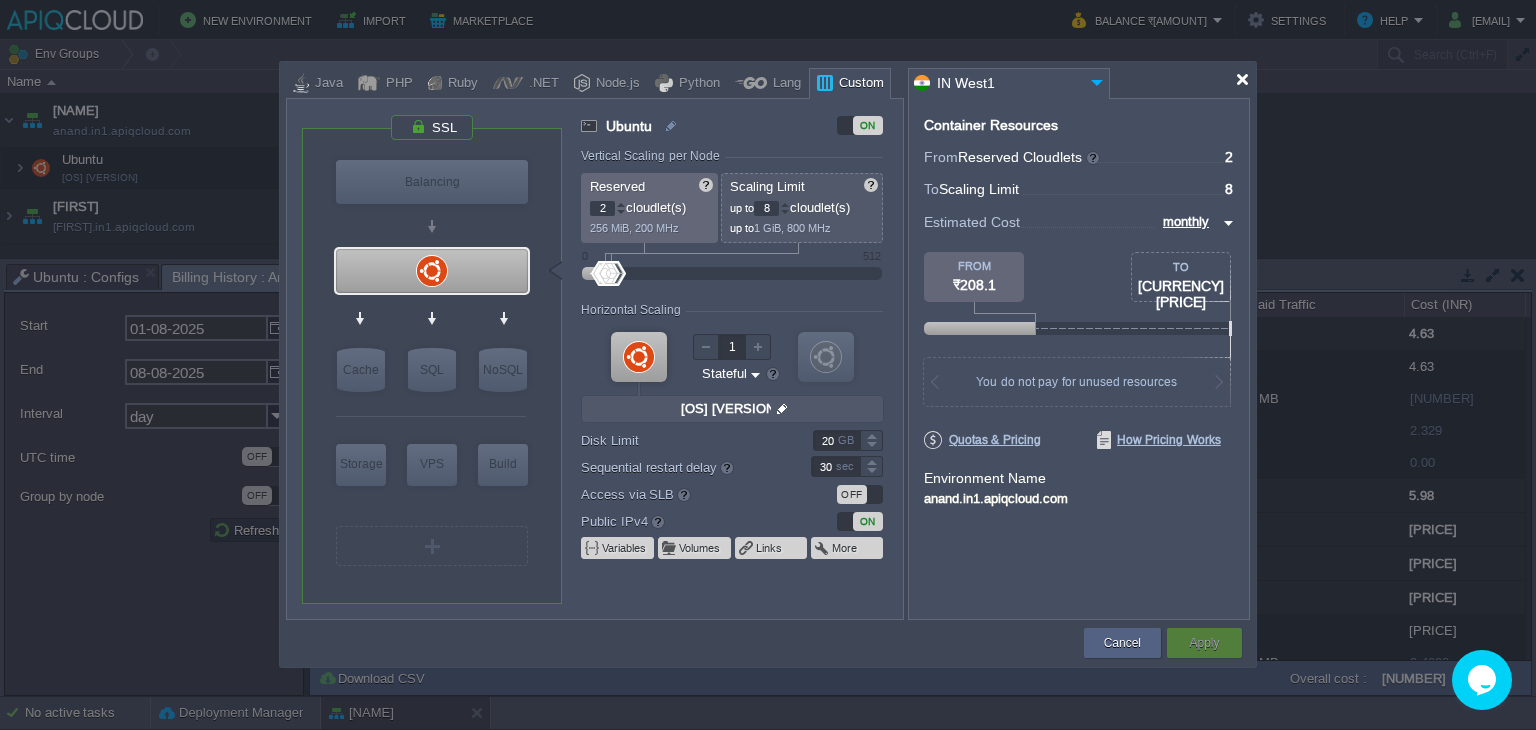 click at bounding box center [1242, 79] 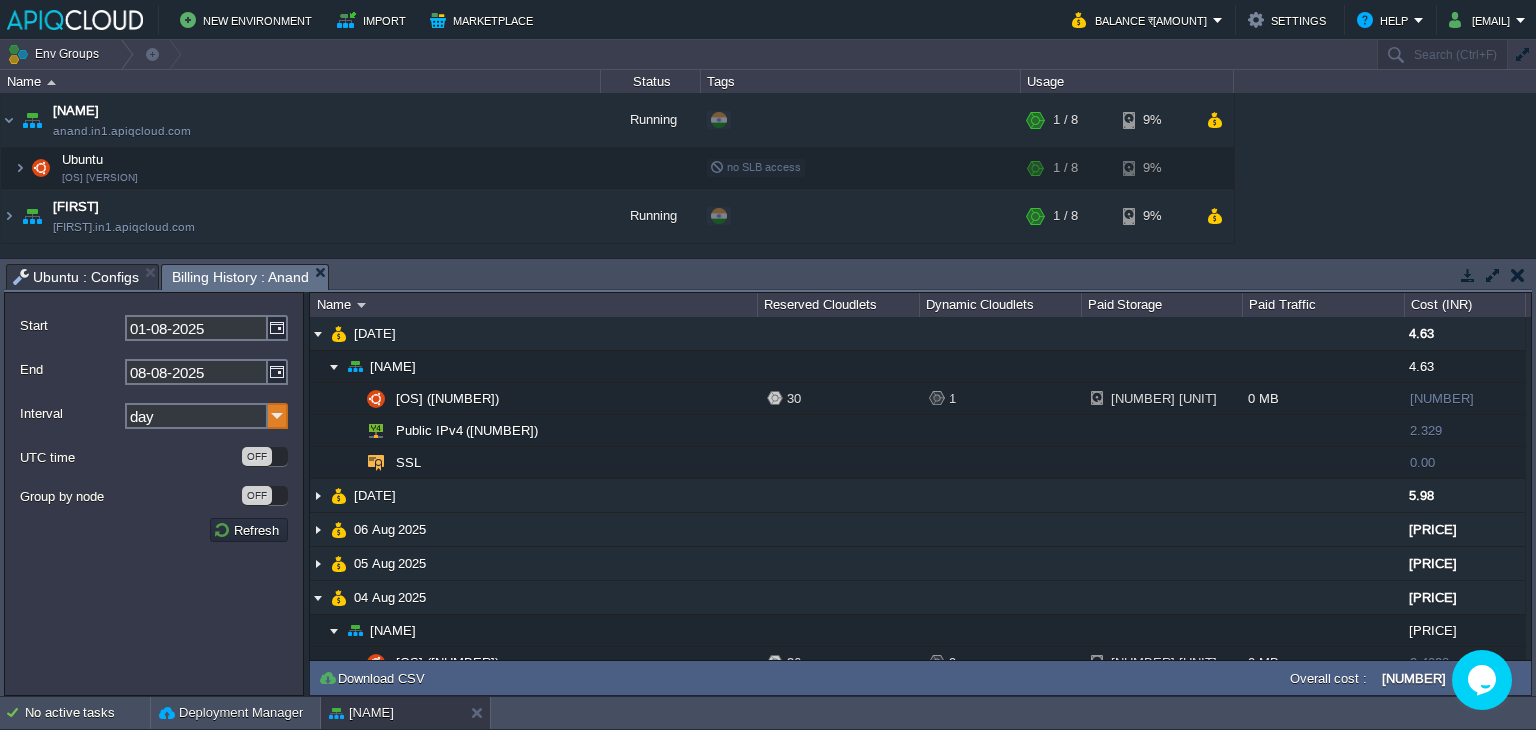 click at bounding box center [278, 416] 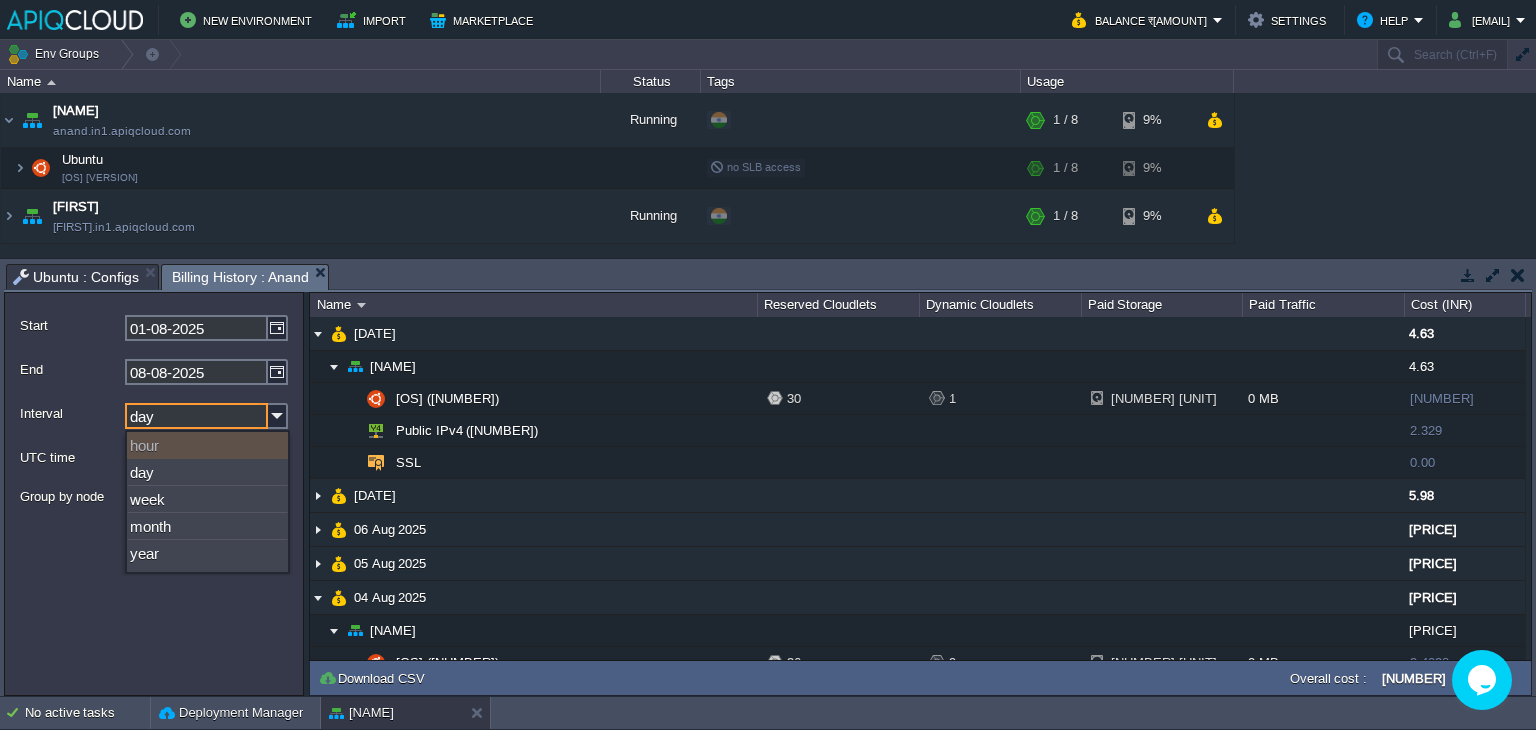 click on "hour" at bounding box center (207, 445) 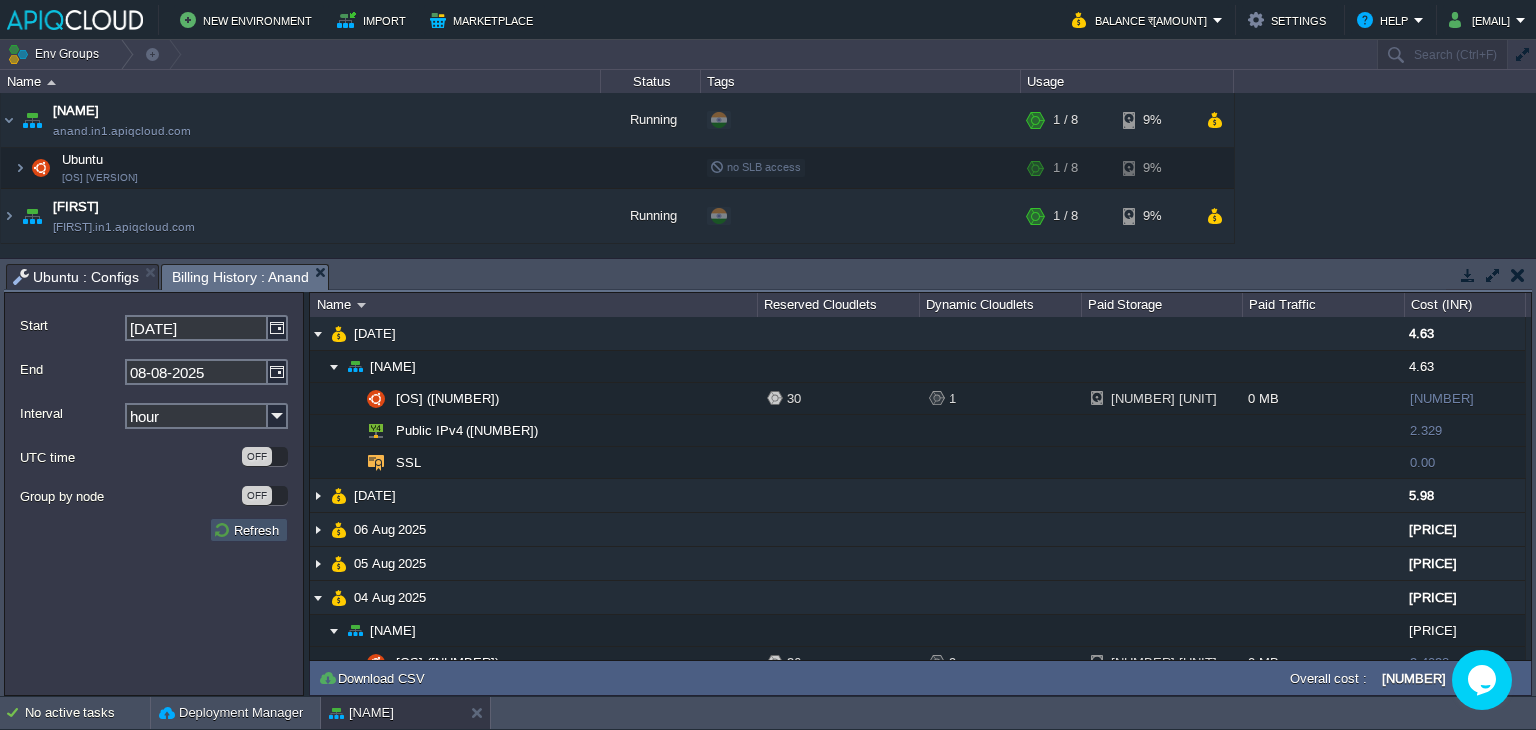 click on "Refresh" at bounding box center [249, 530] 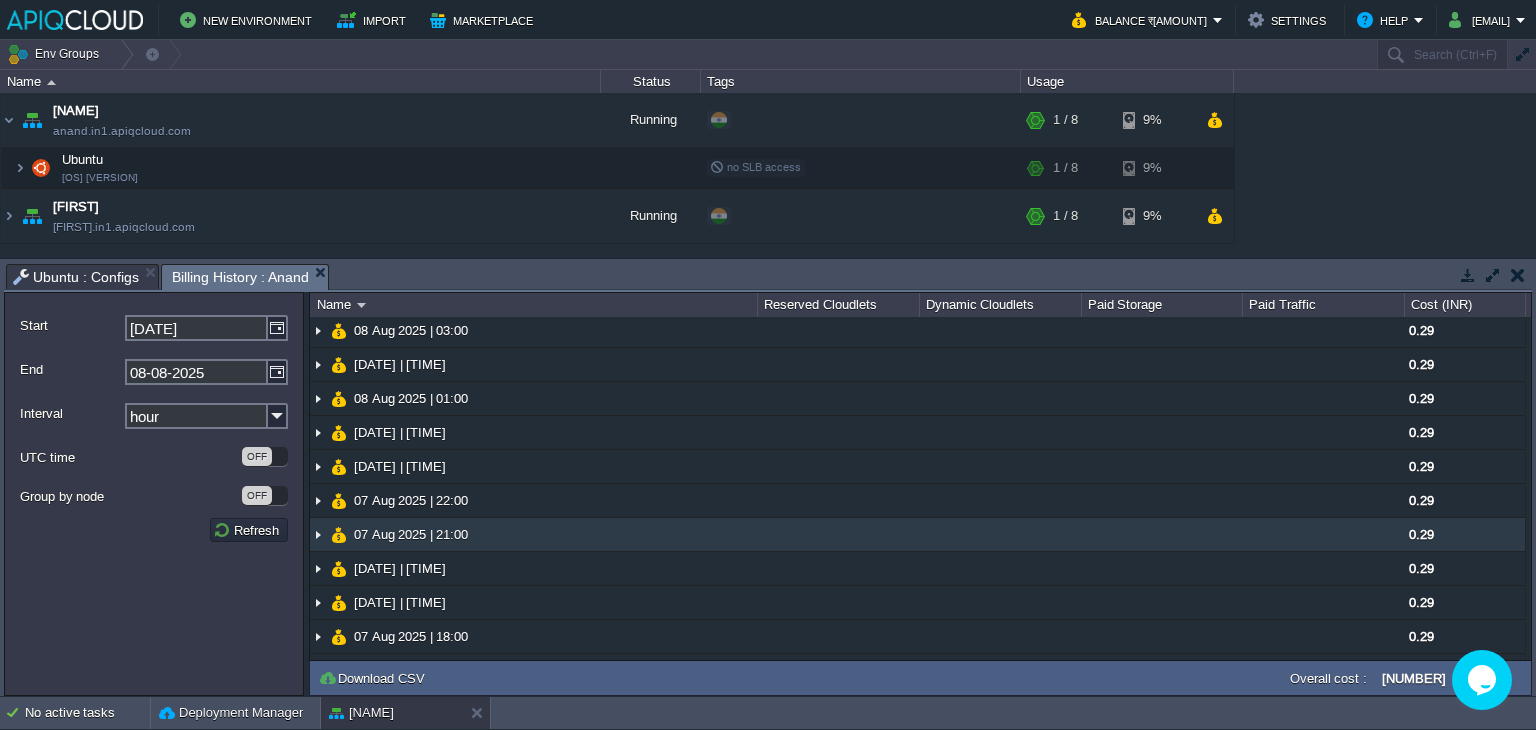 scroll, scrollTop: 400, scrollLeft: 0, axis: vertical 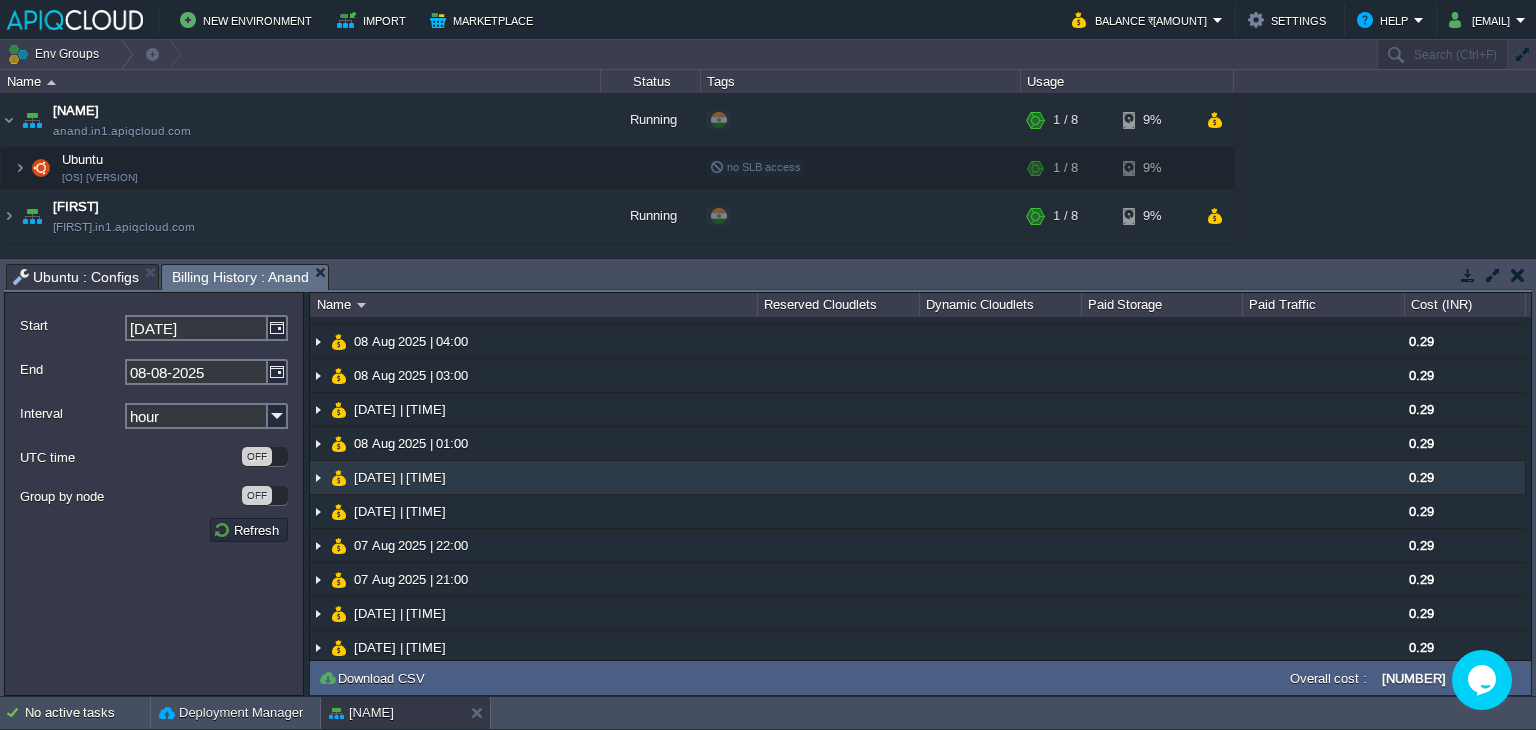 click at bounding box center (318, 477) 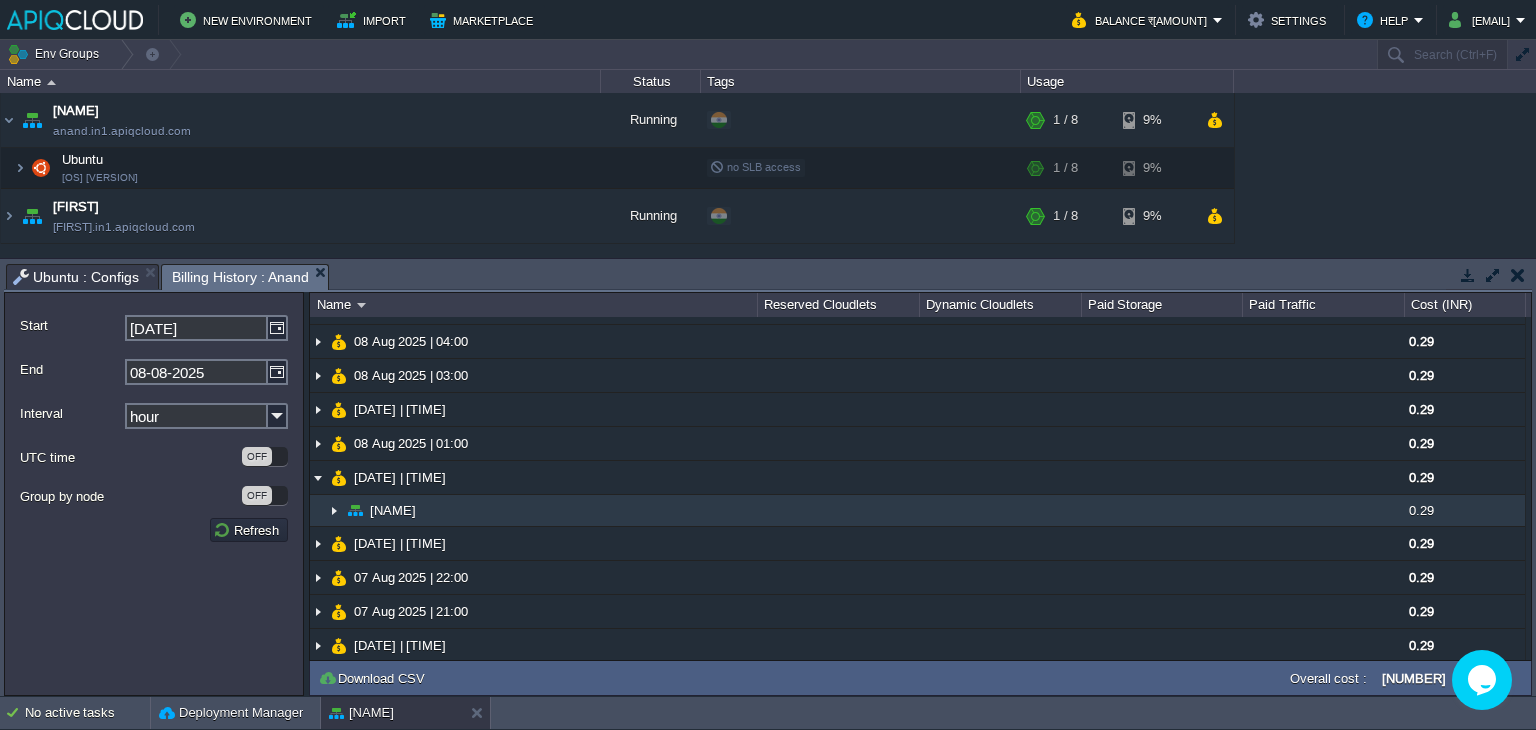 click at bounding box center (334, 510) 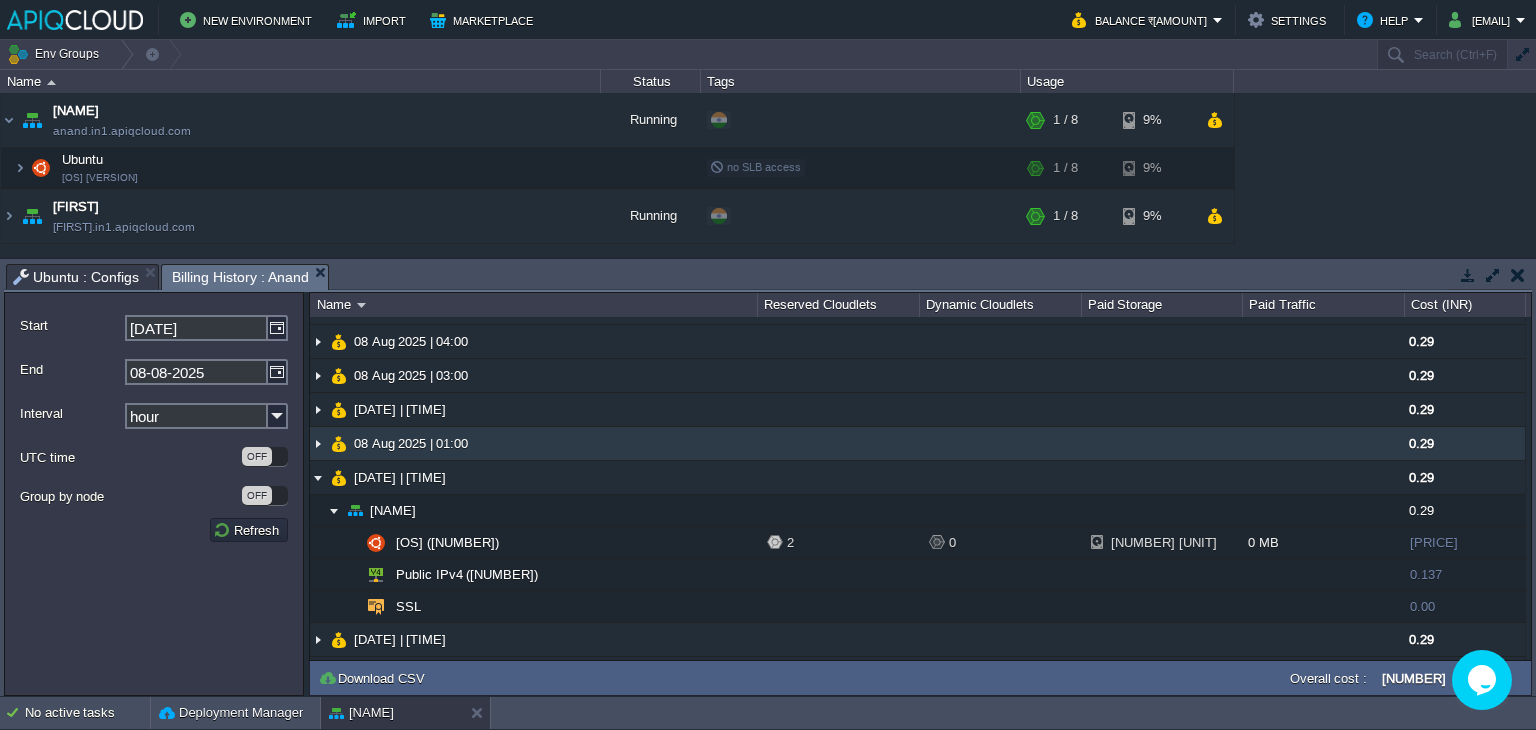 click at bounding box center (318, 443) 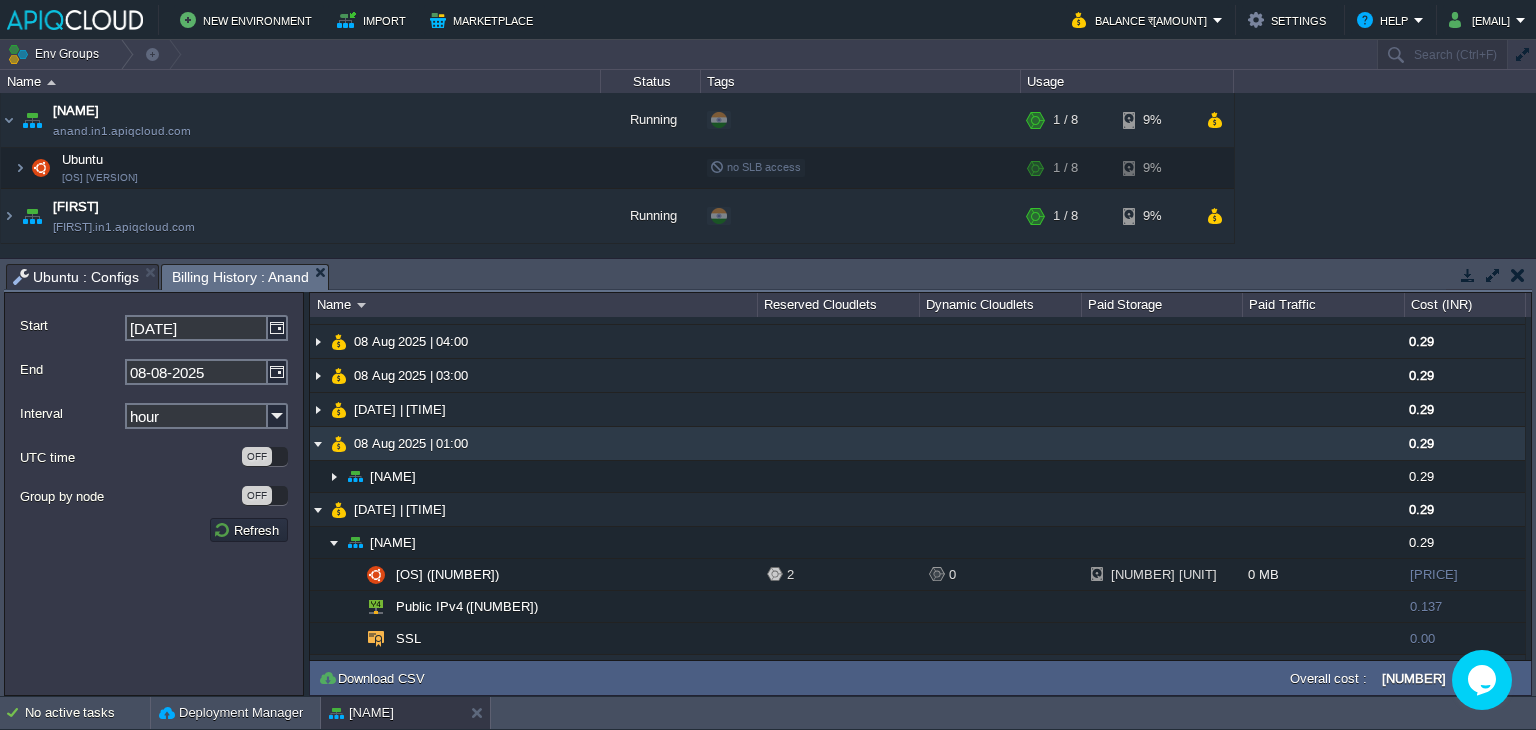 click at bounding box center [318, 443] 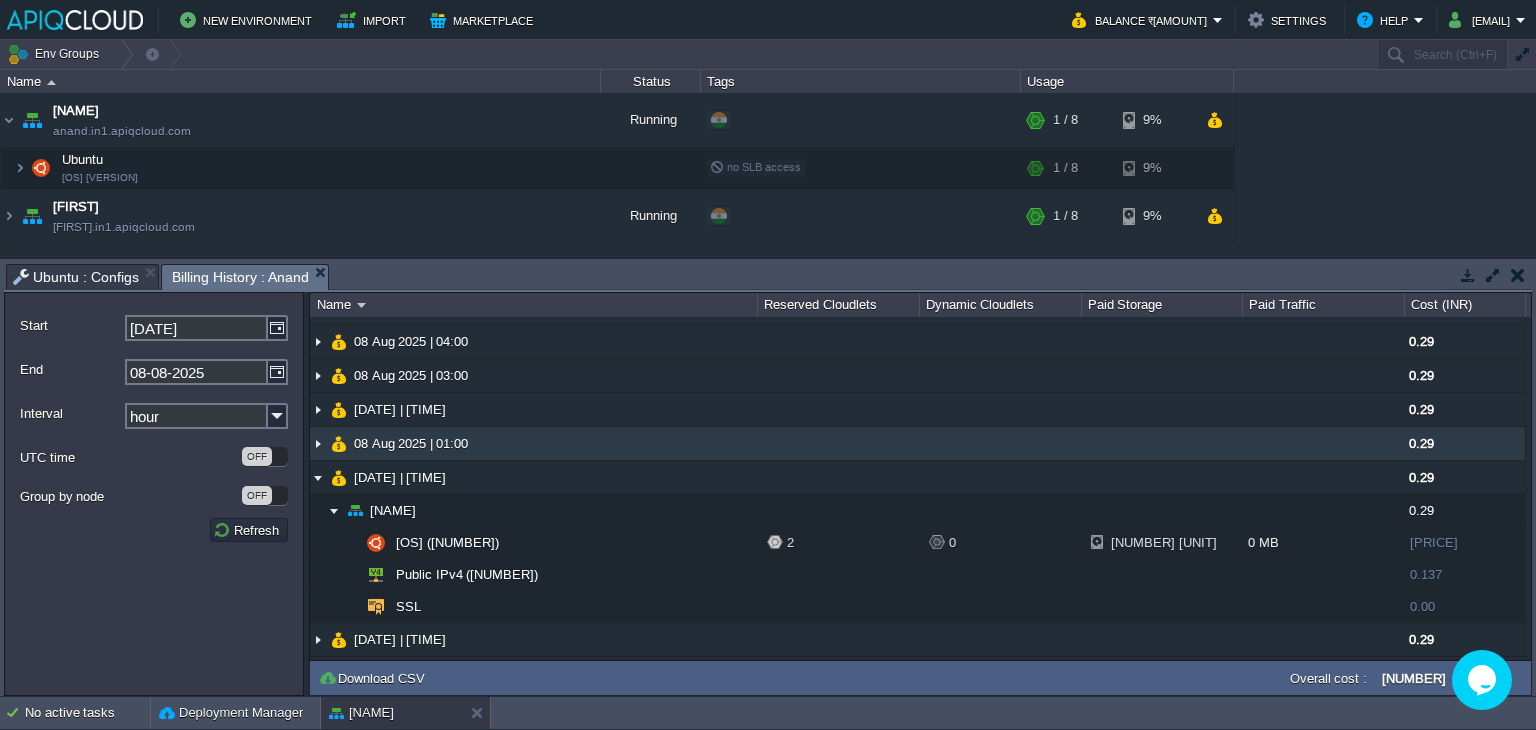 click at bounding box center [318, 443] 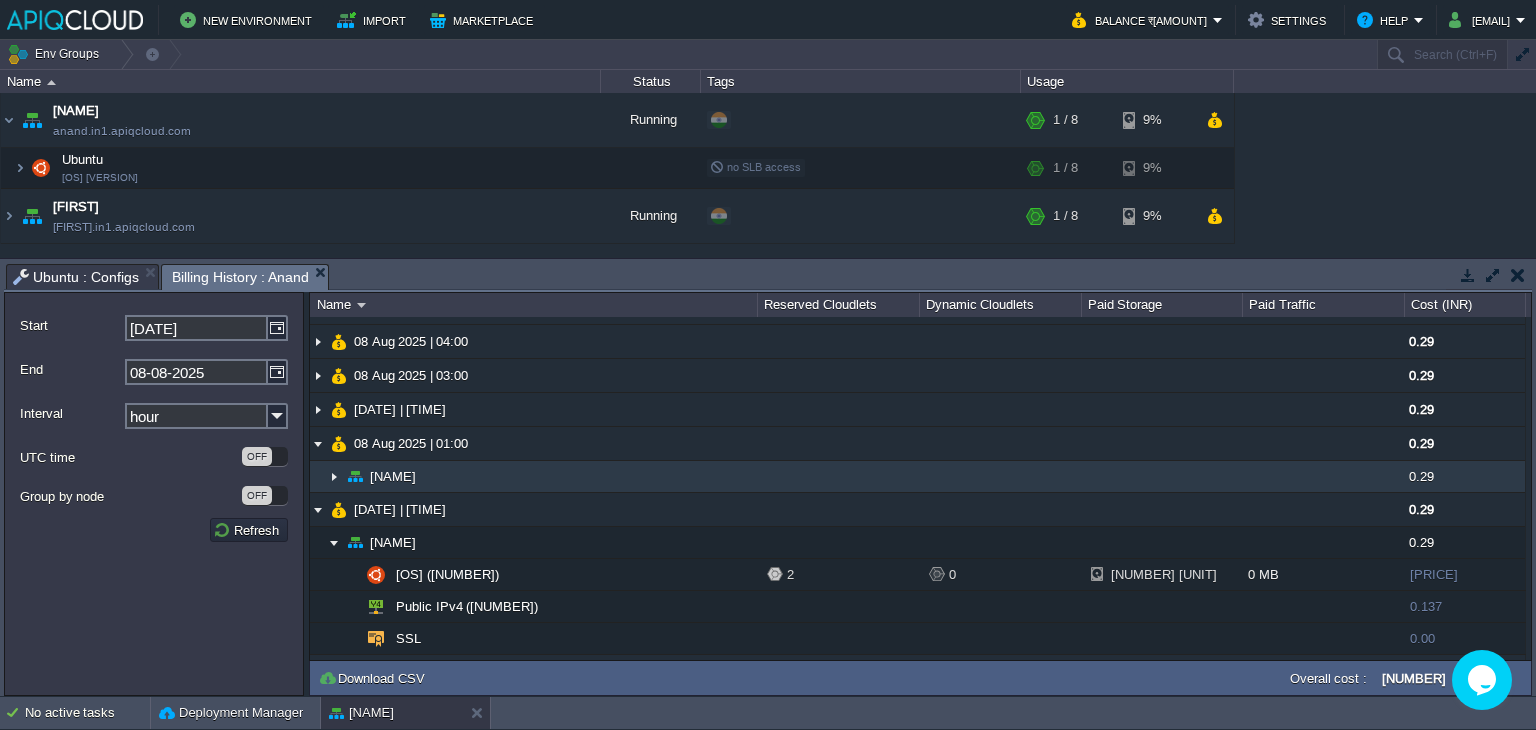 click at bounding box center [334, 476] 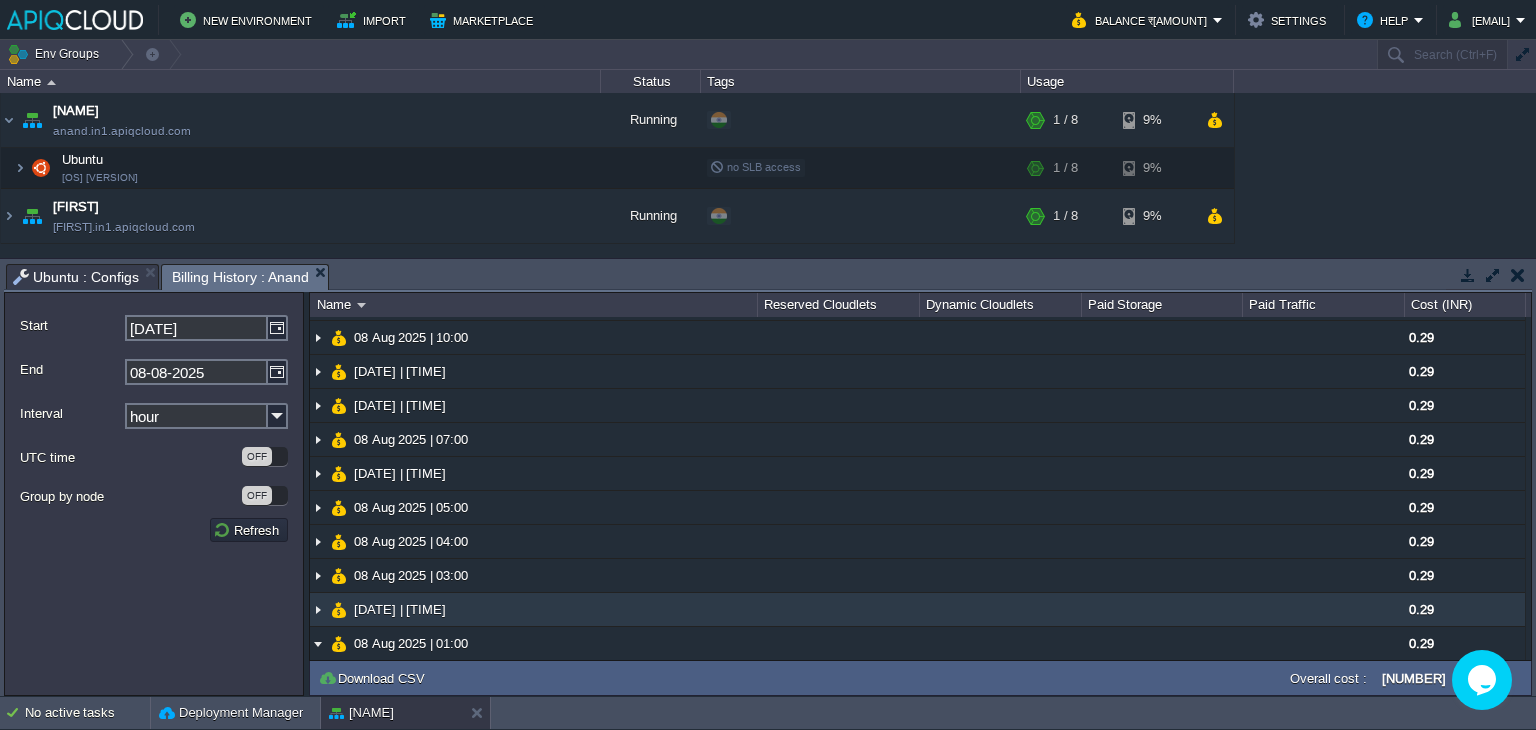 scroll, scrollTop: 300, scrollLeft: 0, axis: vertical 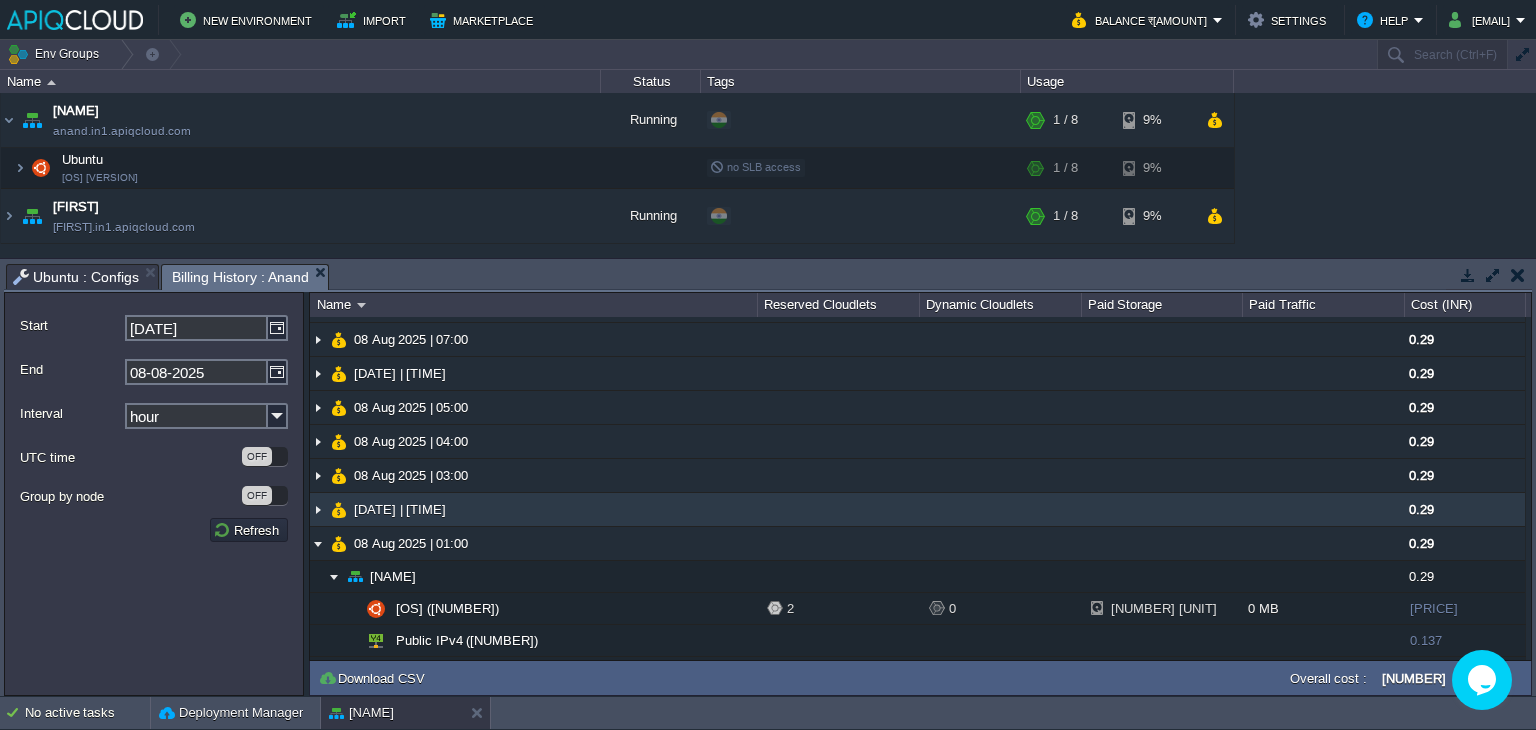 click at bounding box center (318, 509) 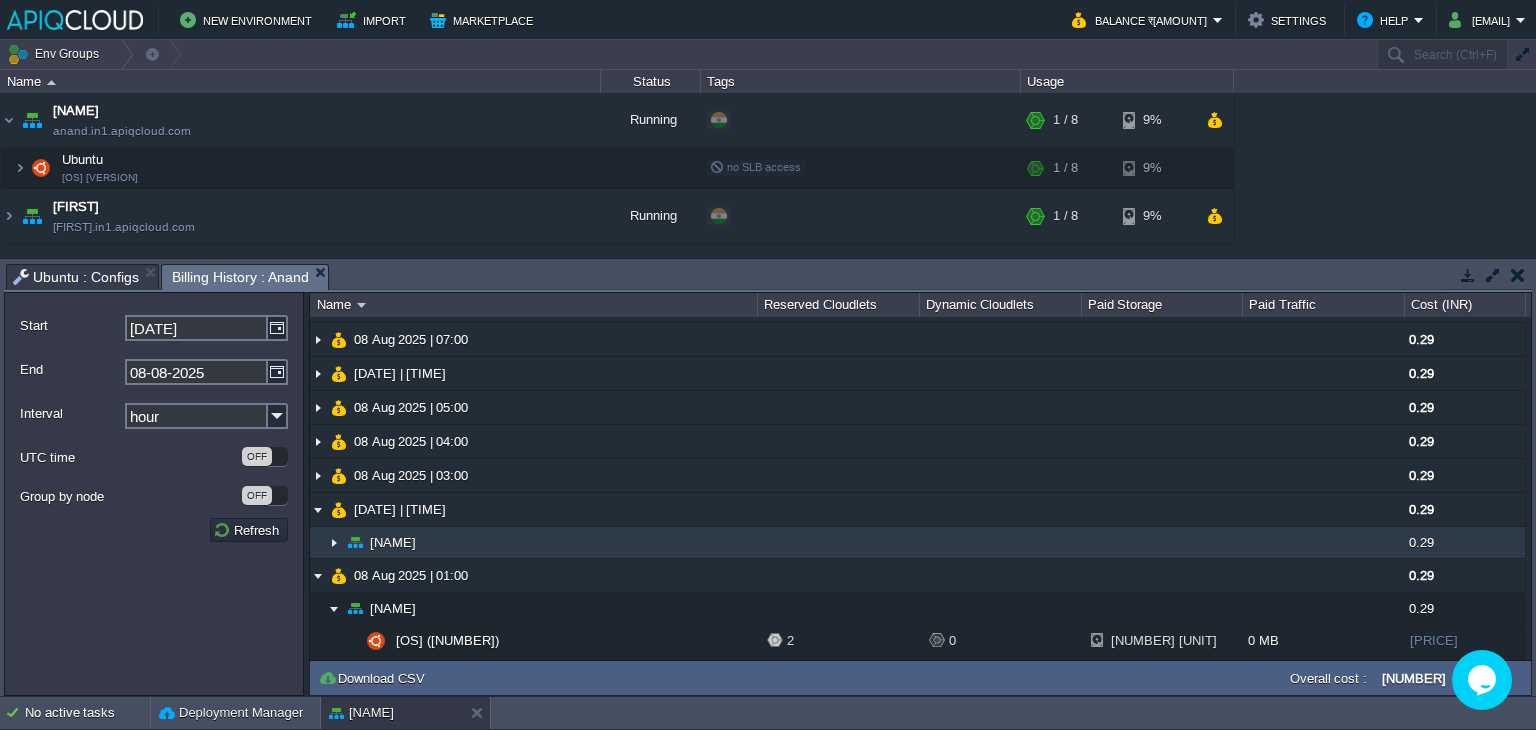 click at bounding box center (334, 542) 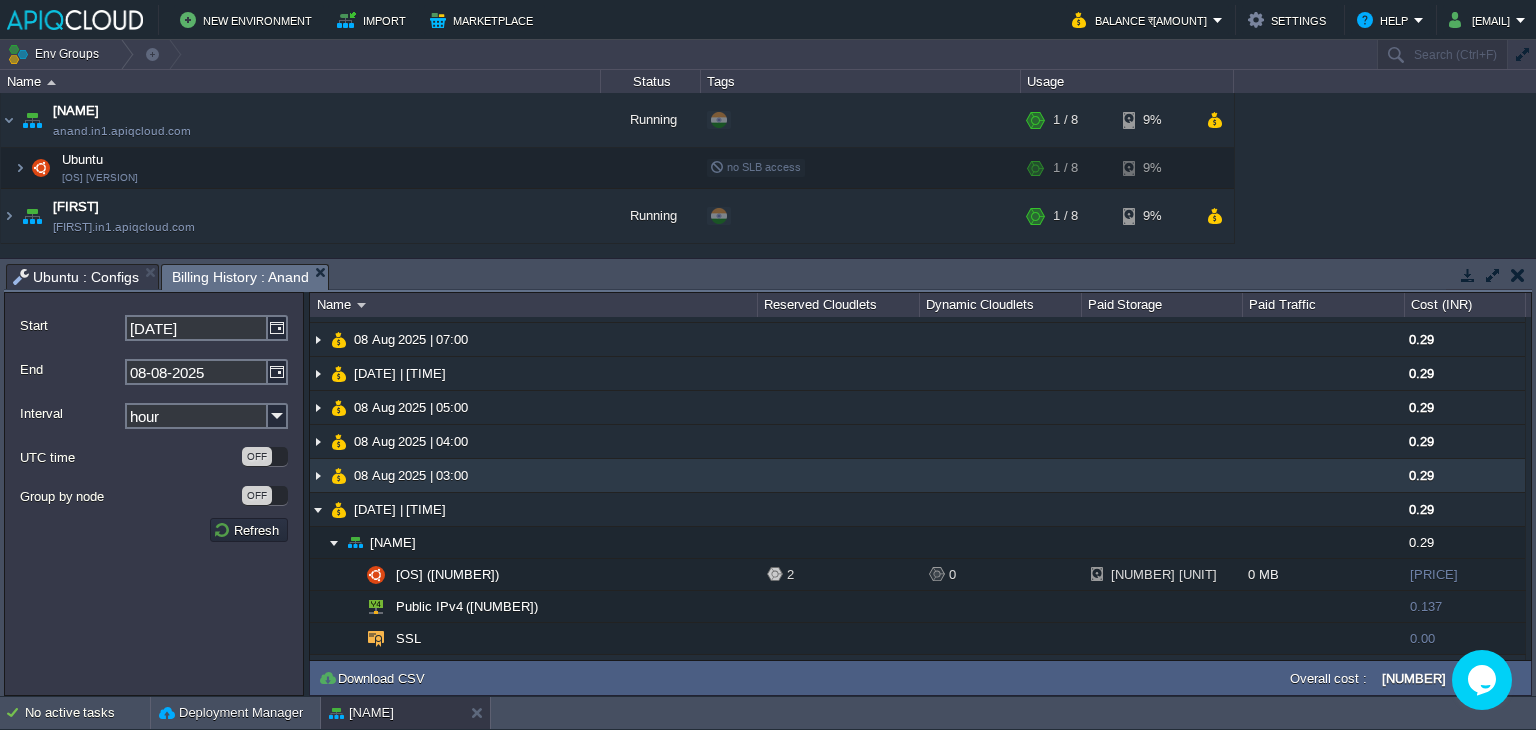 click at bounding box center (318, 475) 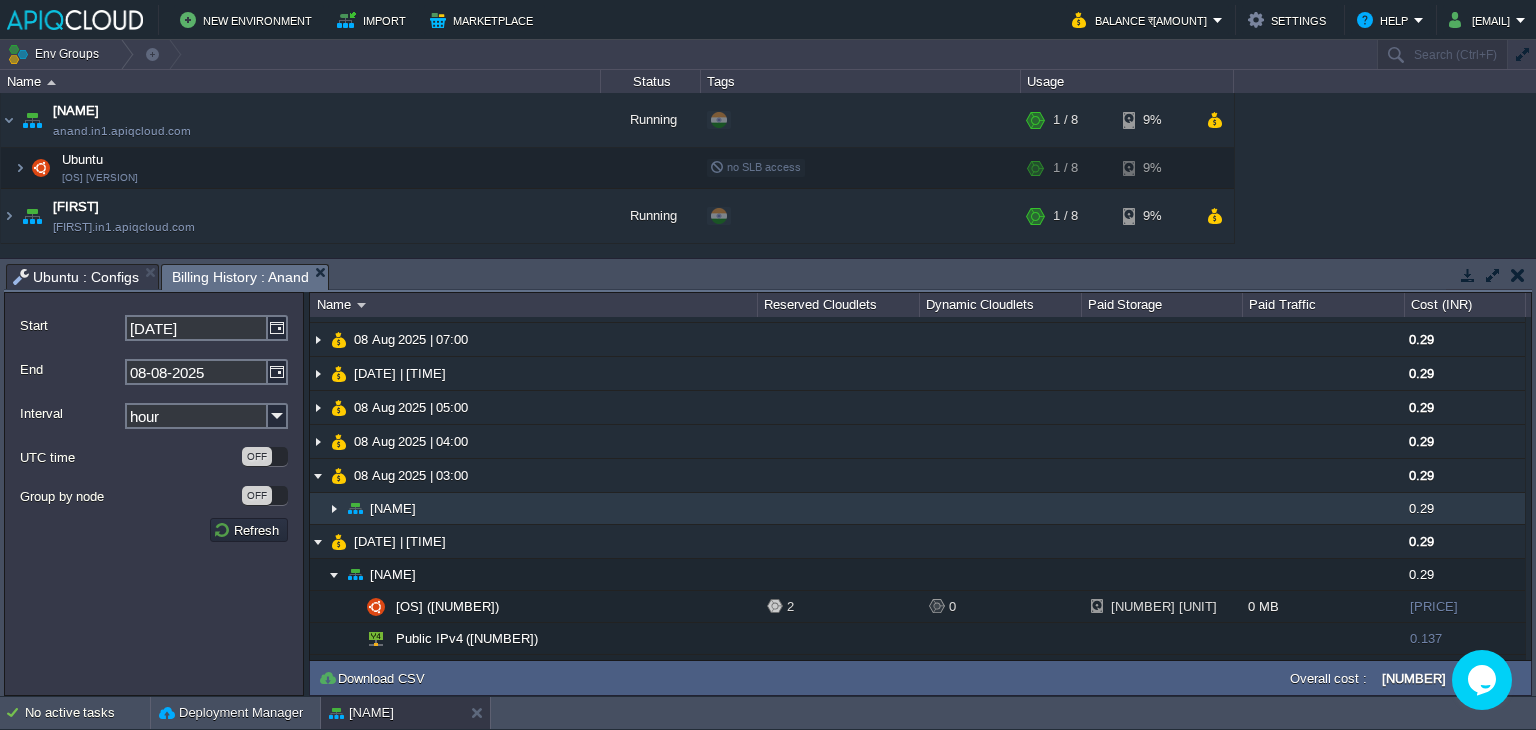 click at bounding box center [334, 508] 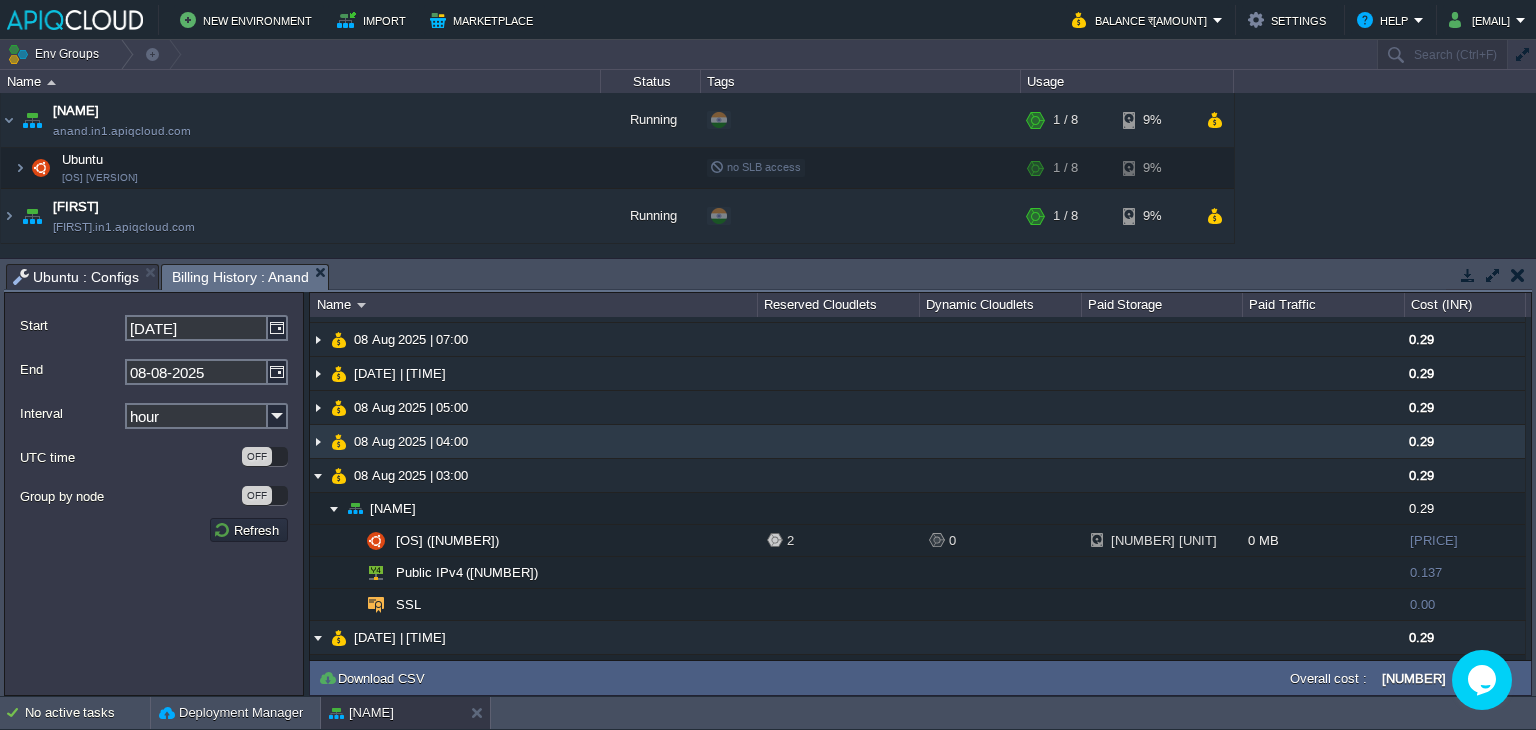click at bounding box center [318, 441] 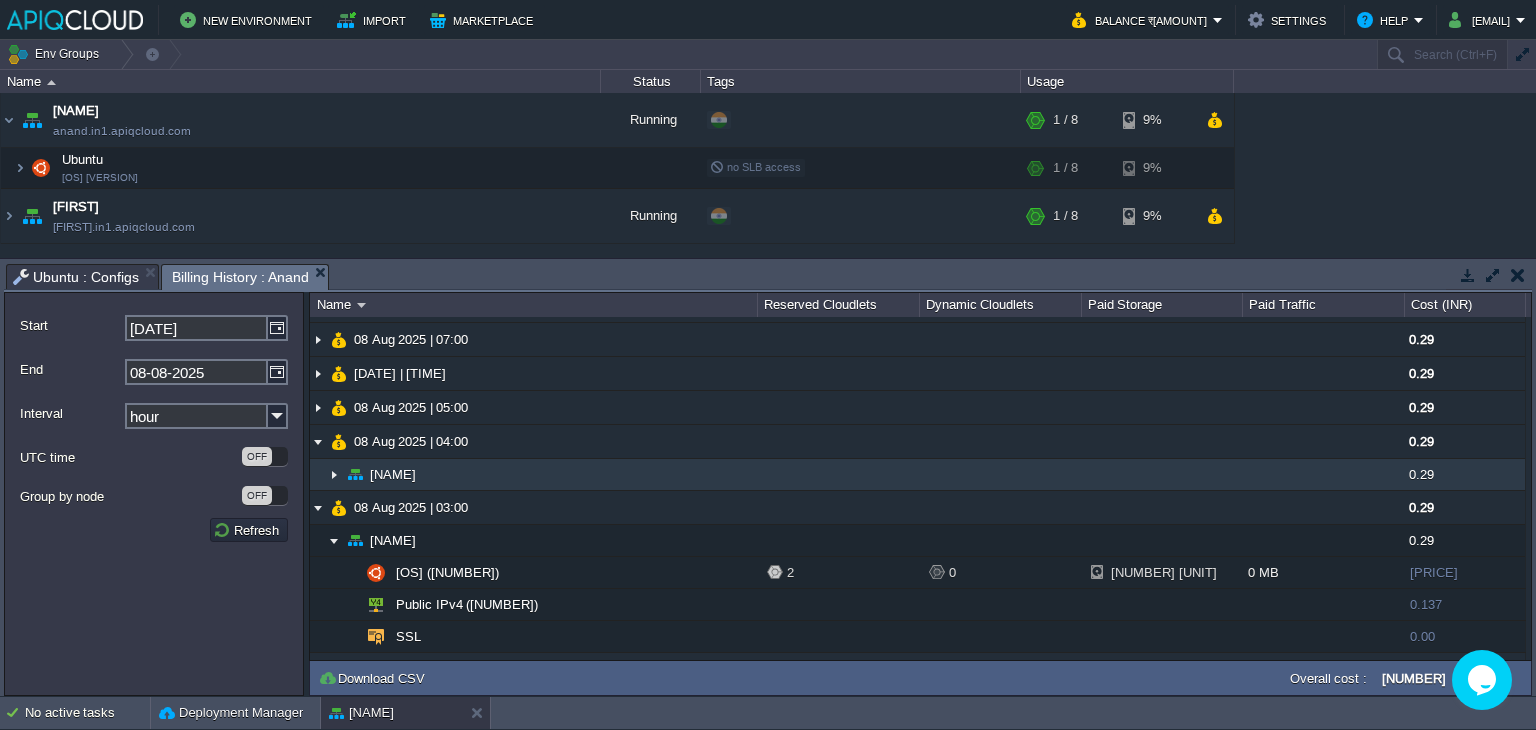 click at bounding box center (334, 474) 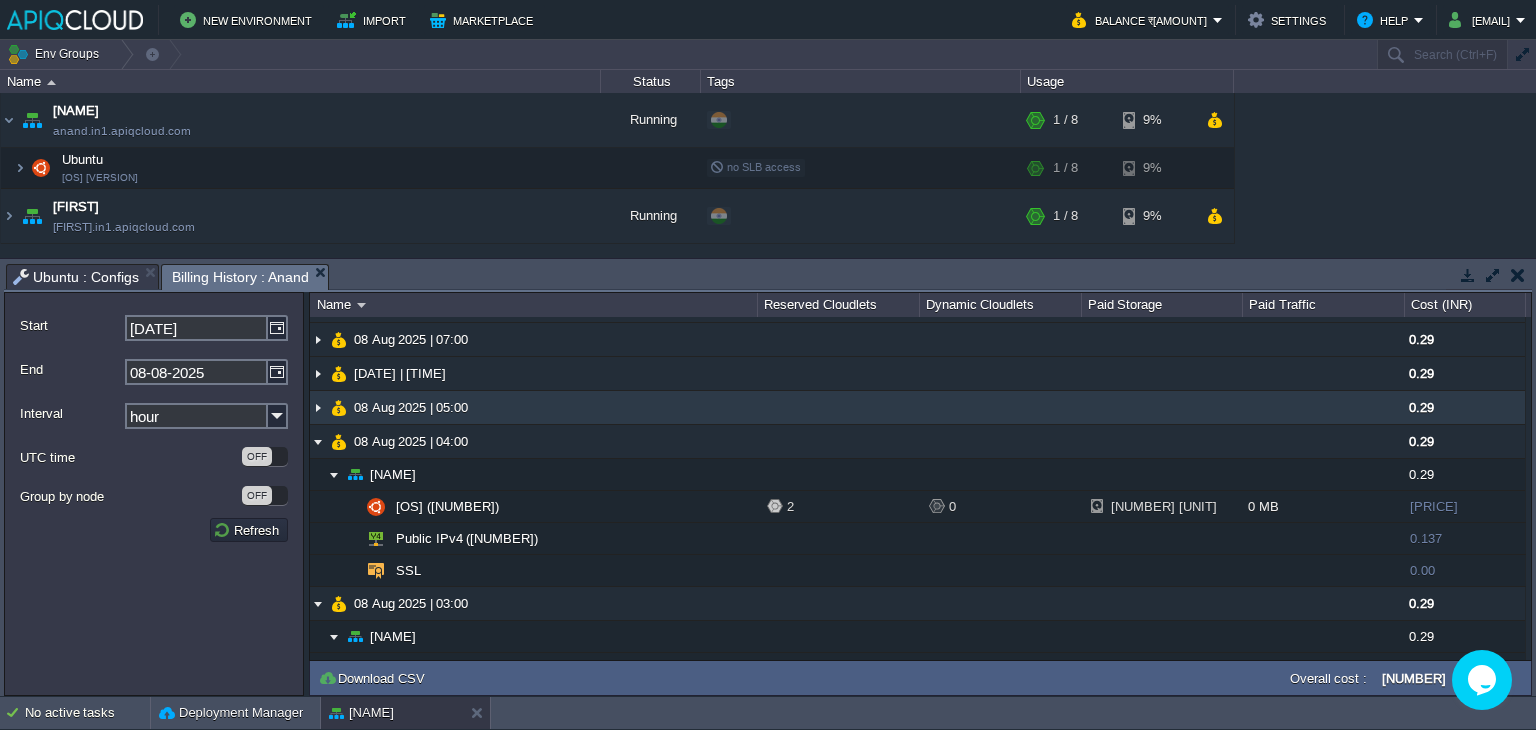 click at bounding box center [318, 407] 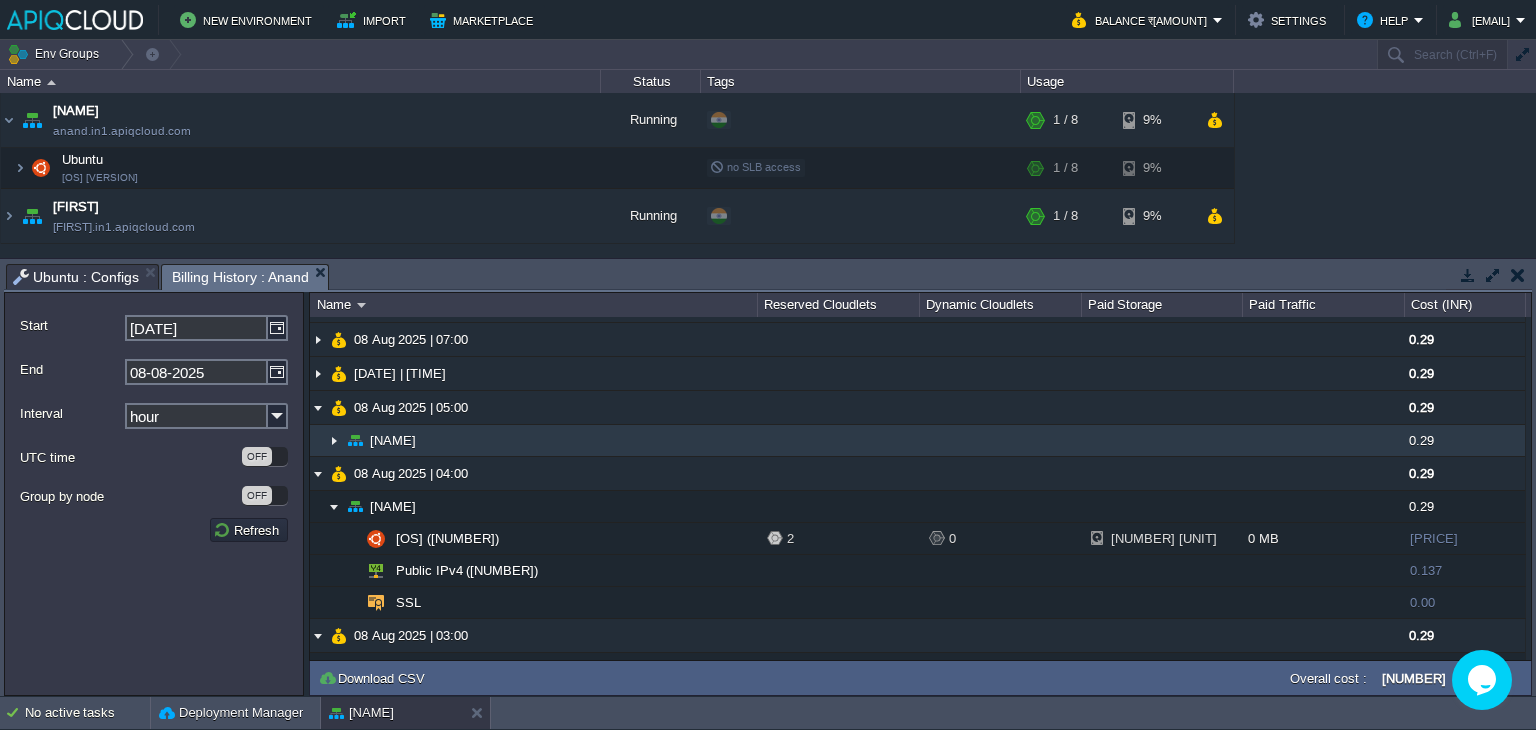 click at bounding box center (334, 440) 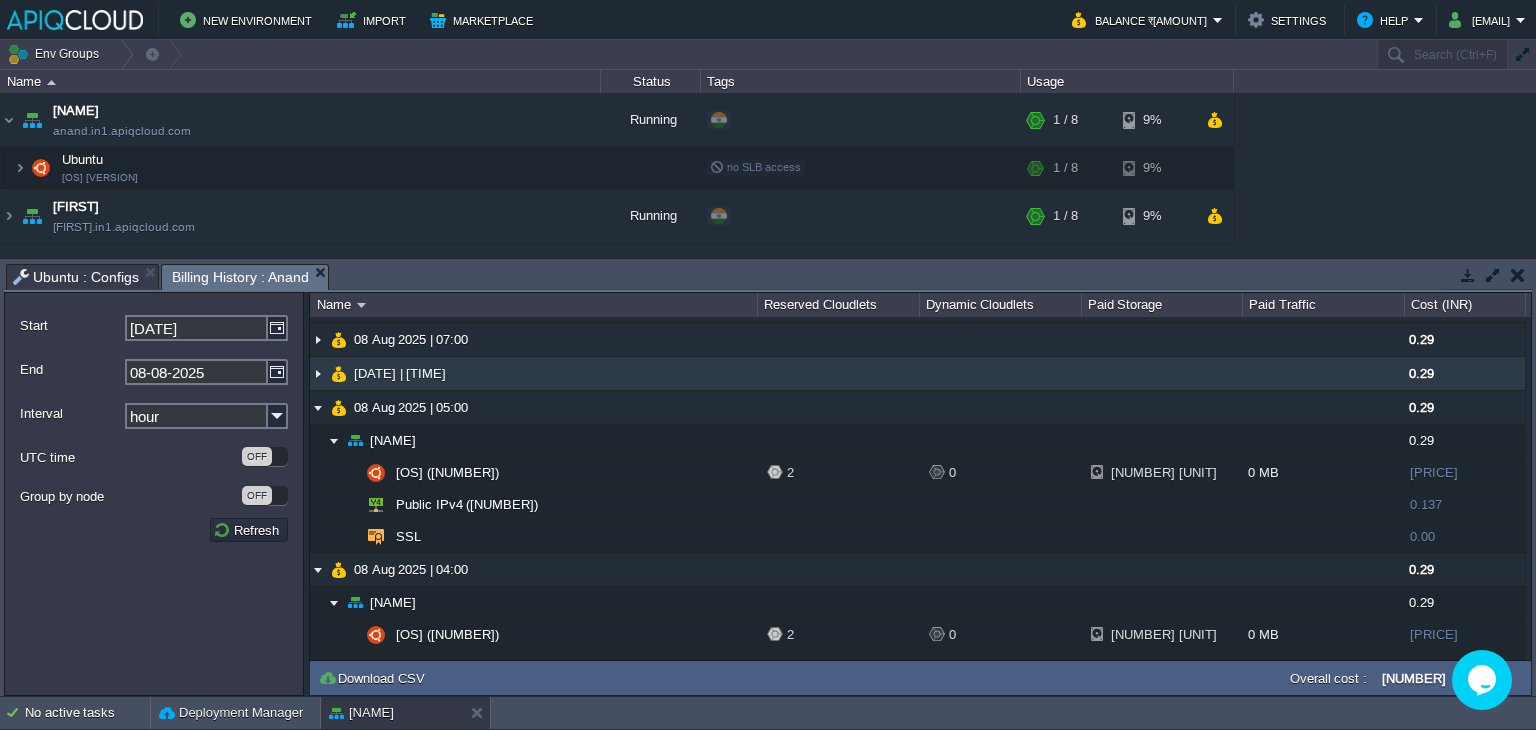 click at bounding box center [318, 373] 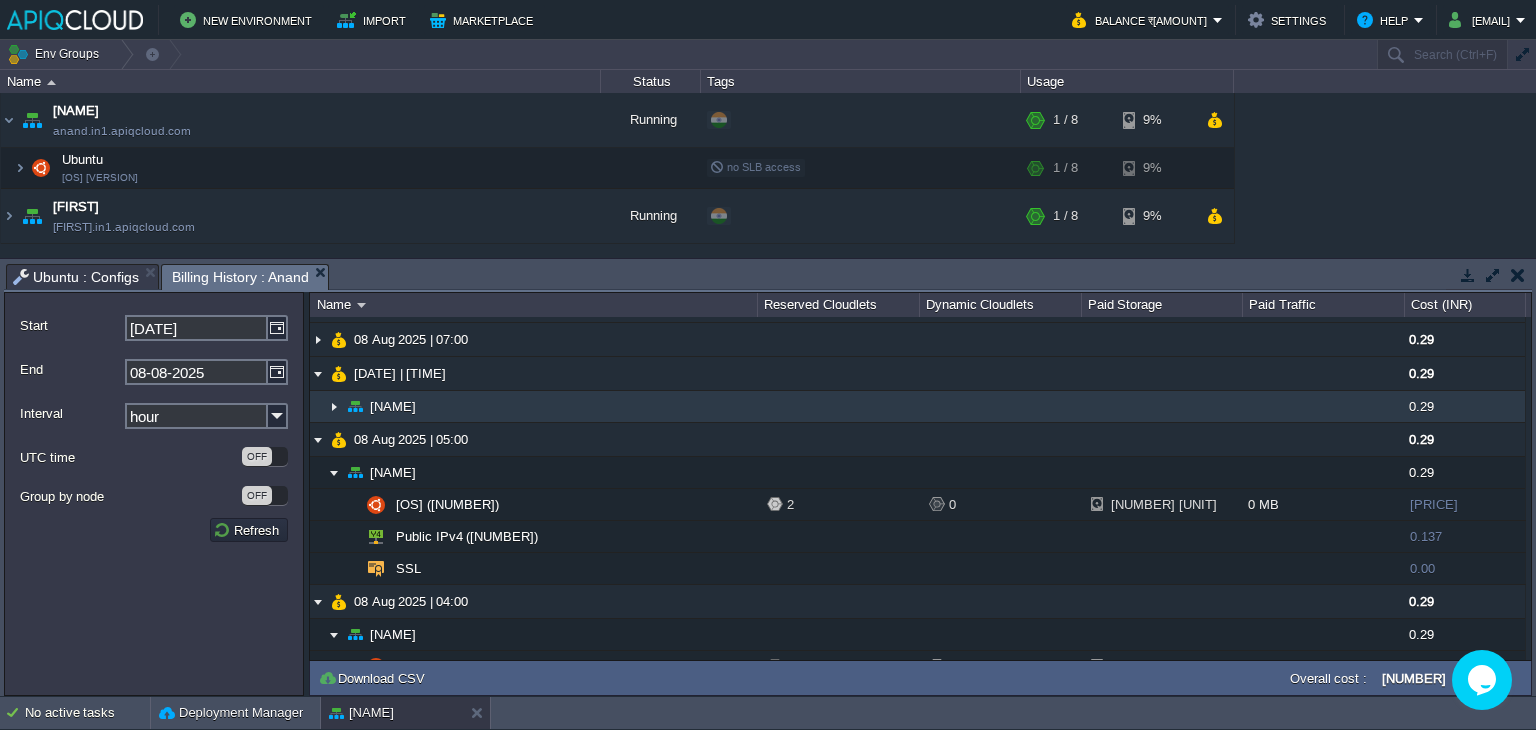 click at bounding box center (334, 406) 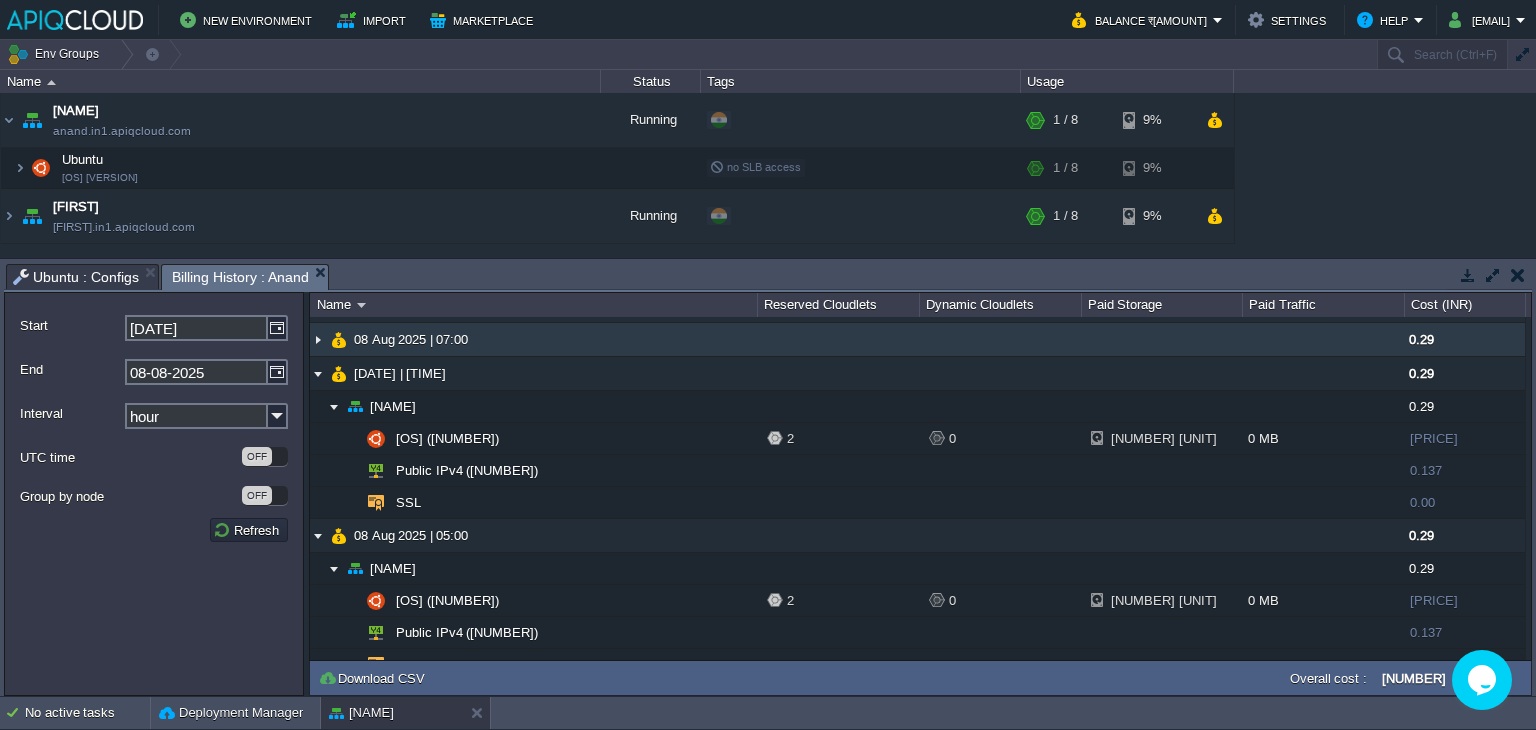 click at bounding box center [318, 339] 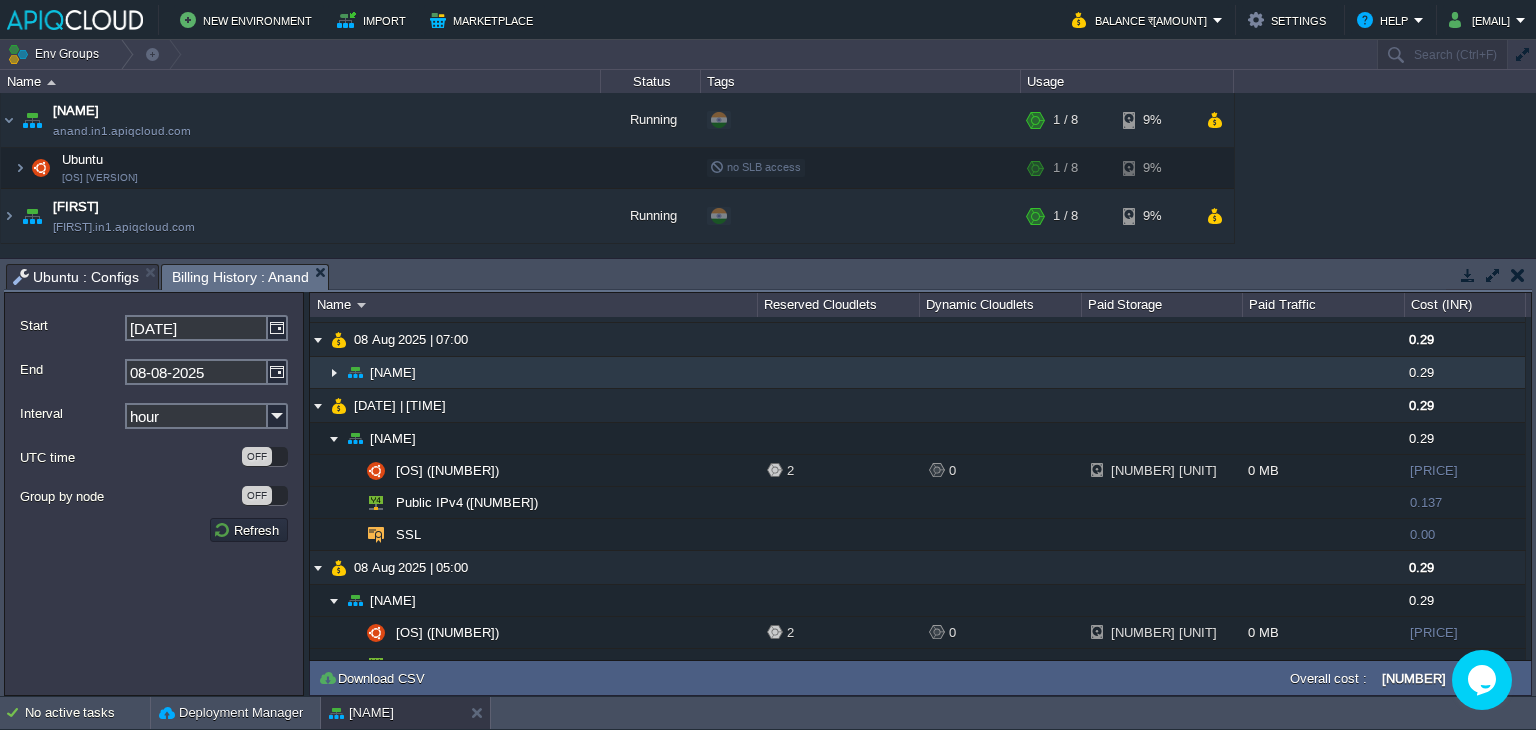 click at bounding box center [334, 372] 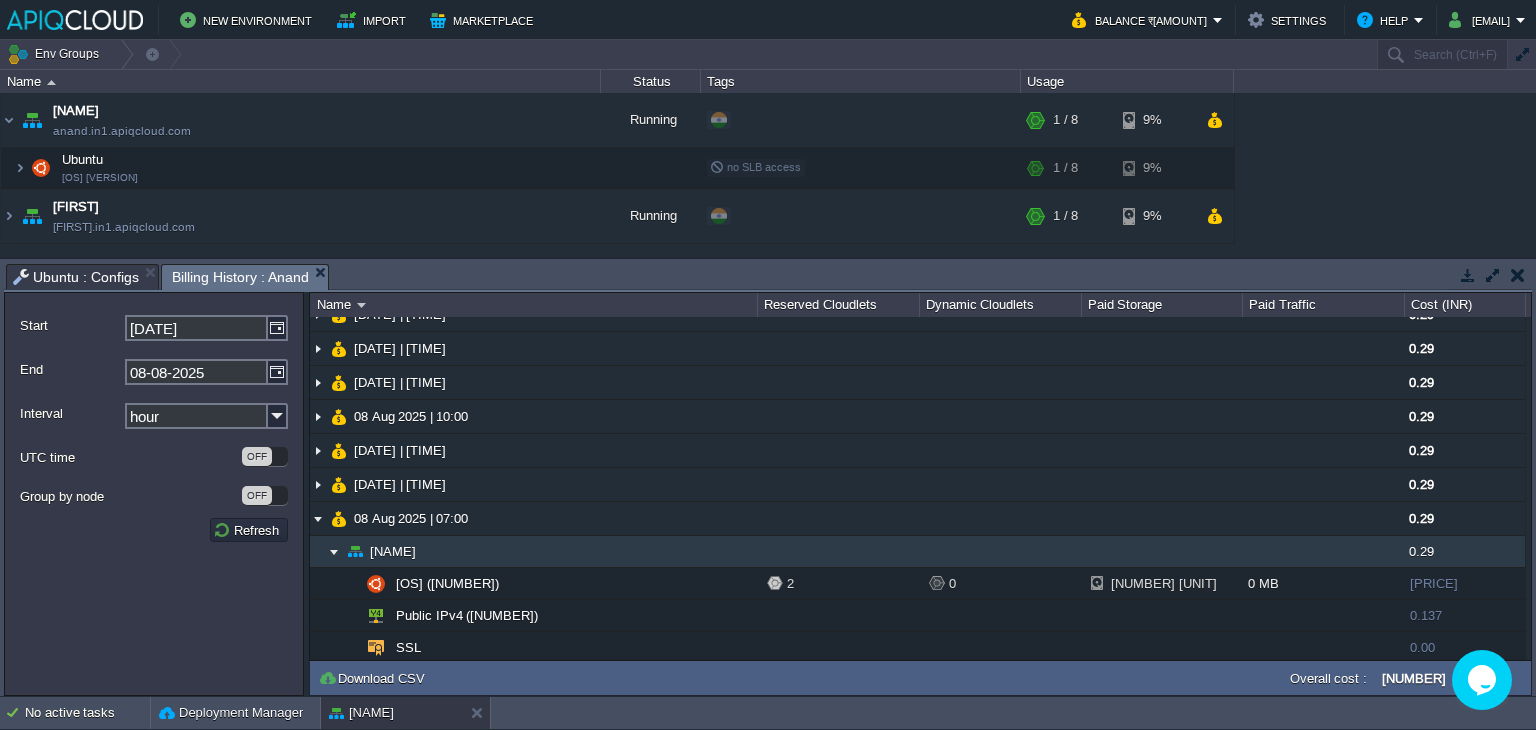 scroll, scrollTop: 100, scrollLeft: 0, axis: vertical 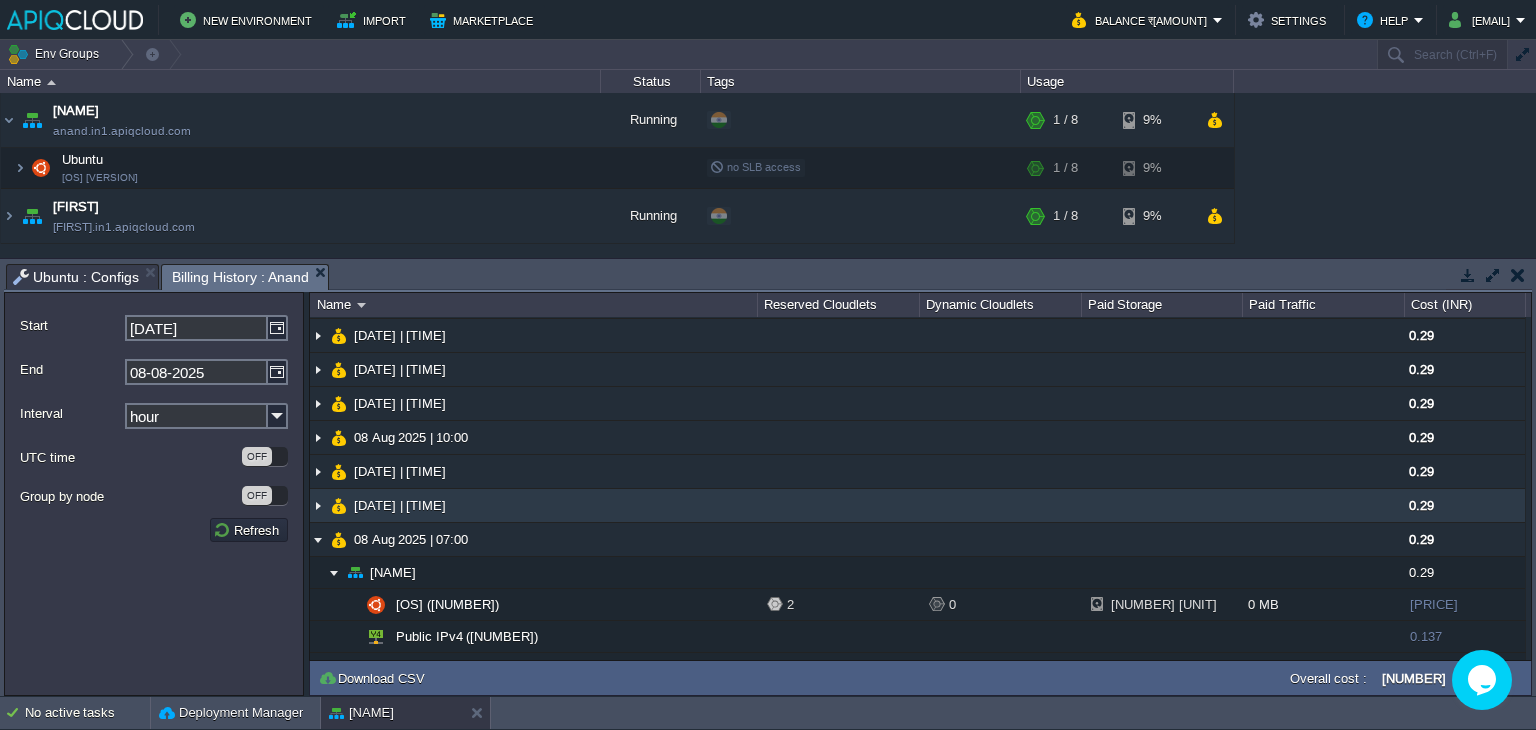 click at bounding box center [318, 505] 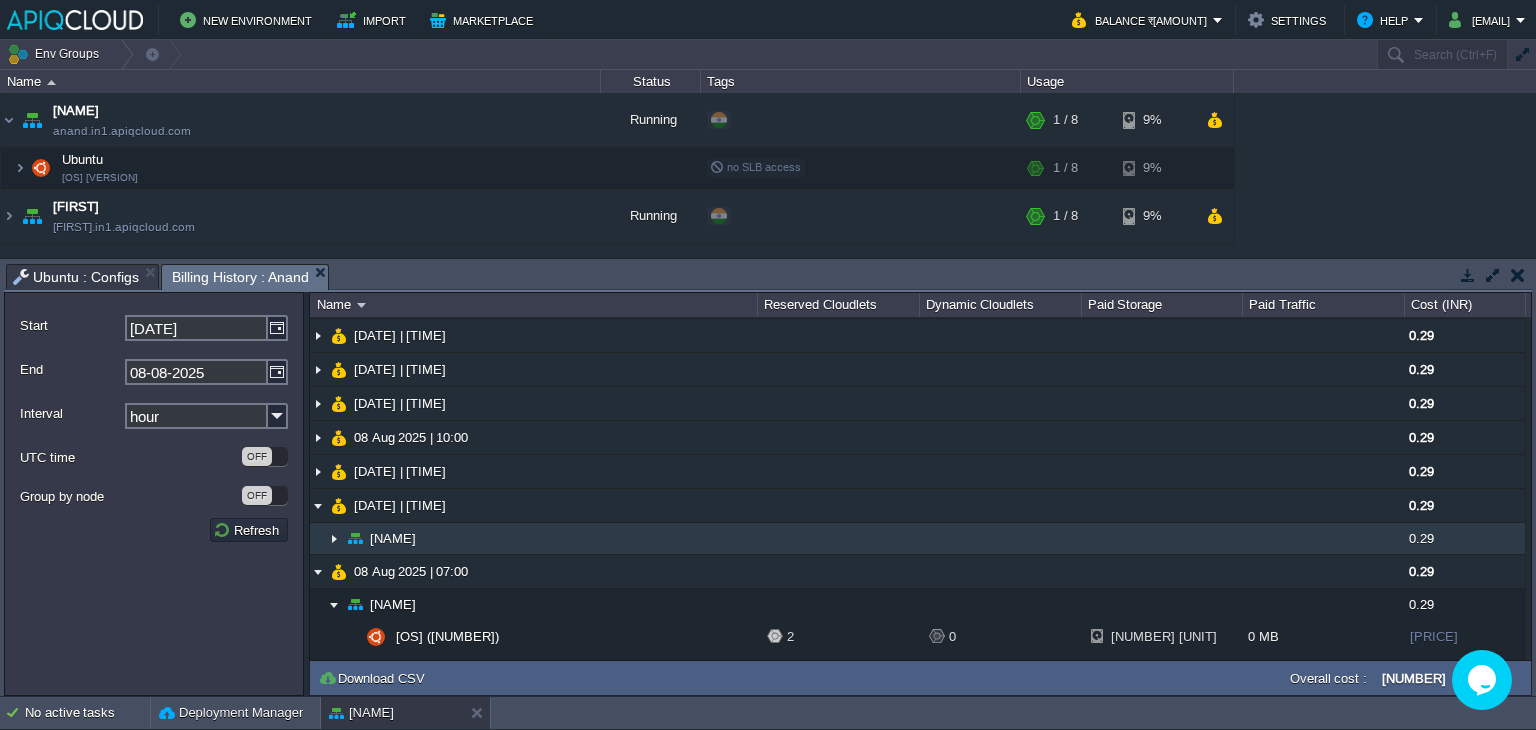 click at bounding box center (334, 538) 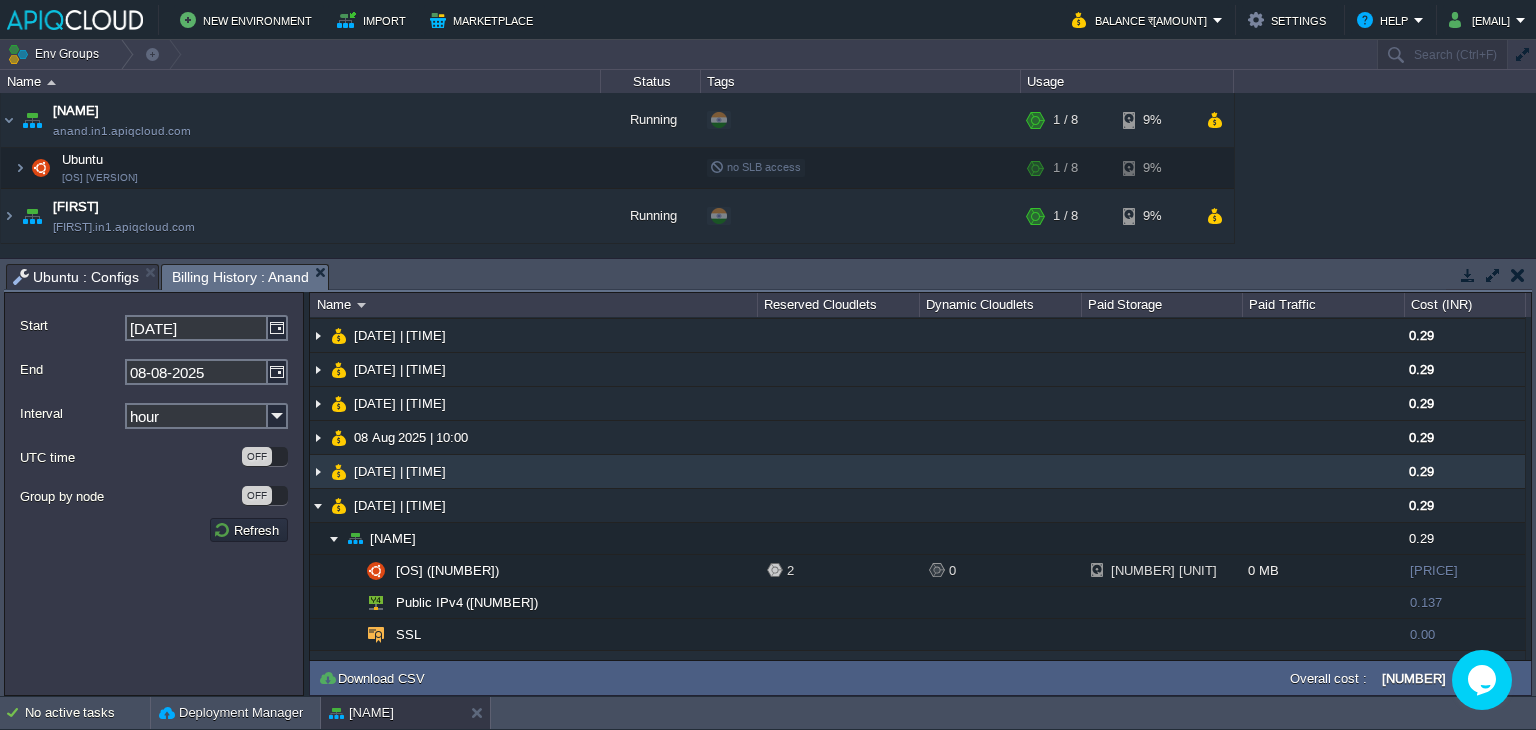 click at bounding box center [318, 471] 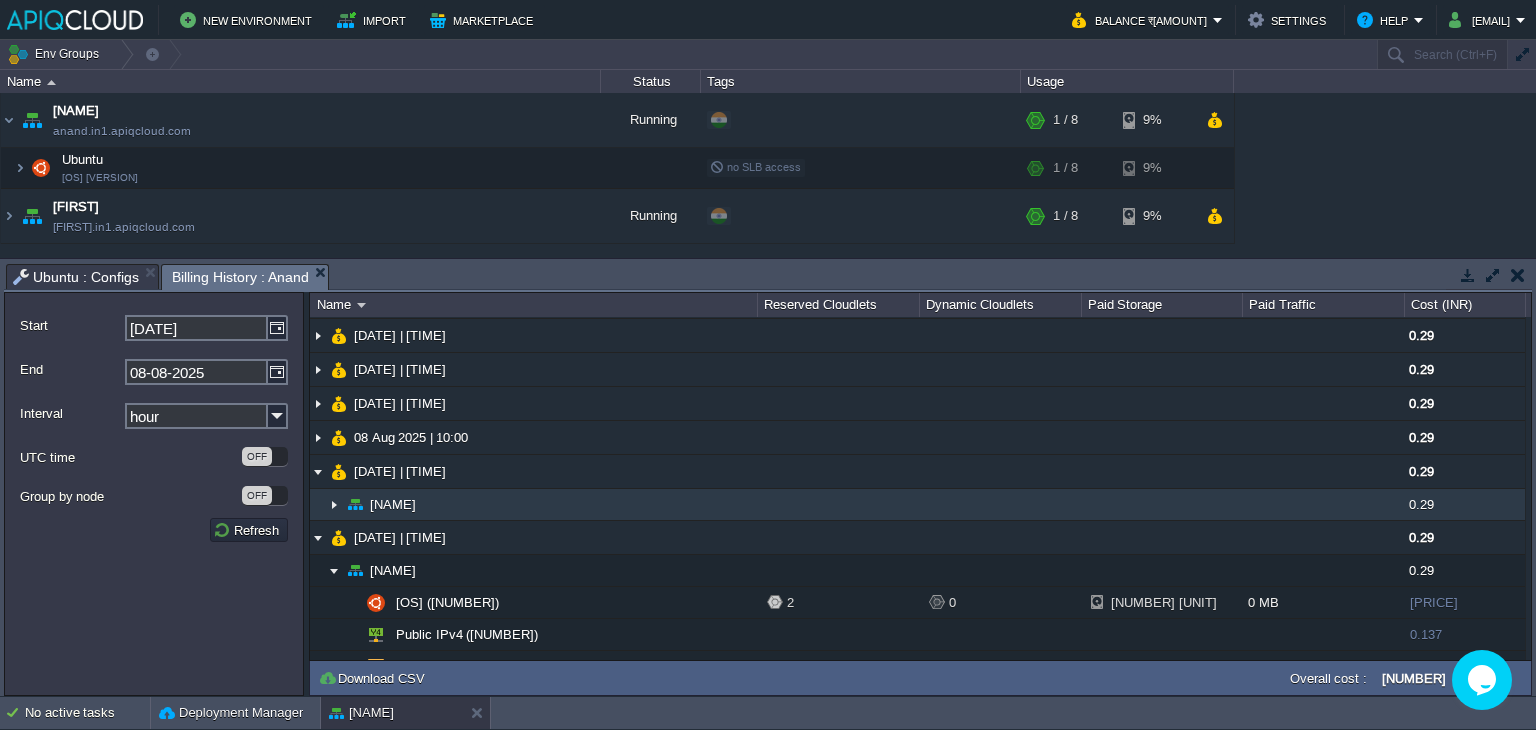 click at bounding box center [334, 504] 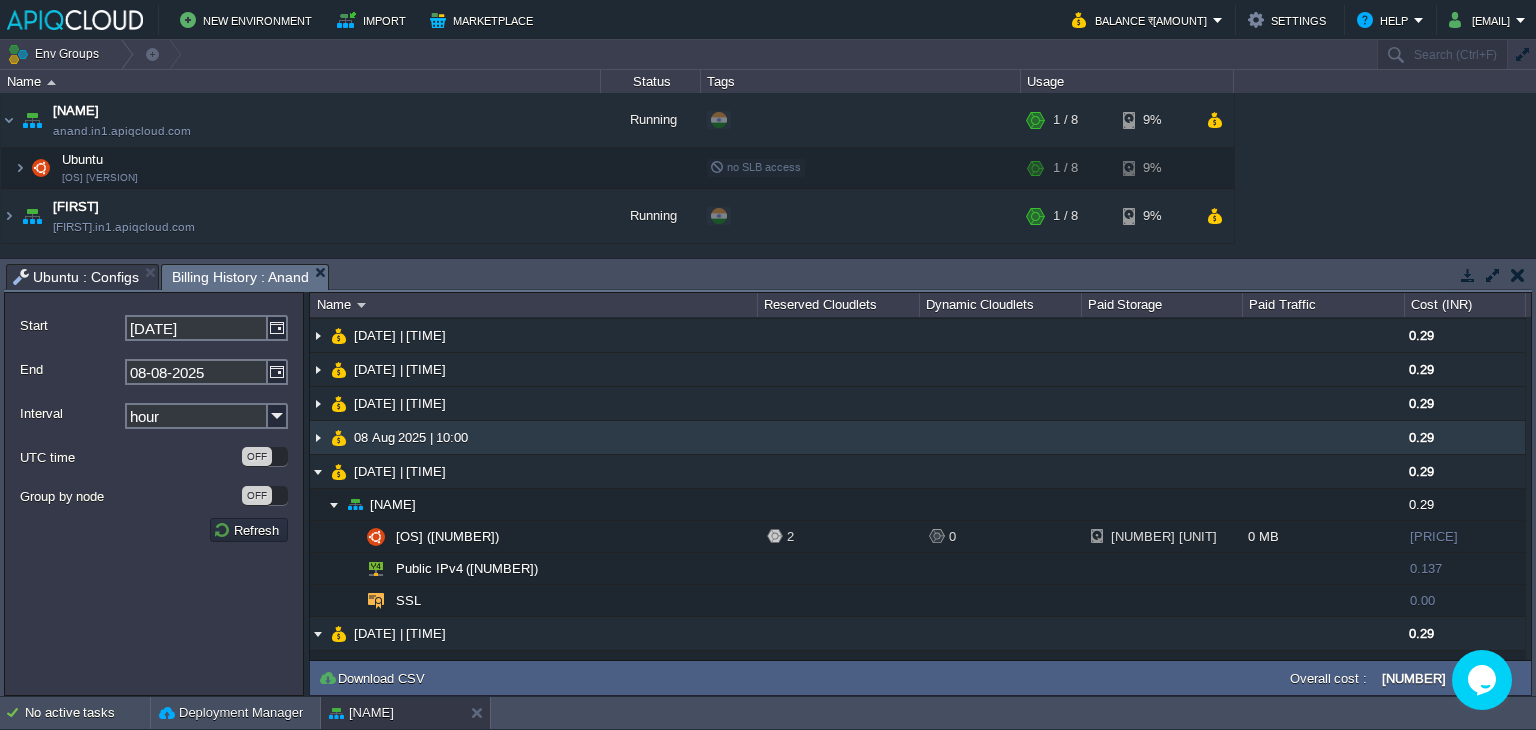 click at bounding box center (318, 437) 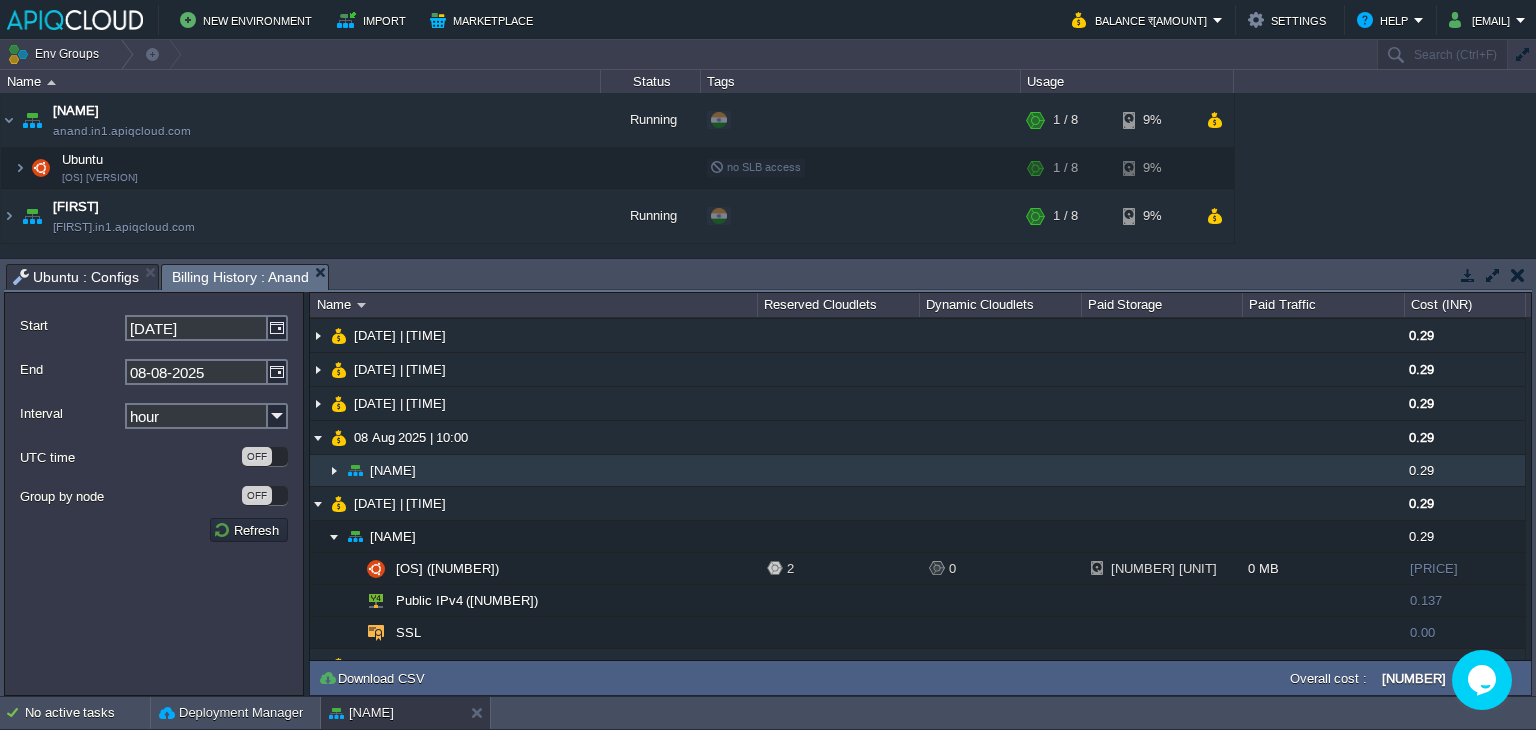 click at bounding box center (334, 470) 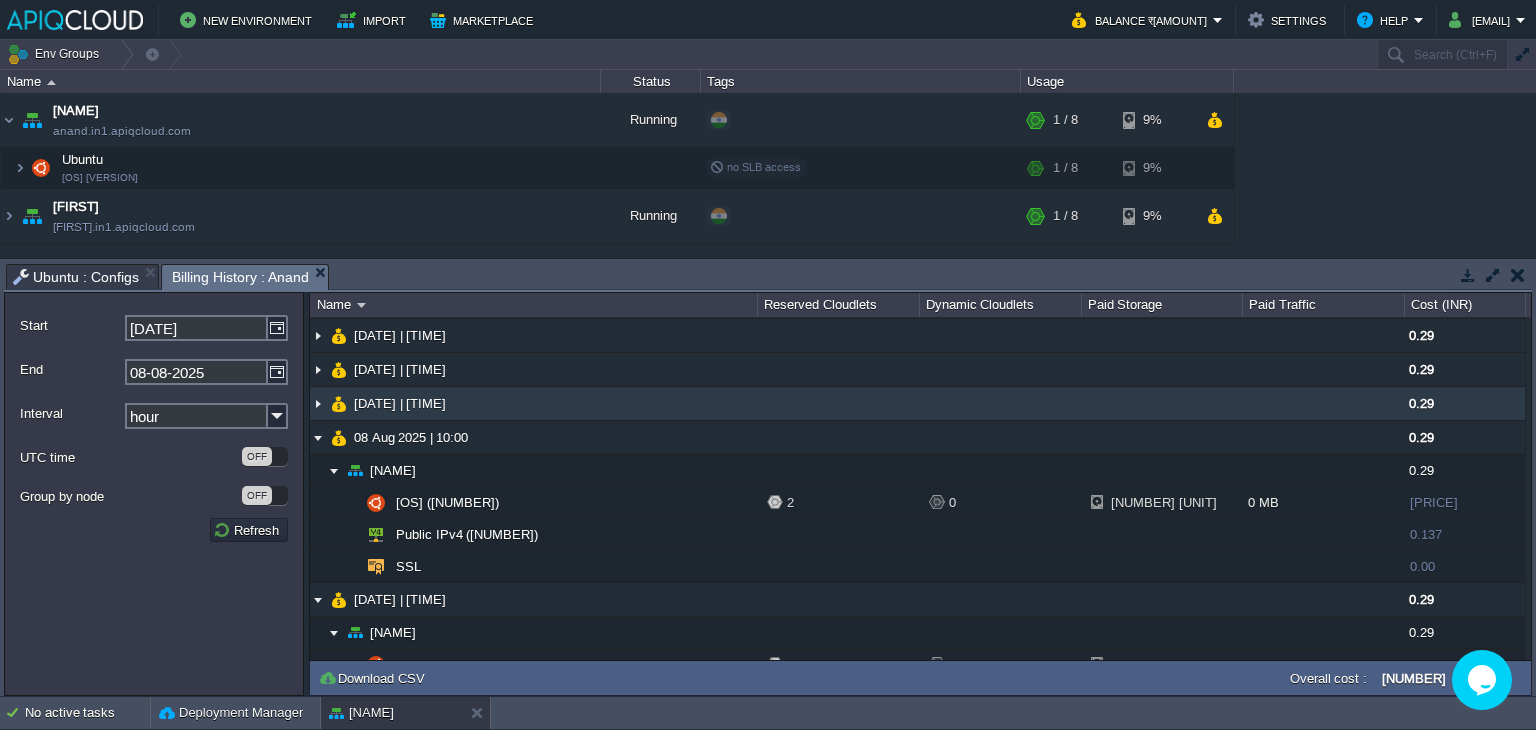 click at bounding box center [318, 403] 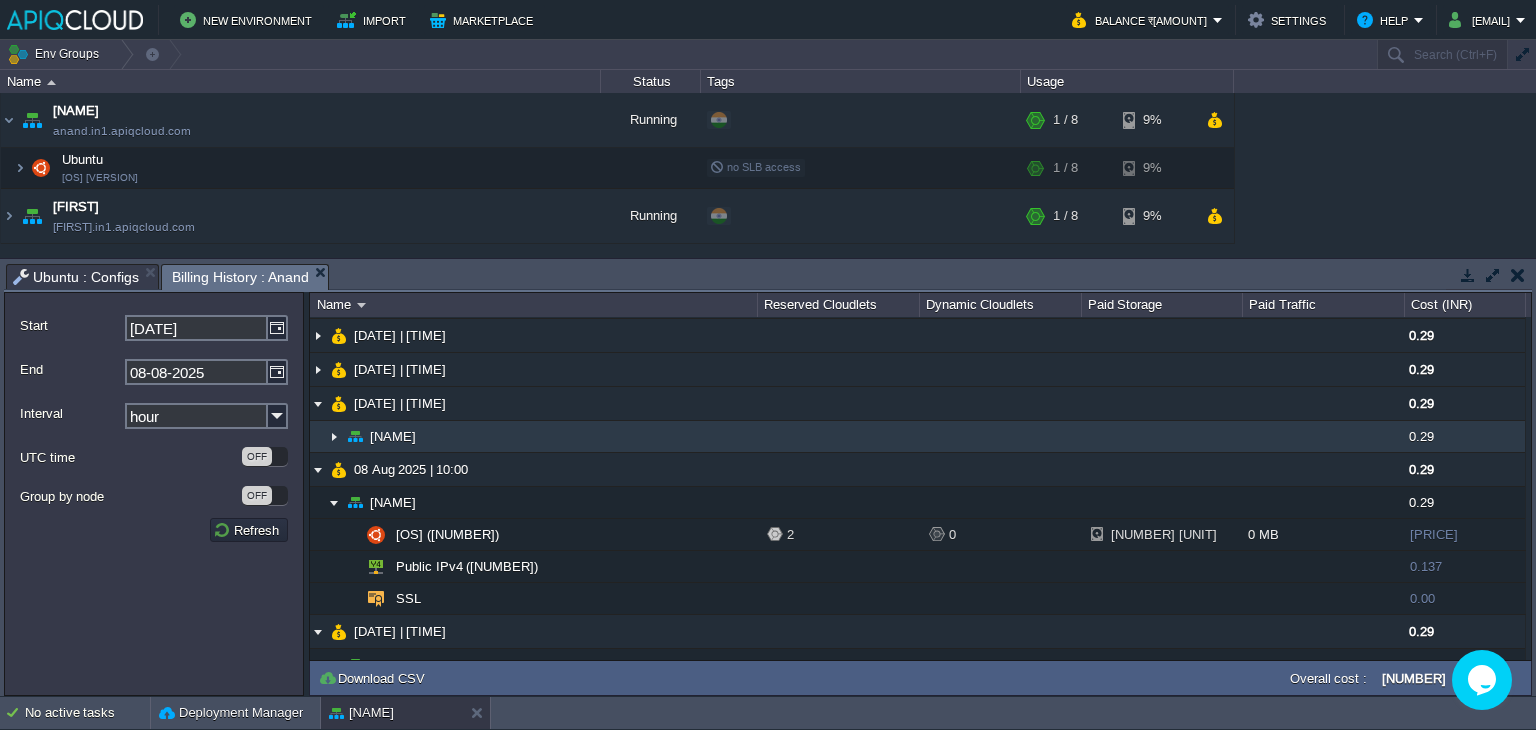 click at bounding box center (334, 436) 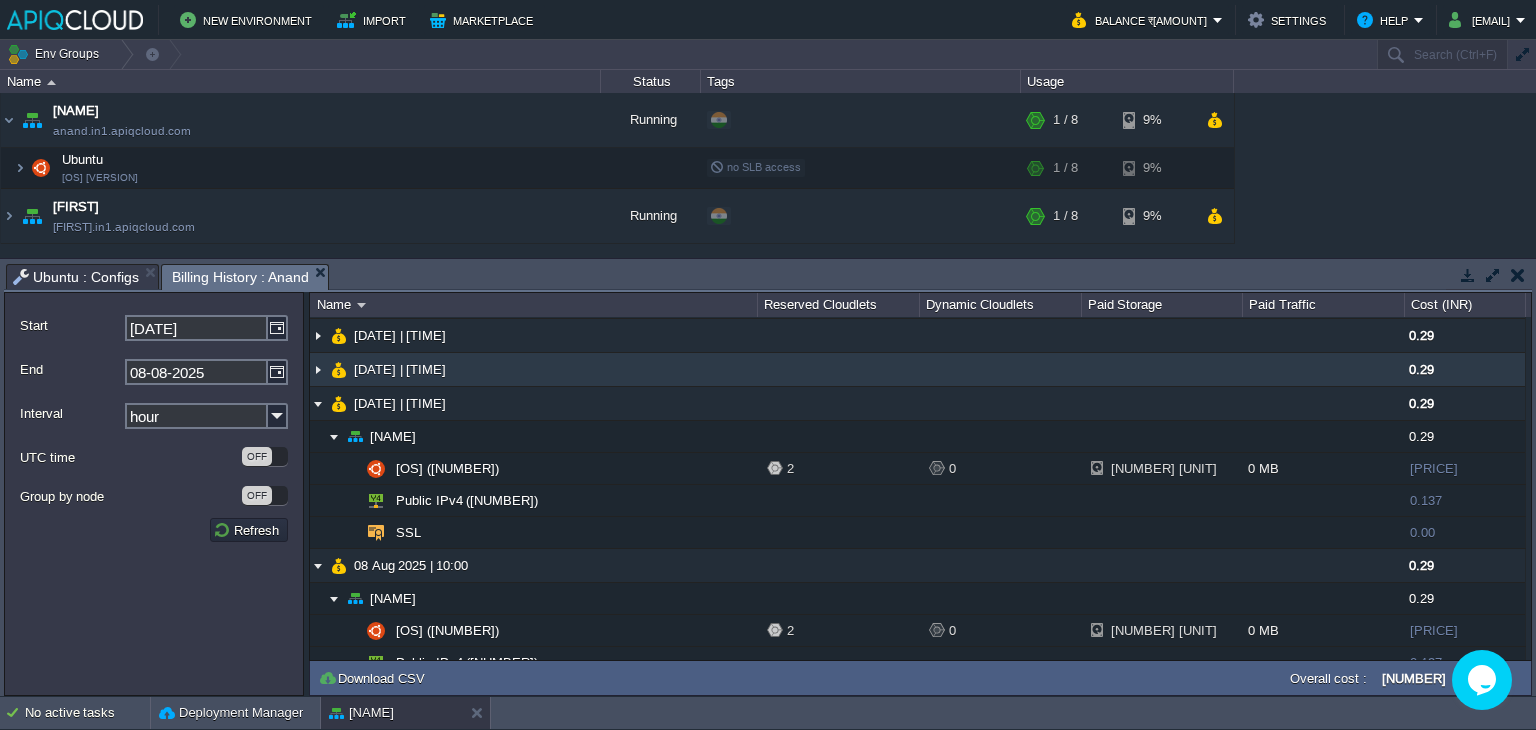 click at bounding box center [318, 369] 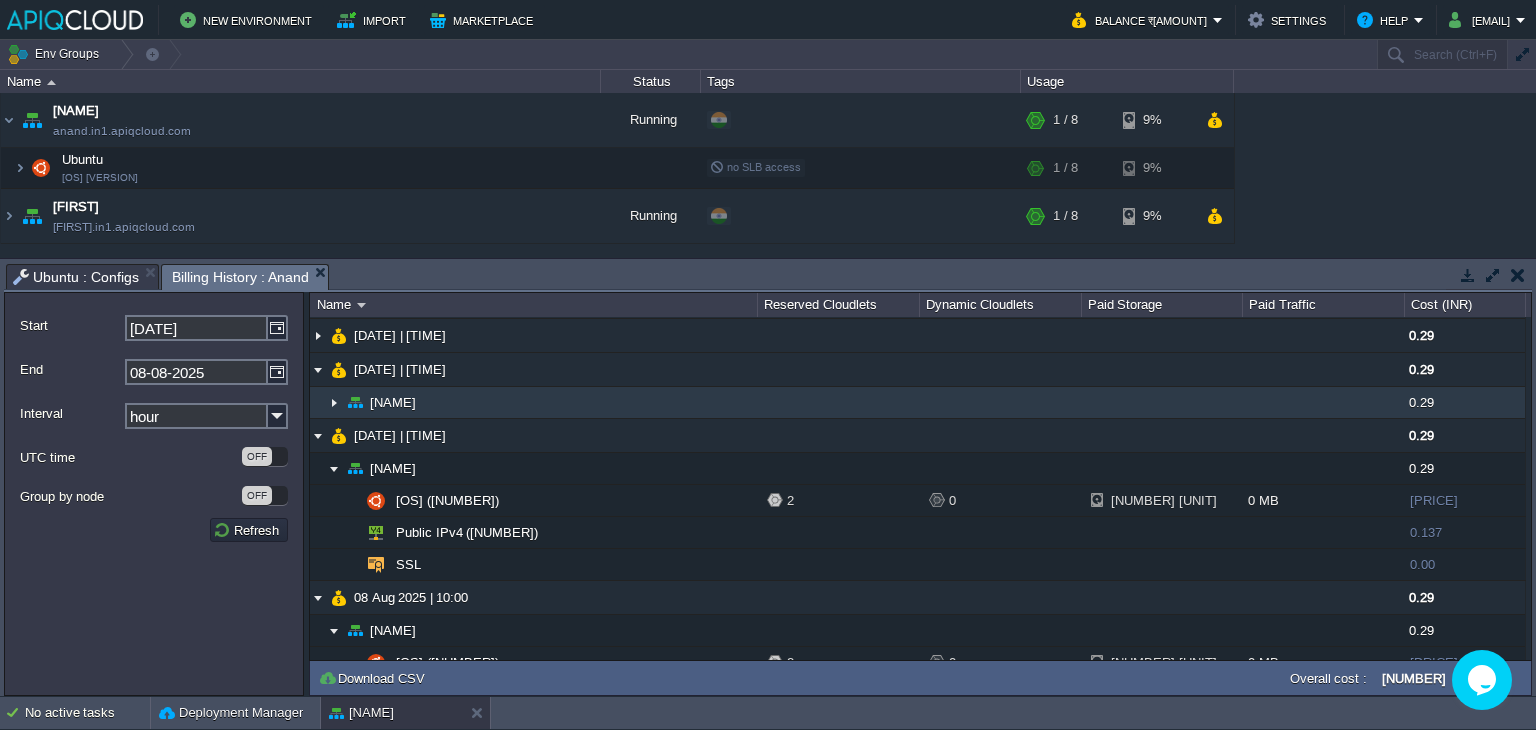 click at bounding box center [334, 402] 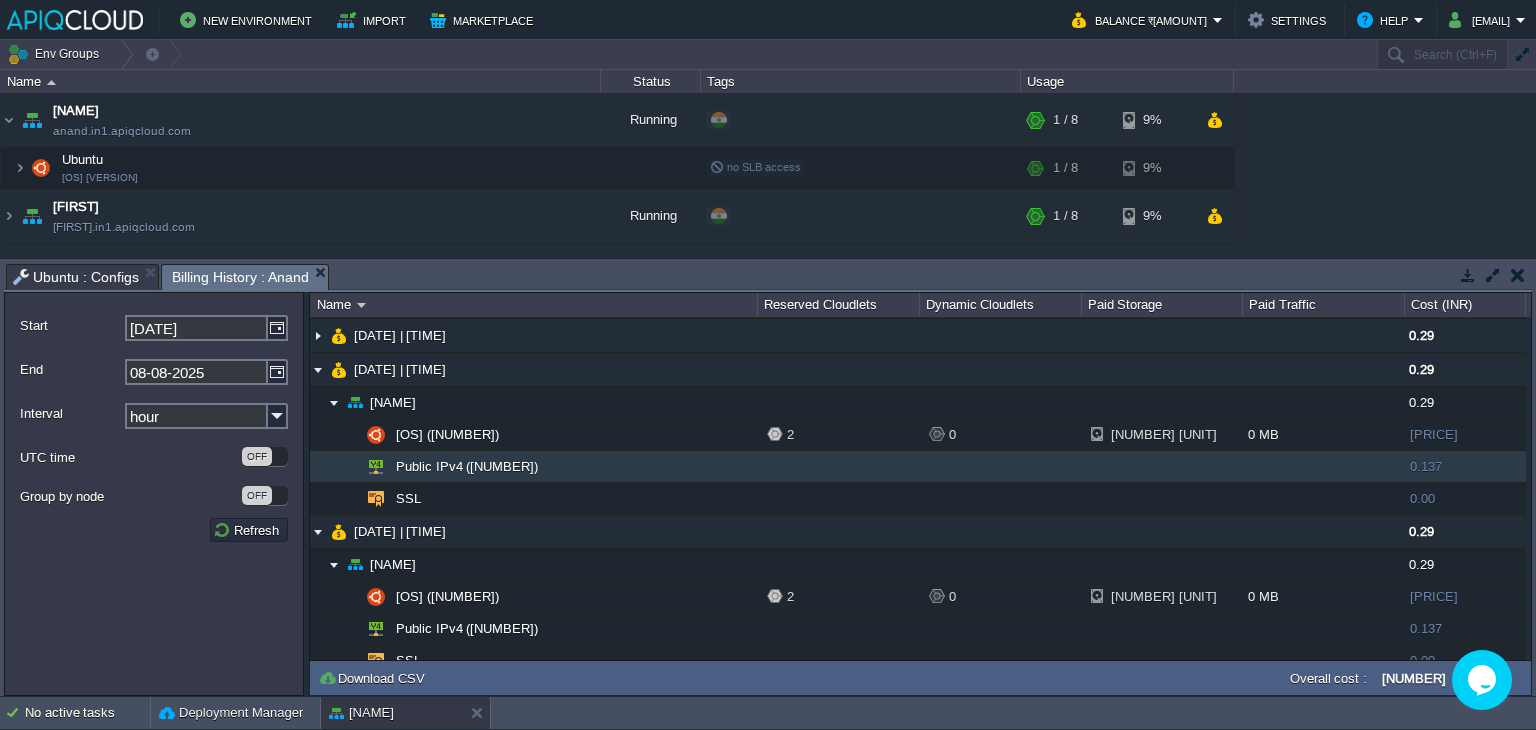 scroll, scrollTop: 0, scrollLeft: 0, axis: both 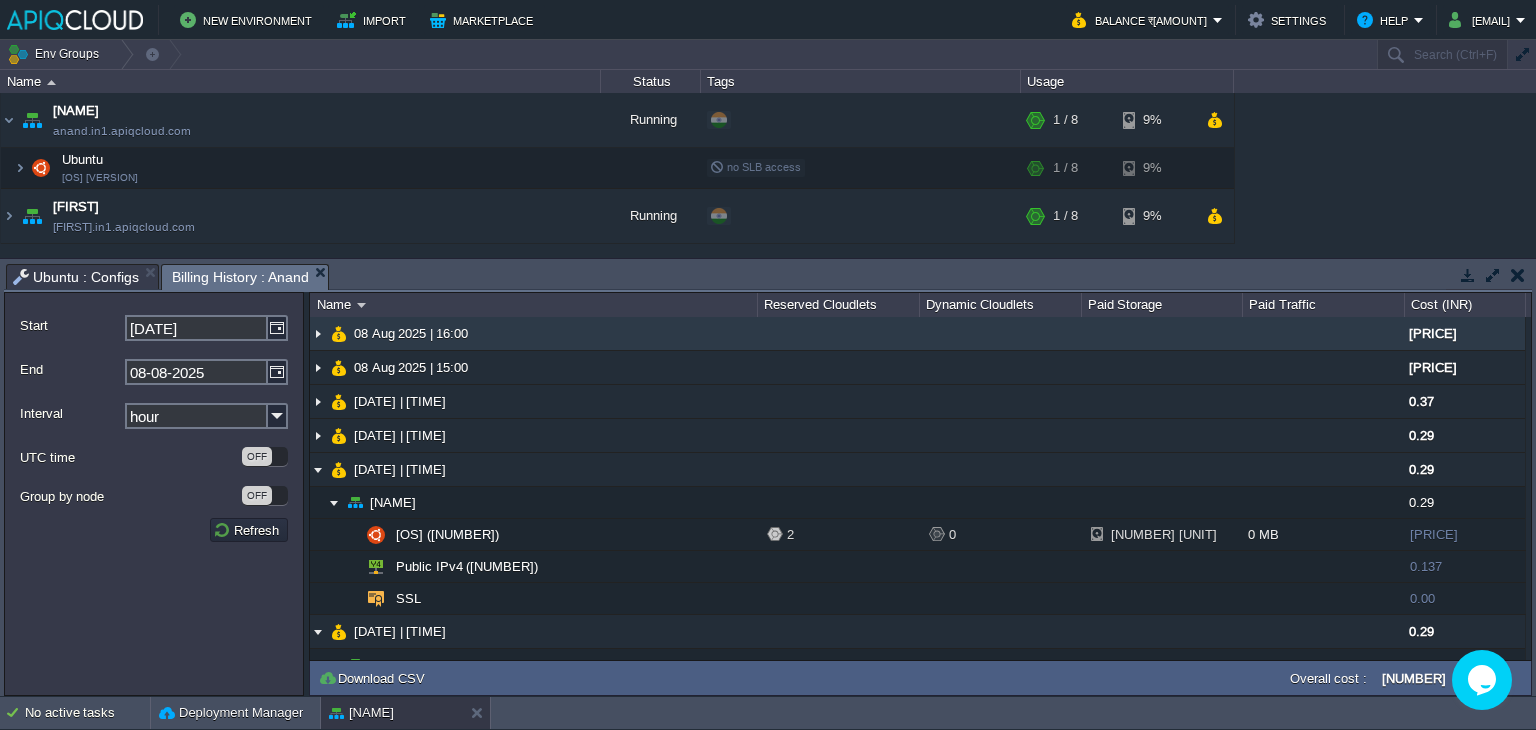 click at bounding box center (318, 333) 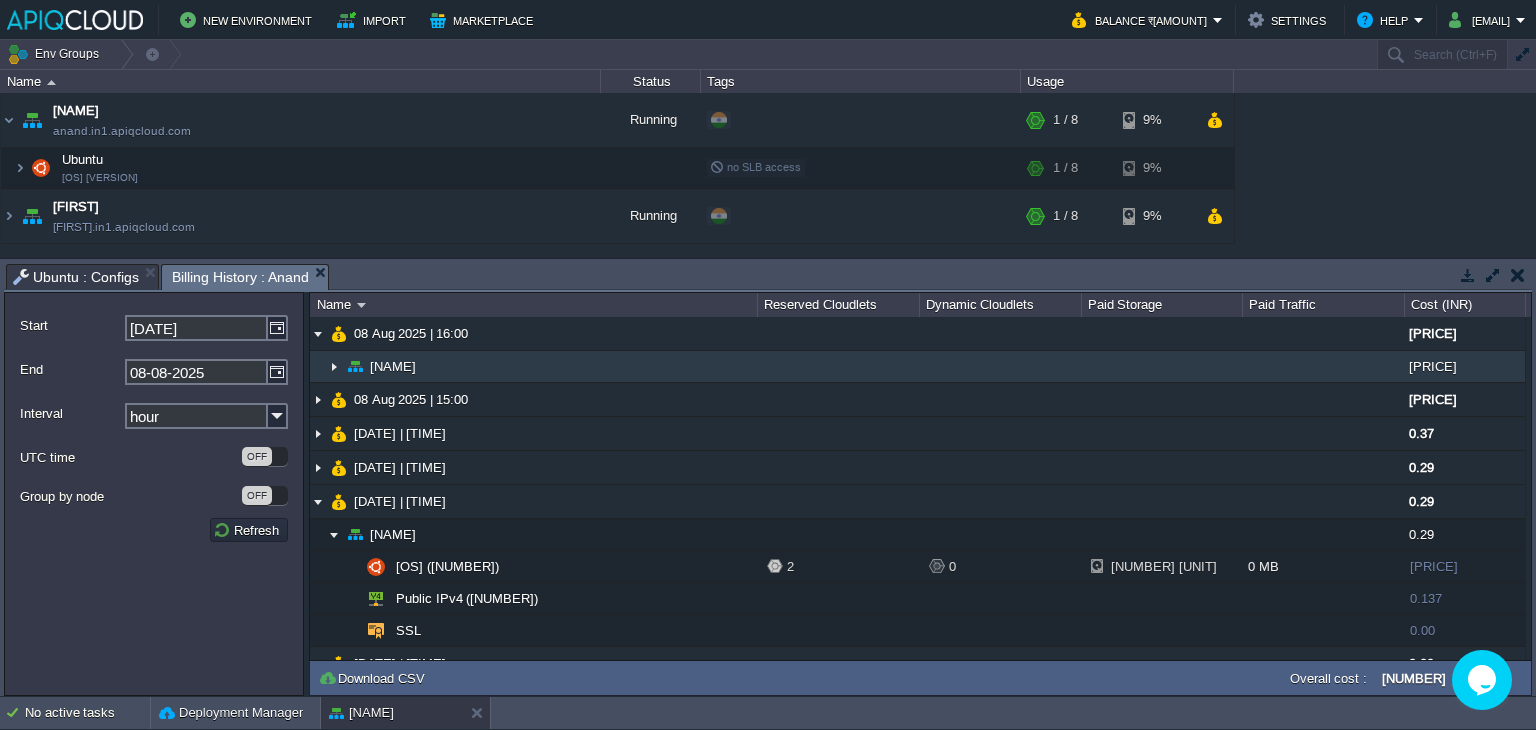 click at bounding box center [334, 366] 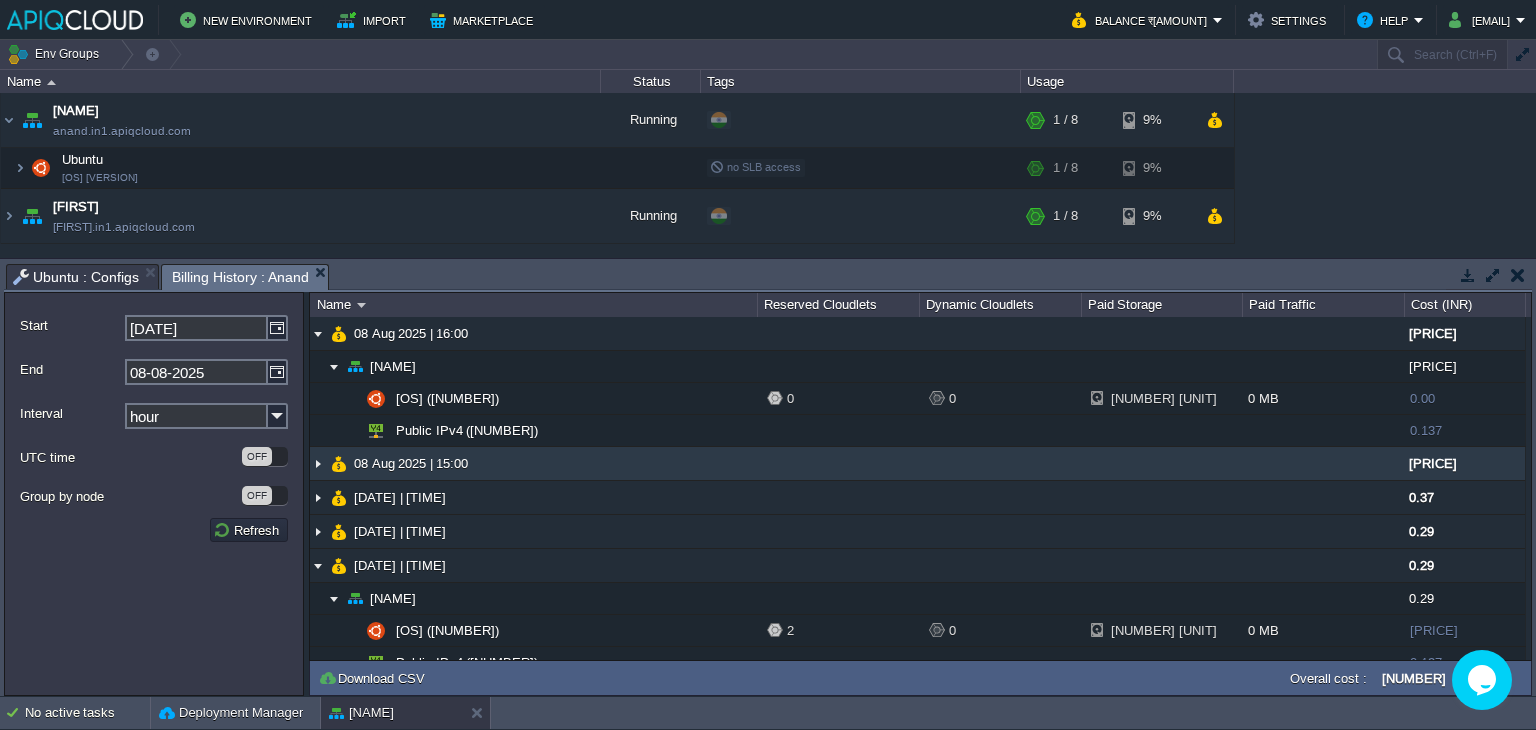 click at bounding box center (318, 463) 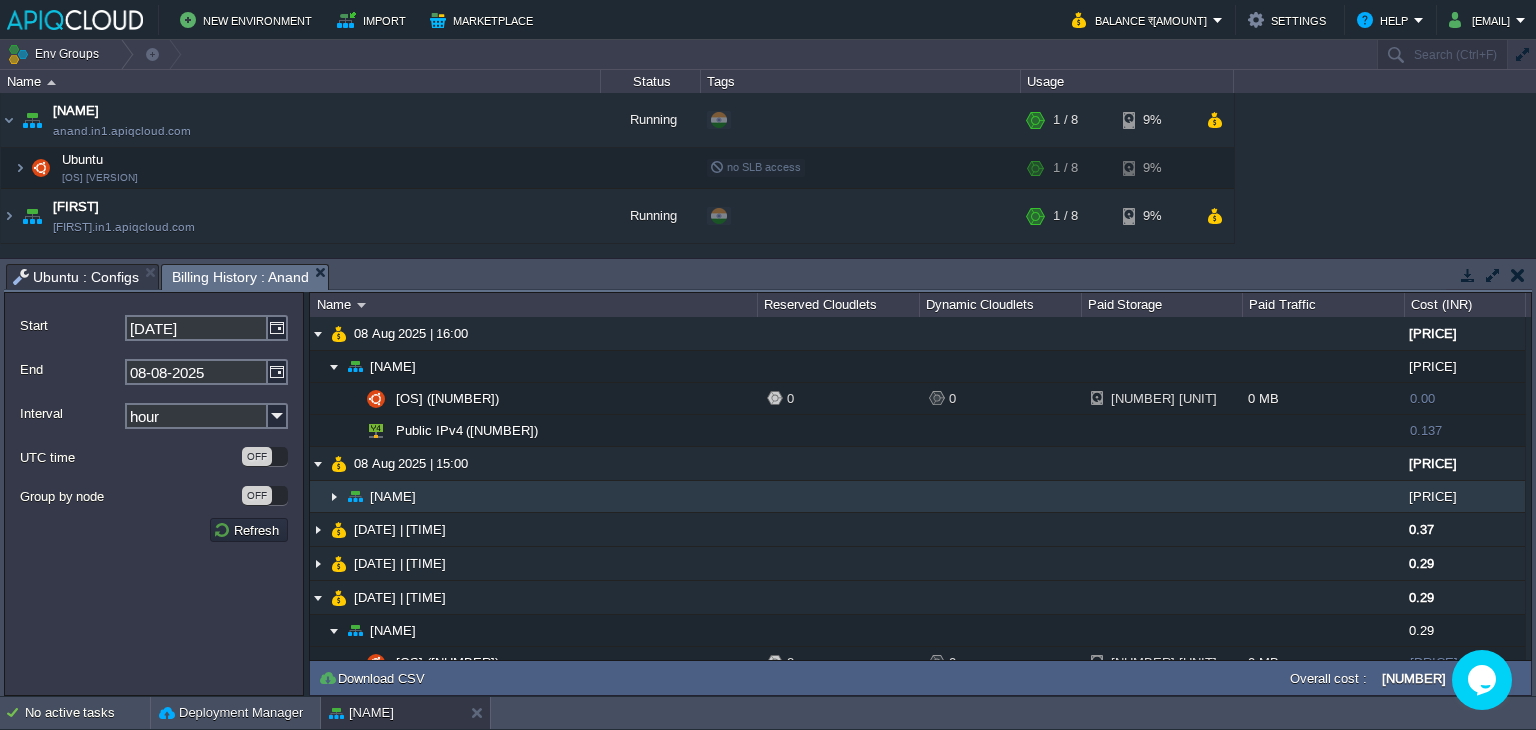 click at bounding box center (334, 496) 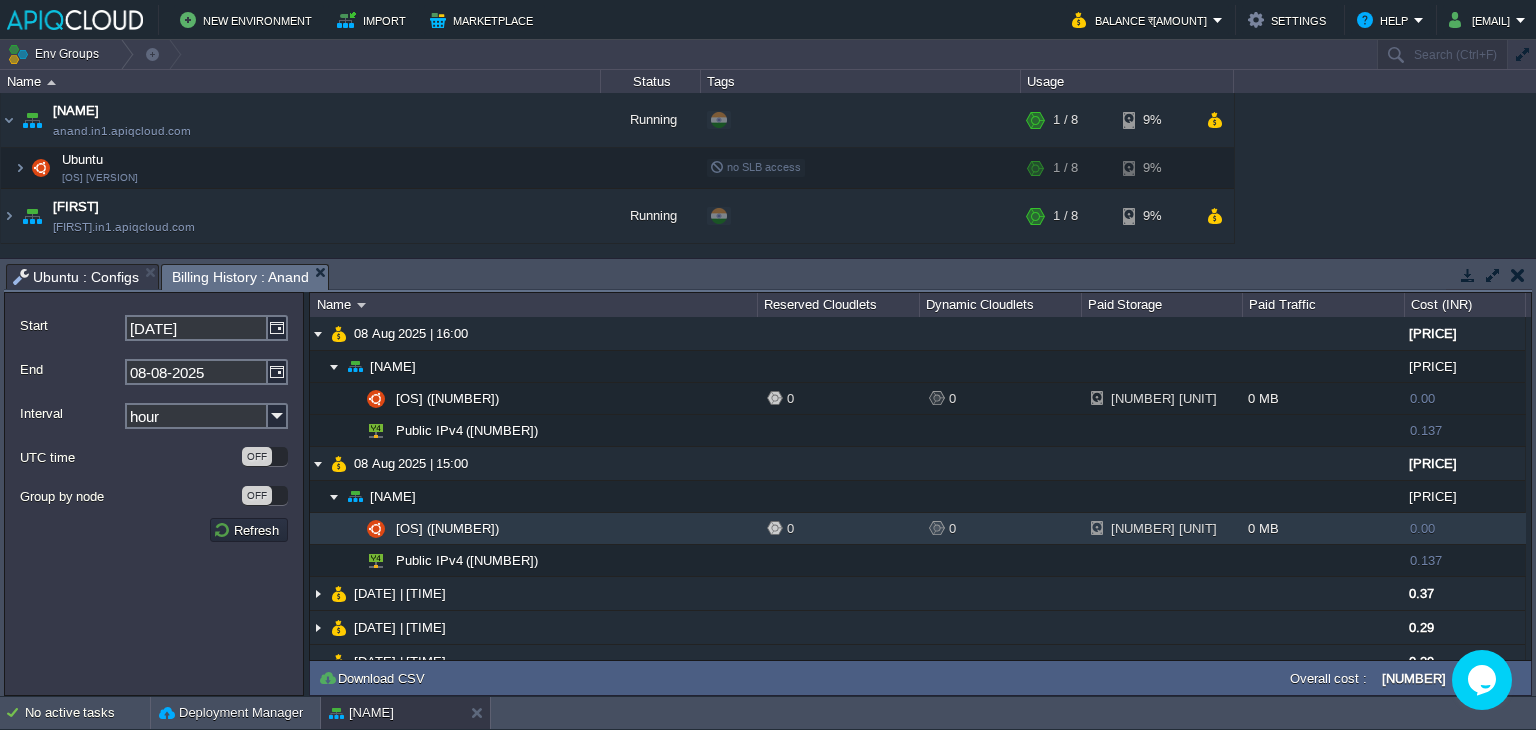 scroll, scrollTop: 100, scrollLeft: 0, axis: vertical 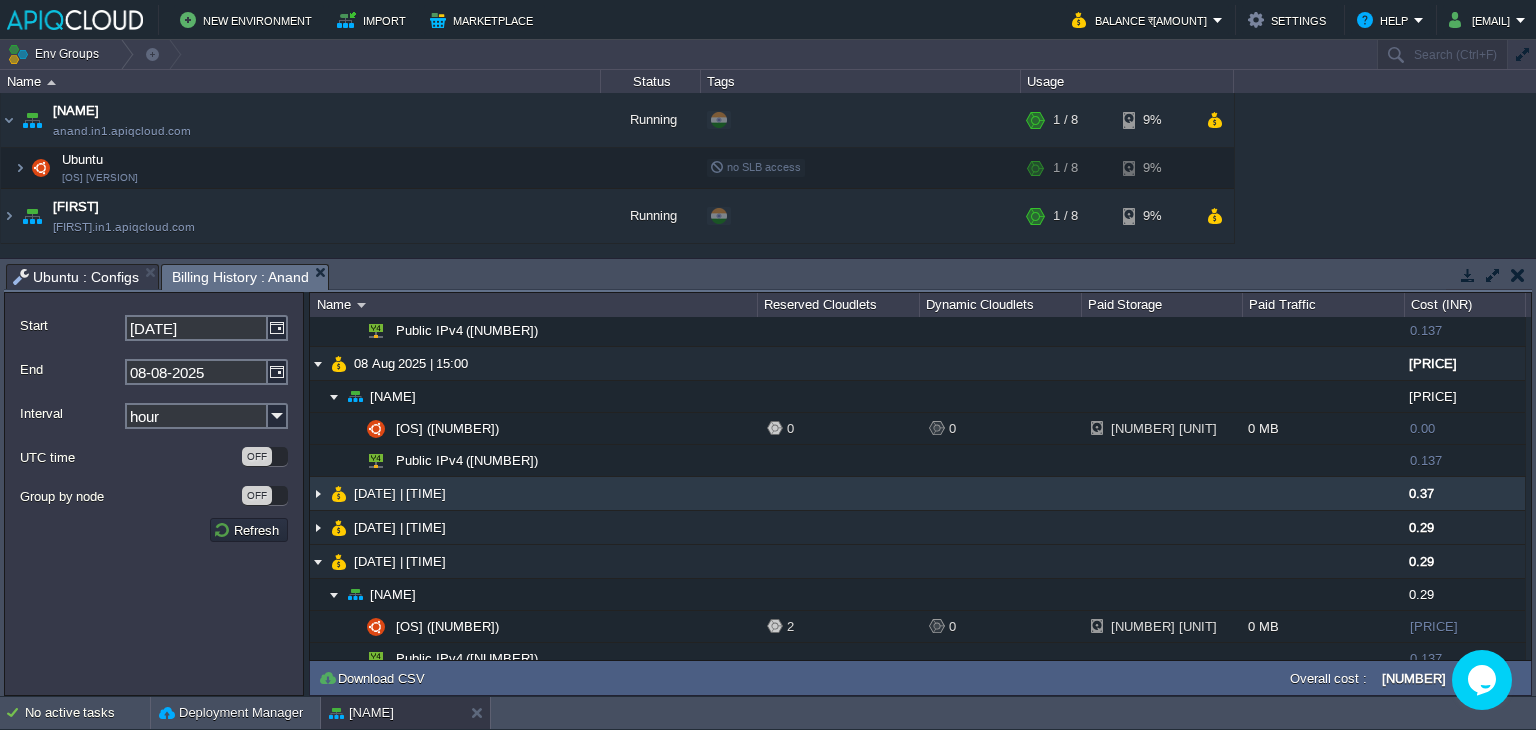 click at bounding box center (318, 493) 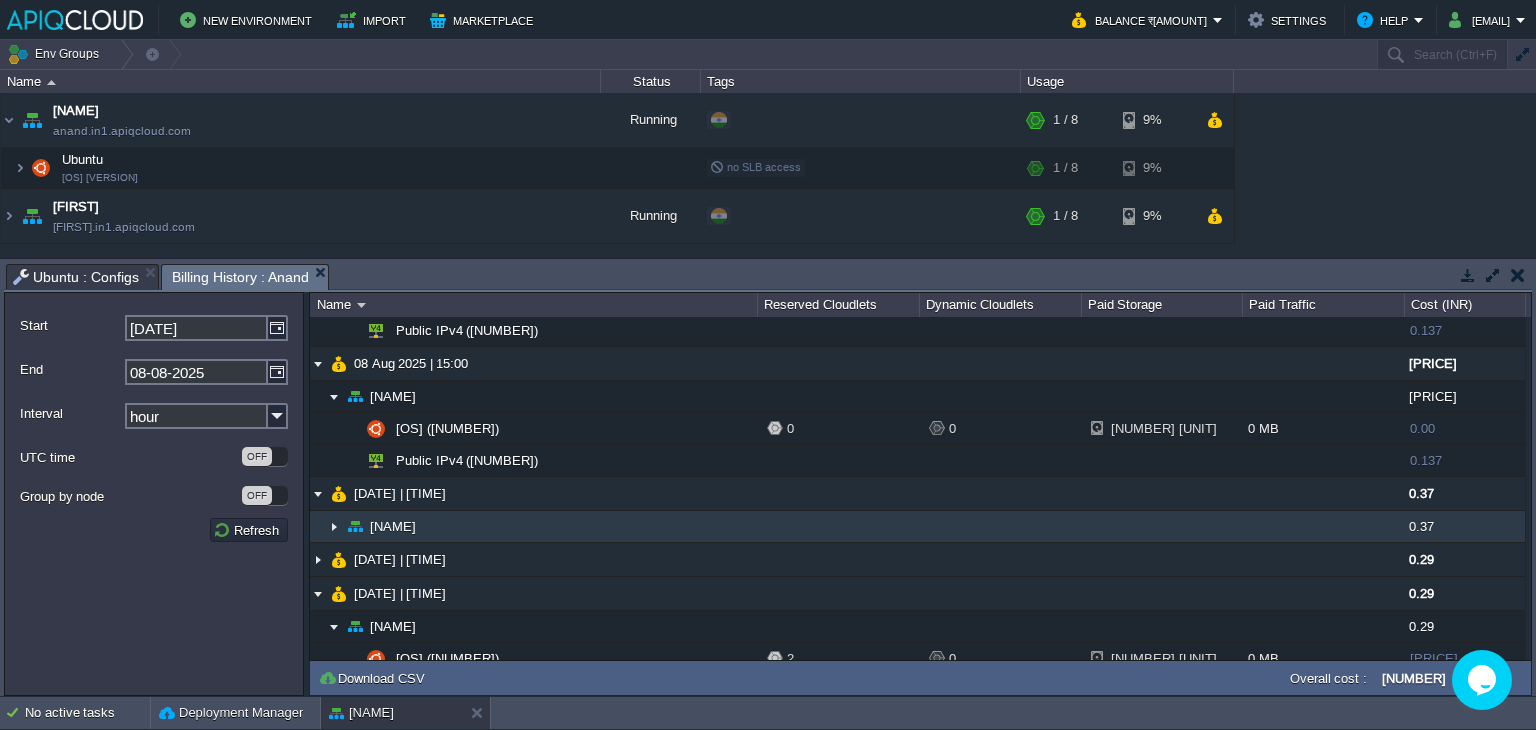click at bounding box center [334, 526] 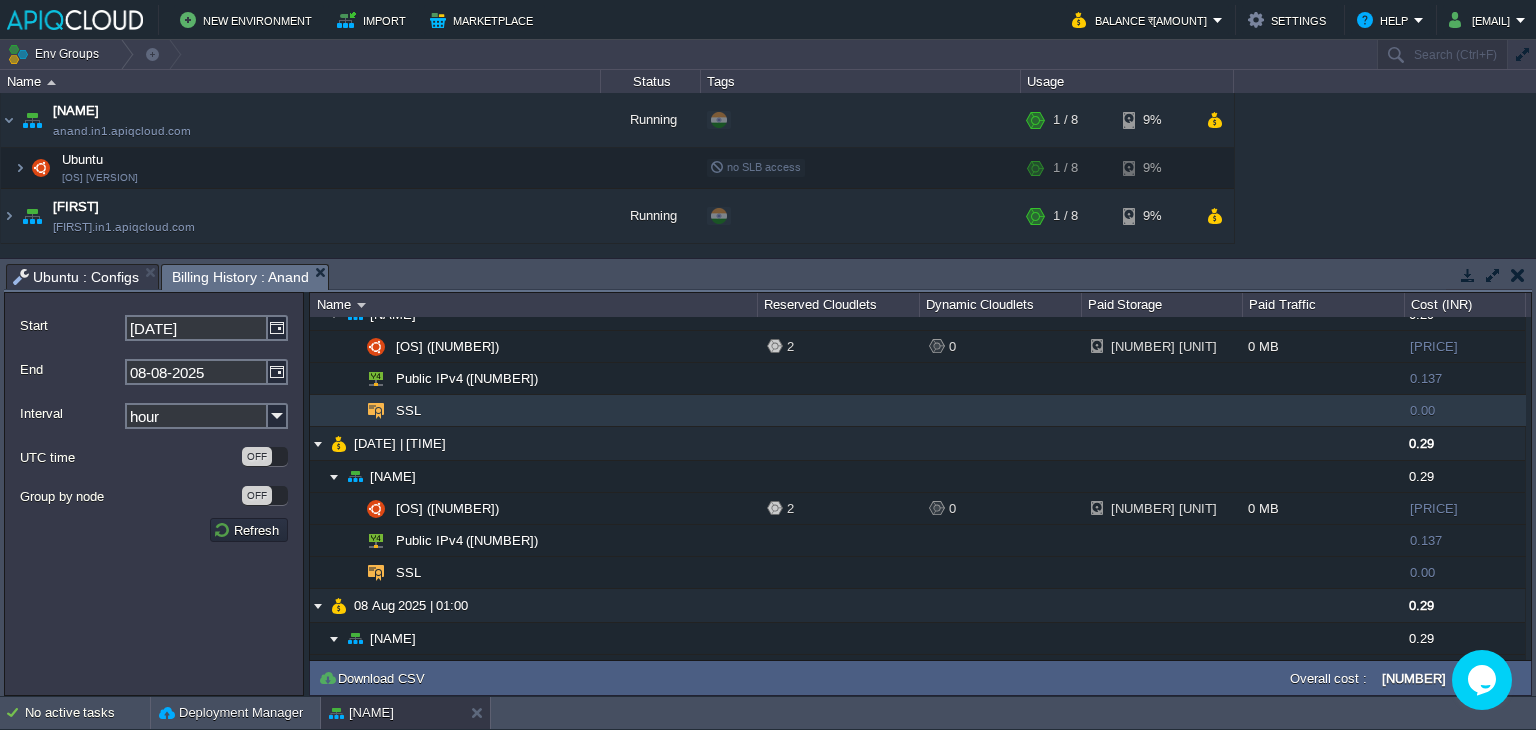scroll, scrollTop: 2000, scrollLeft: 0, axis: vertical 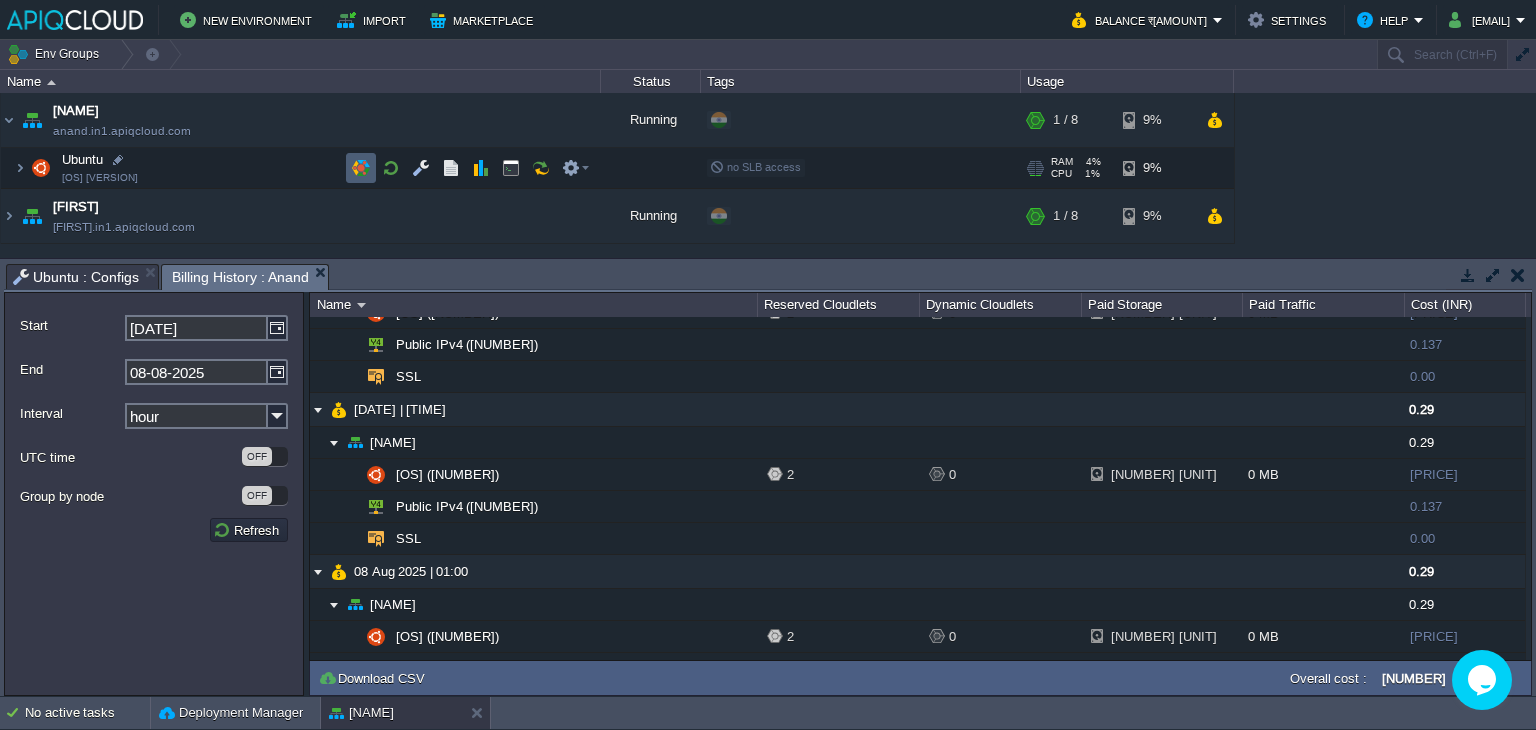 click at bounding box center (361, 168) 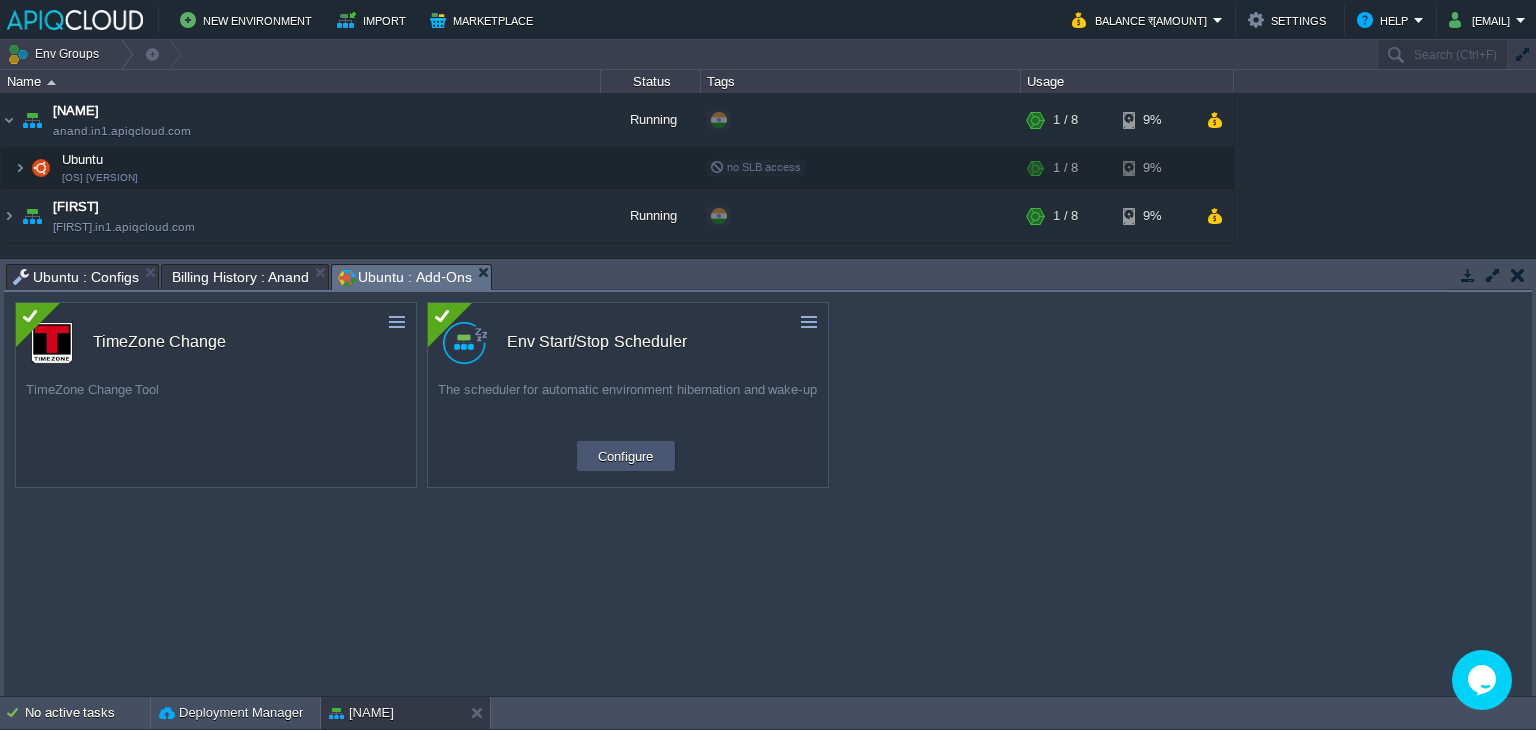 click on "Configure" at bounding box center [625, 456] 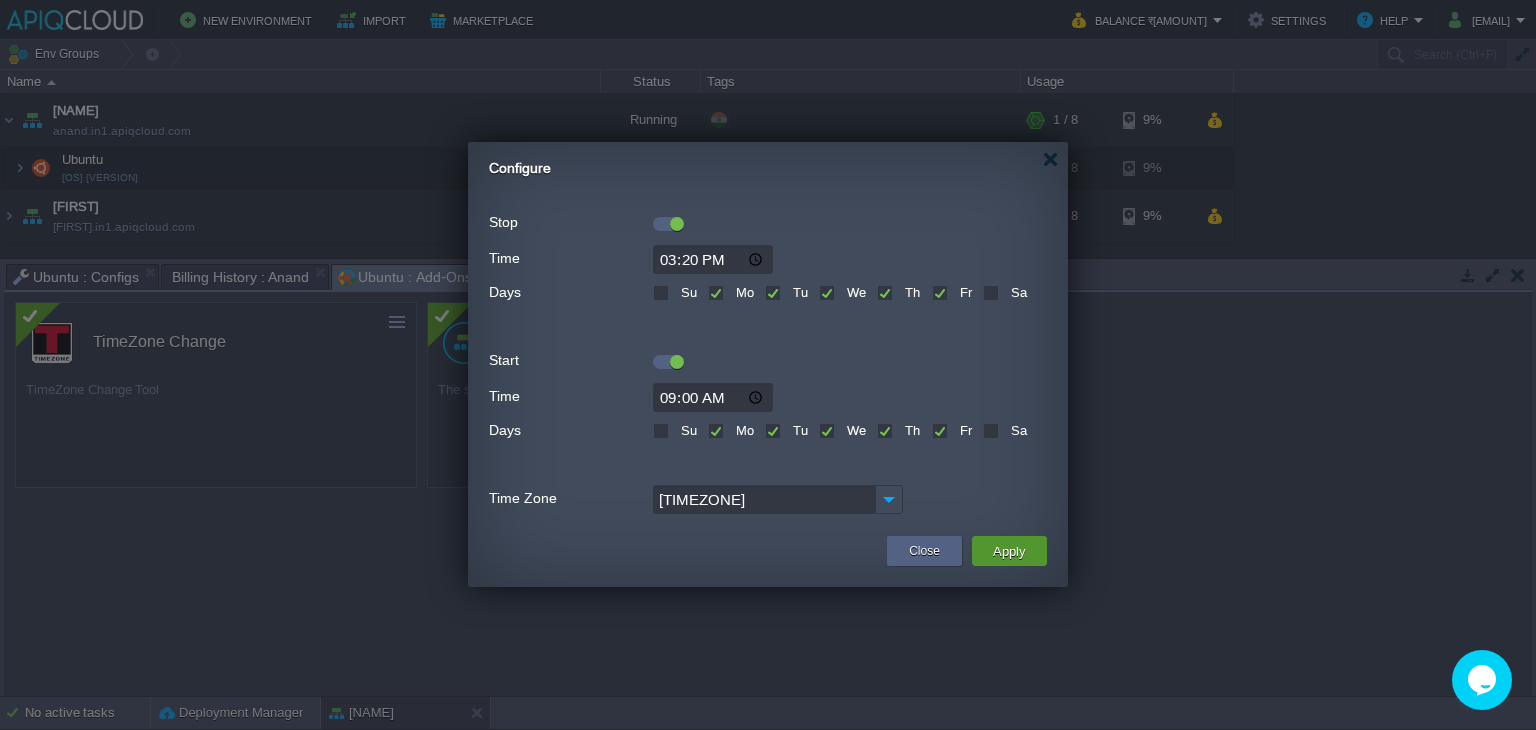 click on "Apply" at bounding box center [1009, 551] 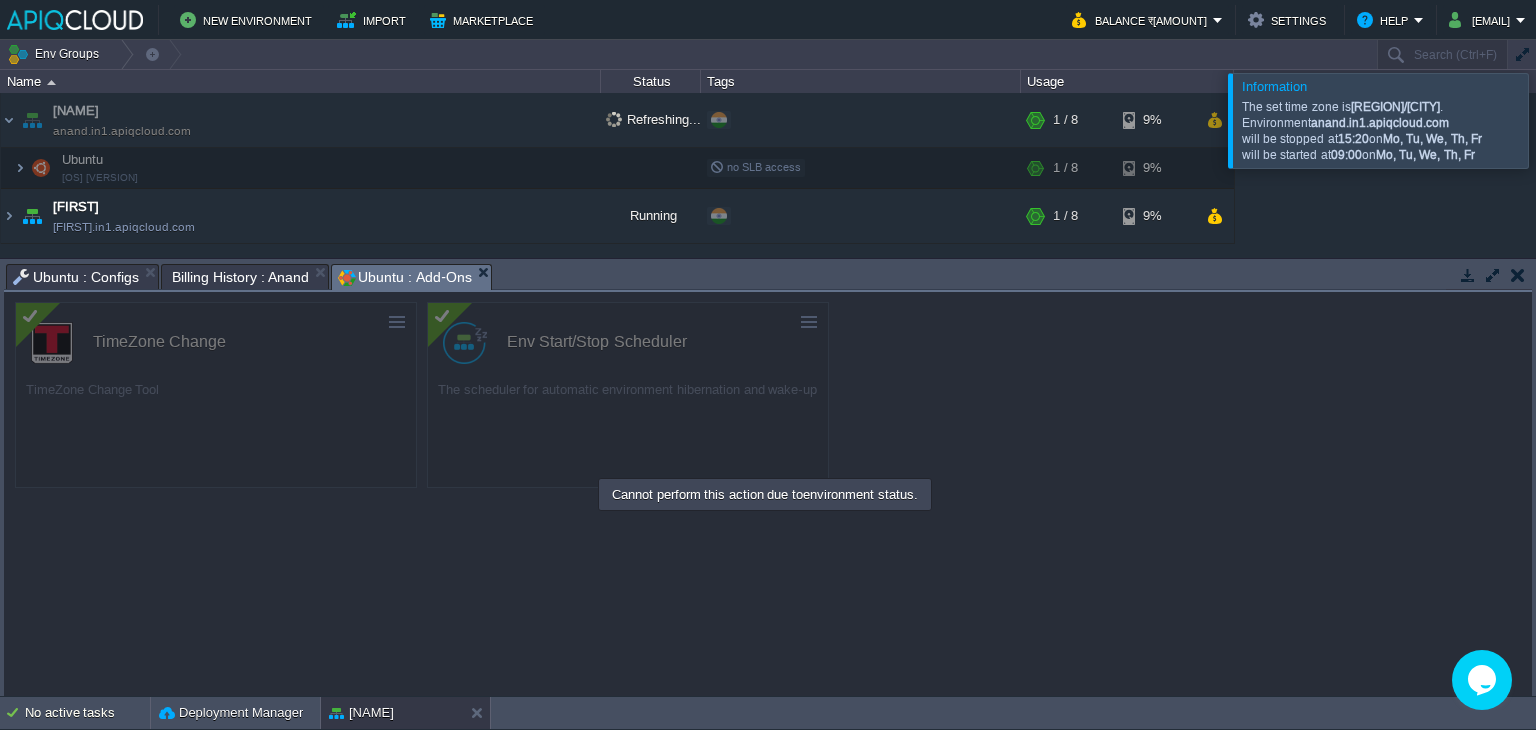 click on "Billing History : Anand" at bounding box center [241, 277] 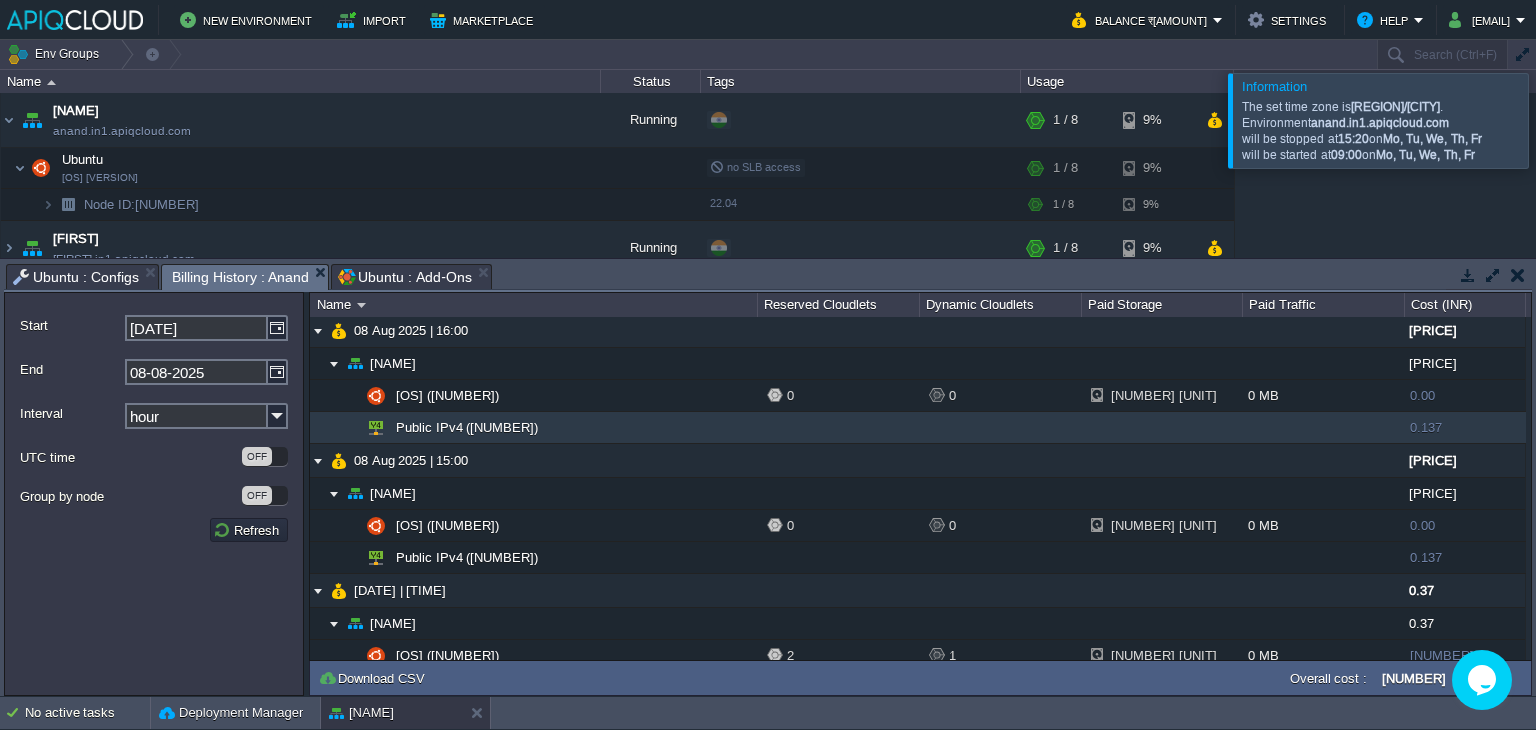 scroll, scrollTop: 0, scrollLeft: 0, axis: both 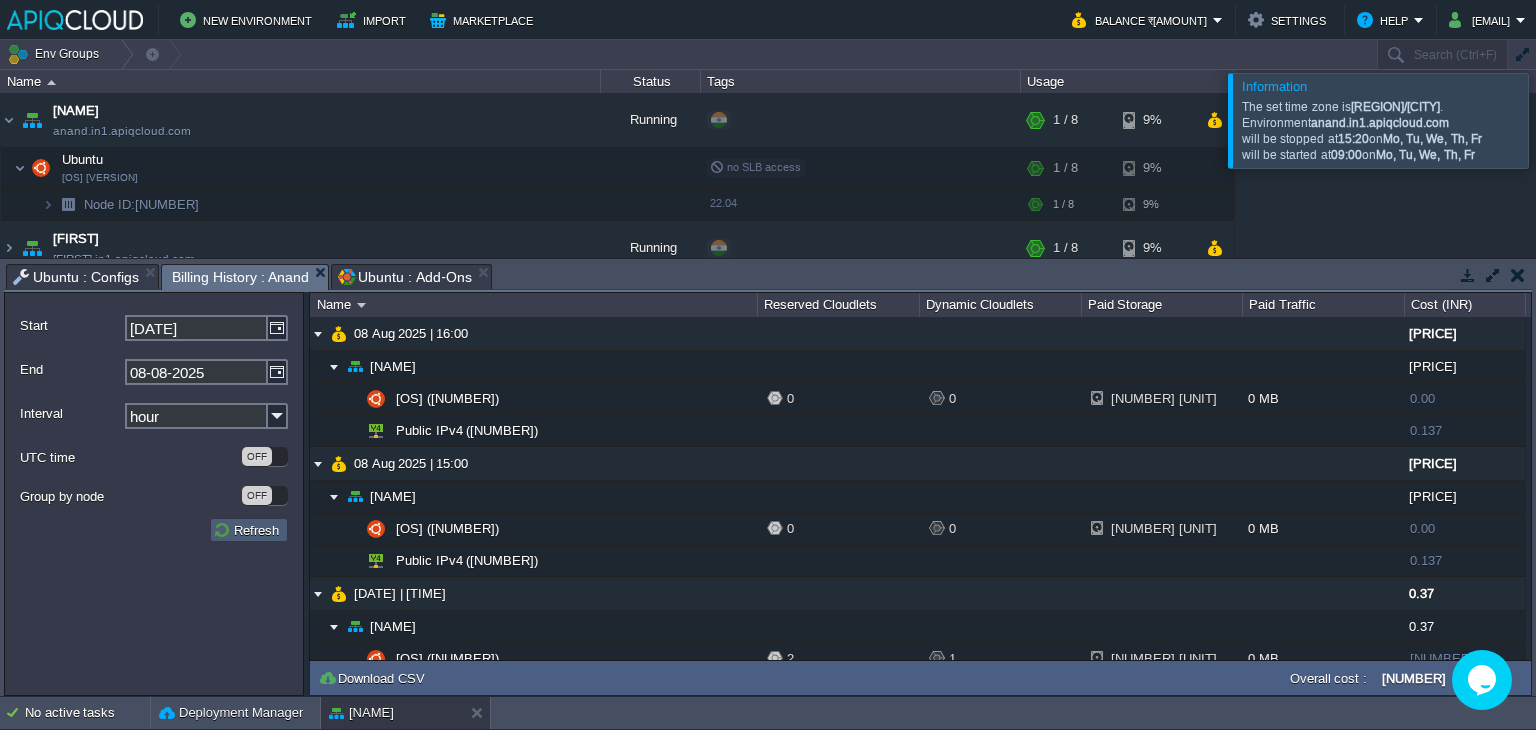 click on "Refresh" at bounding box center [249, 530] 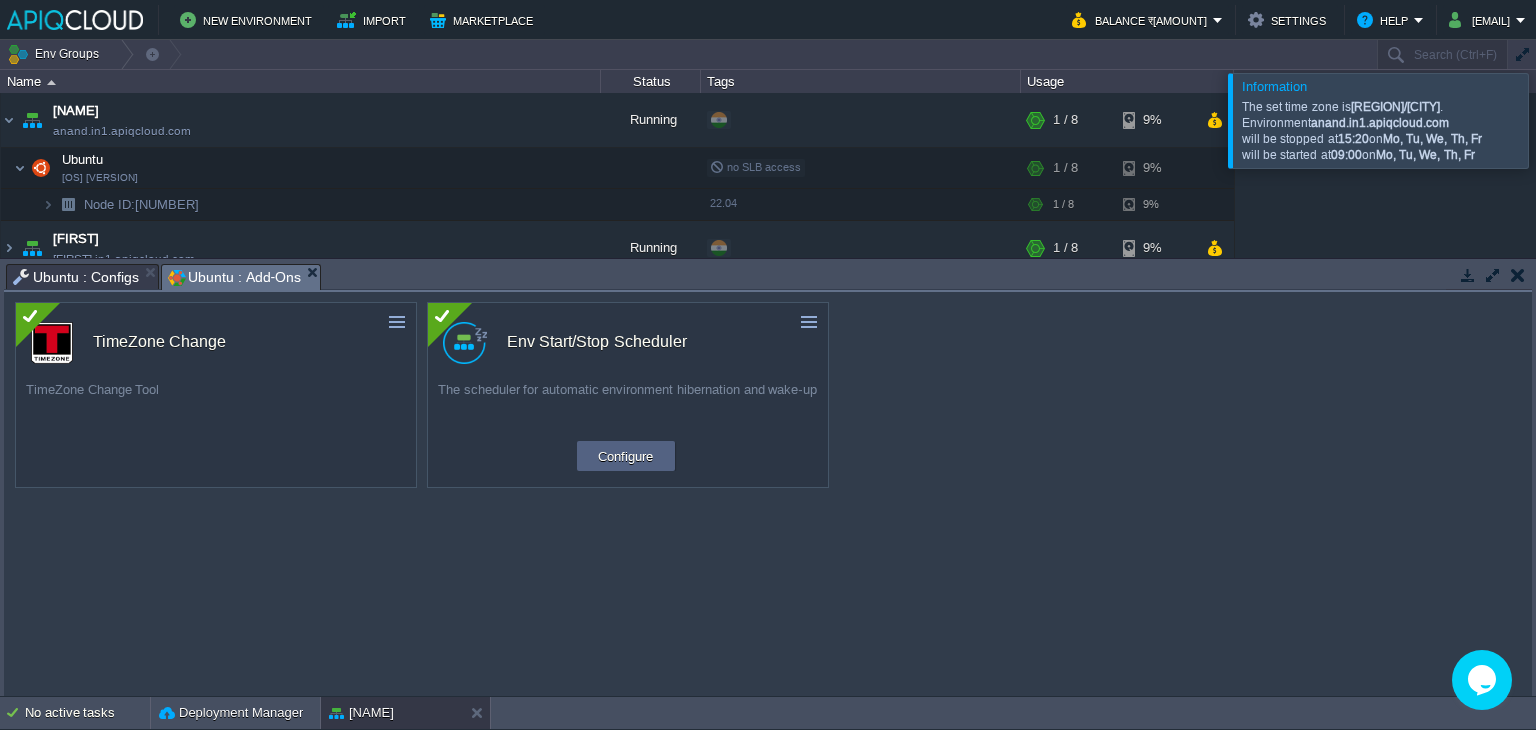 click on "Ubuntu : Configs" at bounding box center (76, 277) 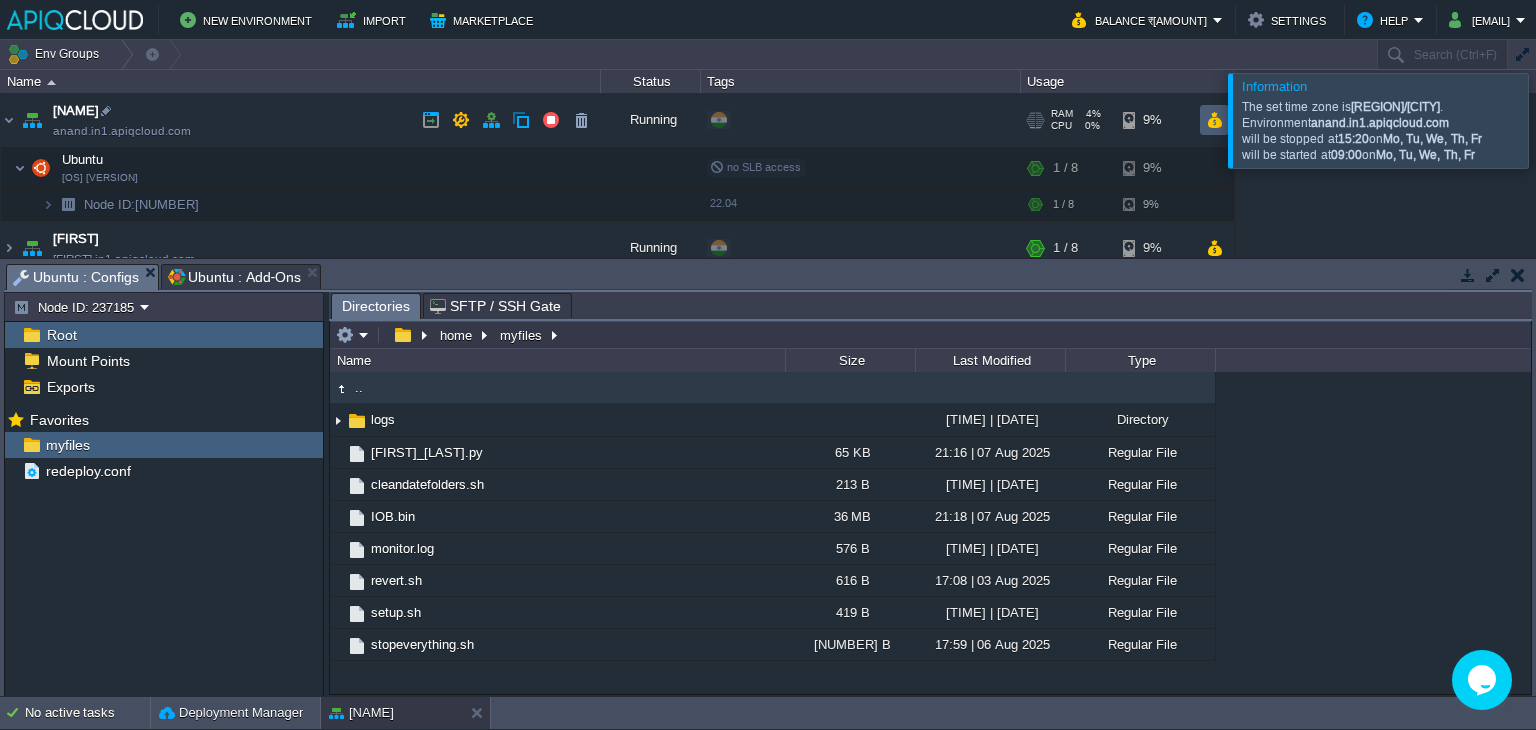 drag, startPoint x: 1214, startPoint y: 119, endPoint x: 1160, endPoint y: 129, distance: 54.91812 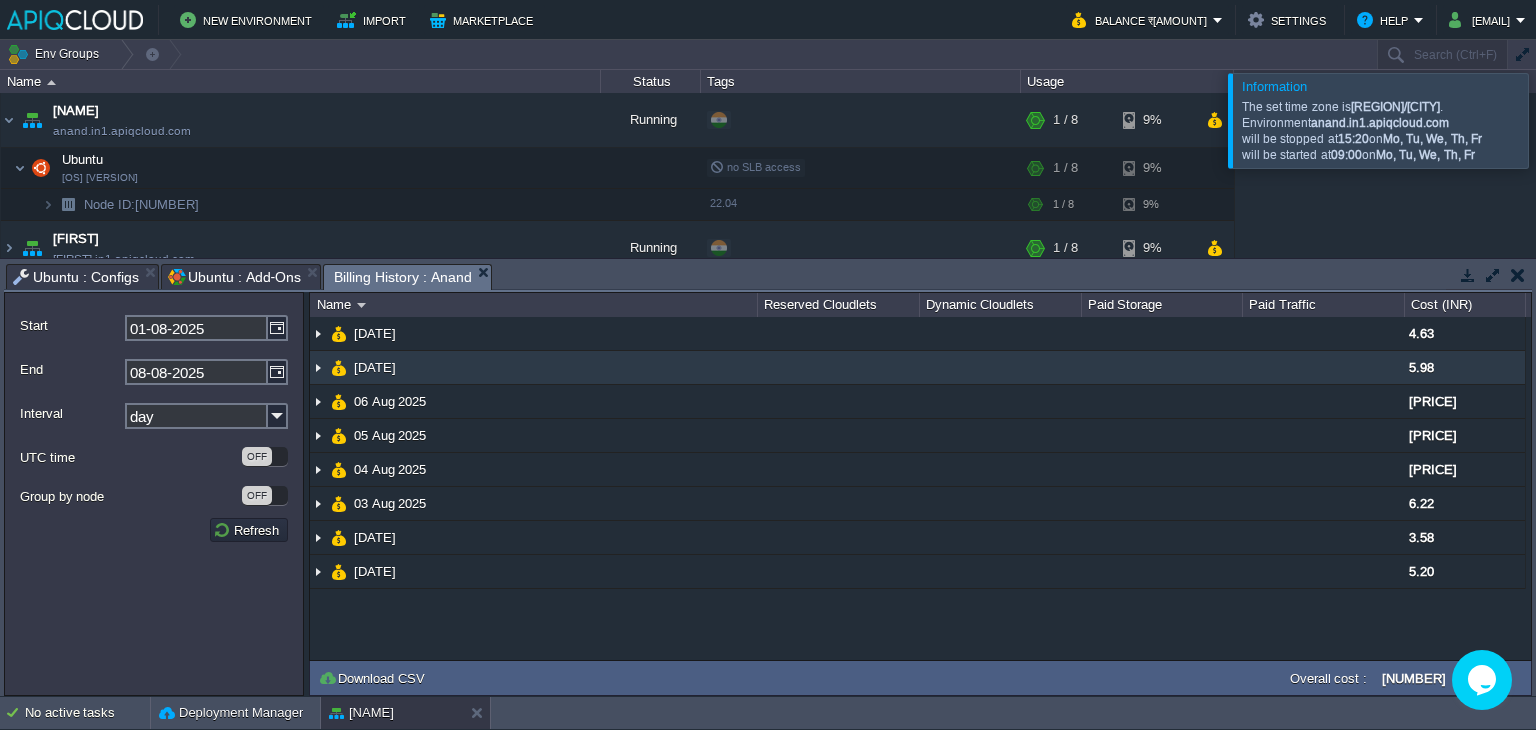 click at bounding box center (318, 367) 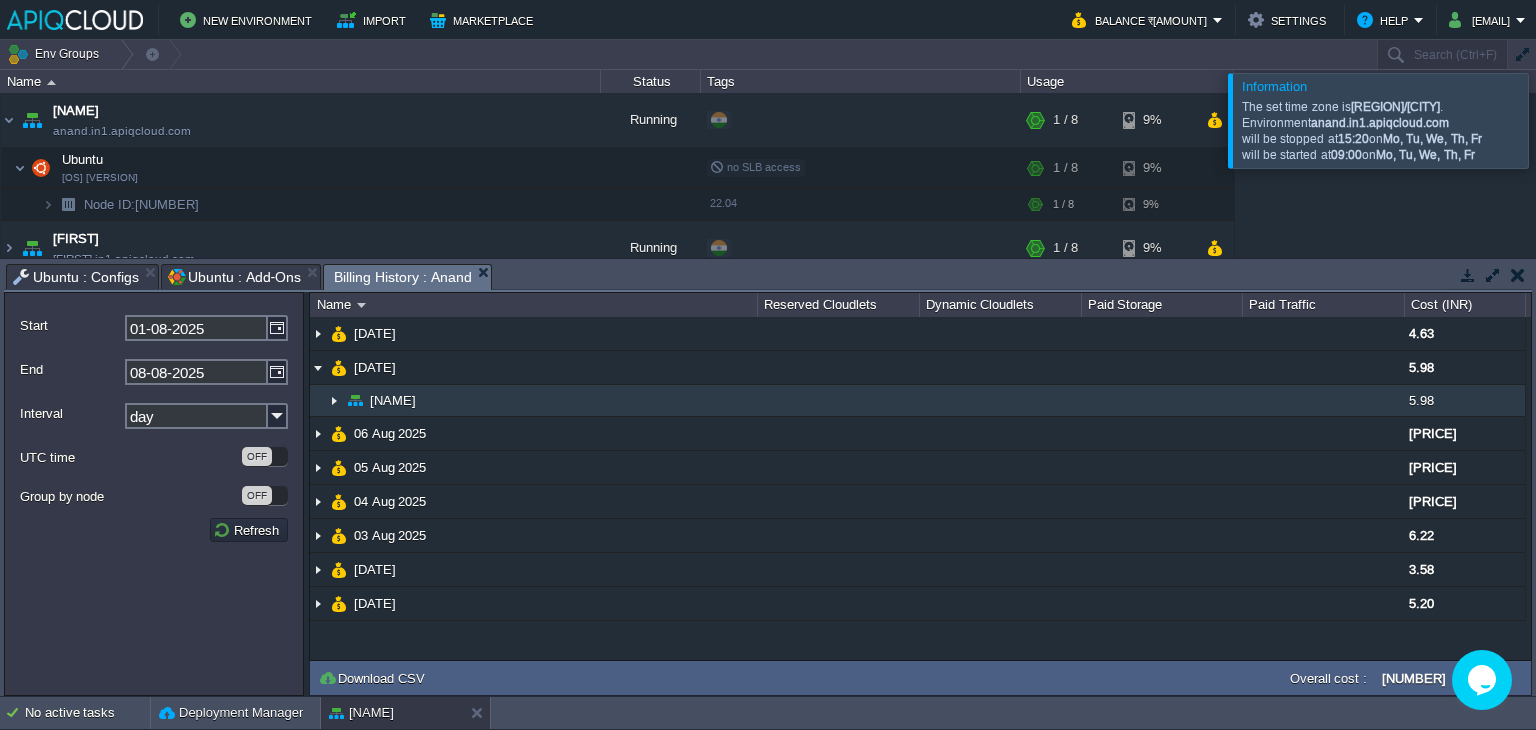 click at bounding box center (334, 400) 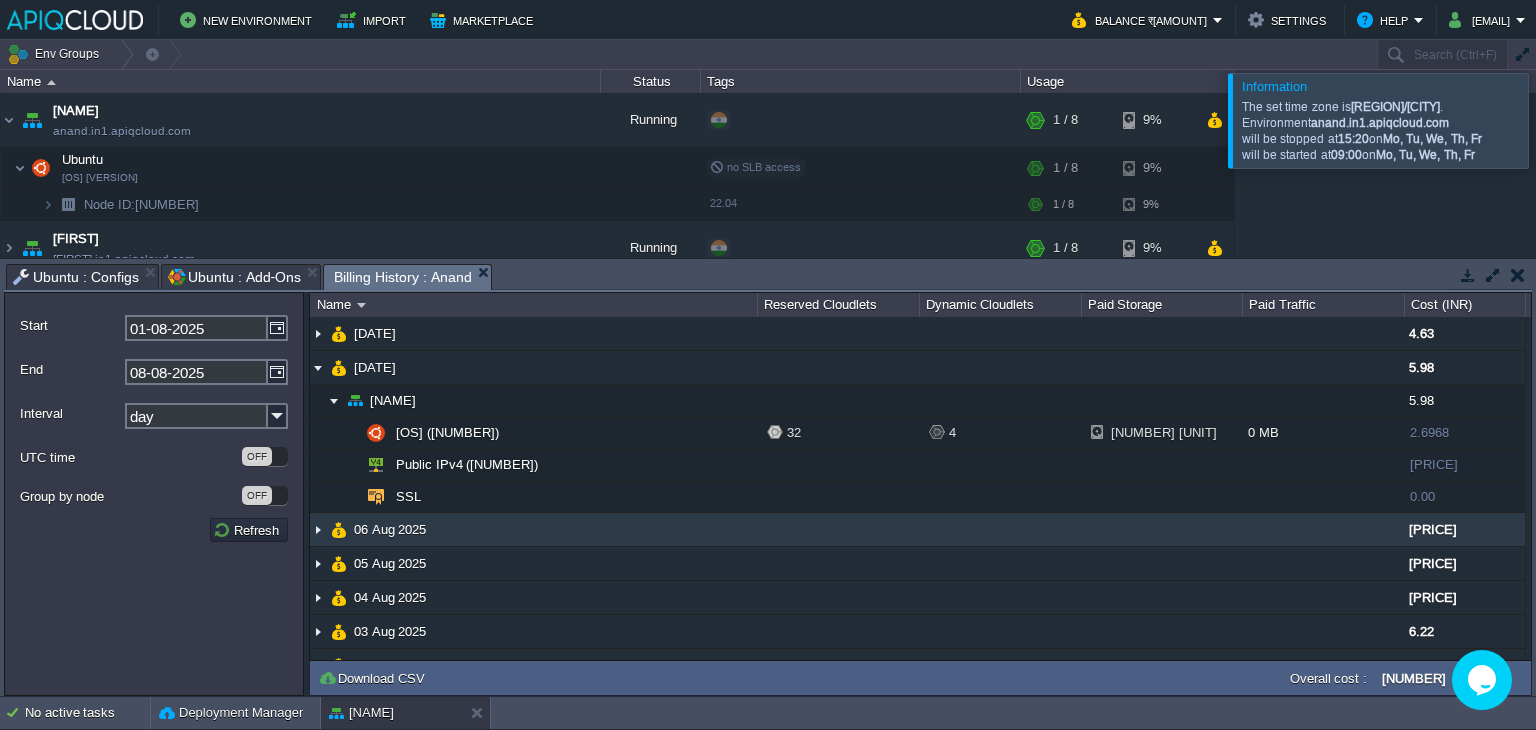 click at bounding box center (318, 529) 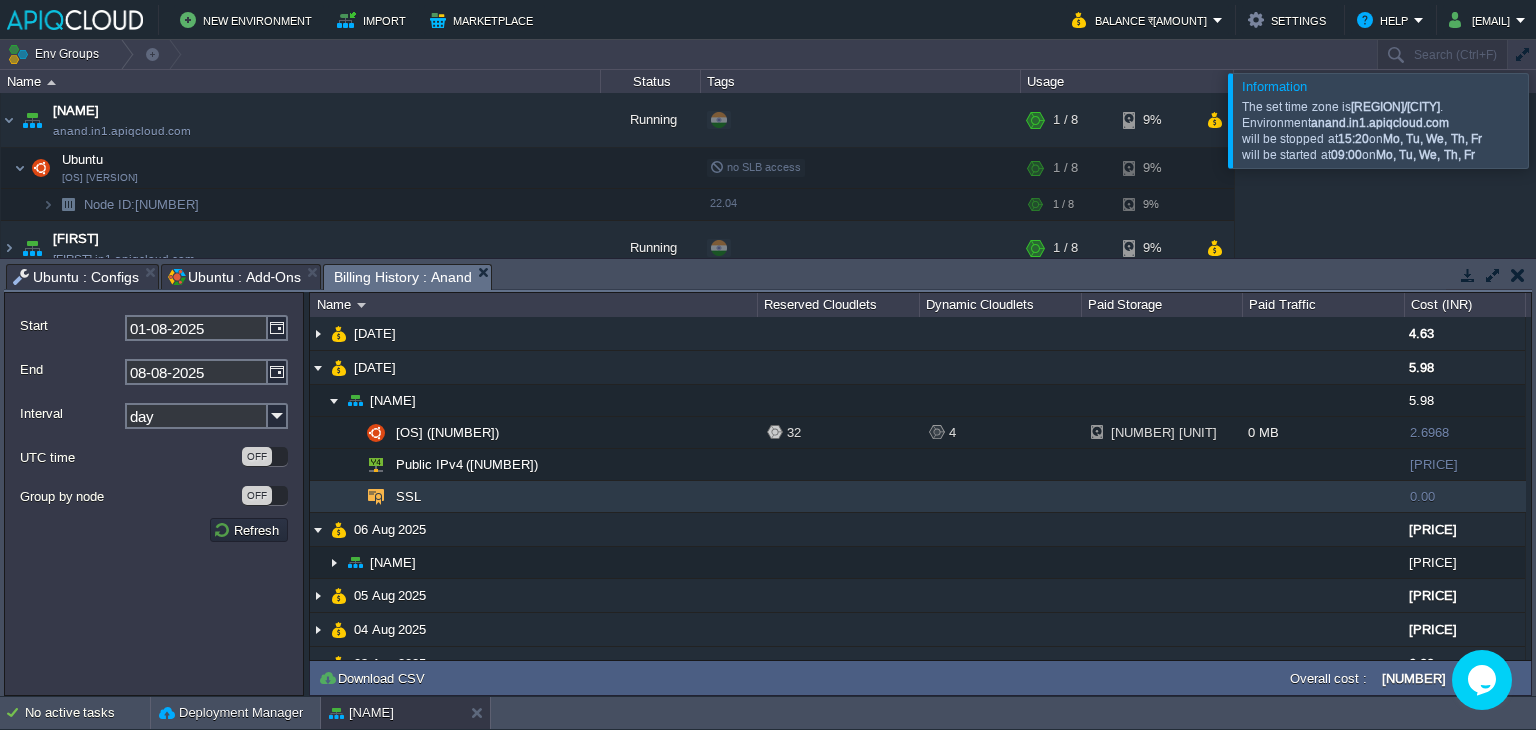 scroll, scrollTop: 92, scrollLeft: 0, axis: vertical 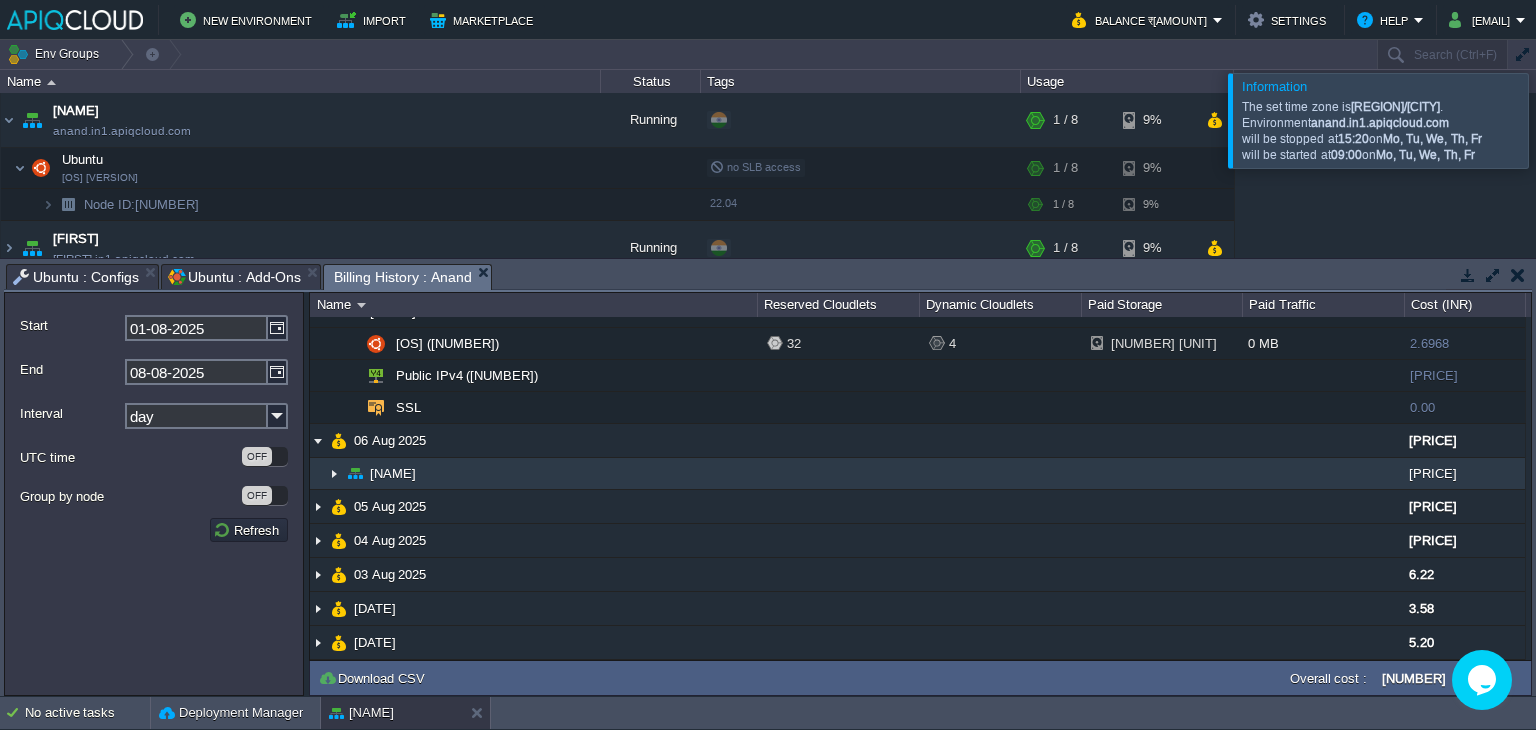 click at bounding box center (334, 473) 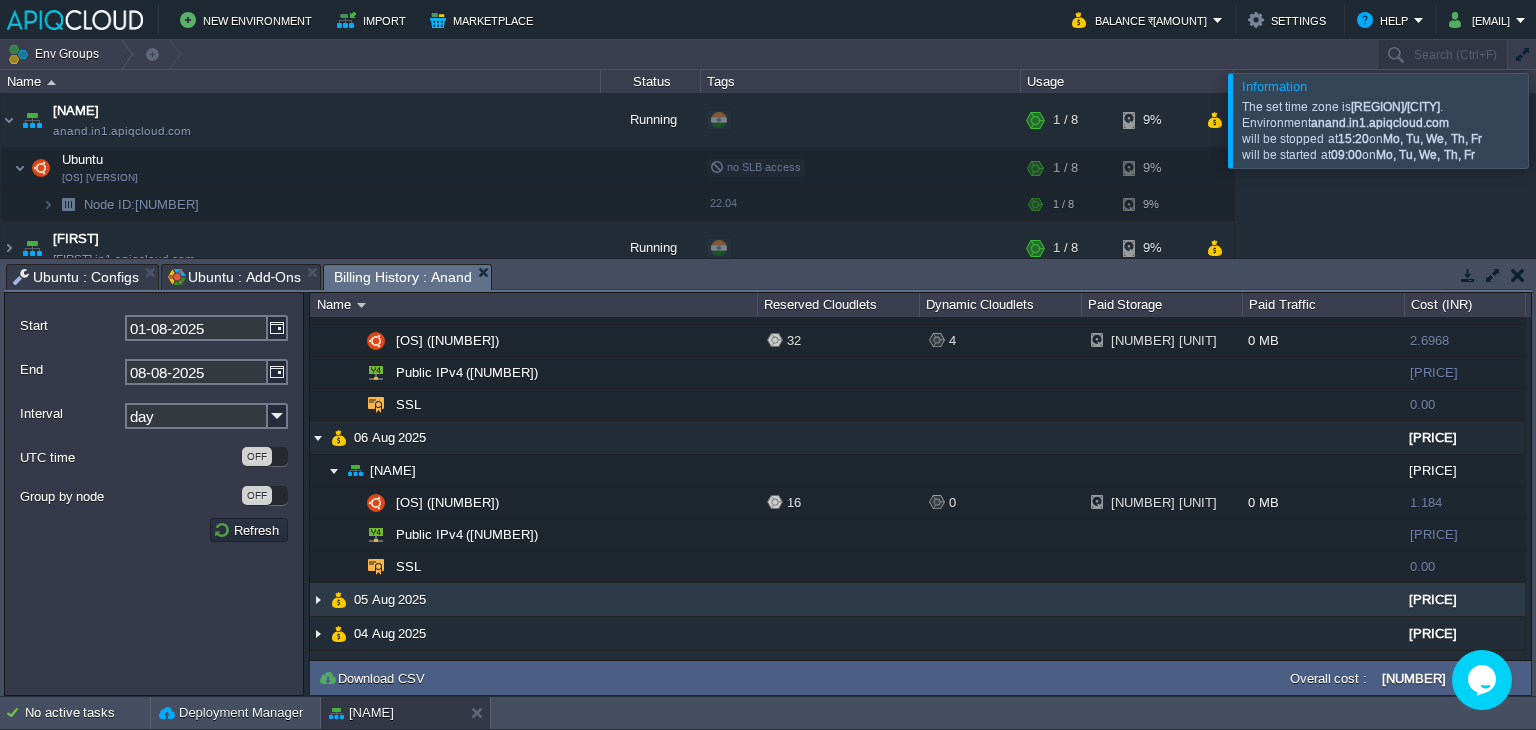 click at bounding box center (318, 599) 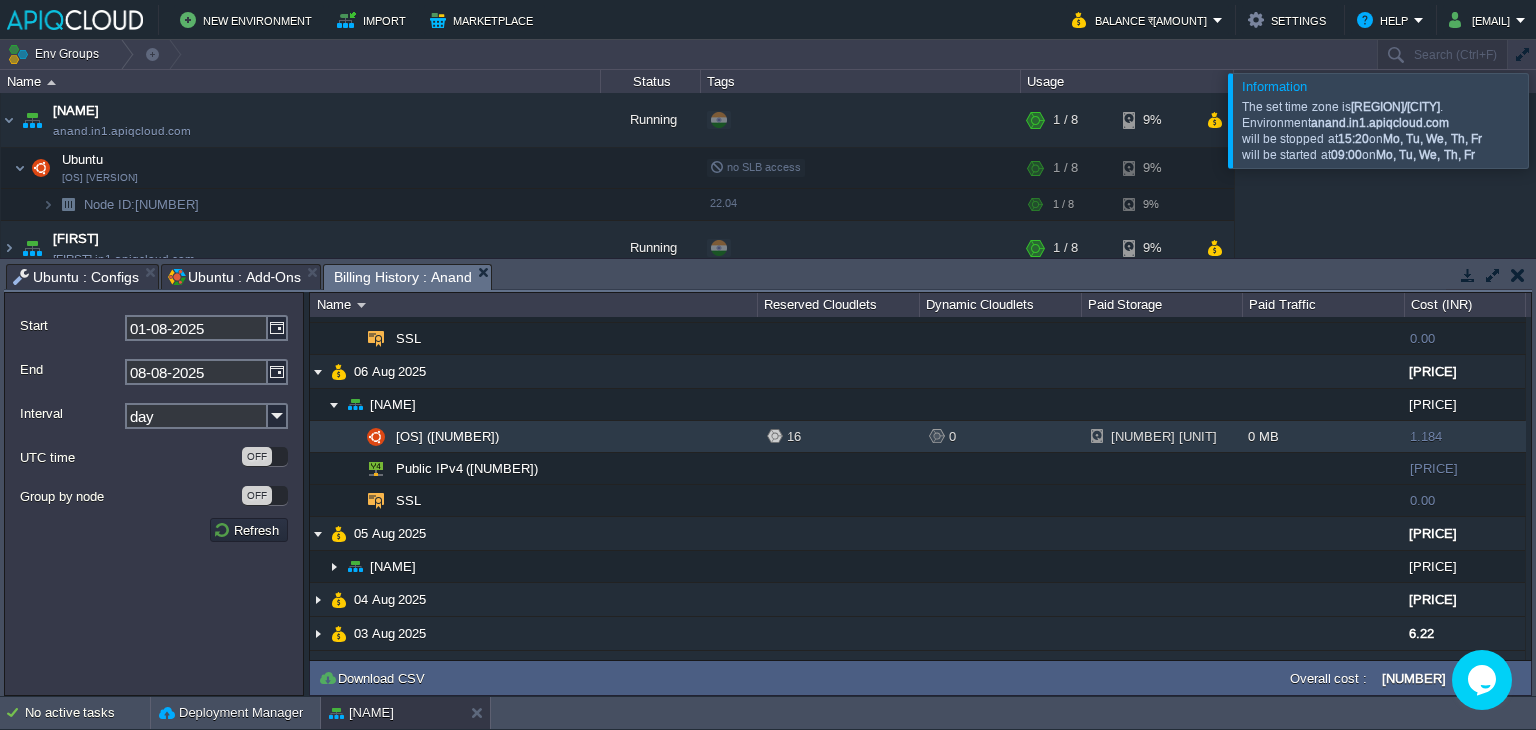 scroll, scrollTop: 192, scrollLeft: 0, axis: vertical 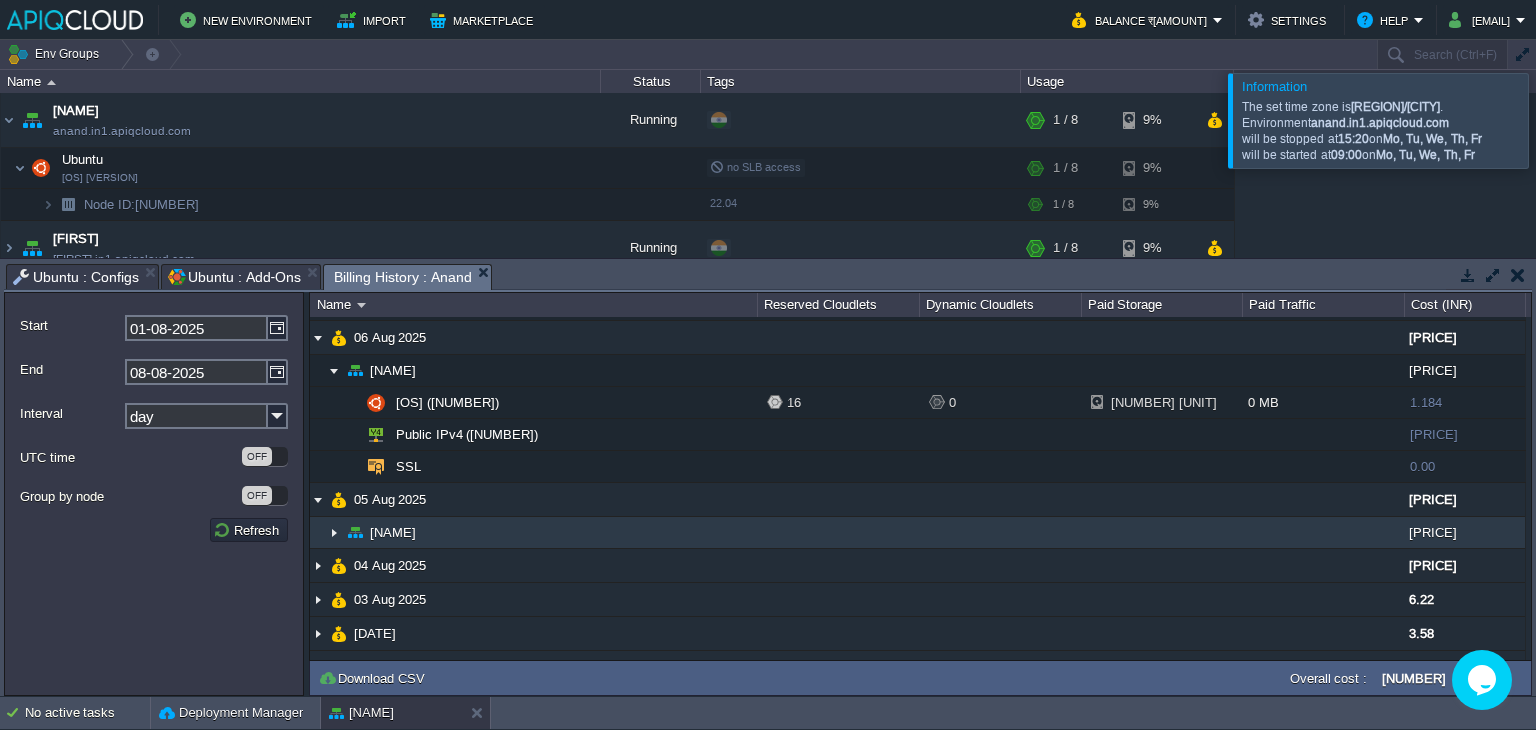 click at bounding box center [334, 532] 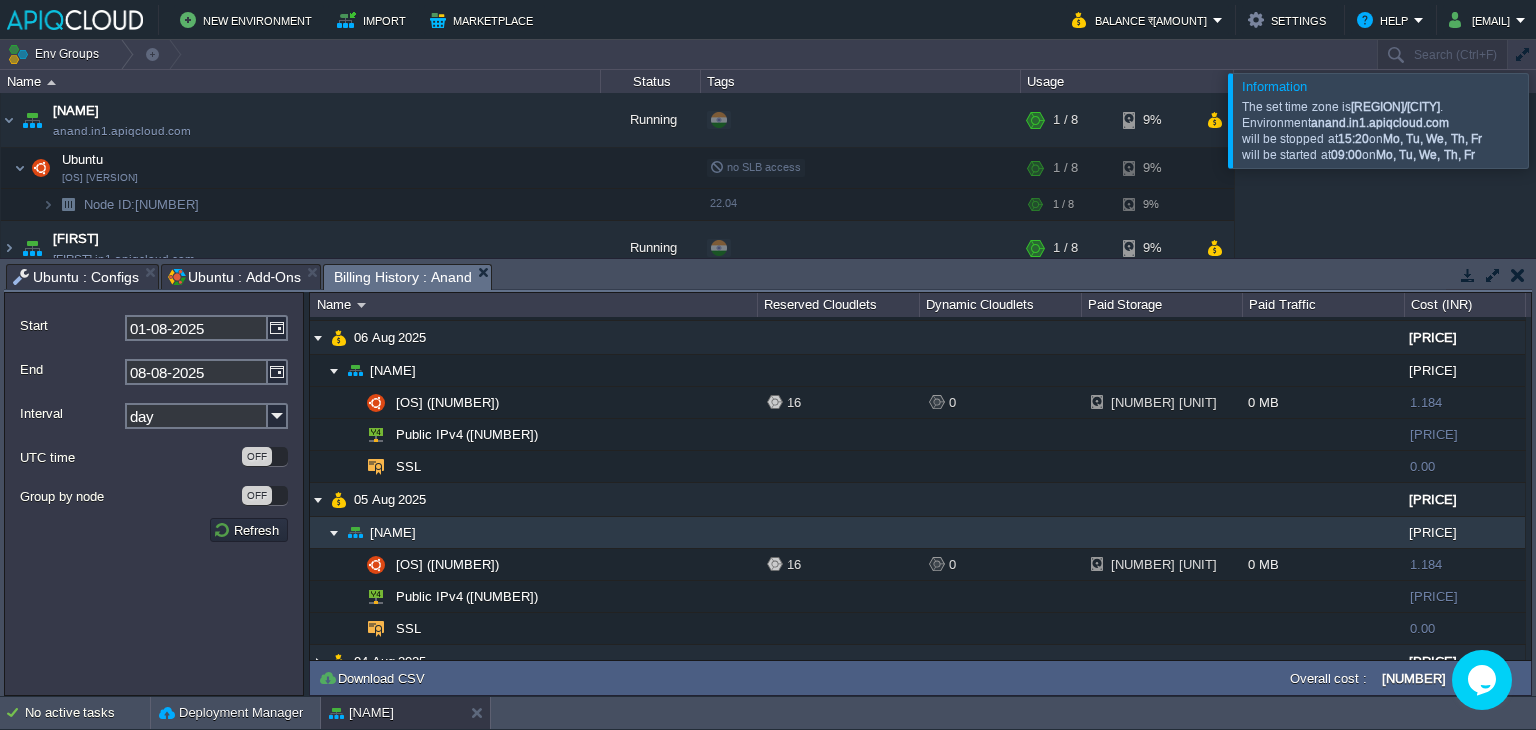 scroll, scrollTop: 315, scrollLeft: 0, axis: vertical 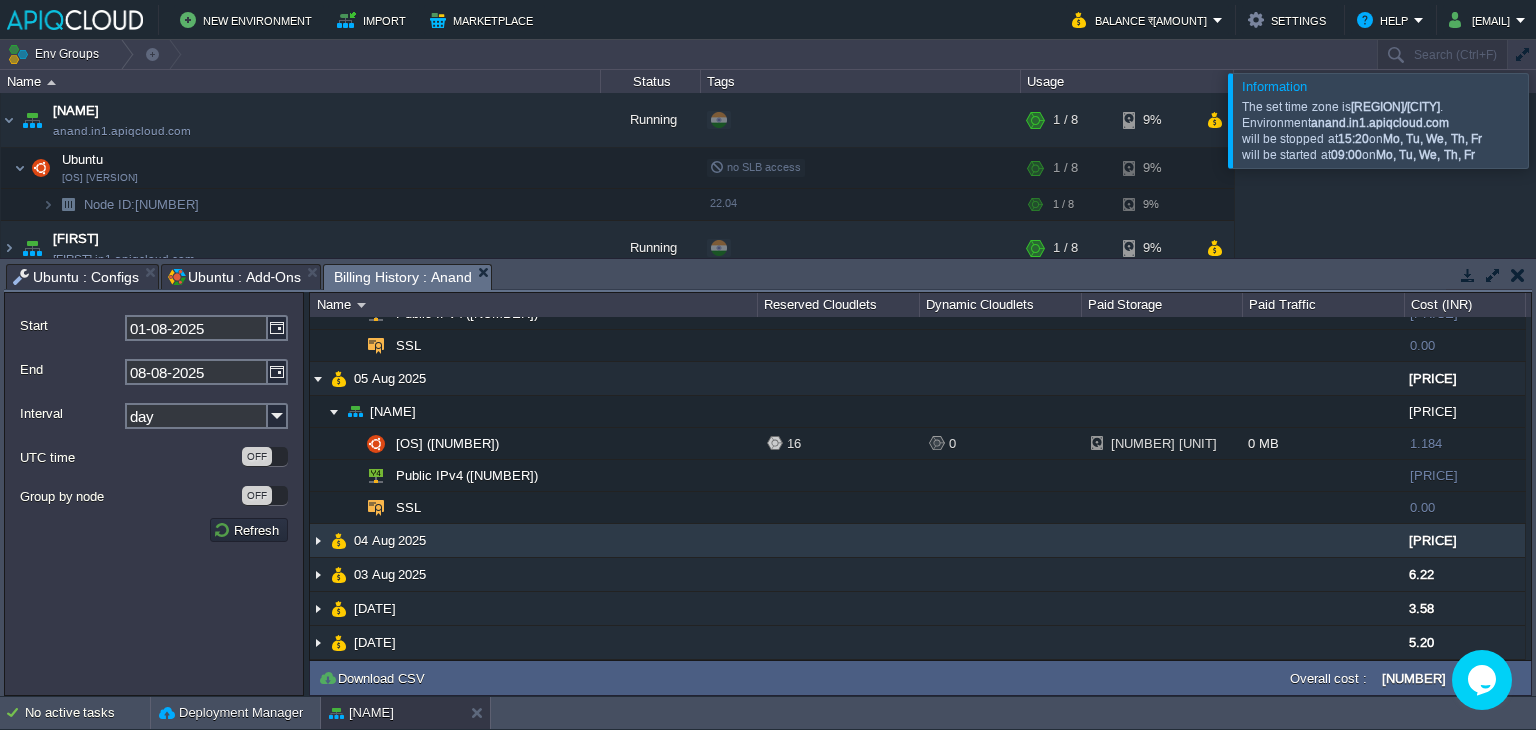 click at bounding box center [318, 540] 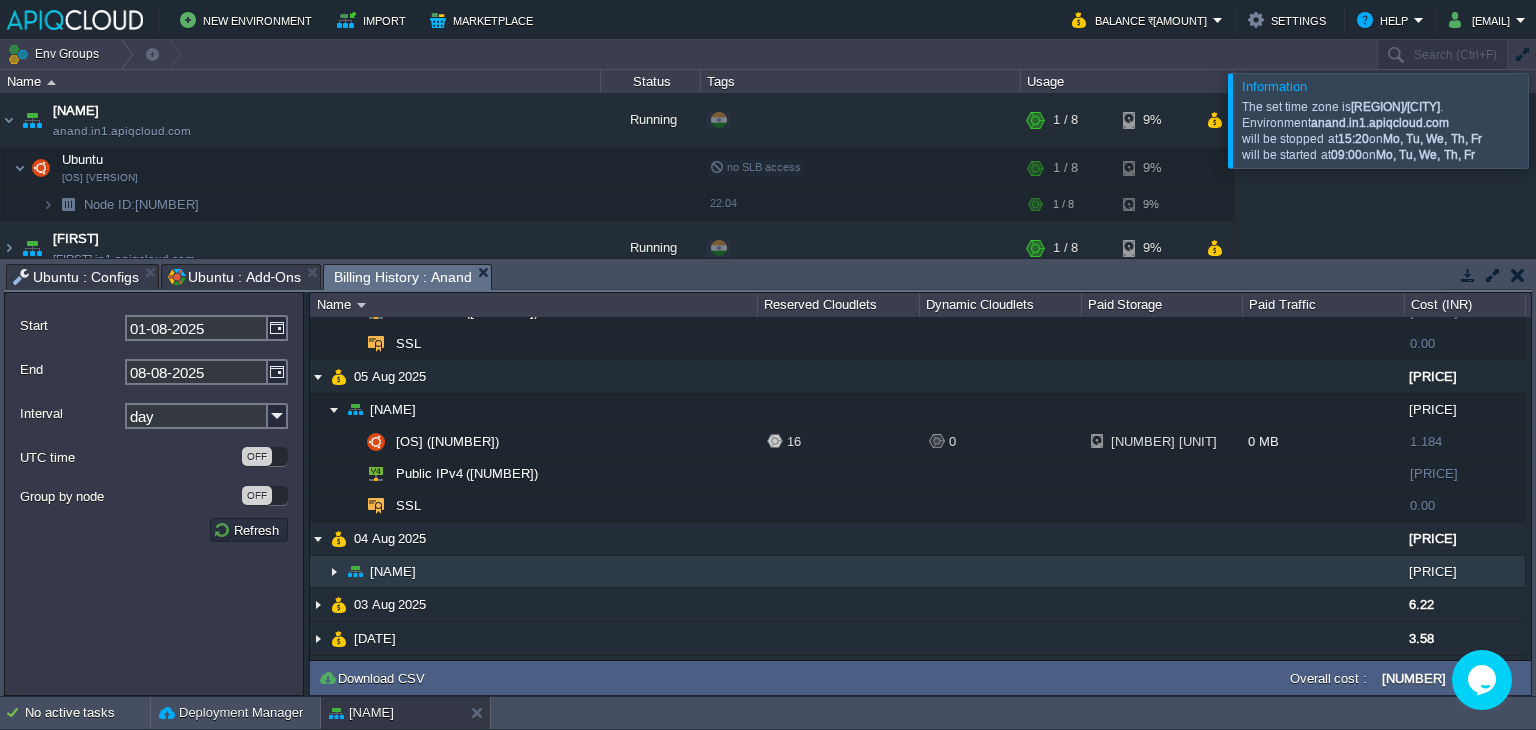 click at bounding box center [334, 571] 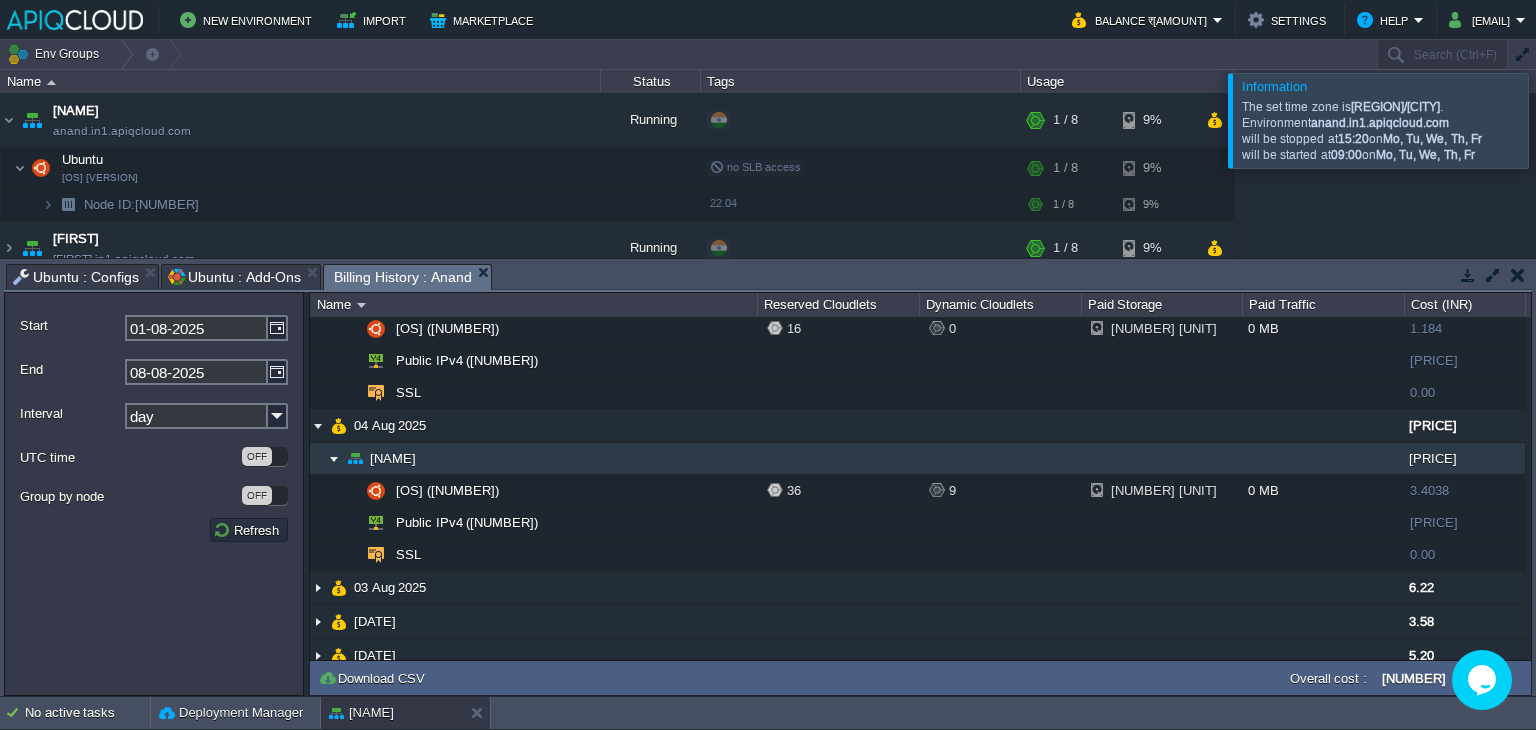 scroll, scrollTop: 440, scrollLeft: 0, axis: vertical 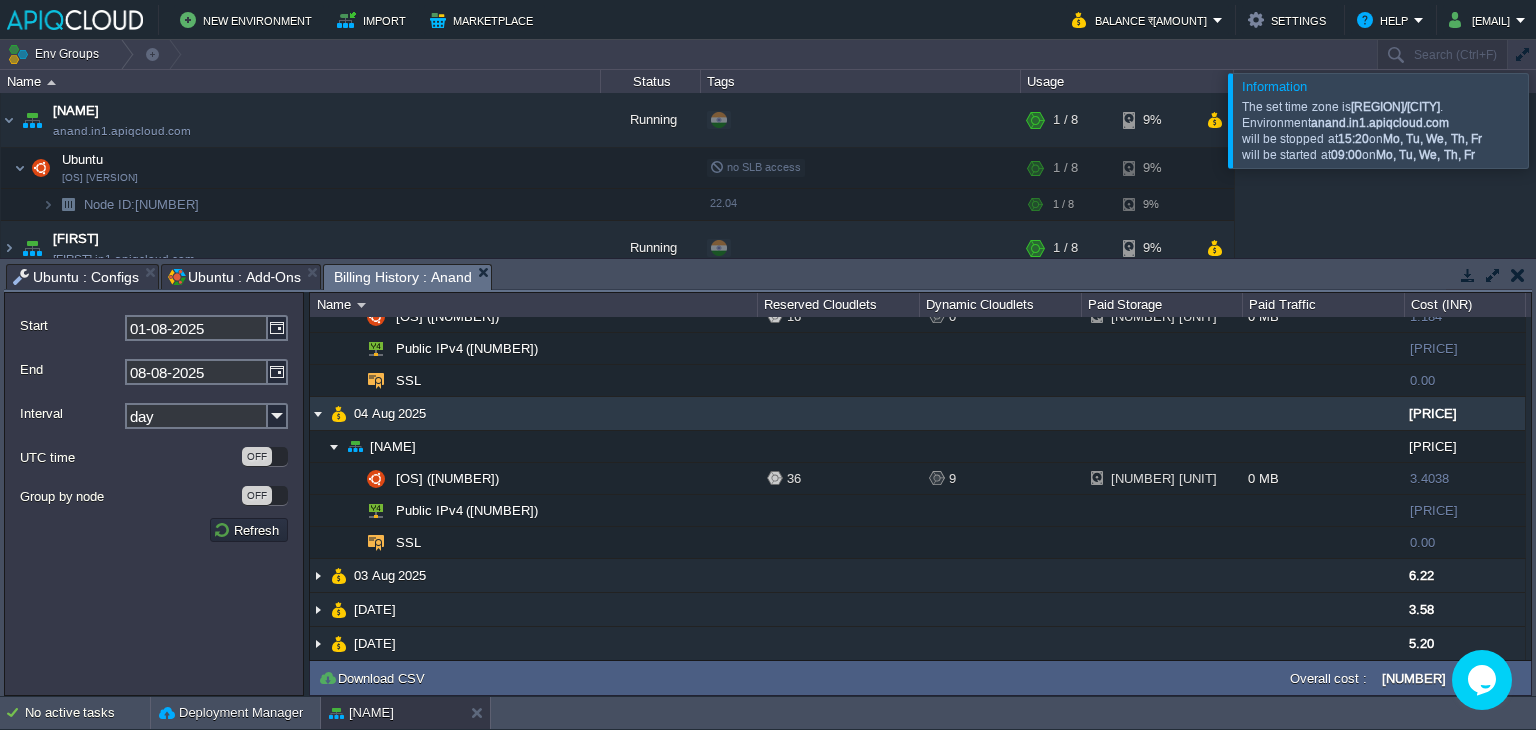 click at bounding box center (318, 413) 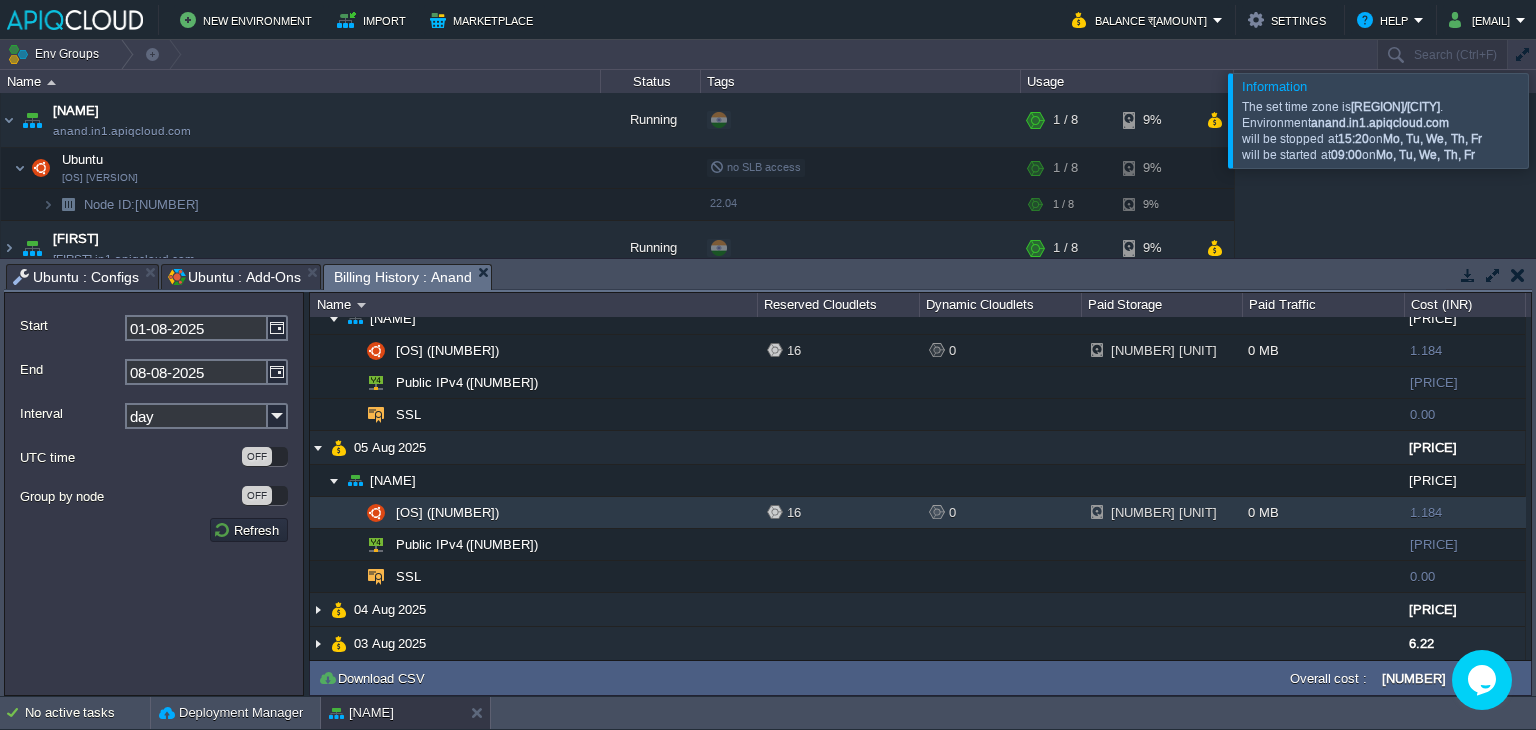scroll, scrollTop: 215, scrollLeft: 0, axis: vertical 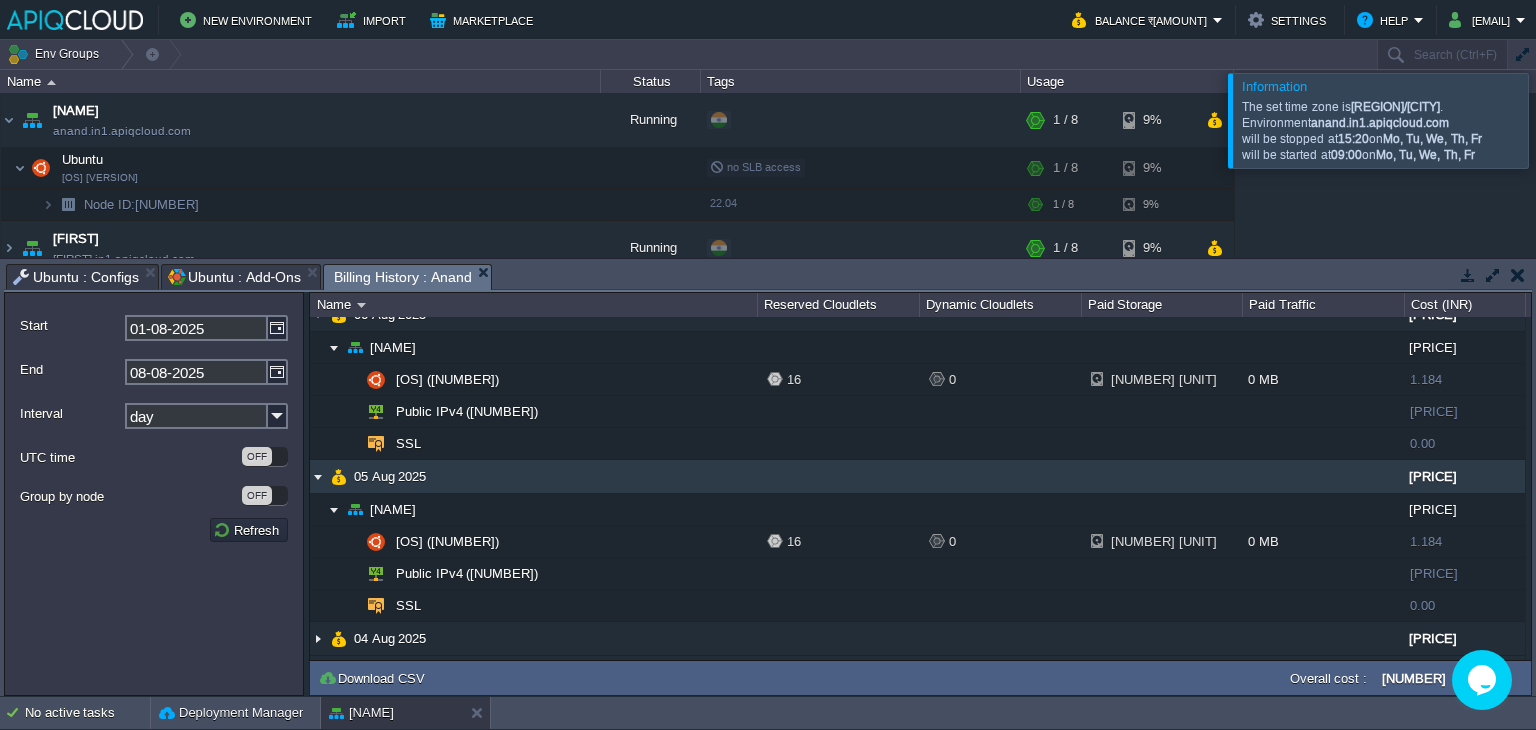 click at bounding box center (318, 476) 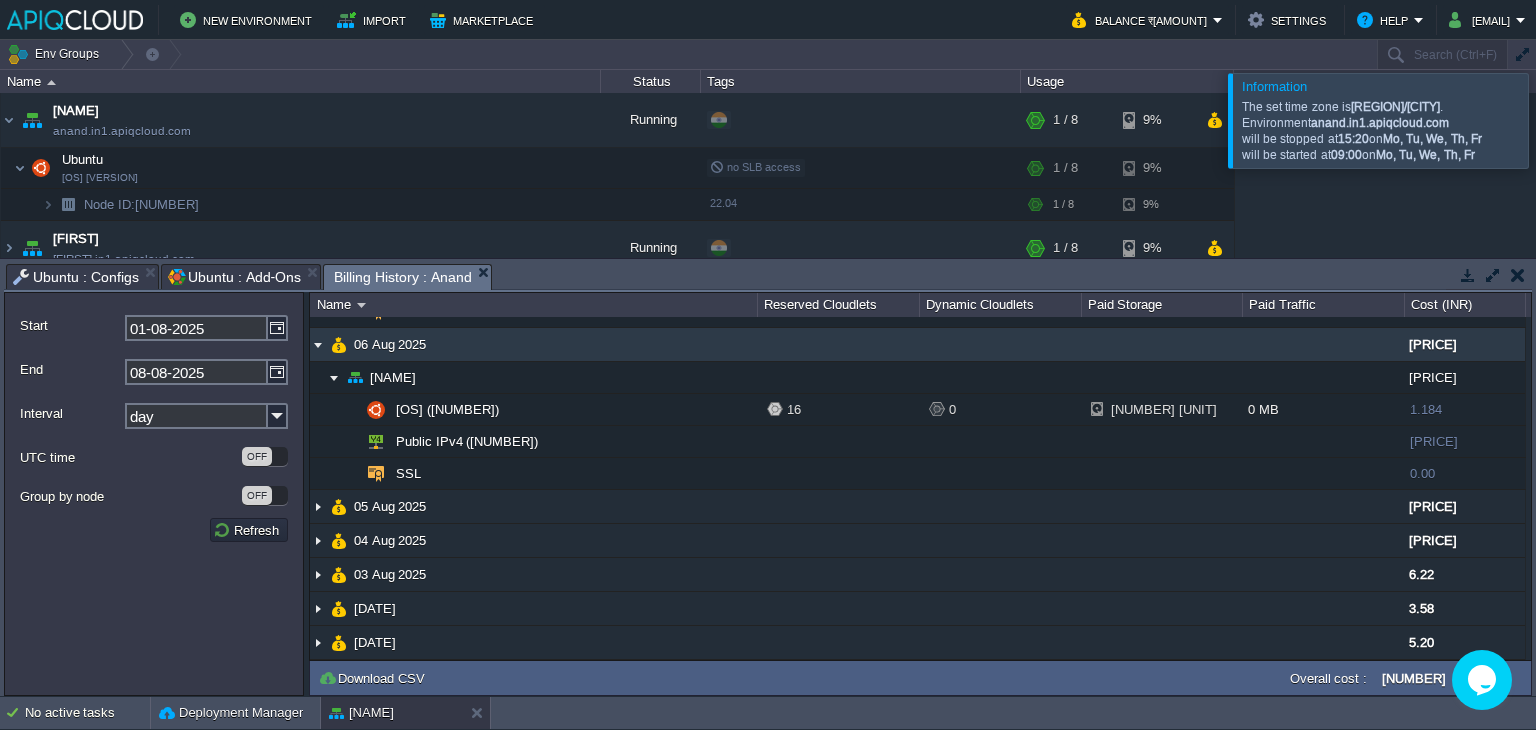 click at bounding box center [318, 344] 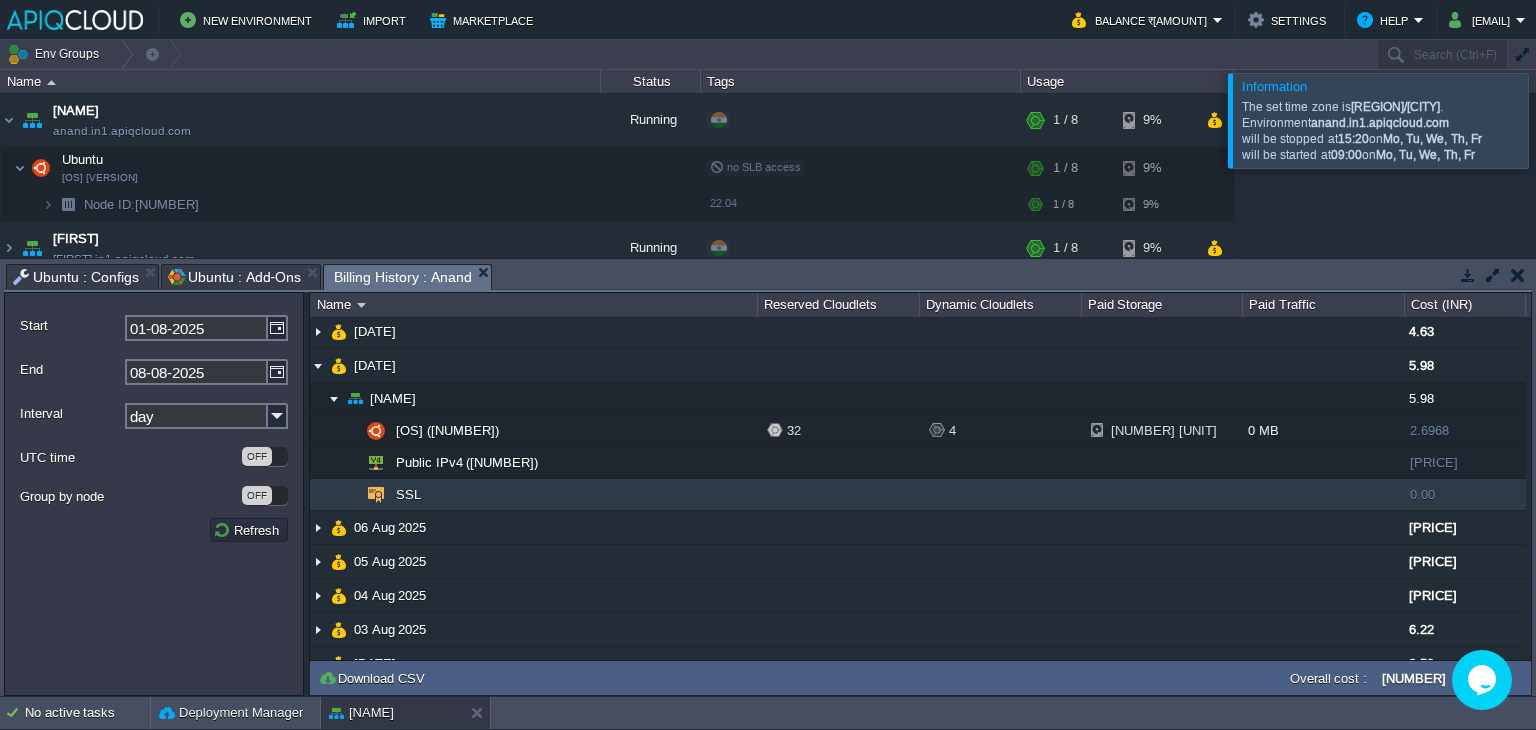 scroll, scrollTop: 0, scrollLeft: 0, axis: both 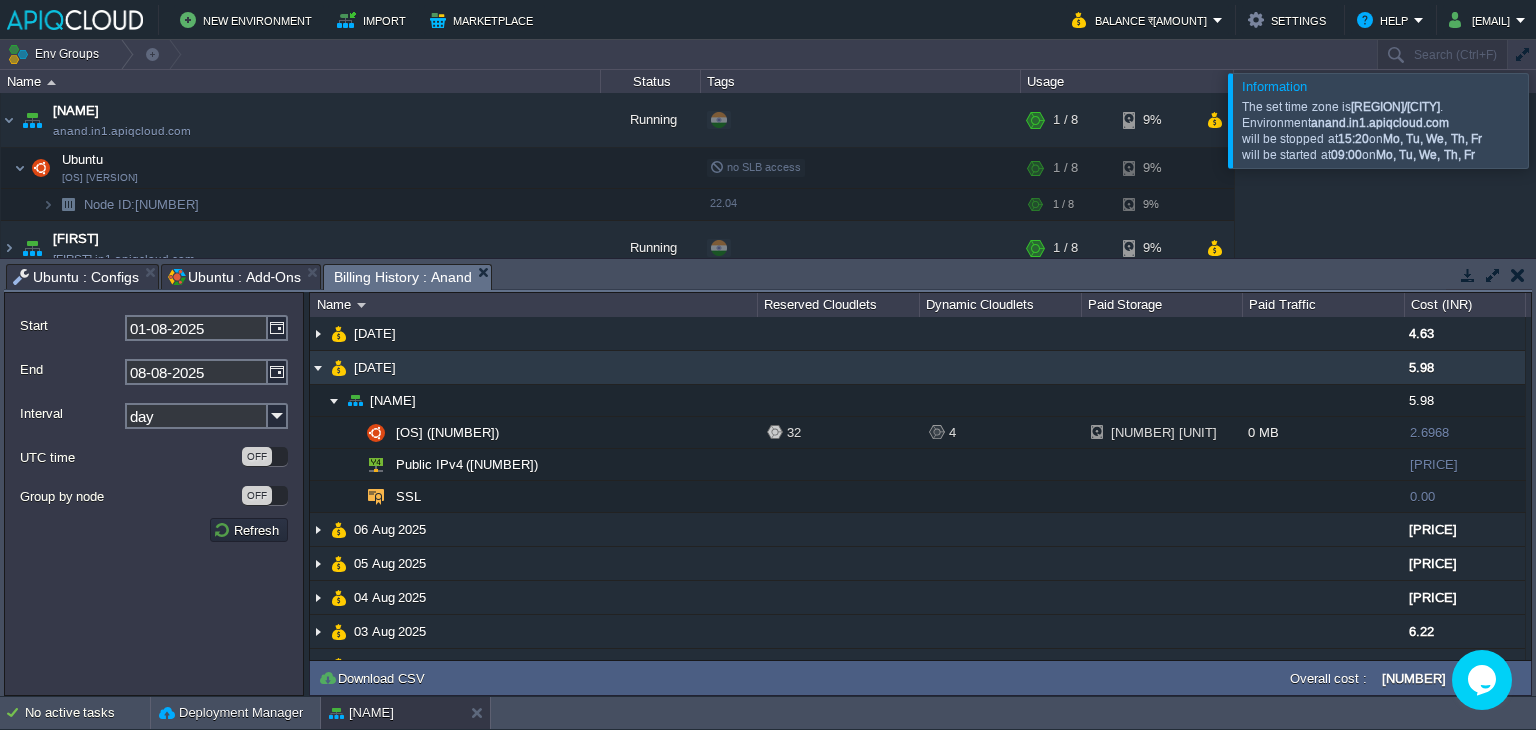 click at bounding box center (318, 367) 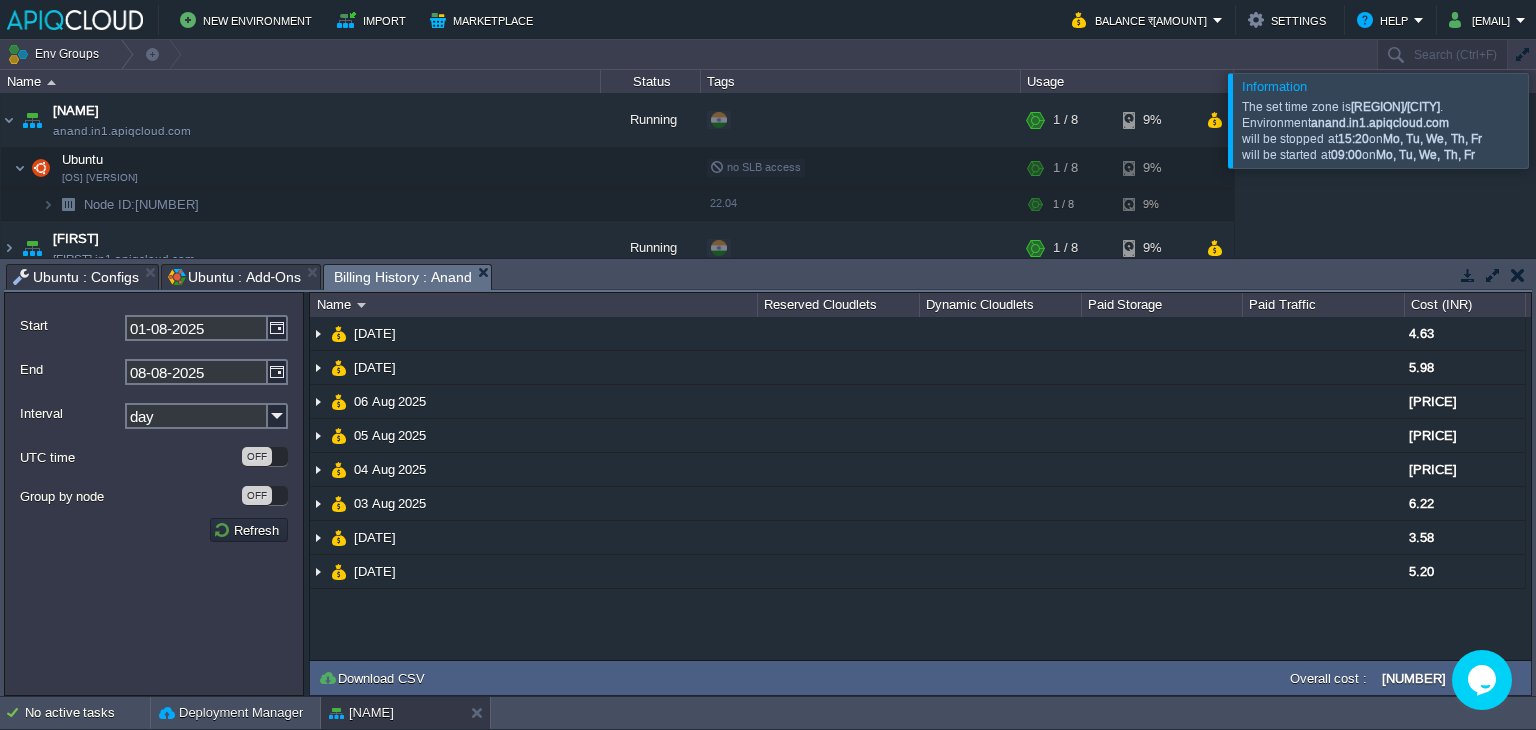 click at bounding box center (1518, 275) 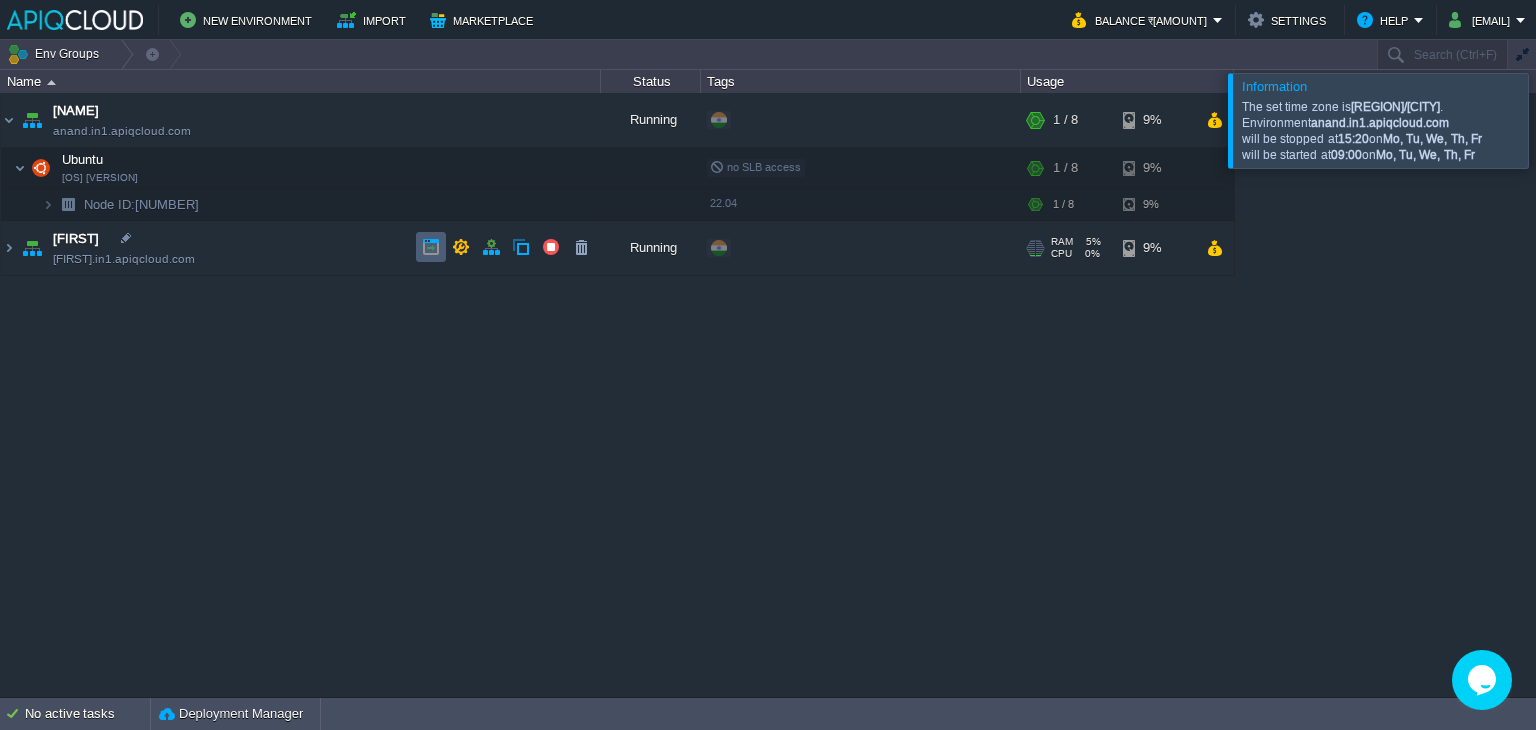 click at bounding box center [431, 247] 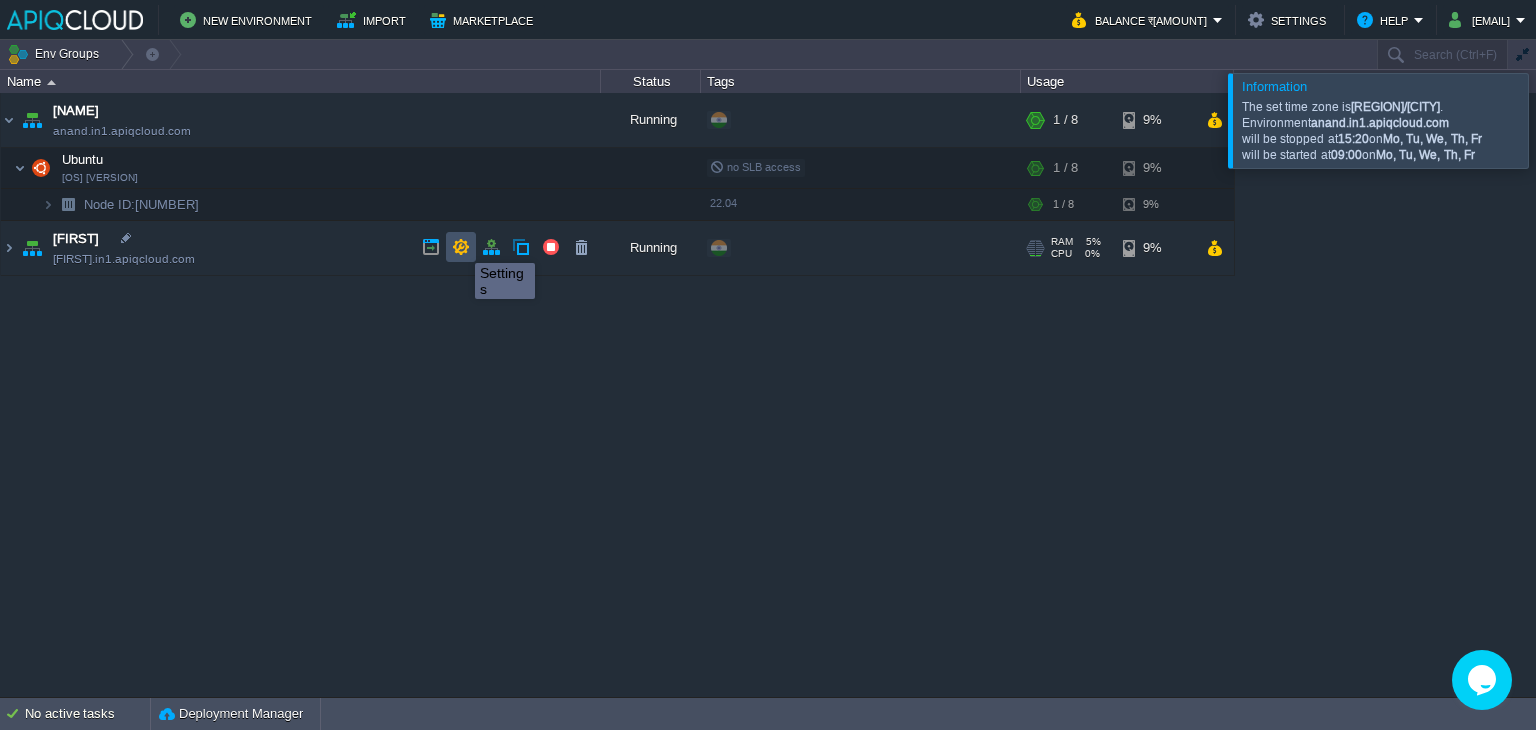 click at bounding box center (461, 247) 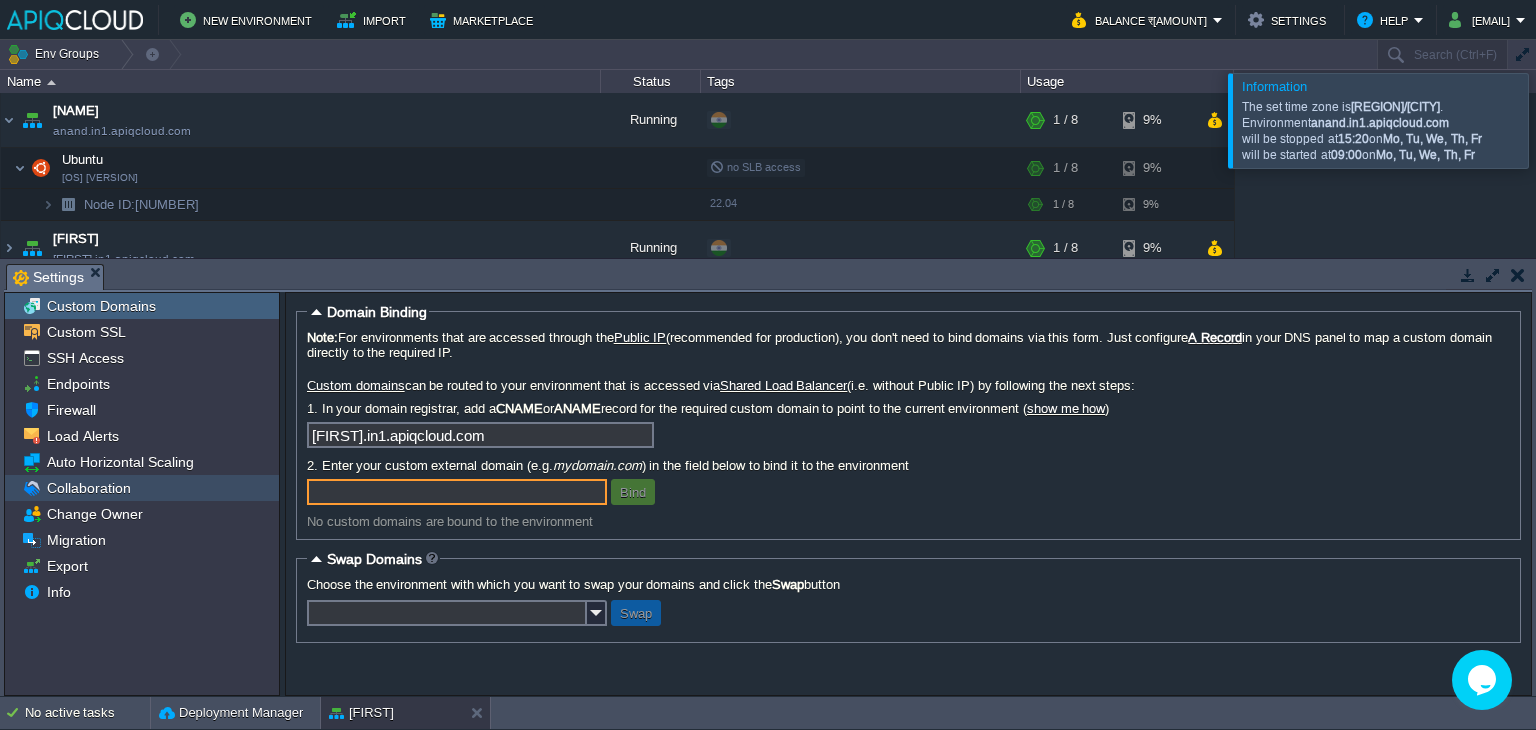 click on "Collaboration" at bounding box center [88, 488] 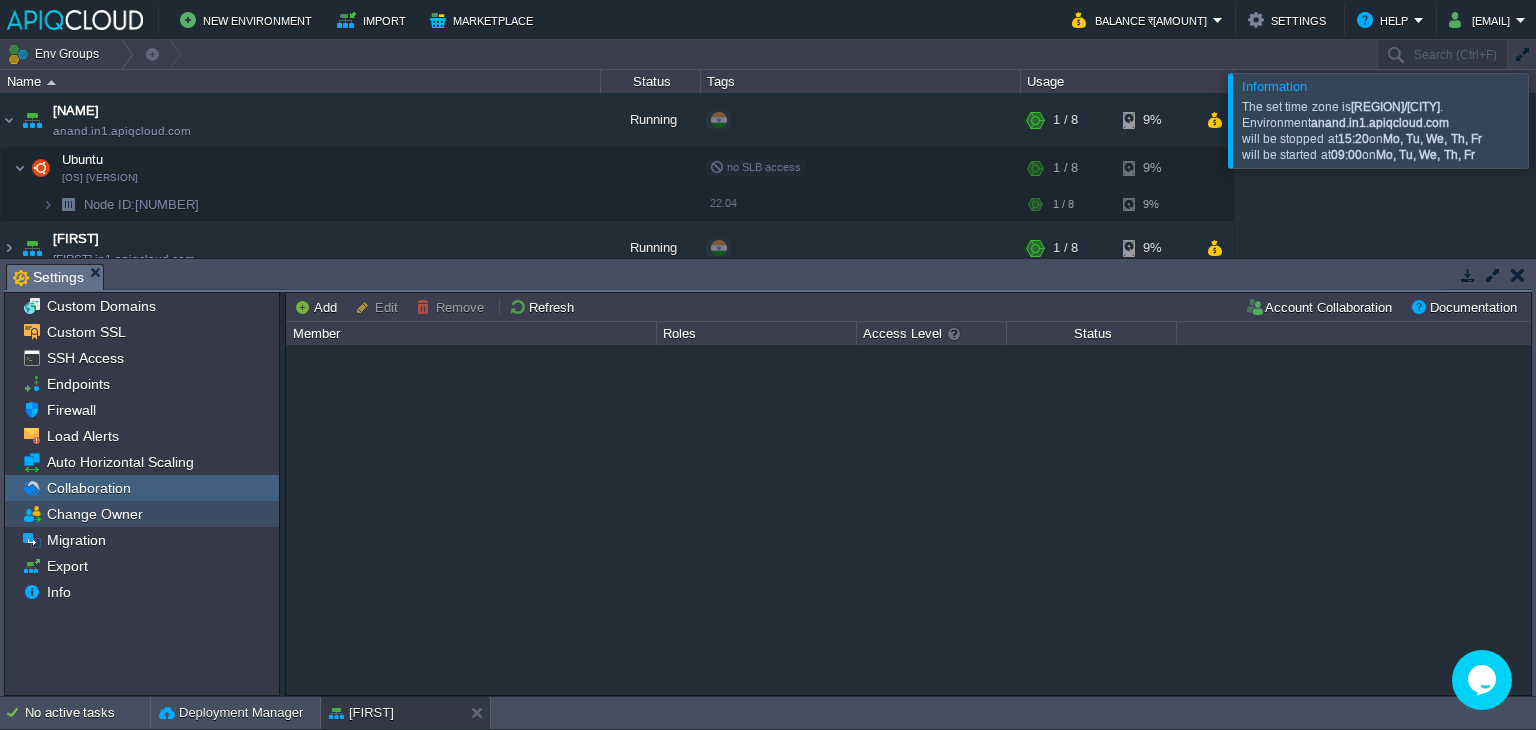 click on "Change Owner" at bounding box center (94, 514) 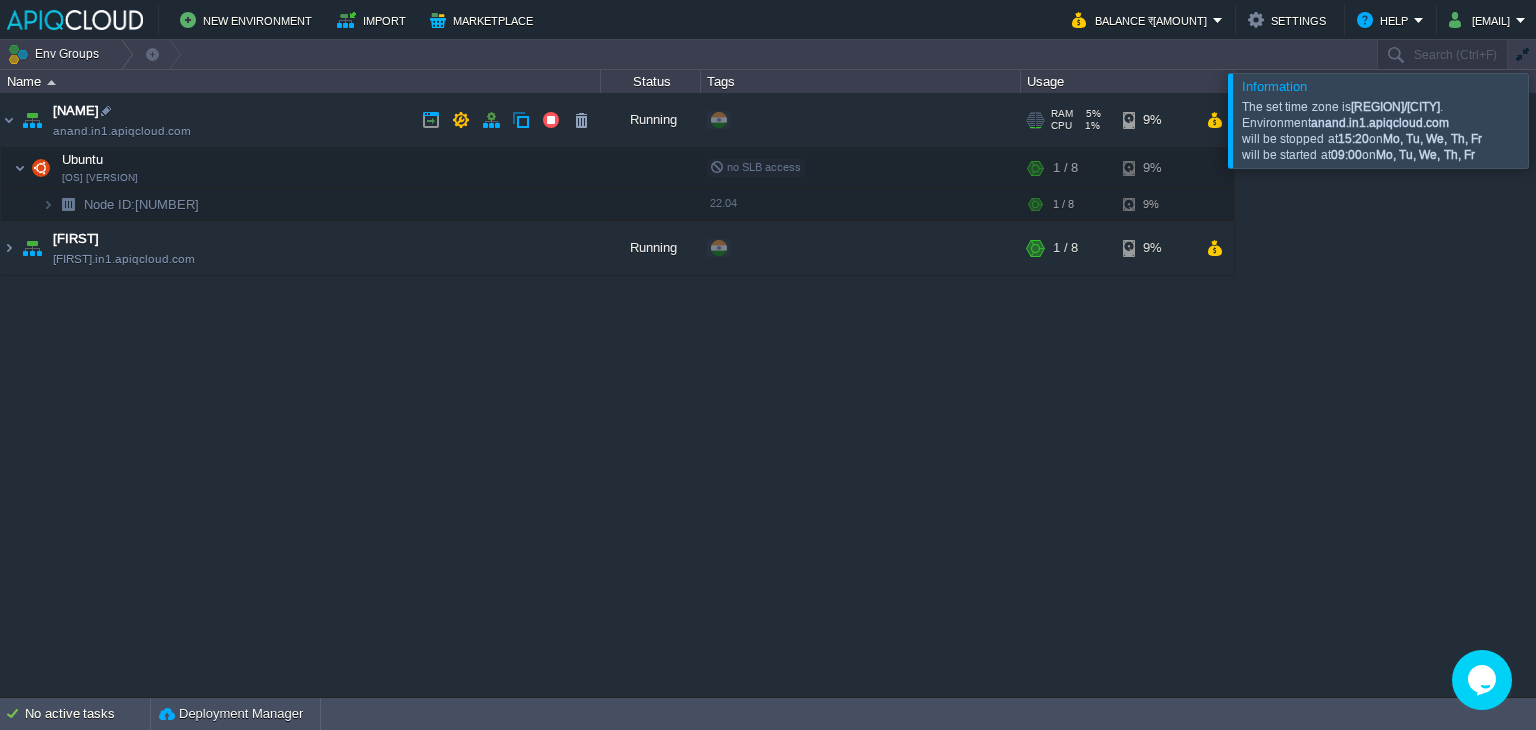 click at bounding box center (32, 120) 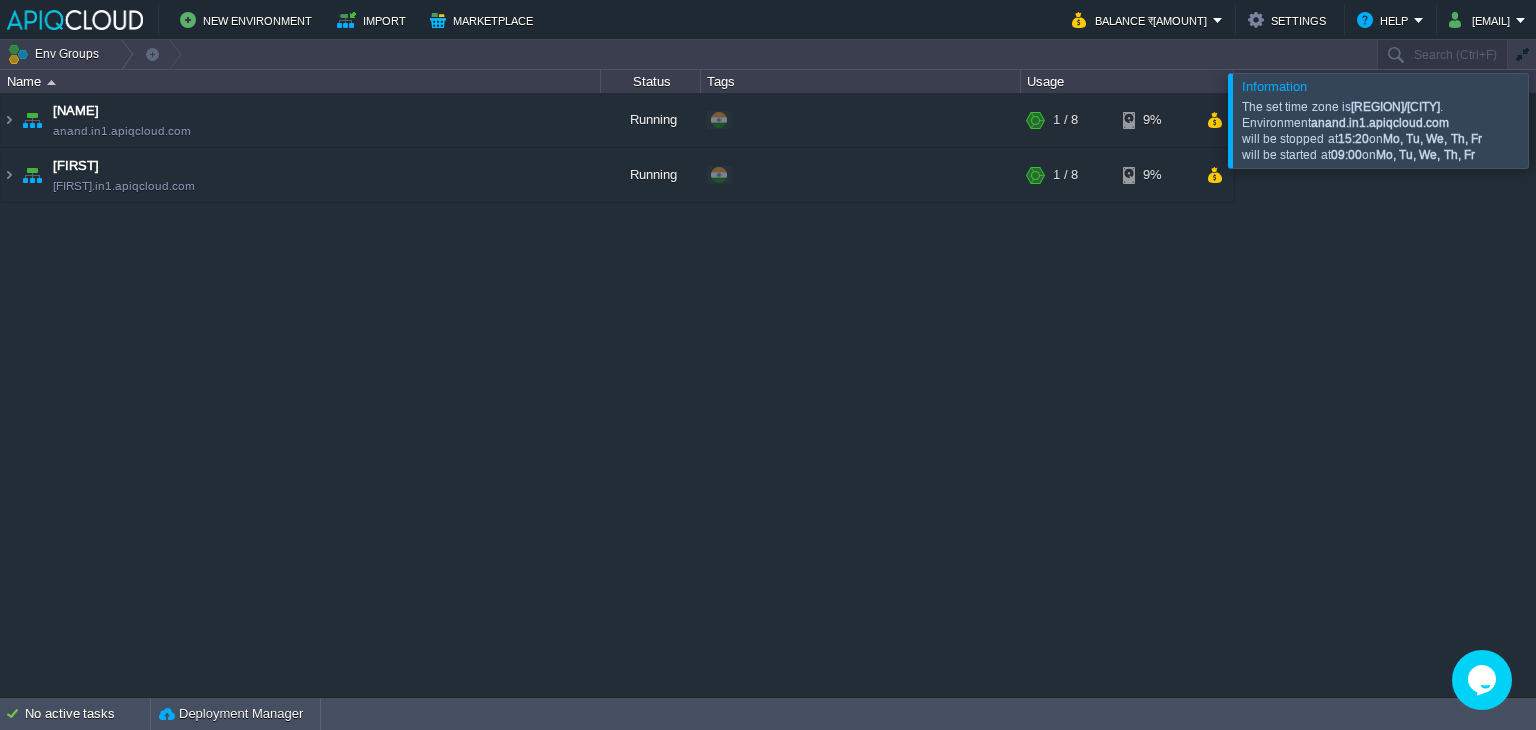 click at bounding box center [1560, 120] 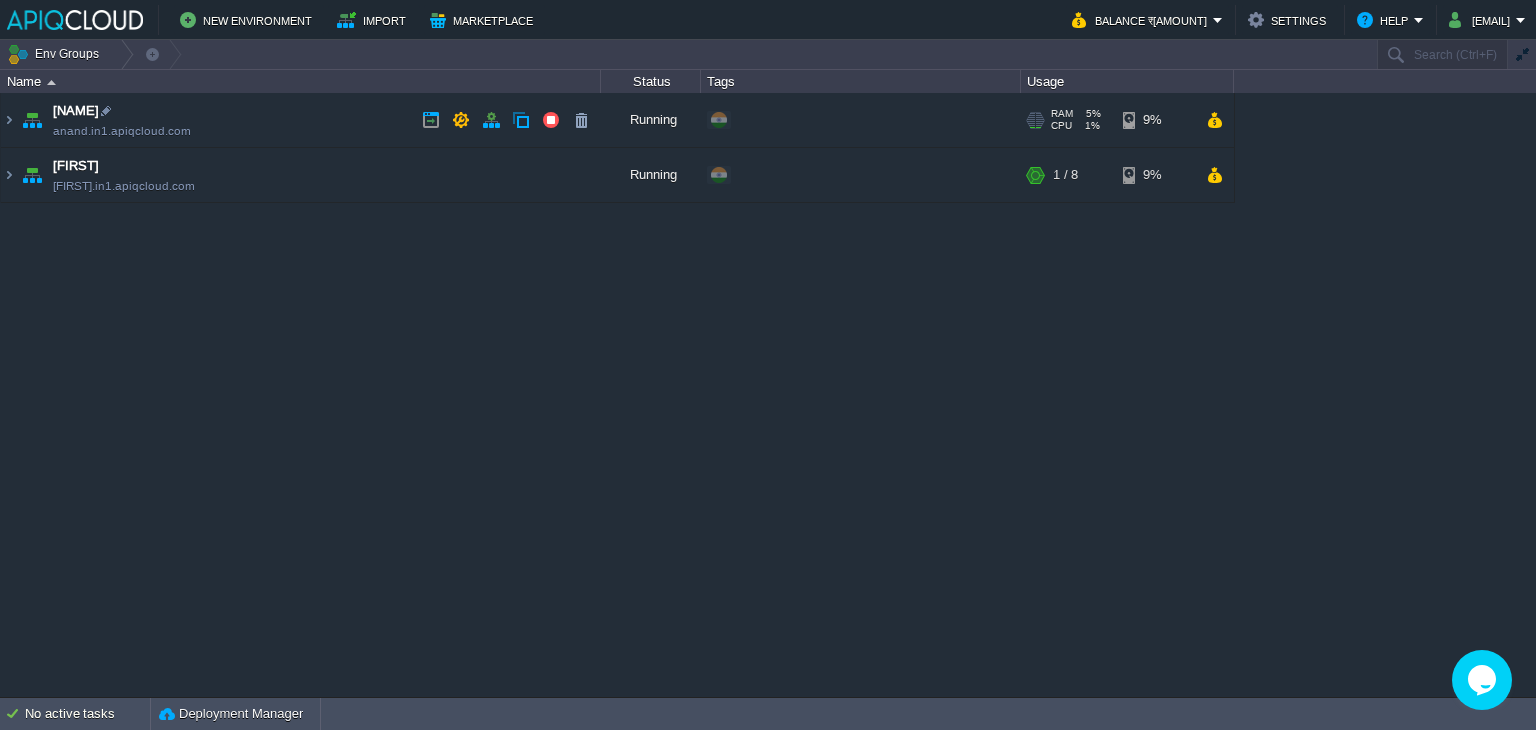 click on "[FIRST] [EMAIL]" at bounding box center (301, 120) 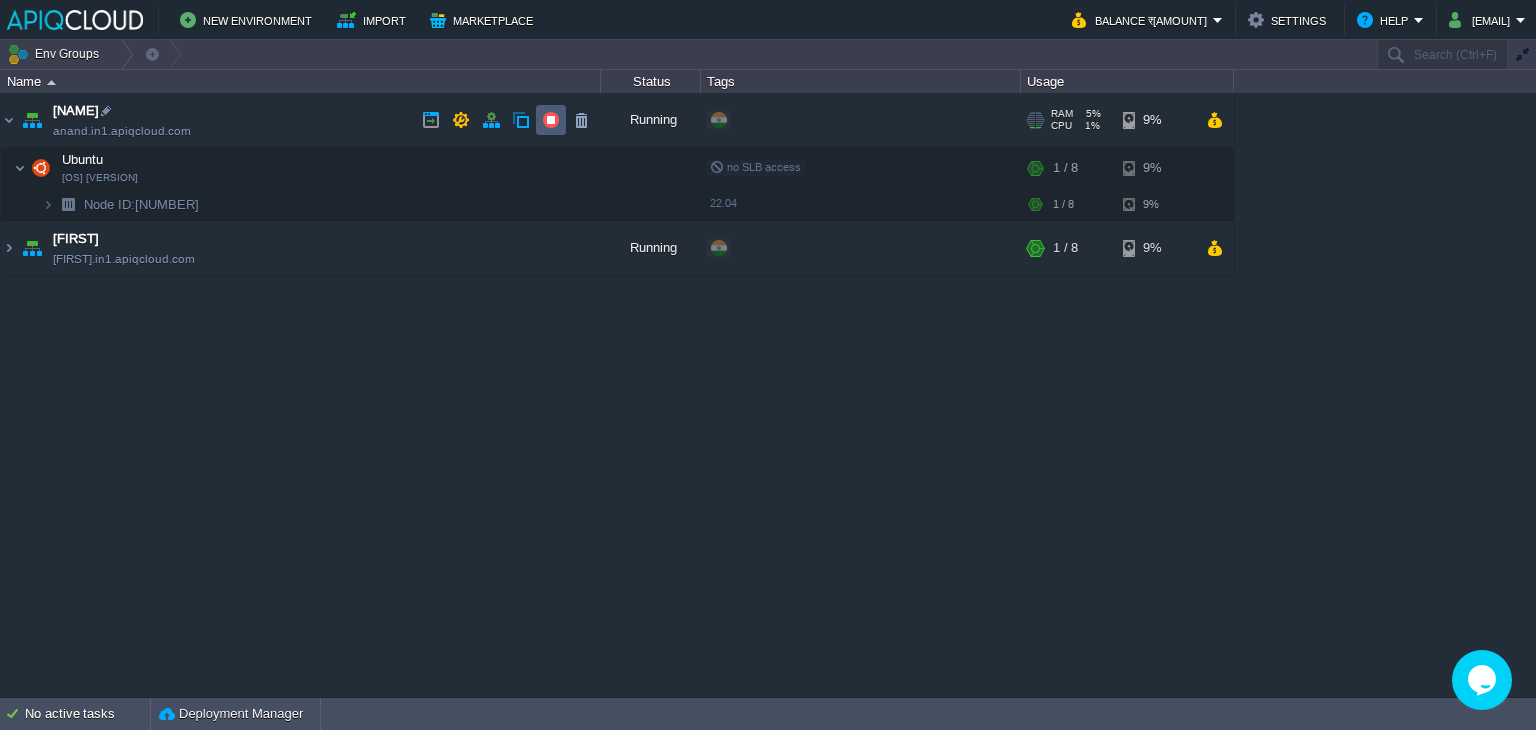 click at bounding box center [551, 120] 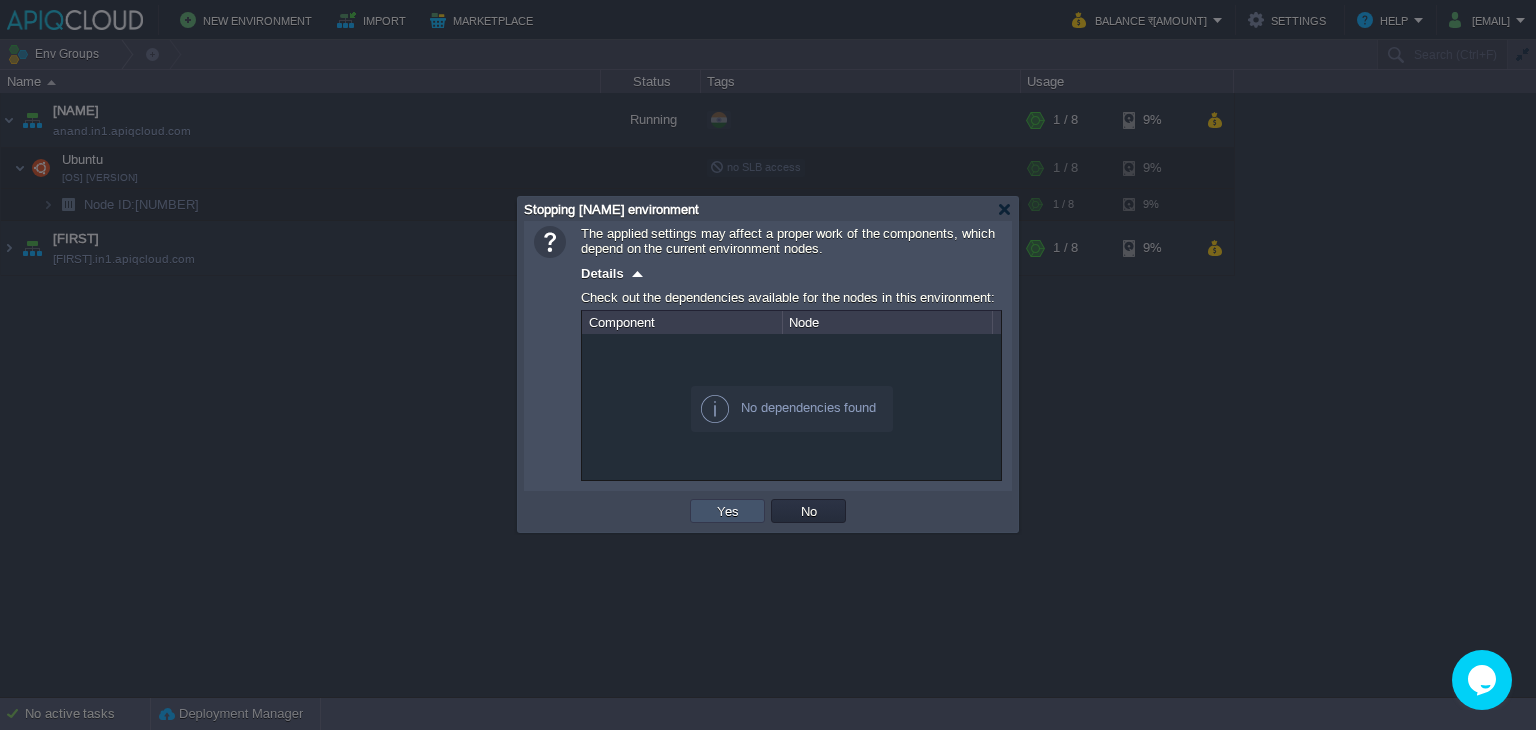 click on "Yes" at bounding box center [728, 511] 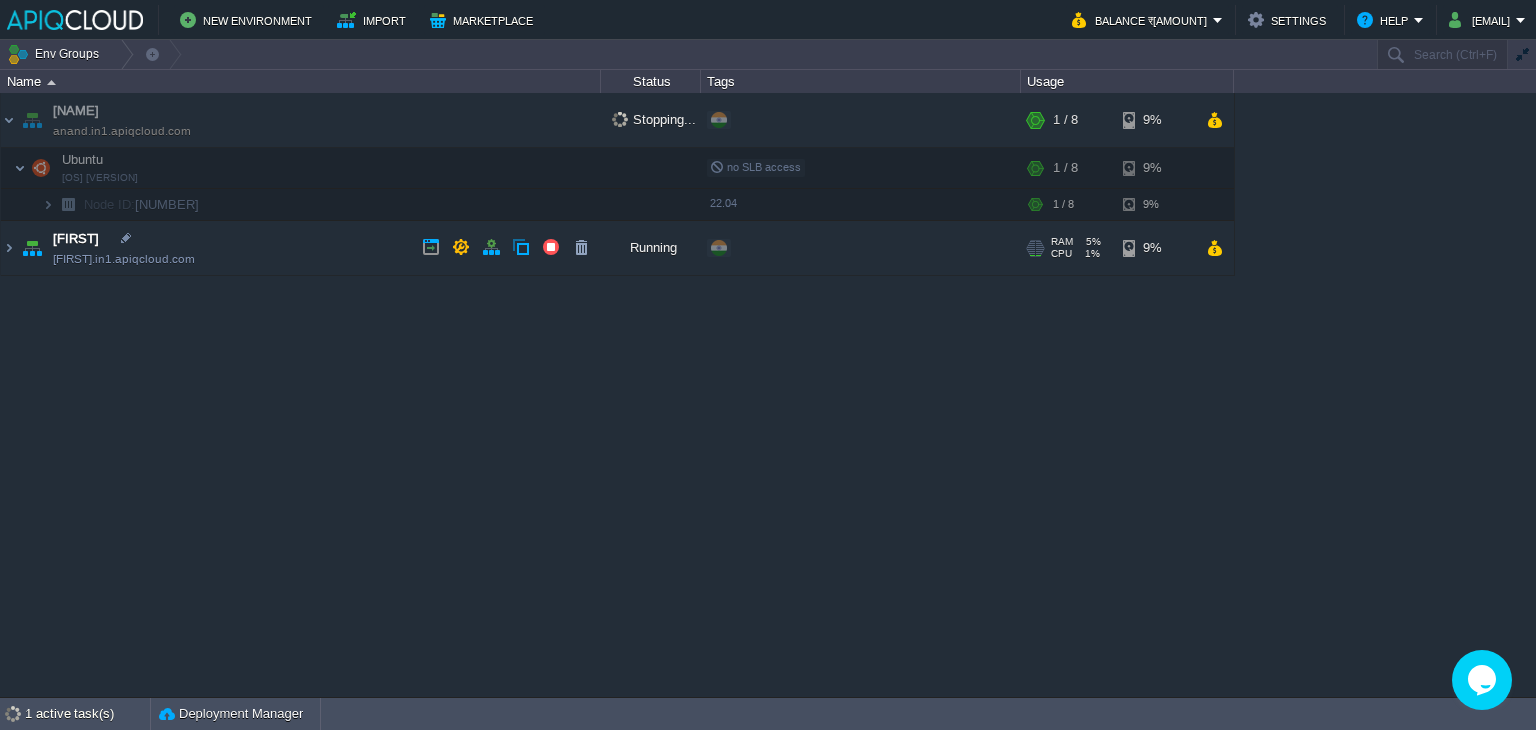 click on "[NAME] [DOMAIN]" at bounding box center [301, 248] 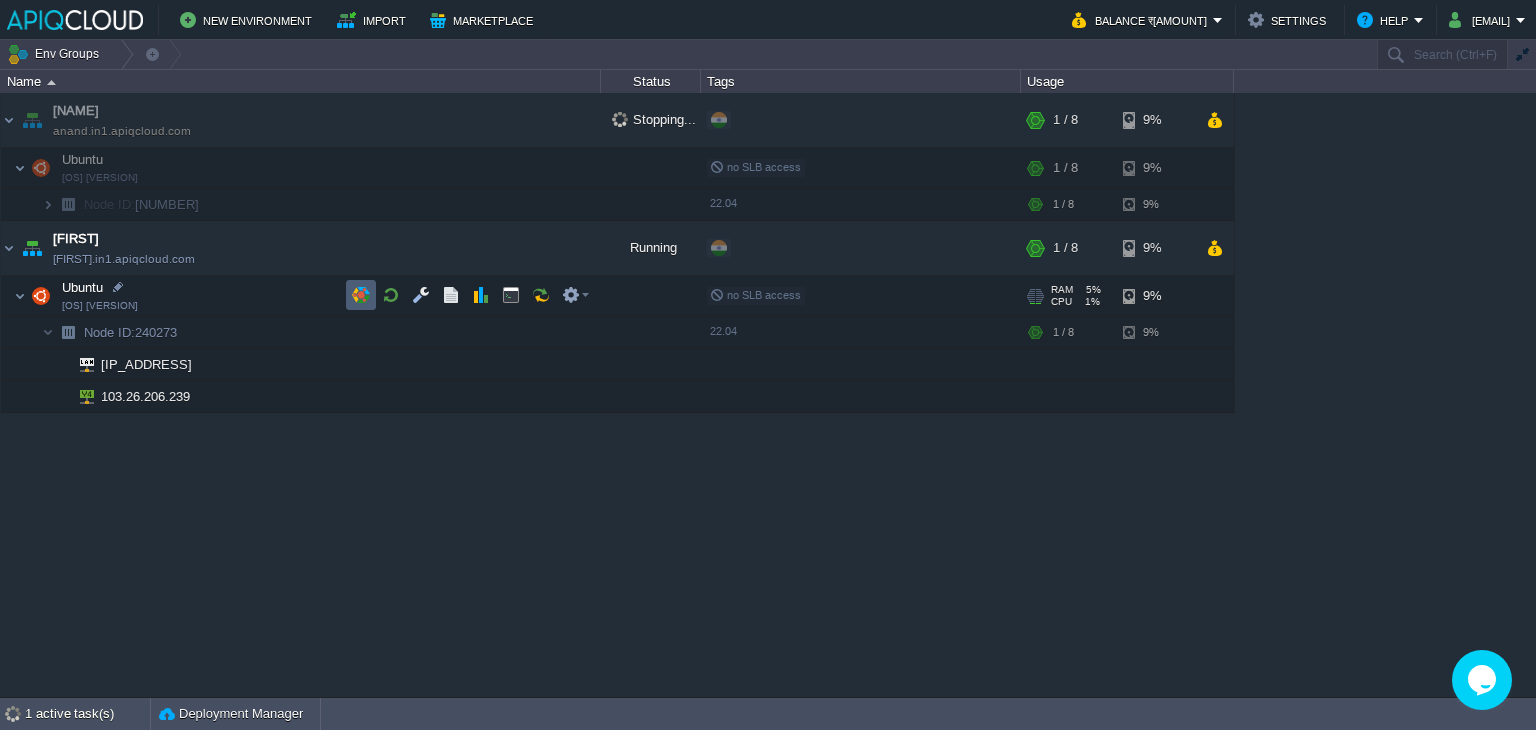 click at bounding box center (361, 295) 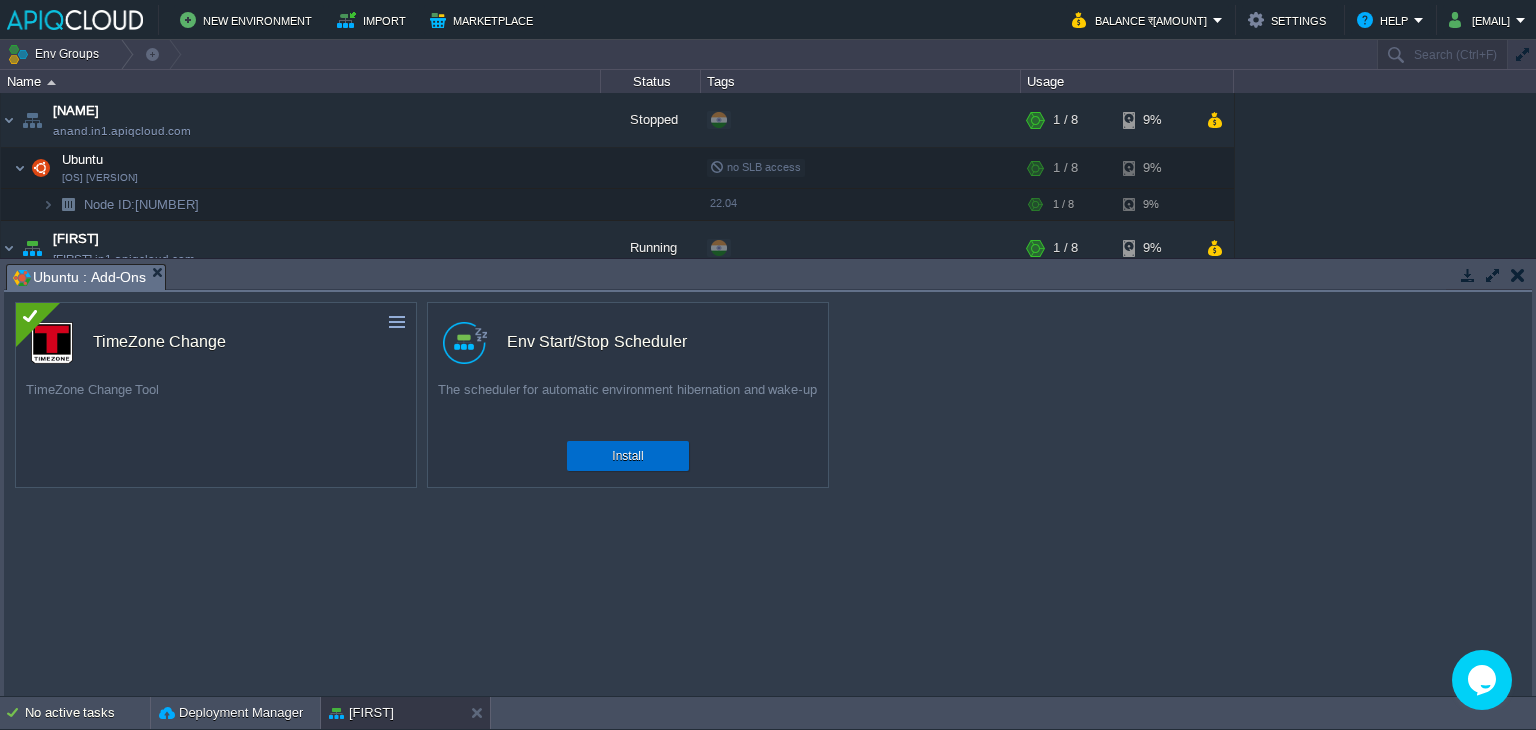 click on "Install" at bounding box center [628, 456] 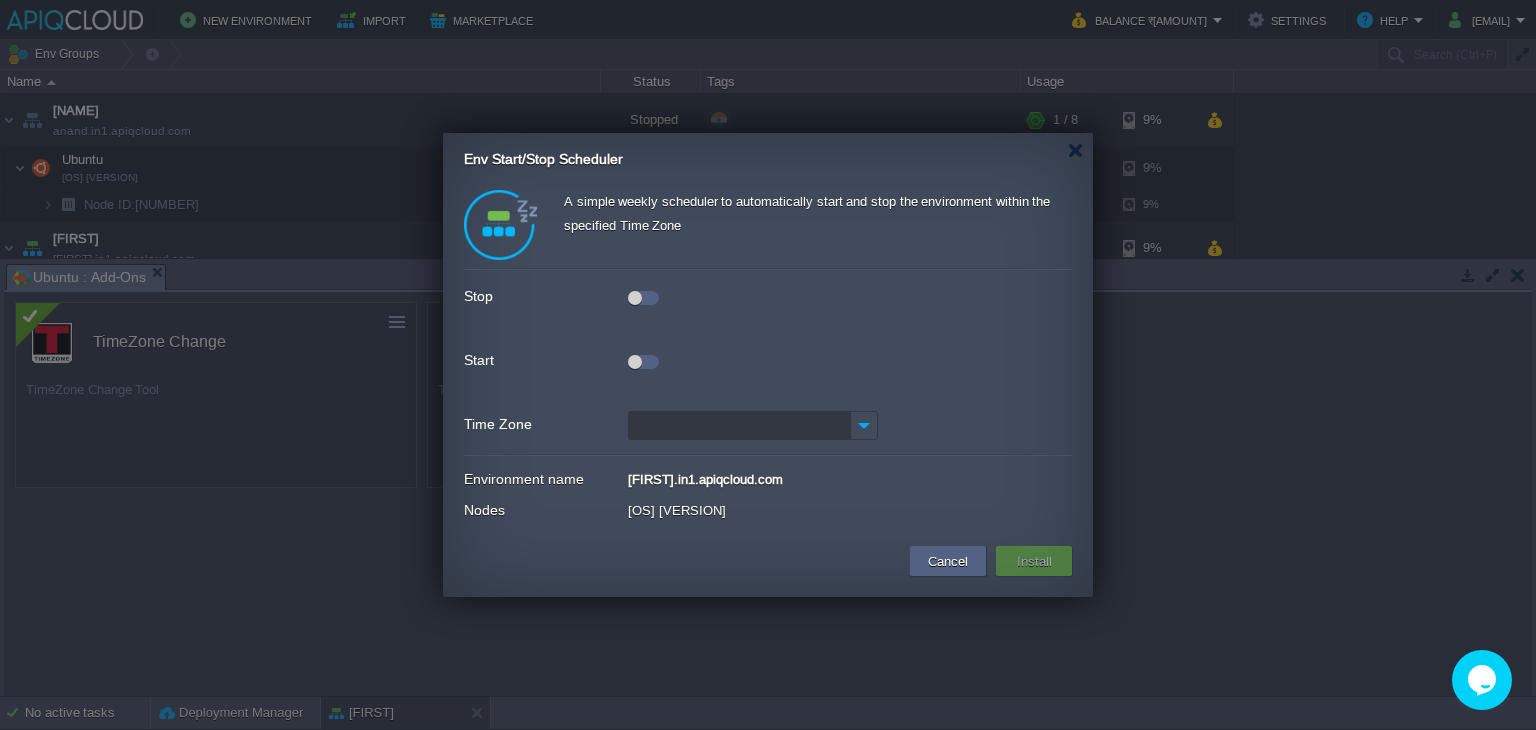 click at bounding box center [635, 298] 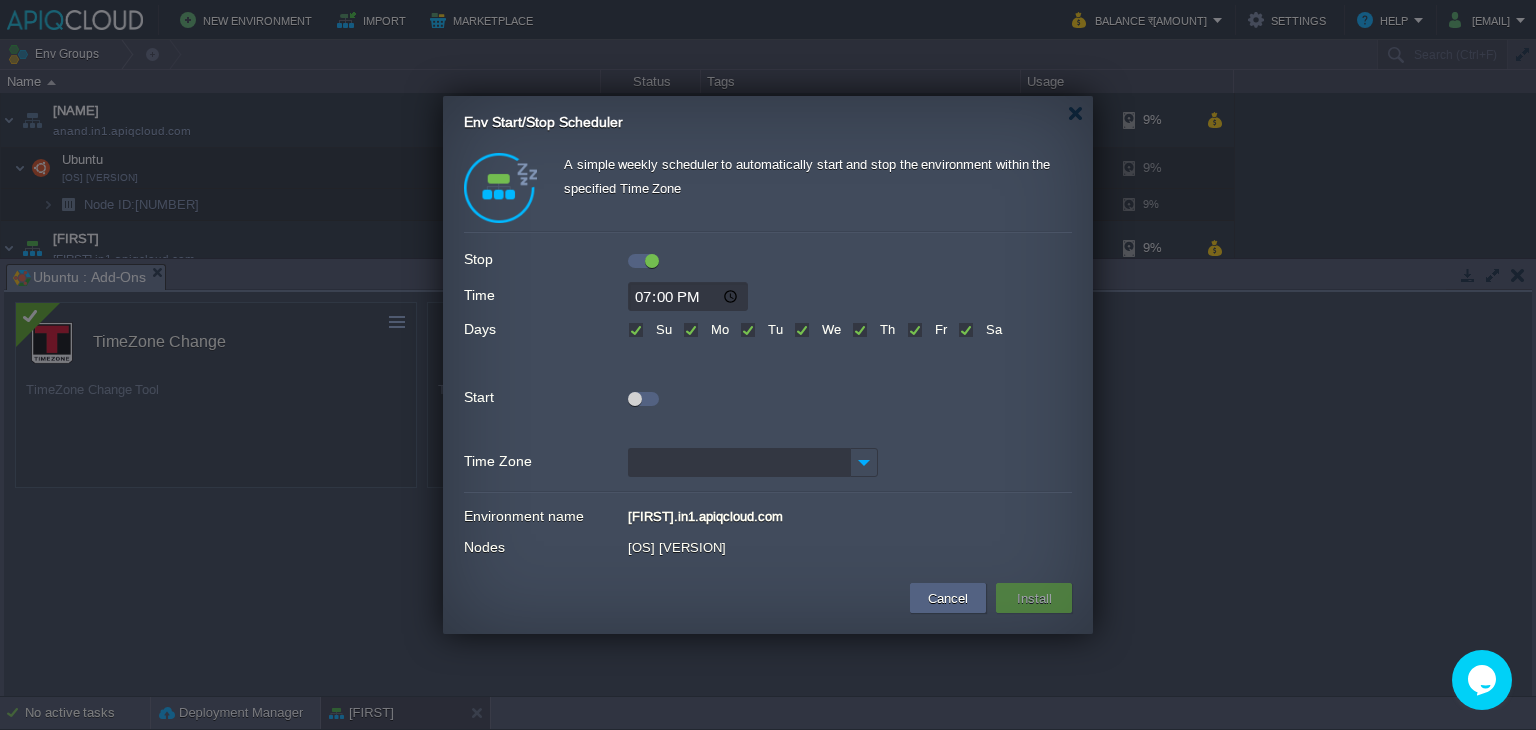 click on "19:00" at bounding box center (688, 296) 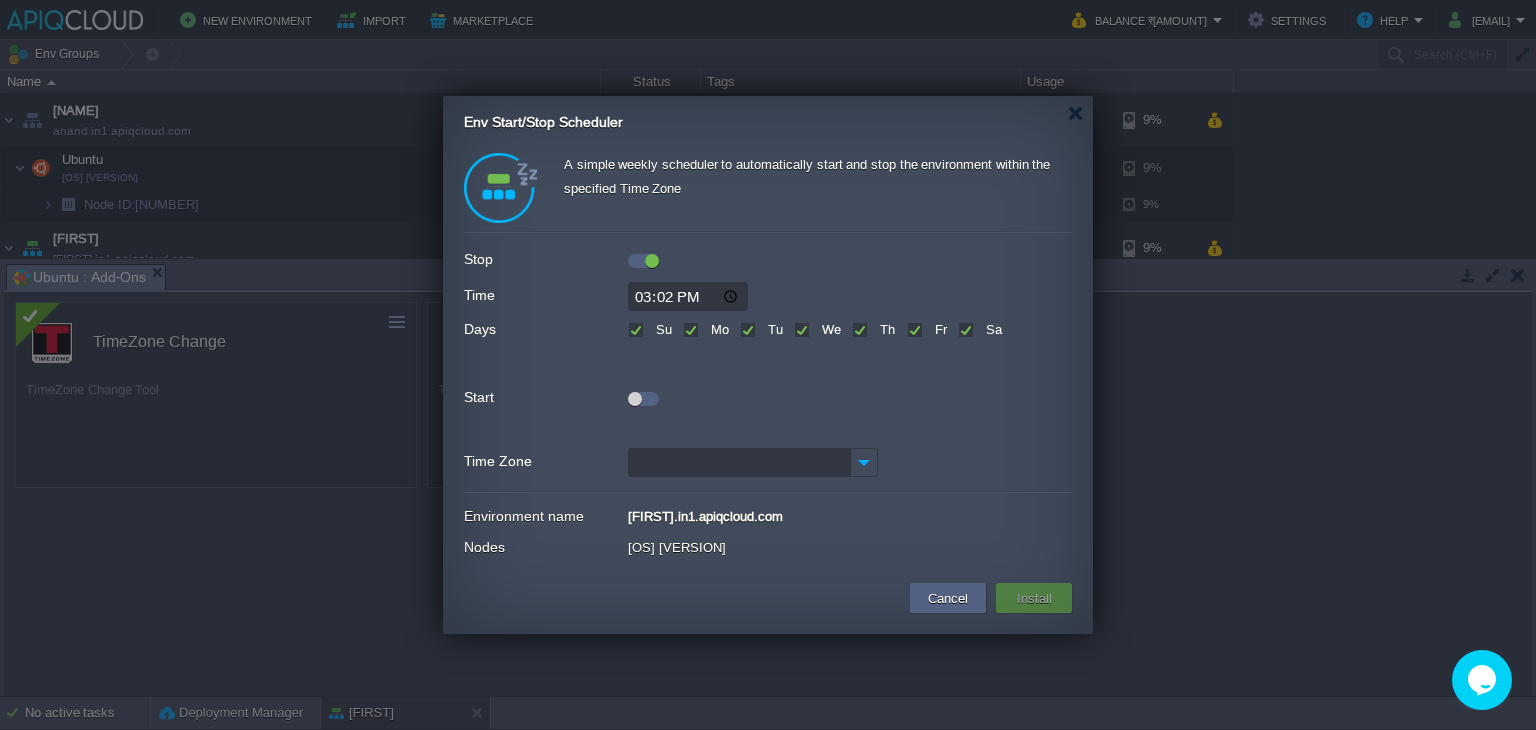 type on "15:20" 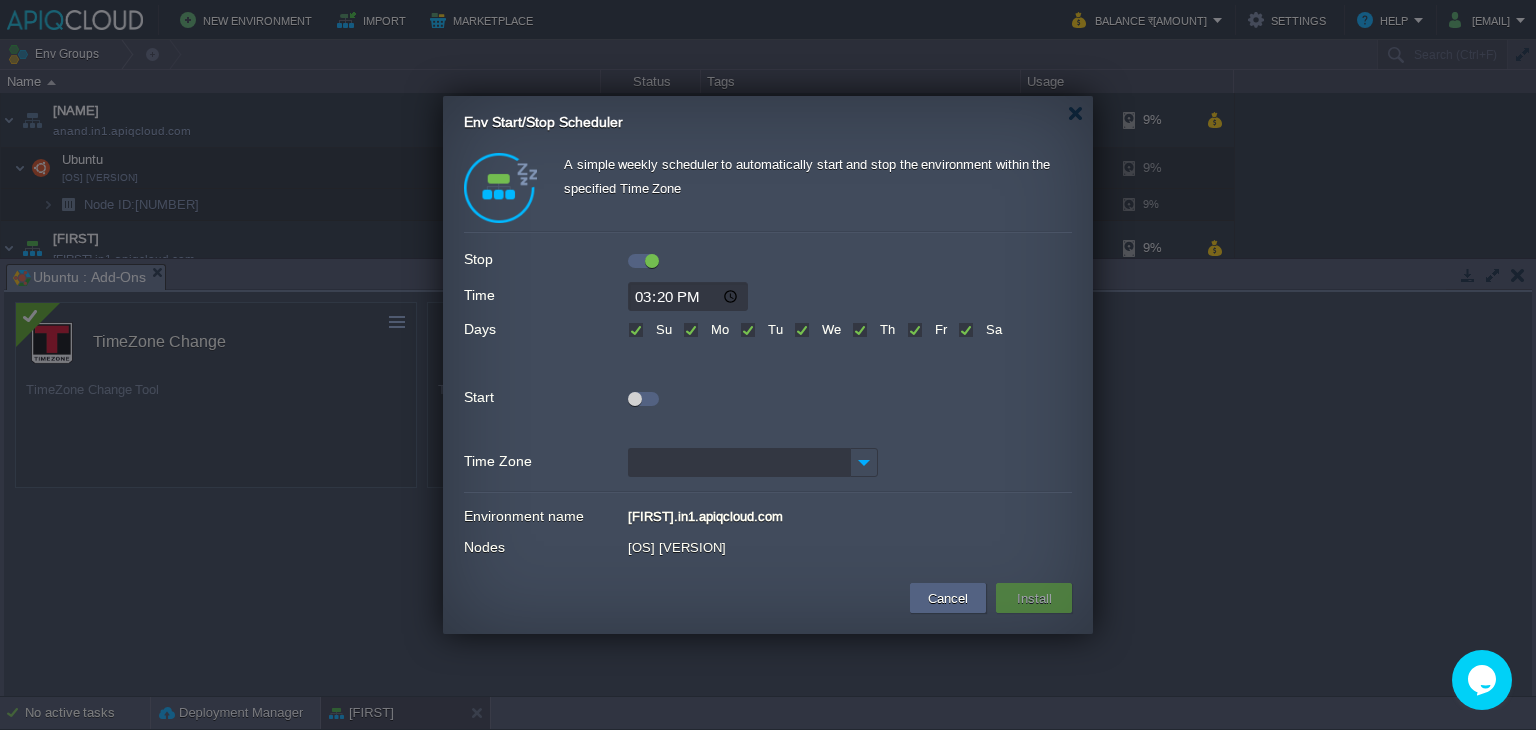 click on "Su" at bounding box center [661, 329] 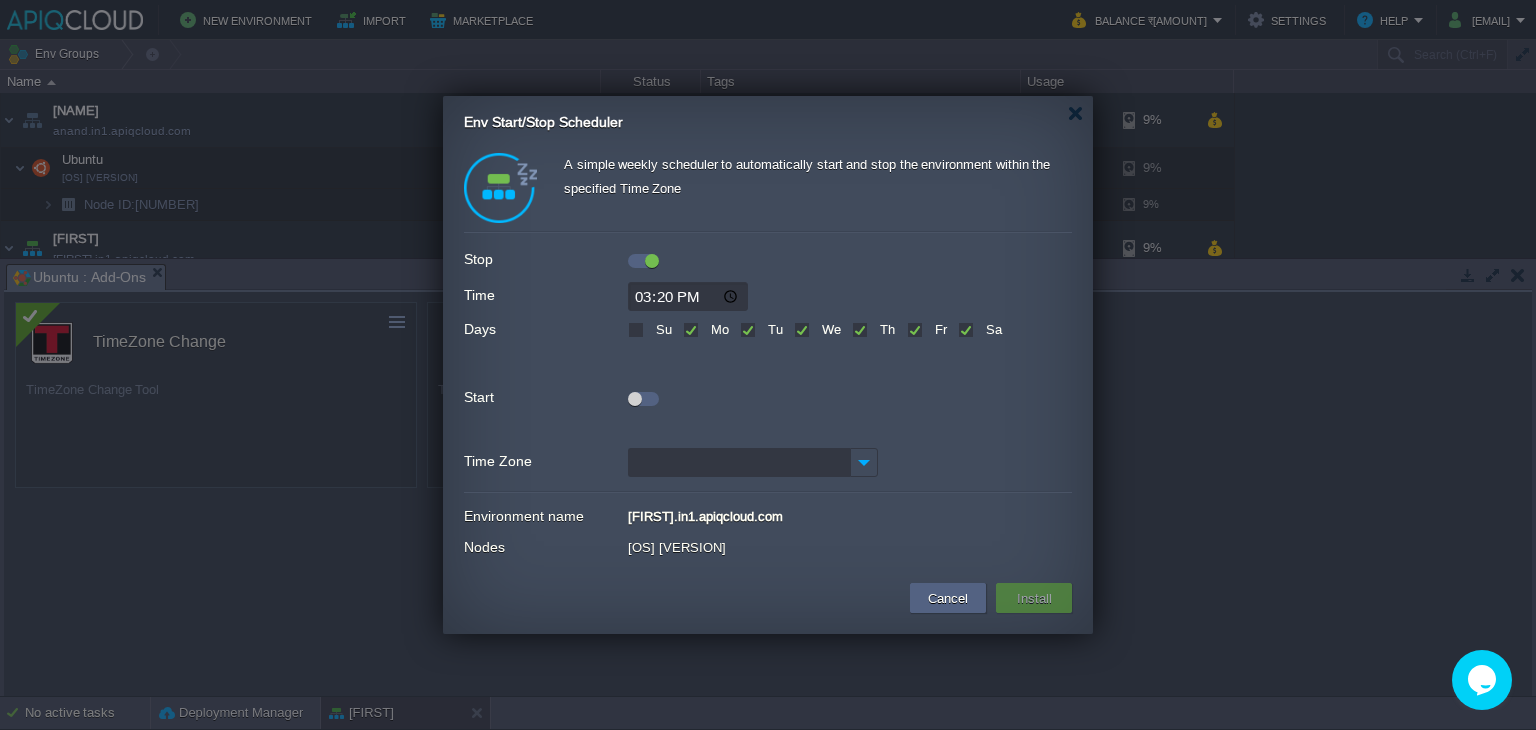 click on "Sa" at bounding box center [991, 329] 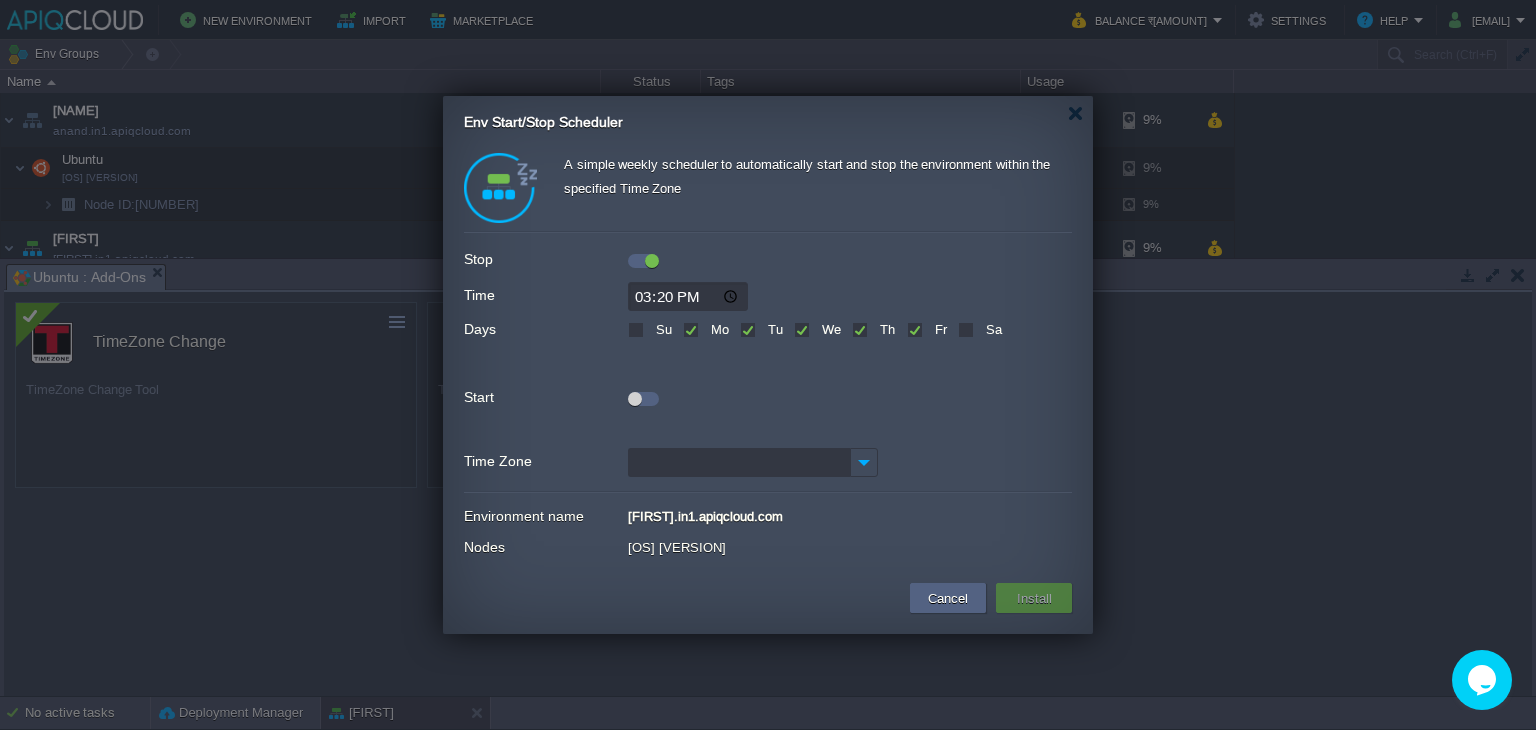 click at bounding box center (635, 399) 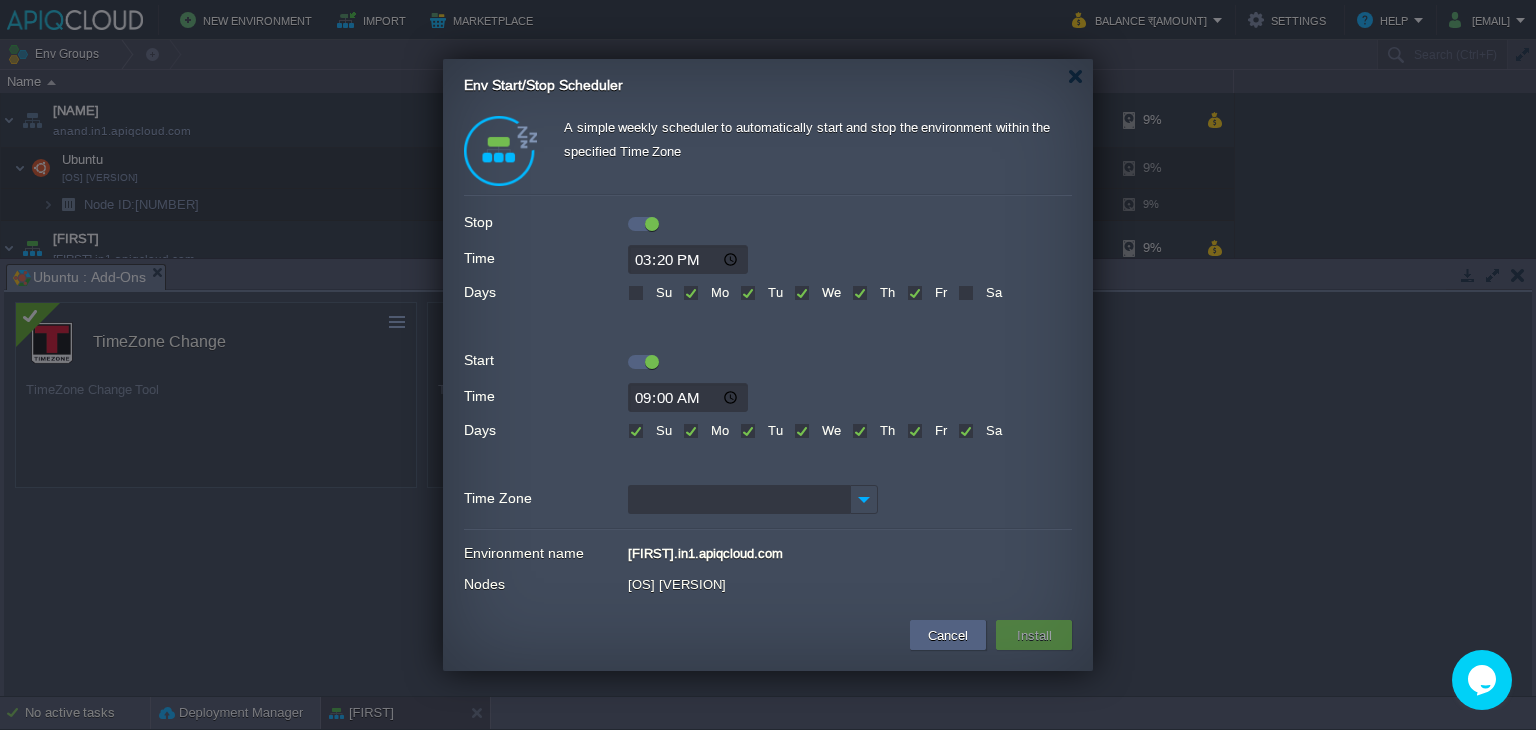 click on "Su" at bounding box center [661, 430] 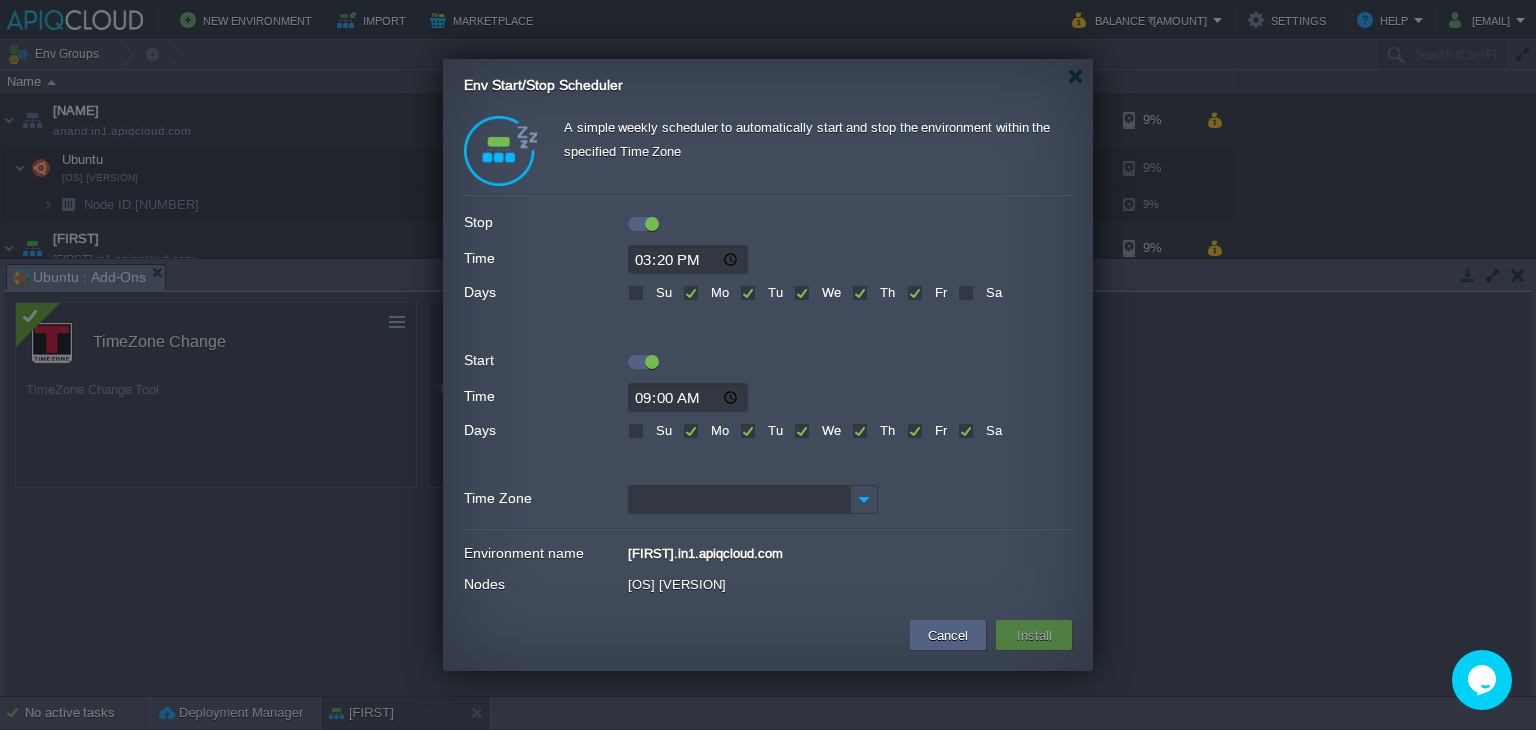click on "Sa" at bounding box center [991, 430] 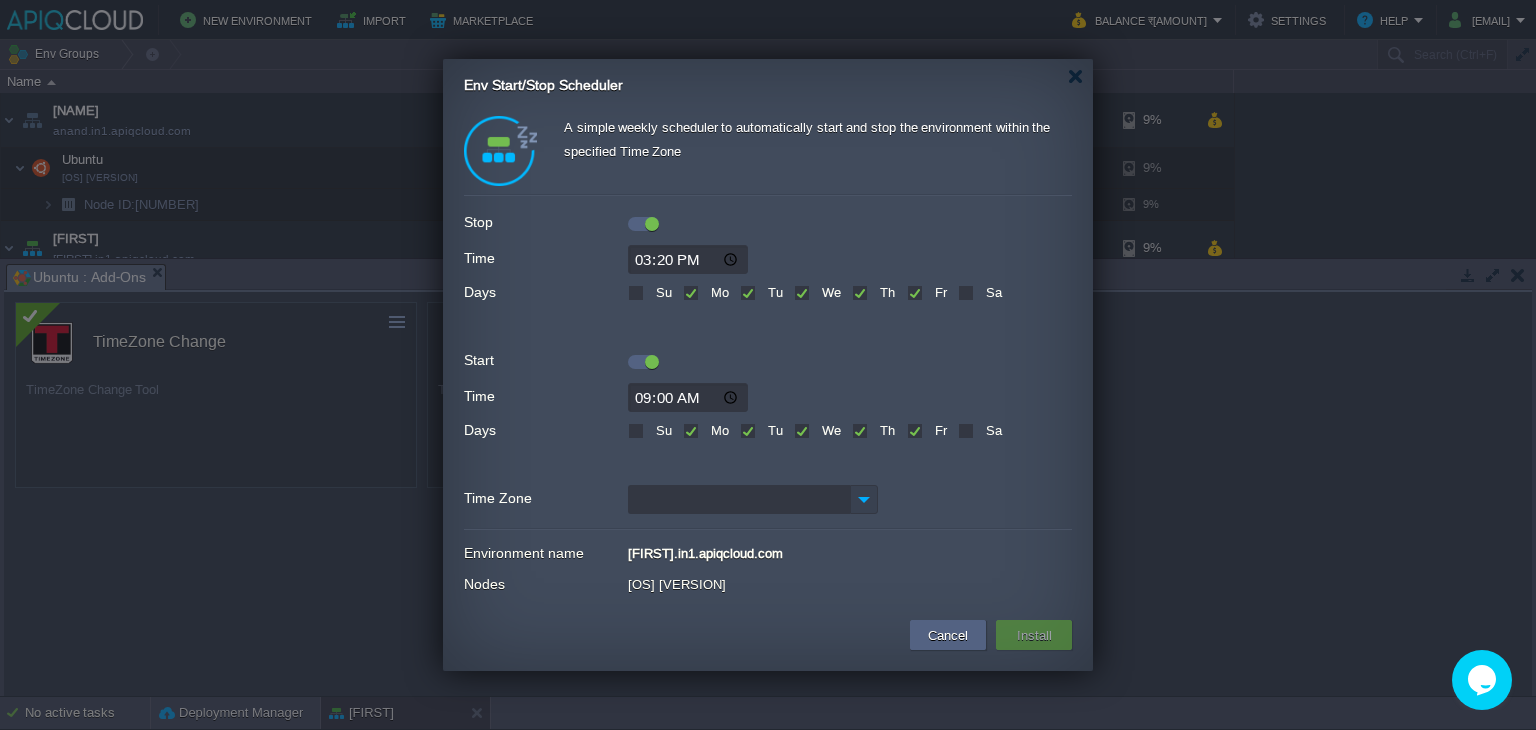 click at bounding box center (864, 499) 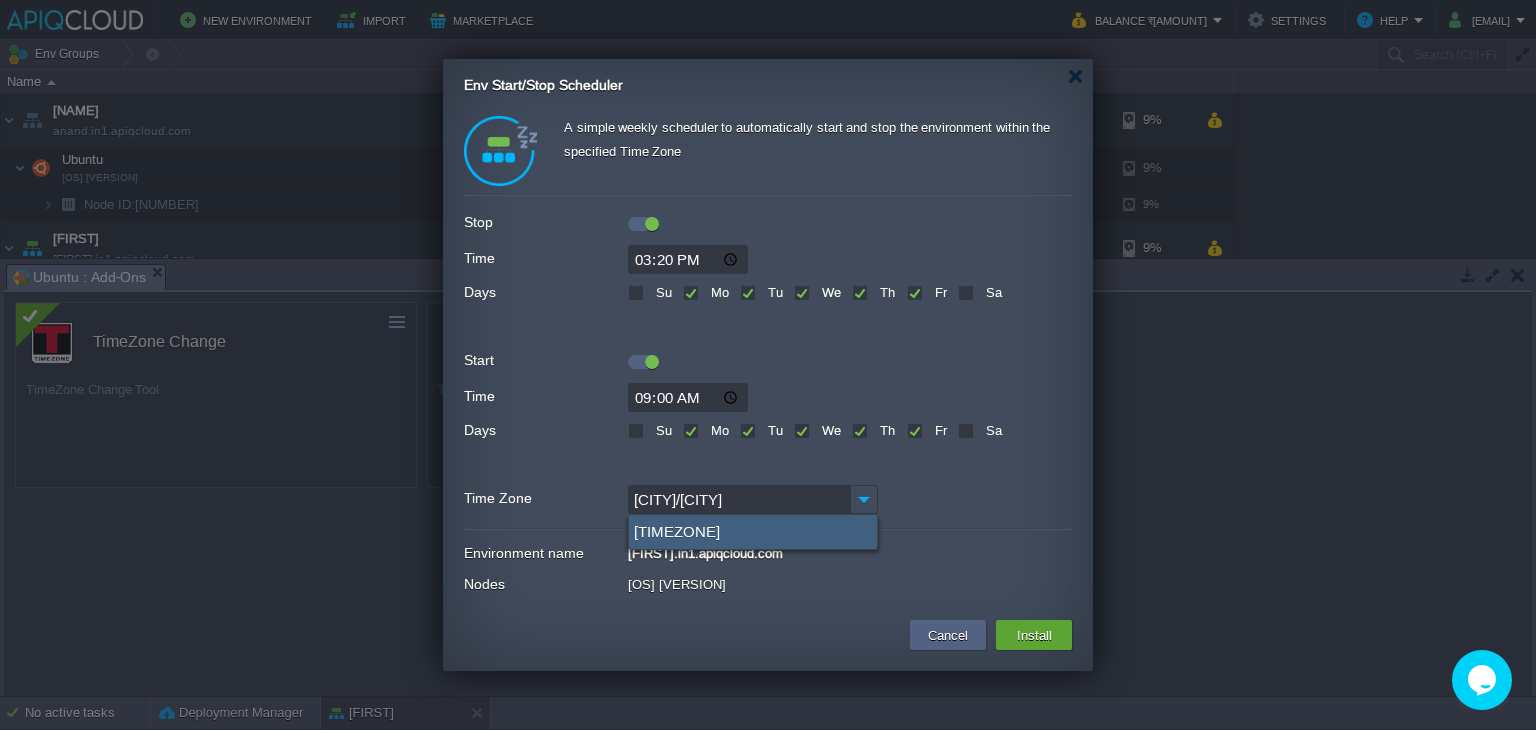 click on "[TIMEZONE]" at bounding box center [753, 532] 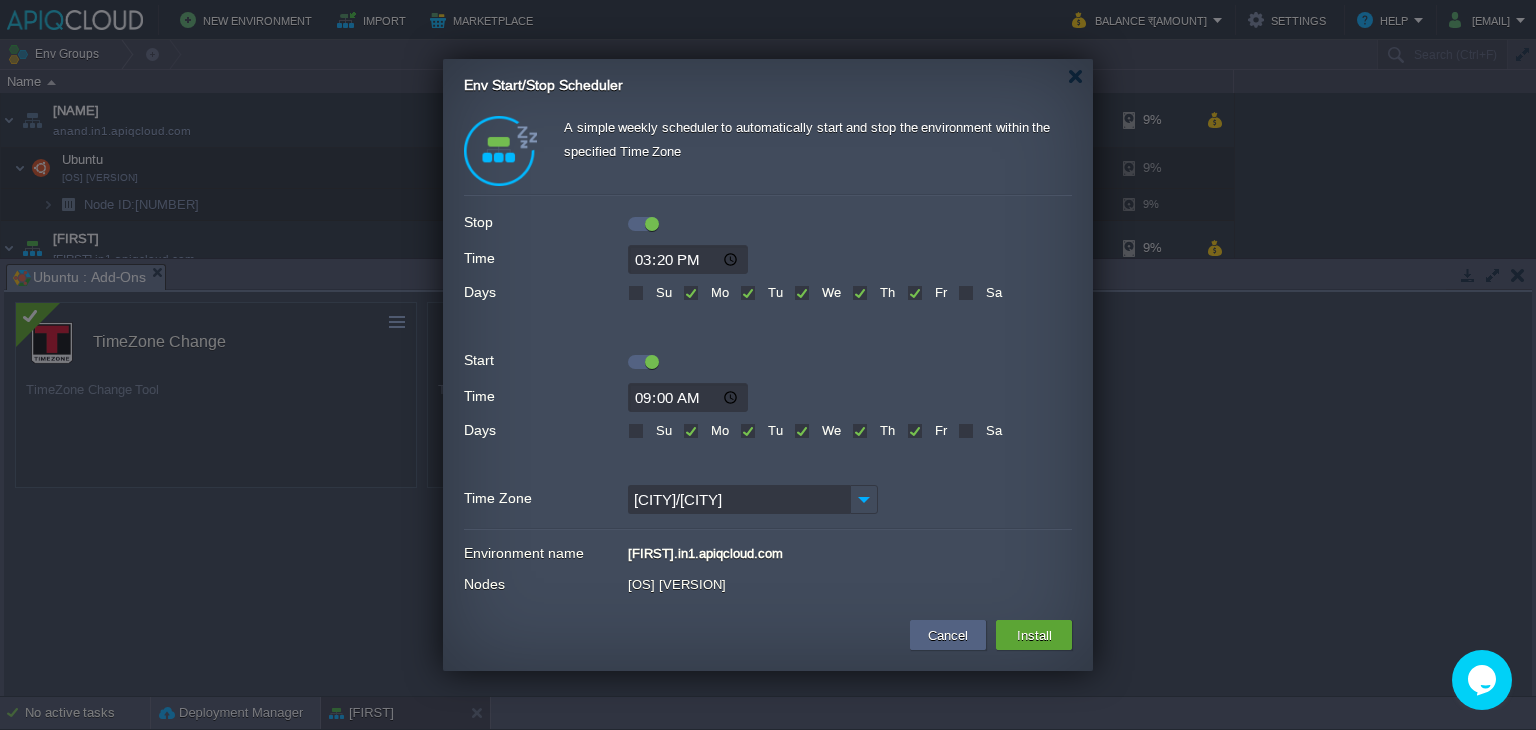 type on "[TIMEZONE]" 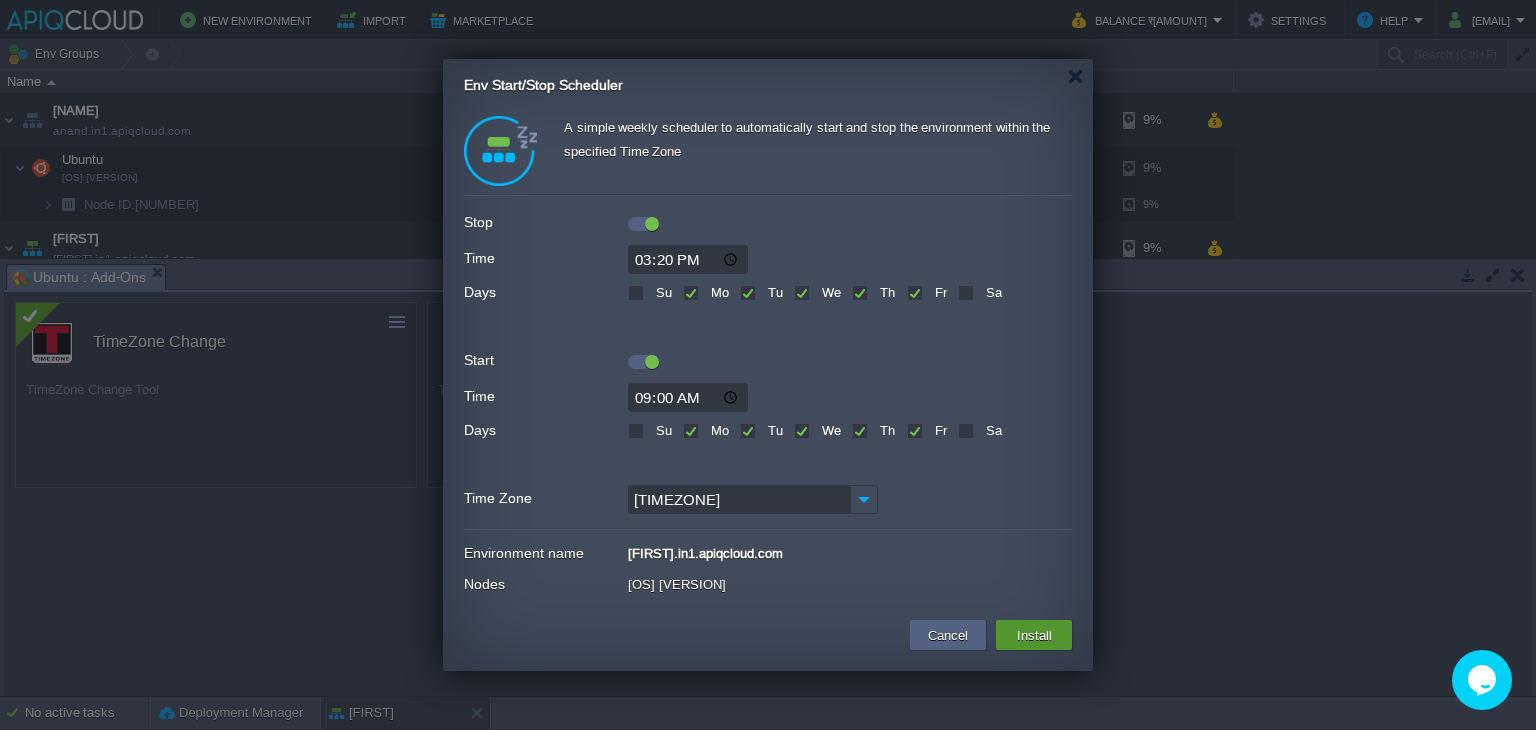 click on "Install" at bounding box center [1034, 635] 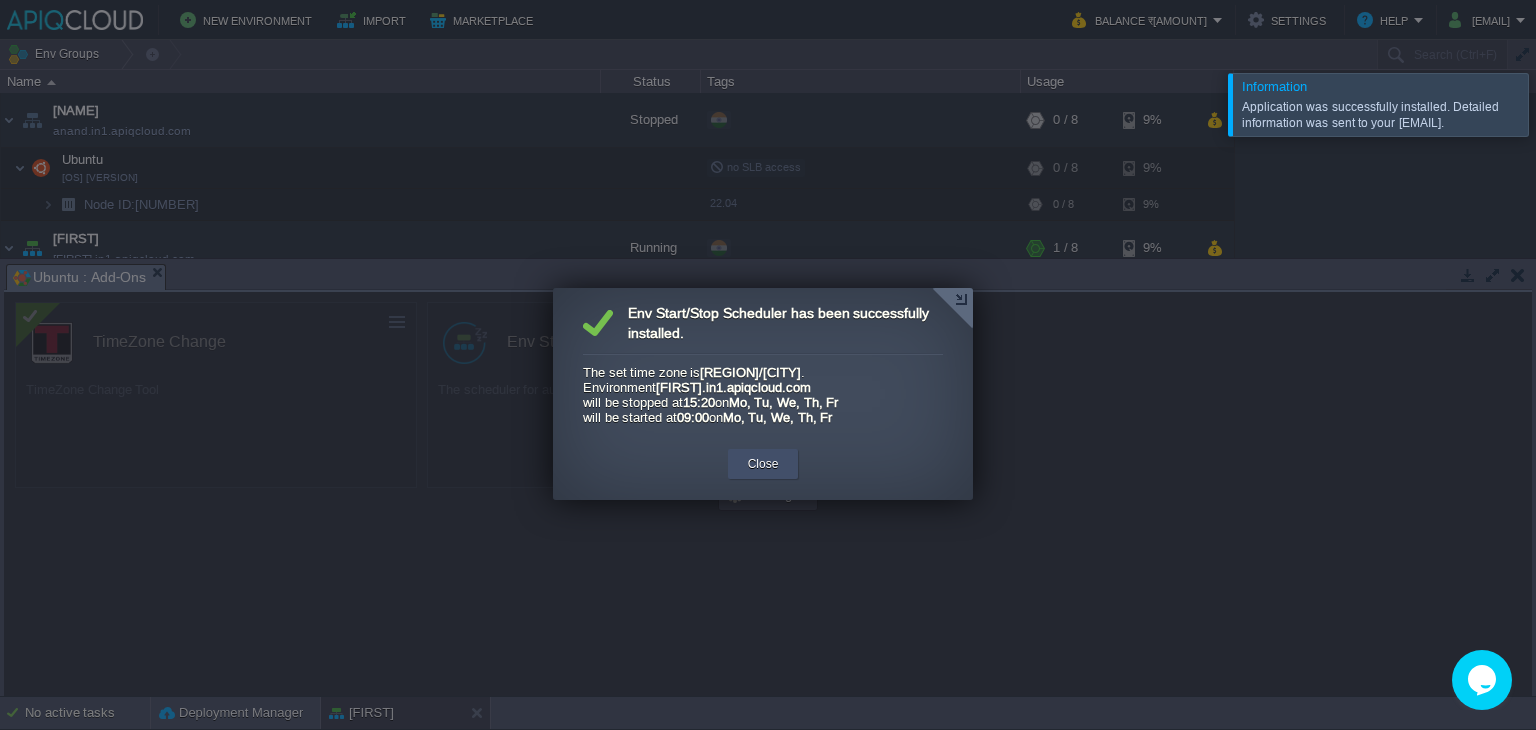 click on "Close" at bounding box center [763, 464] 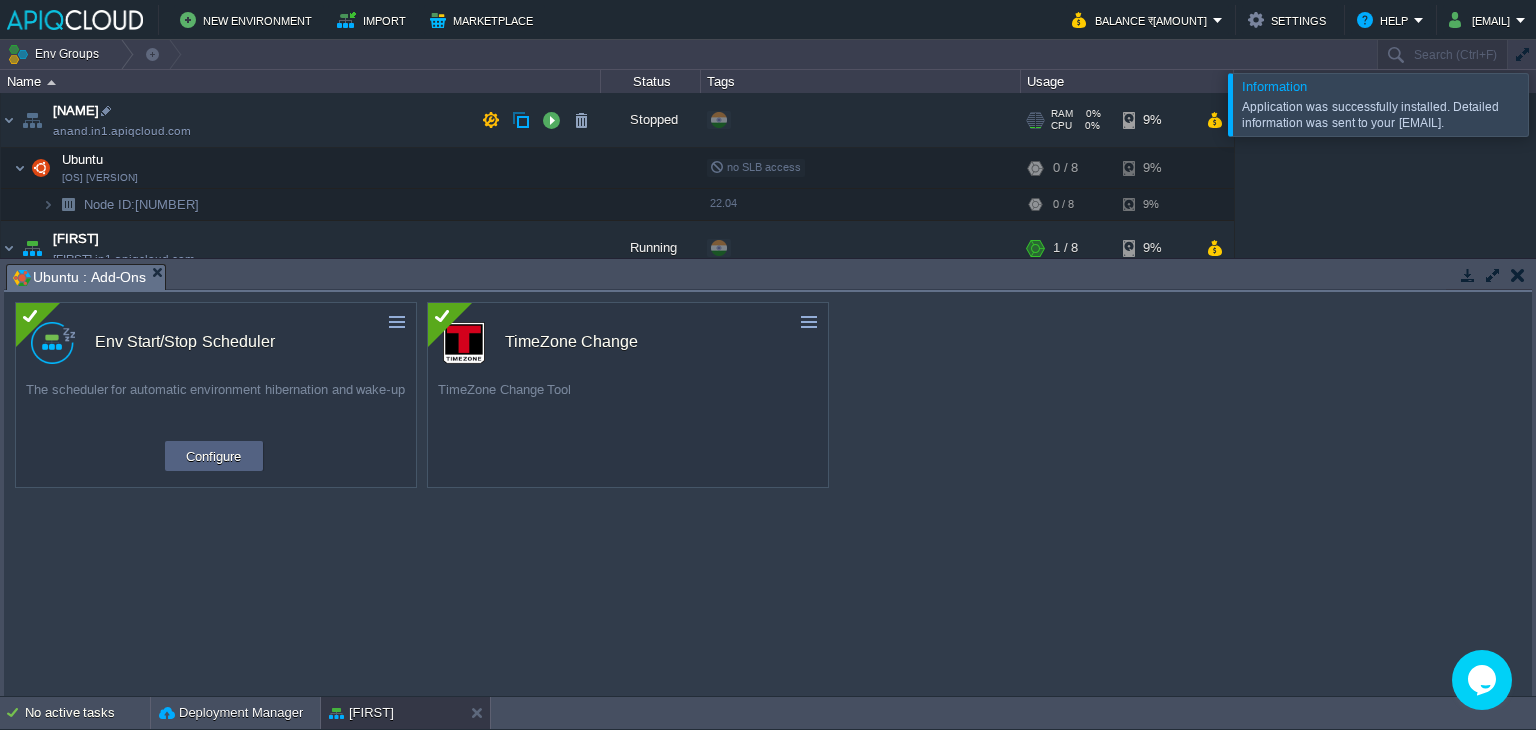 click on "[FIRST] [EMAIL]" at bounding box center [301, 120] 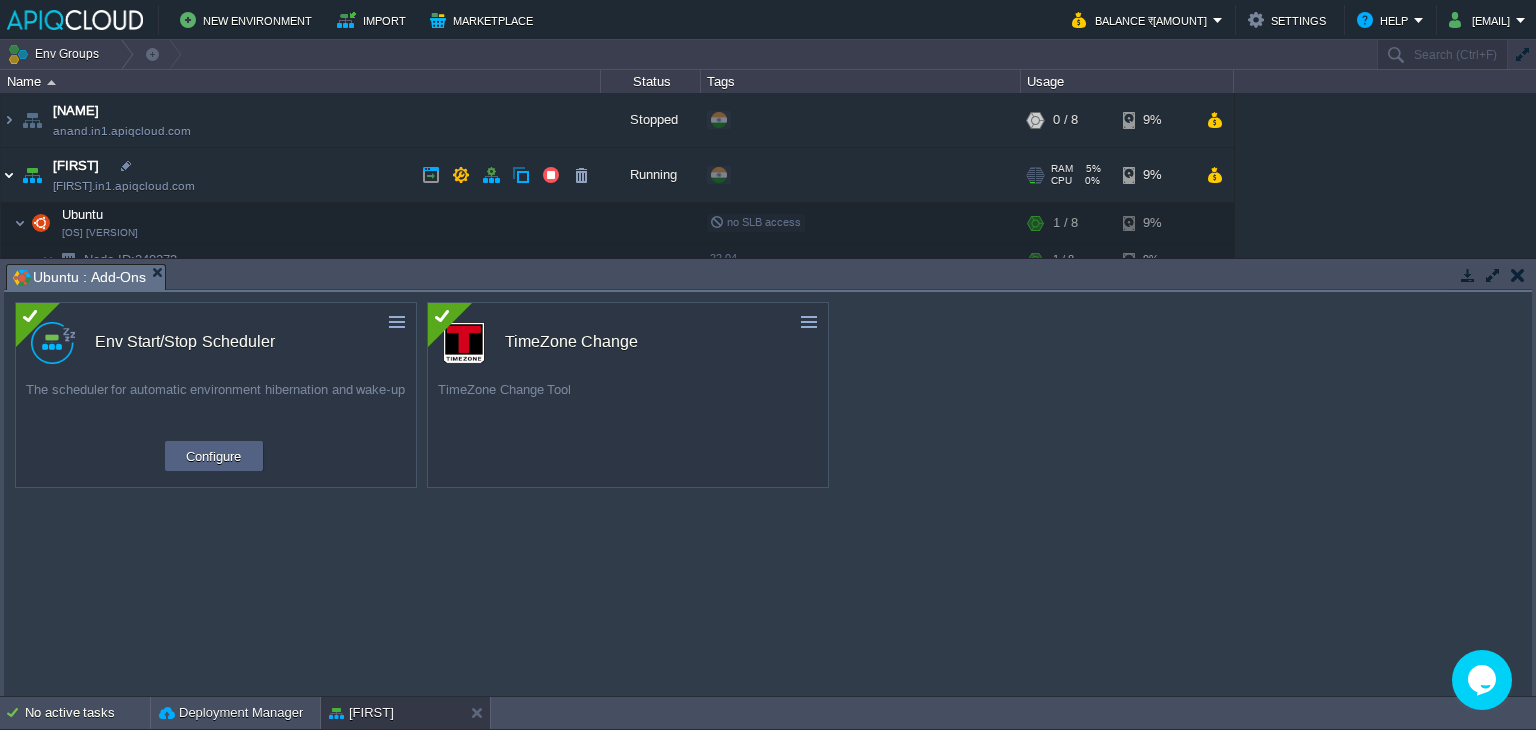 click at bounding box center [9, 175] 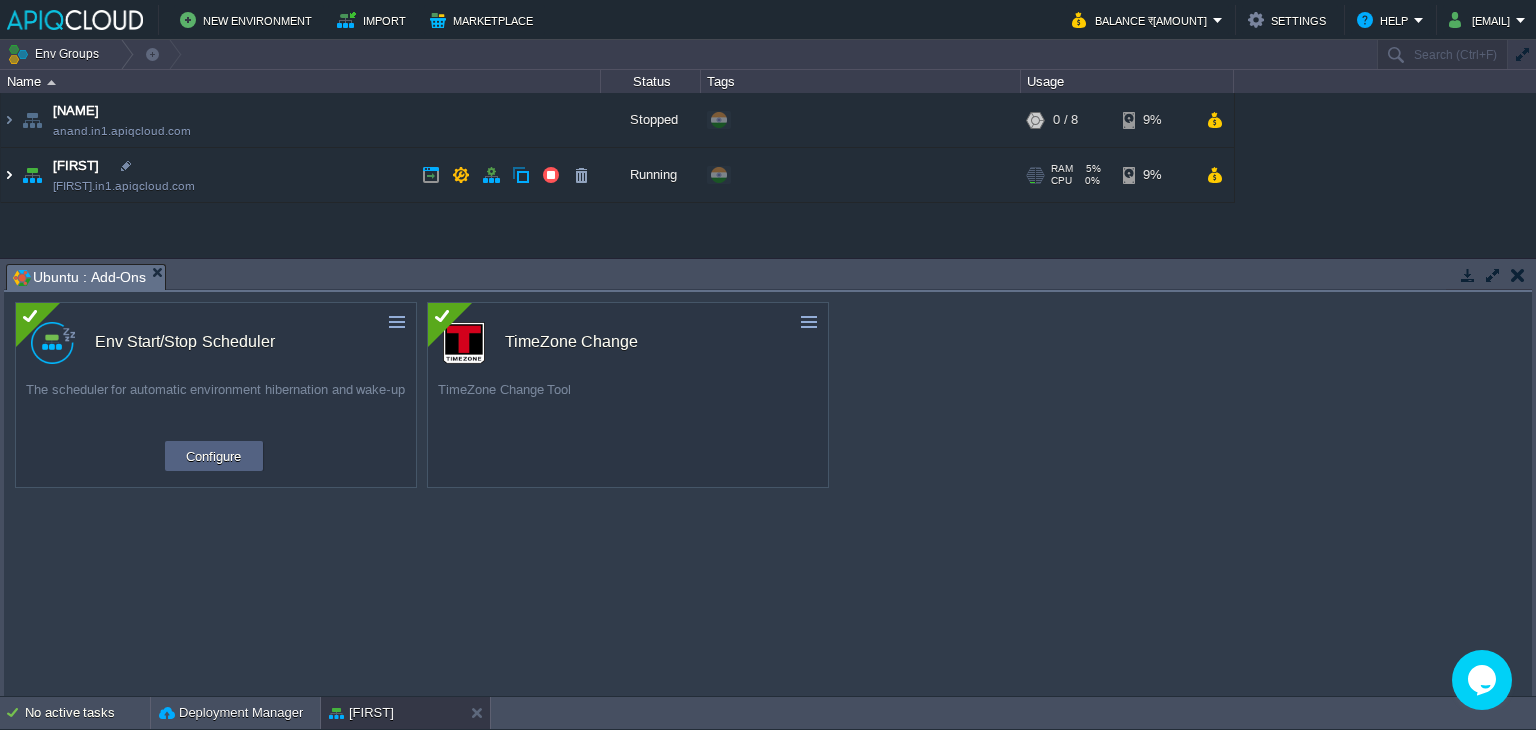 click at bounding box center [9, 175] 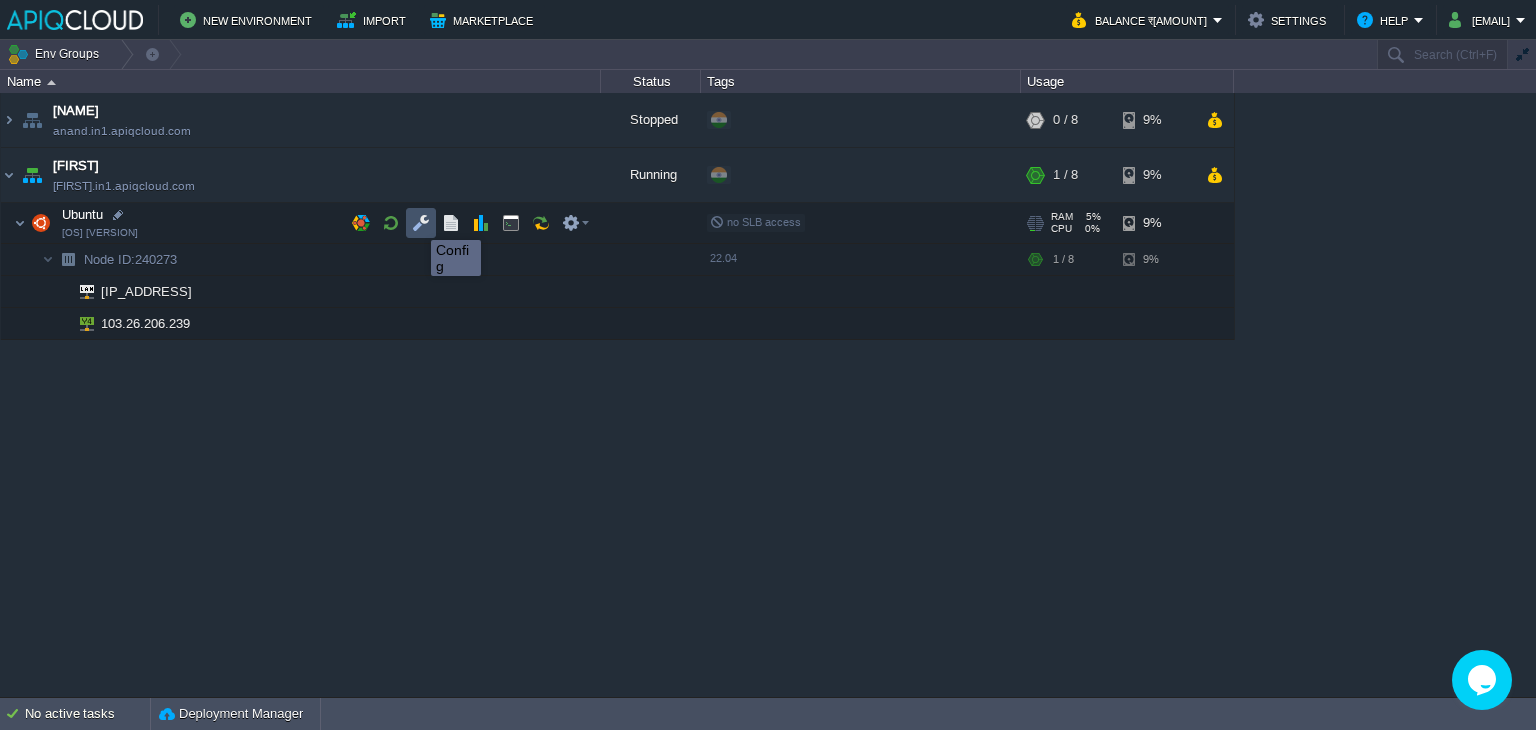 click at bounding box center (421, 223) 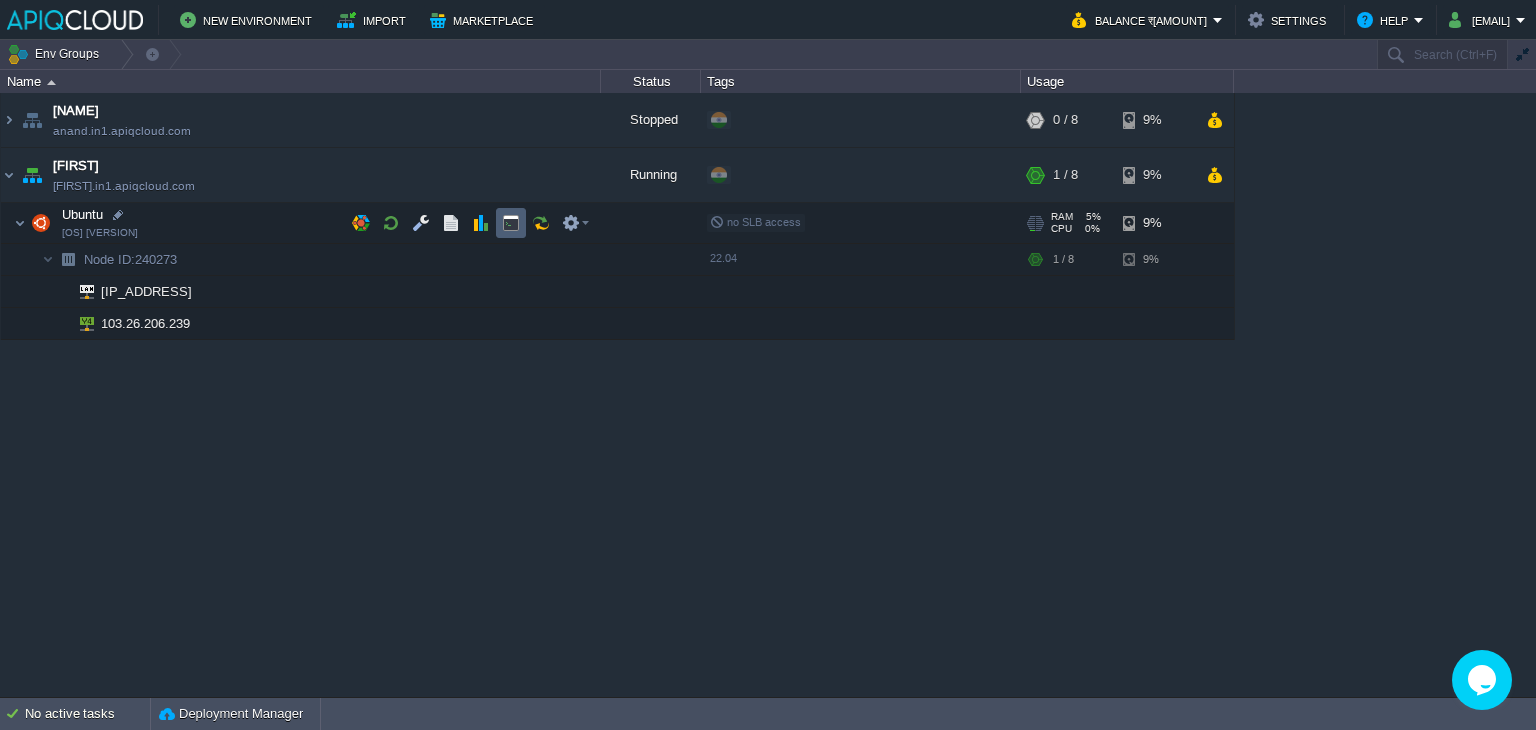 click at bounding box center [511, 223] 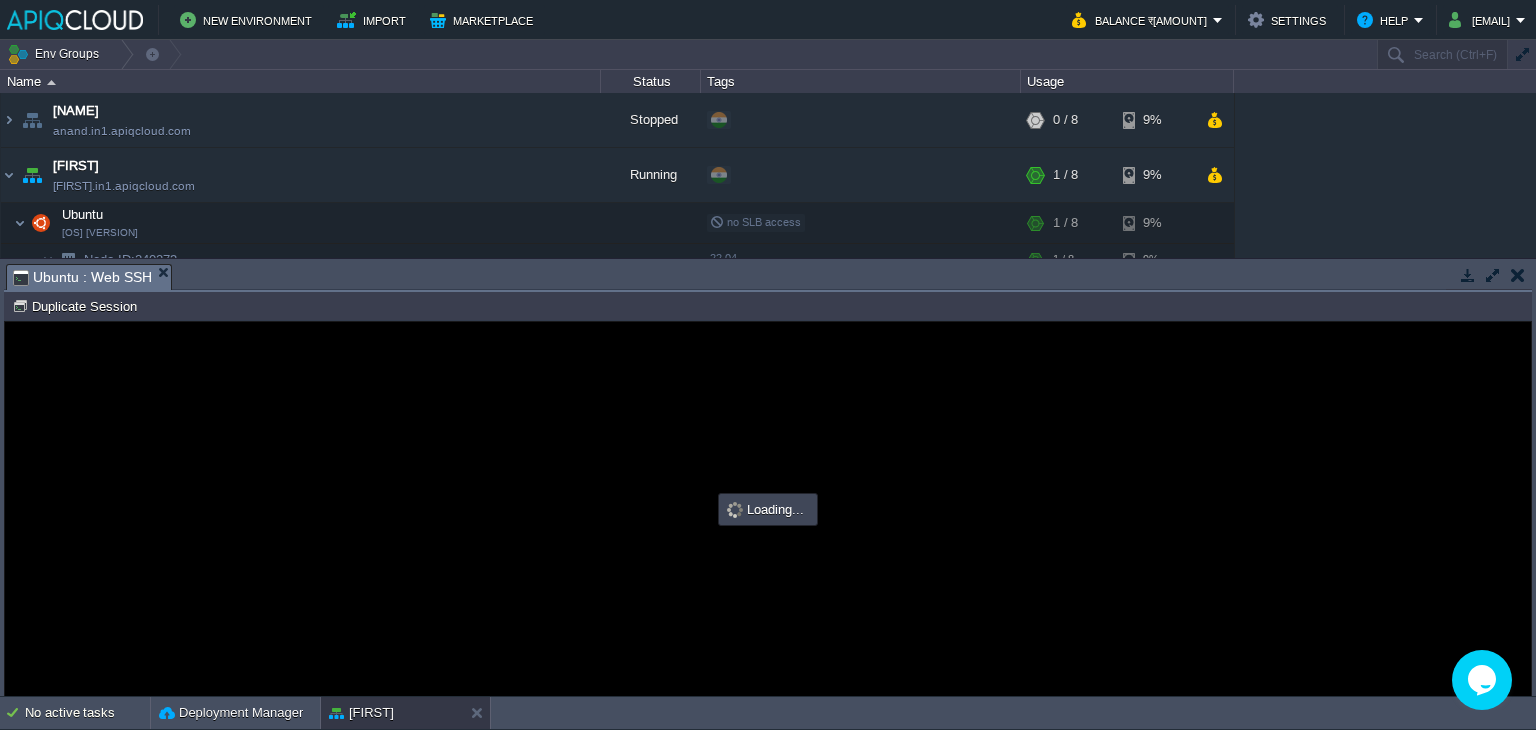 type on "#000000" 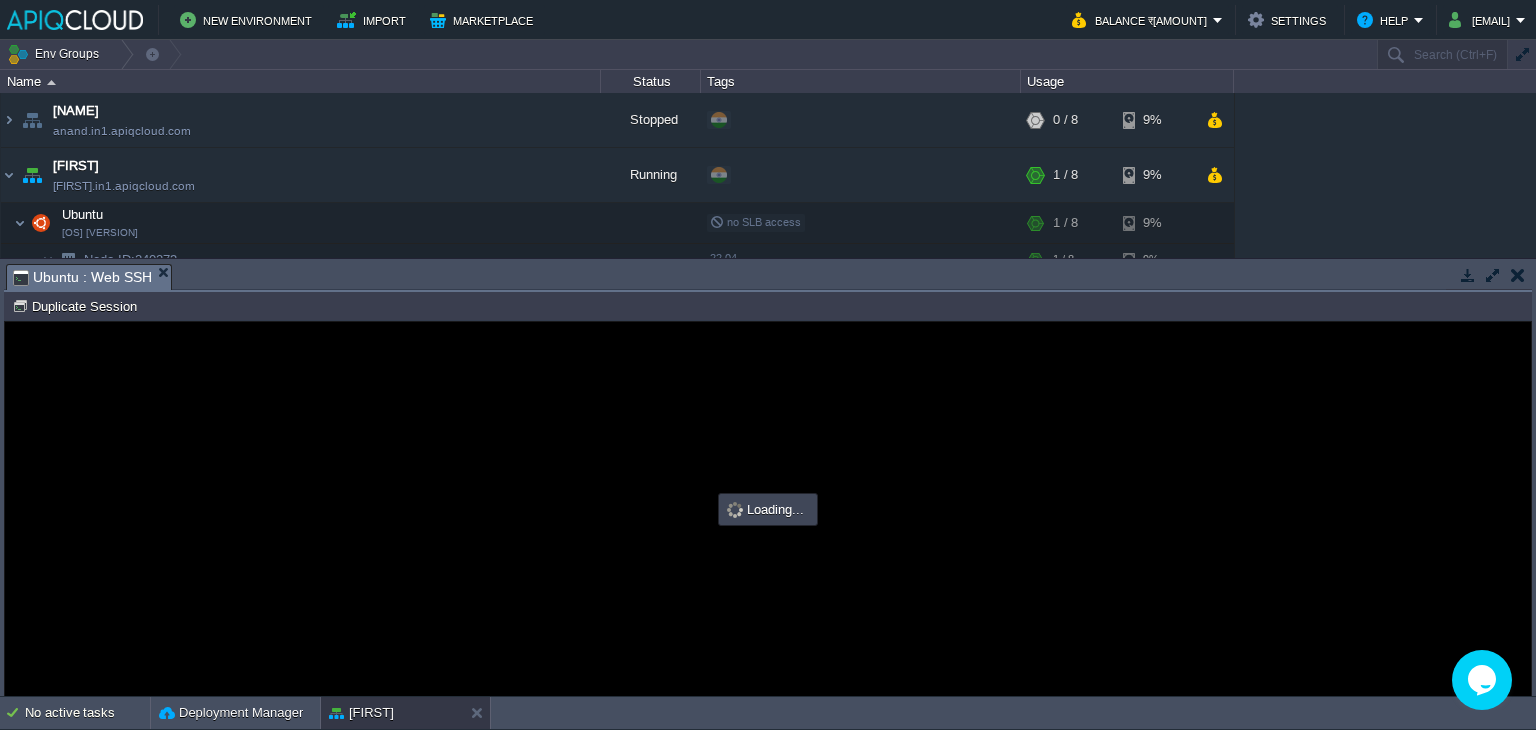 scroll, scrollTop: 0, scrollLeft: 0, axis: both 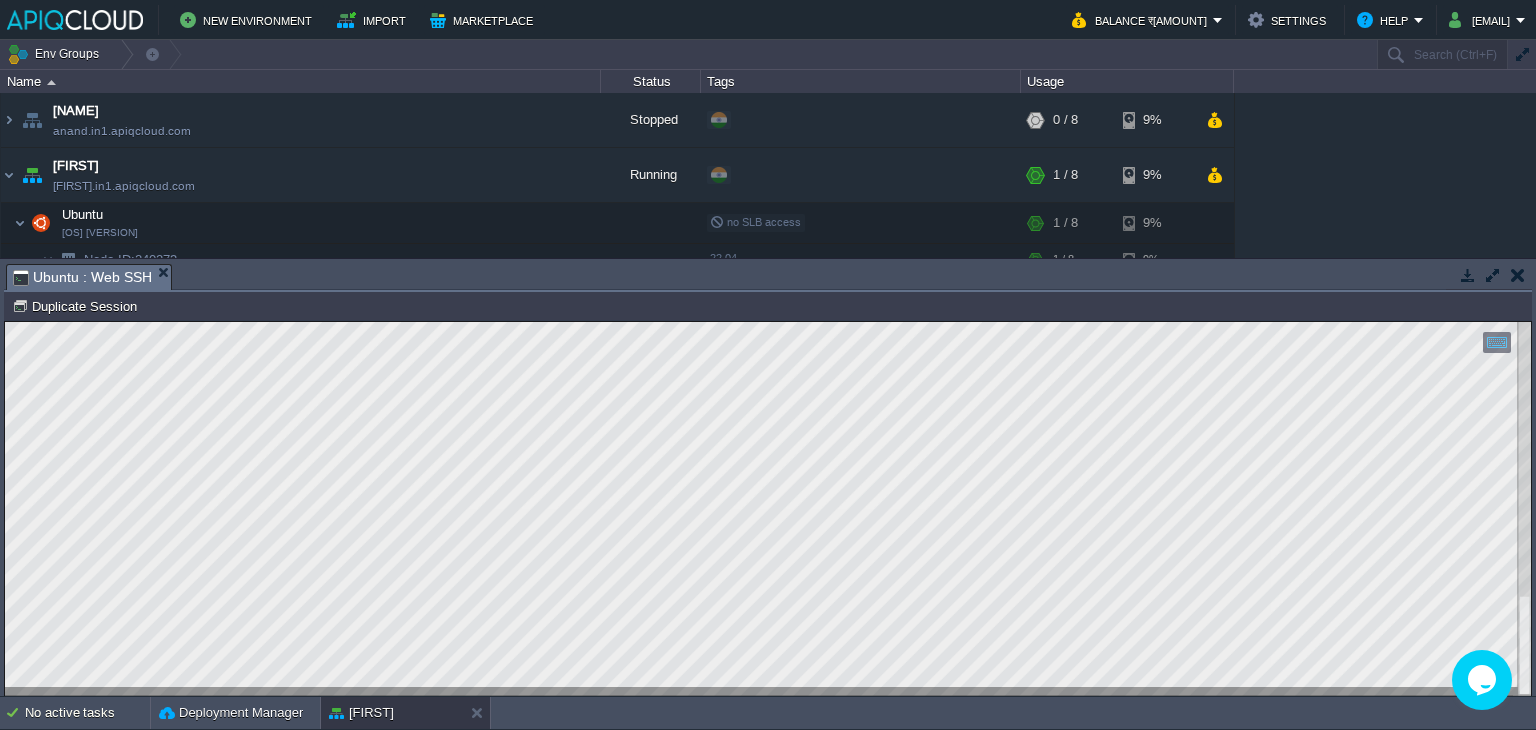 click at bounding box center (1518, 275) 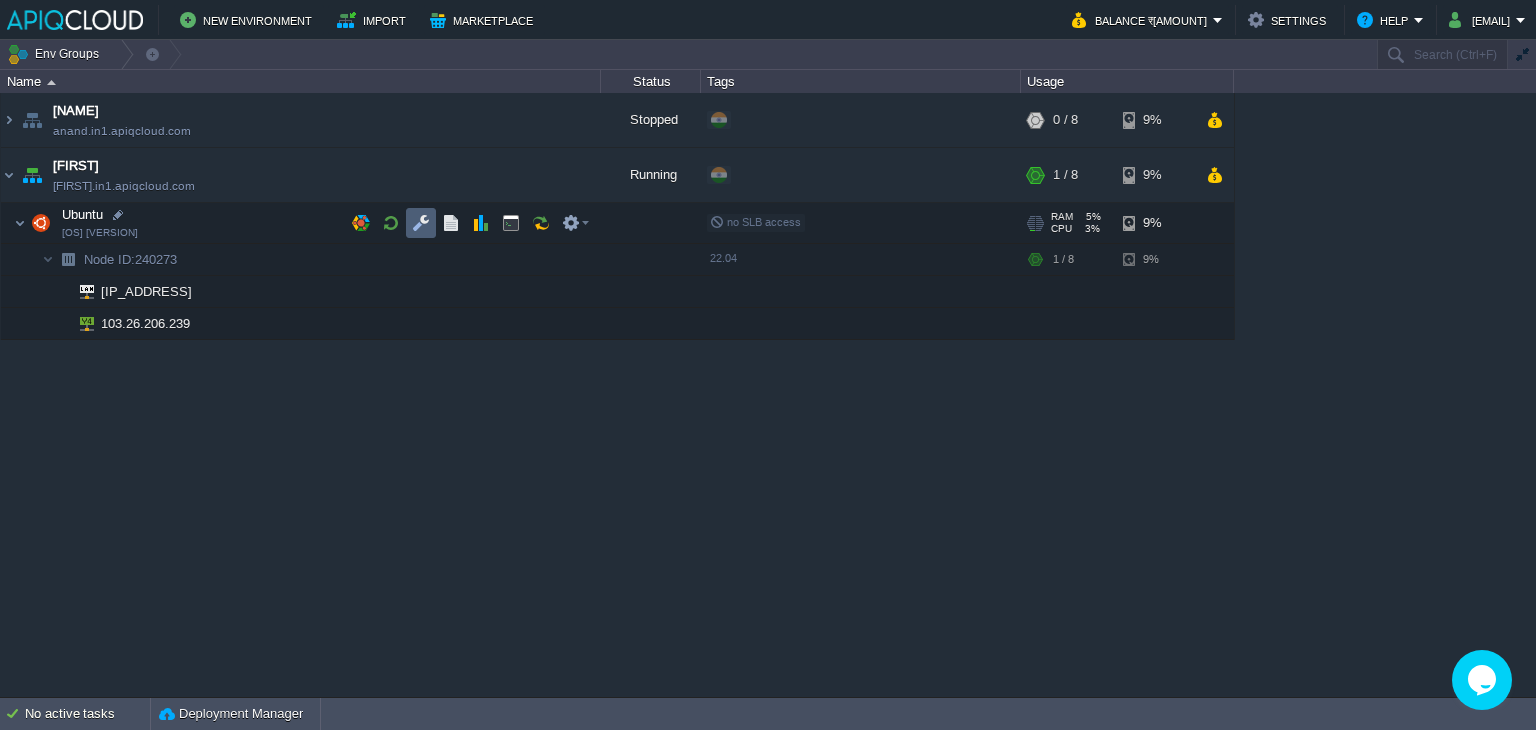 click at bounding box center [421, 223] 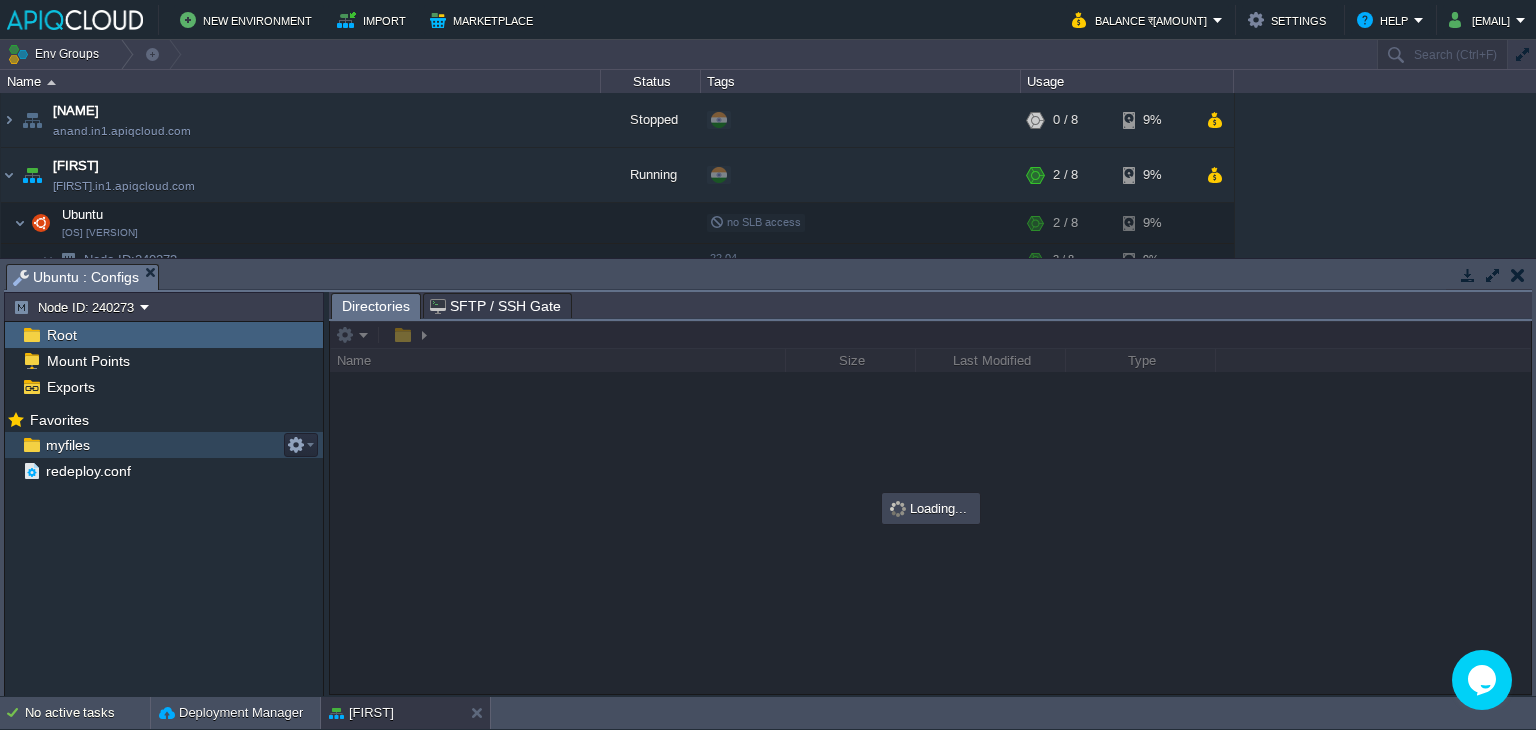 click on "myfiles" at bounding box center (67, 445) 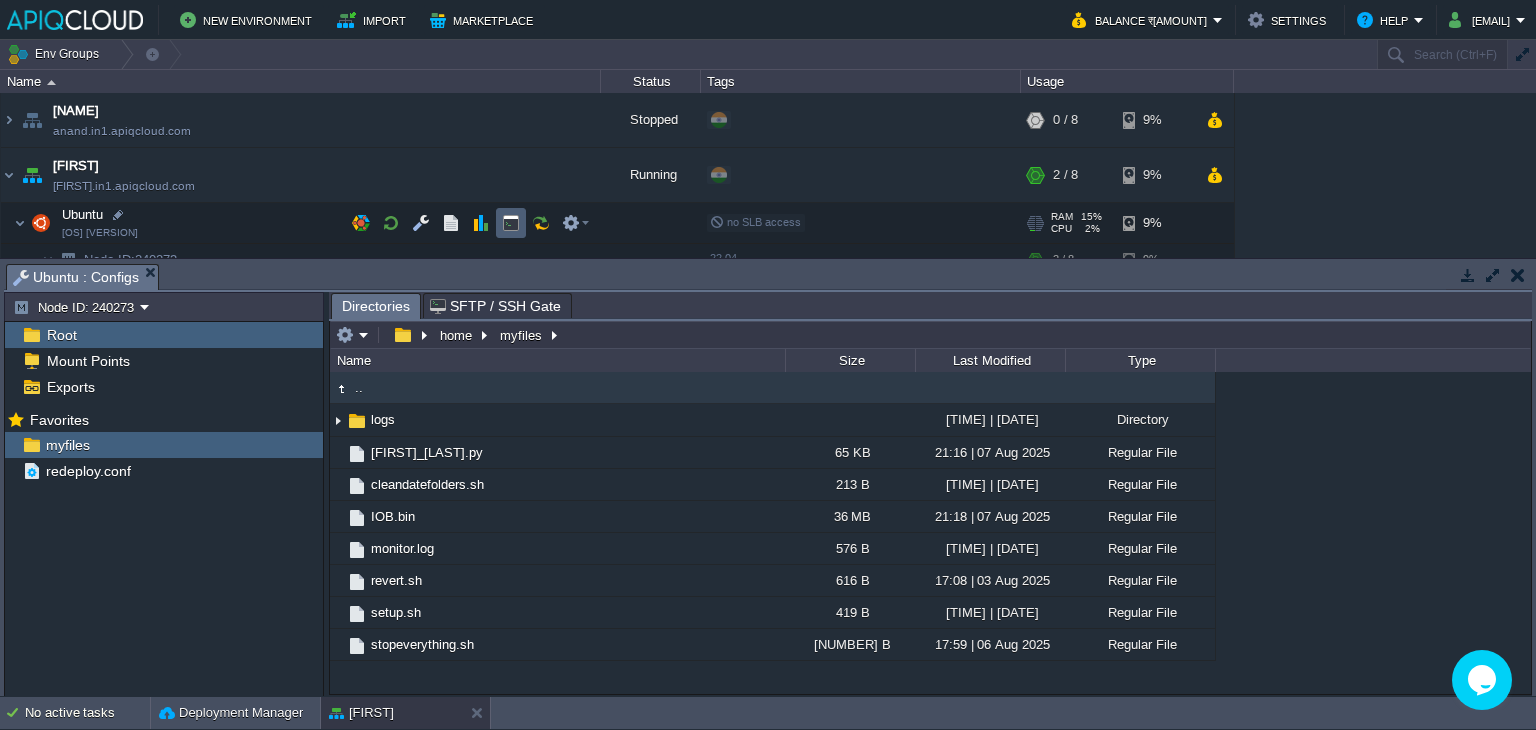 click at bounding box center (511, 223) 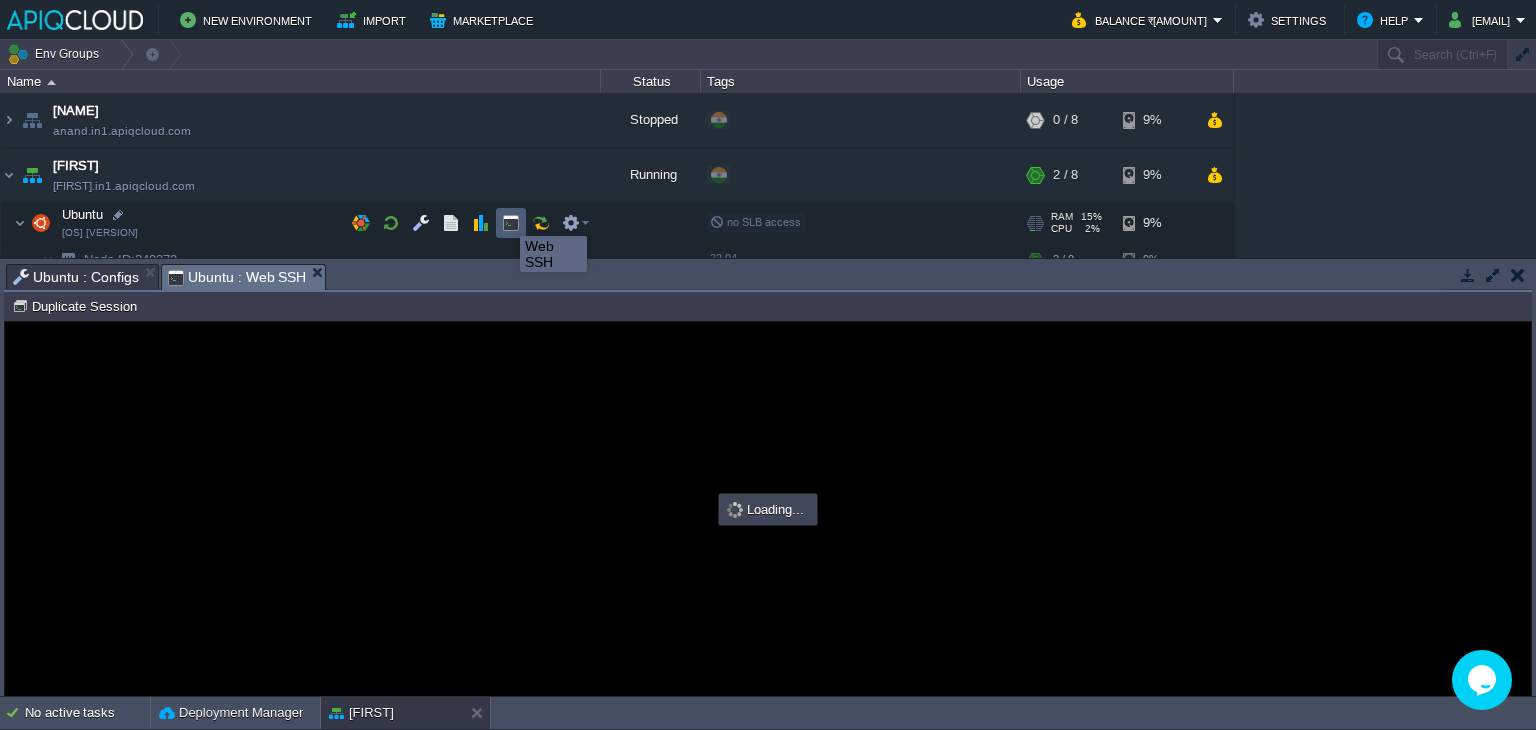 scroll, scrollTop: 0, scrollLeft: 0, axis: both 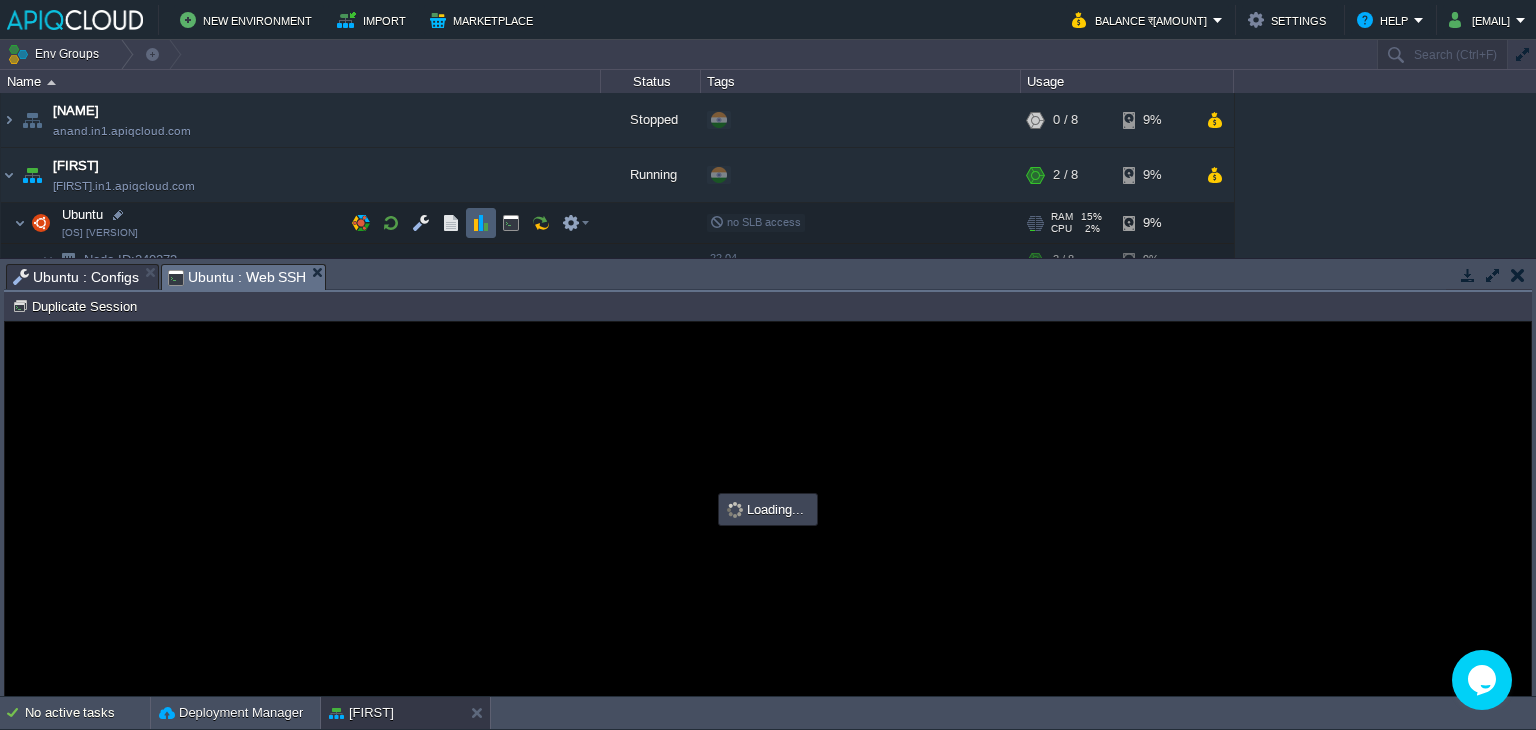type on "#000000" 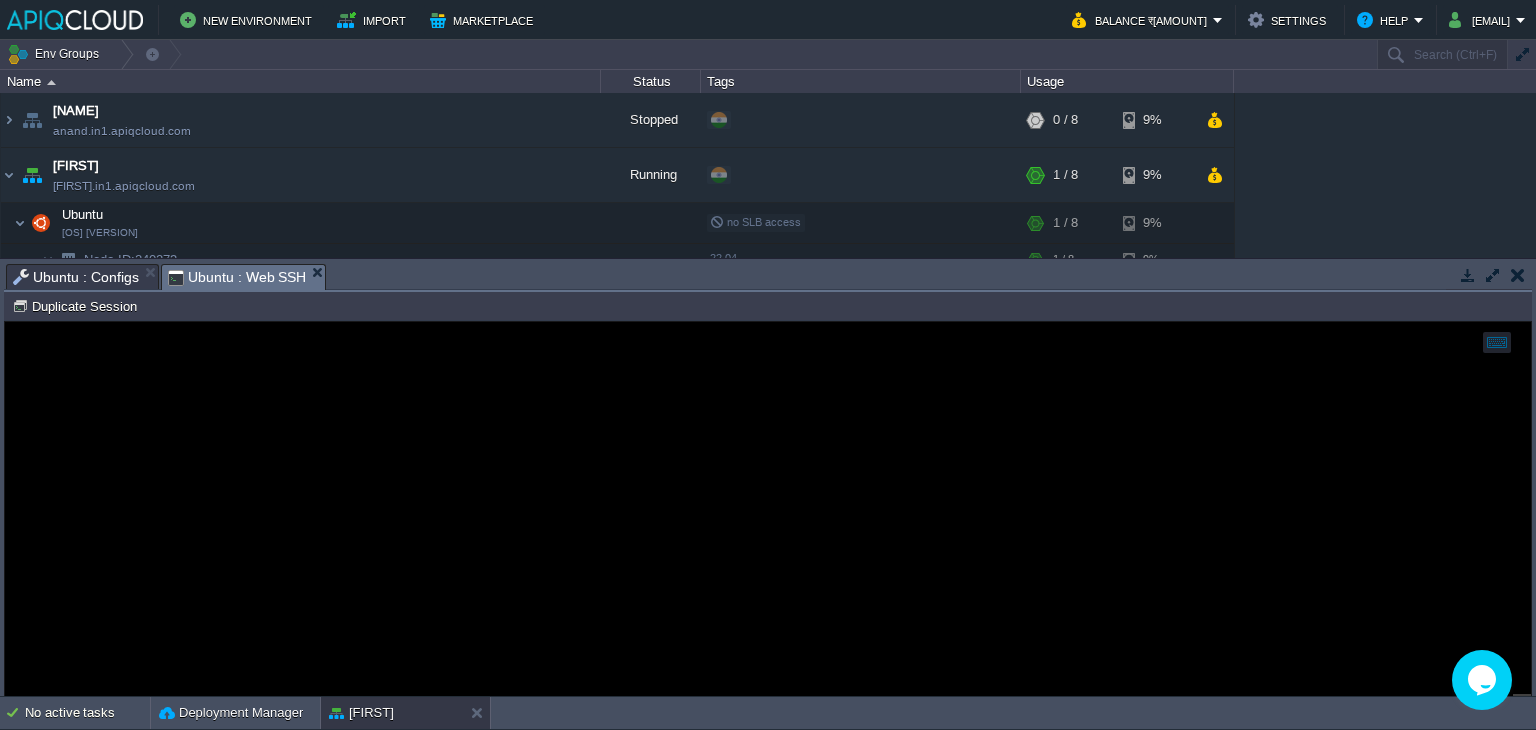 click on "Ubuntu : Configs" at bounding box center [76, 277] 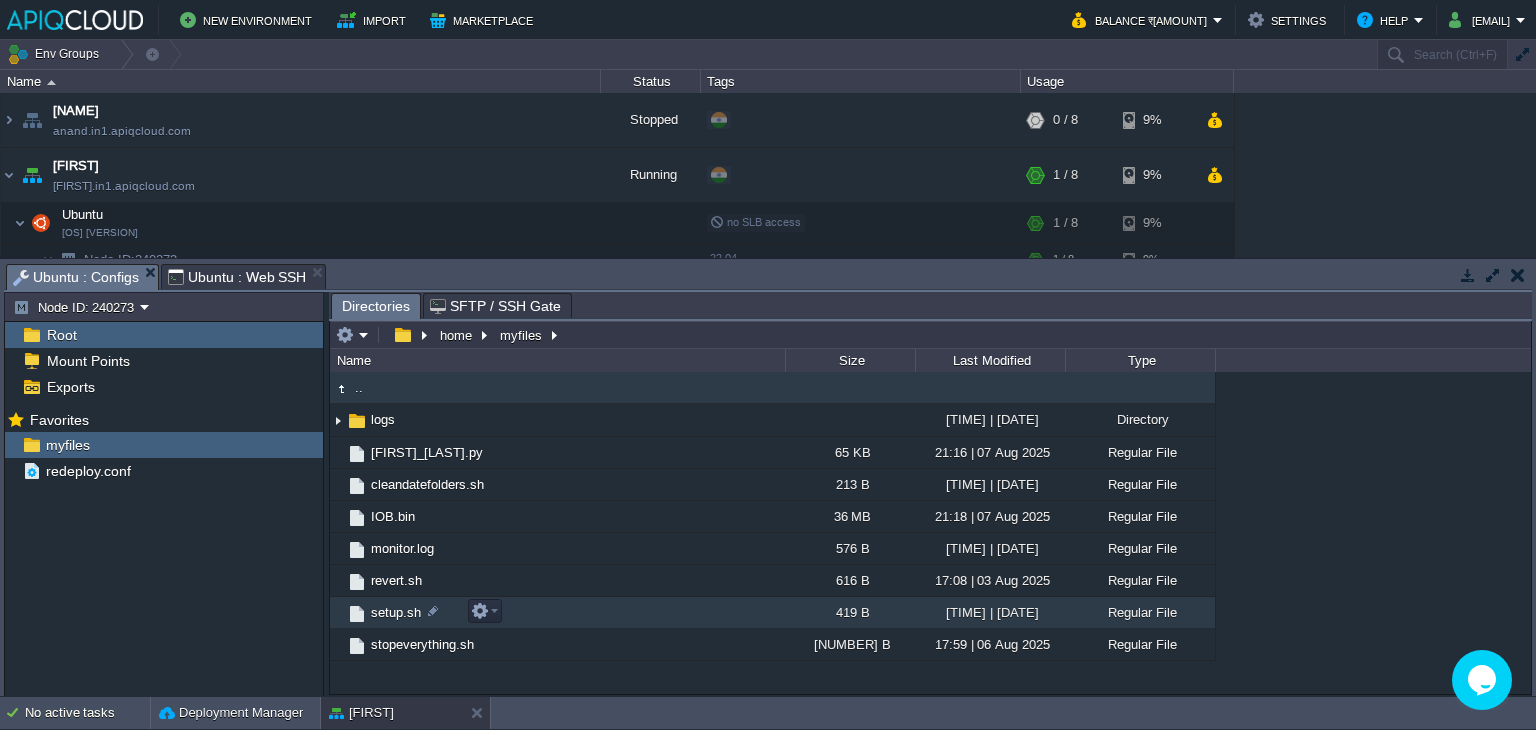 click on "setup.sh" at bounding box center (396, 612) 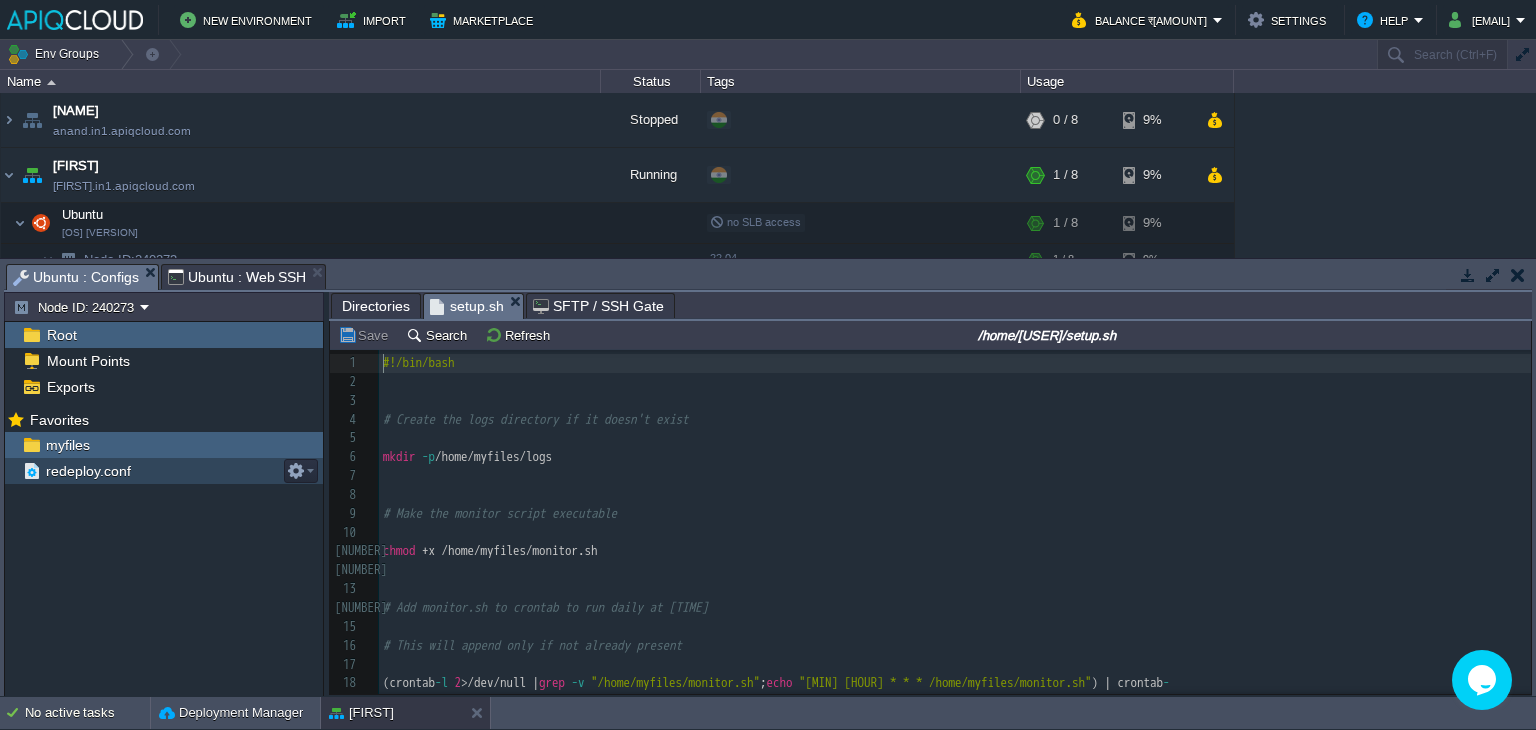 scroll, scrollTop: 6, scrollLeft: 0, axis: vertical 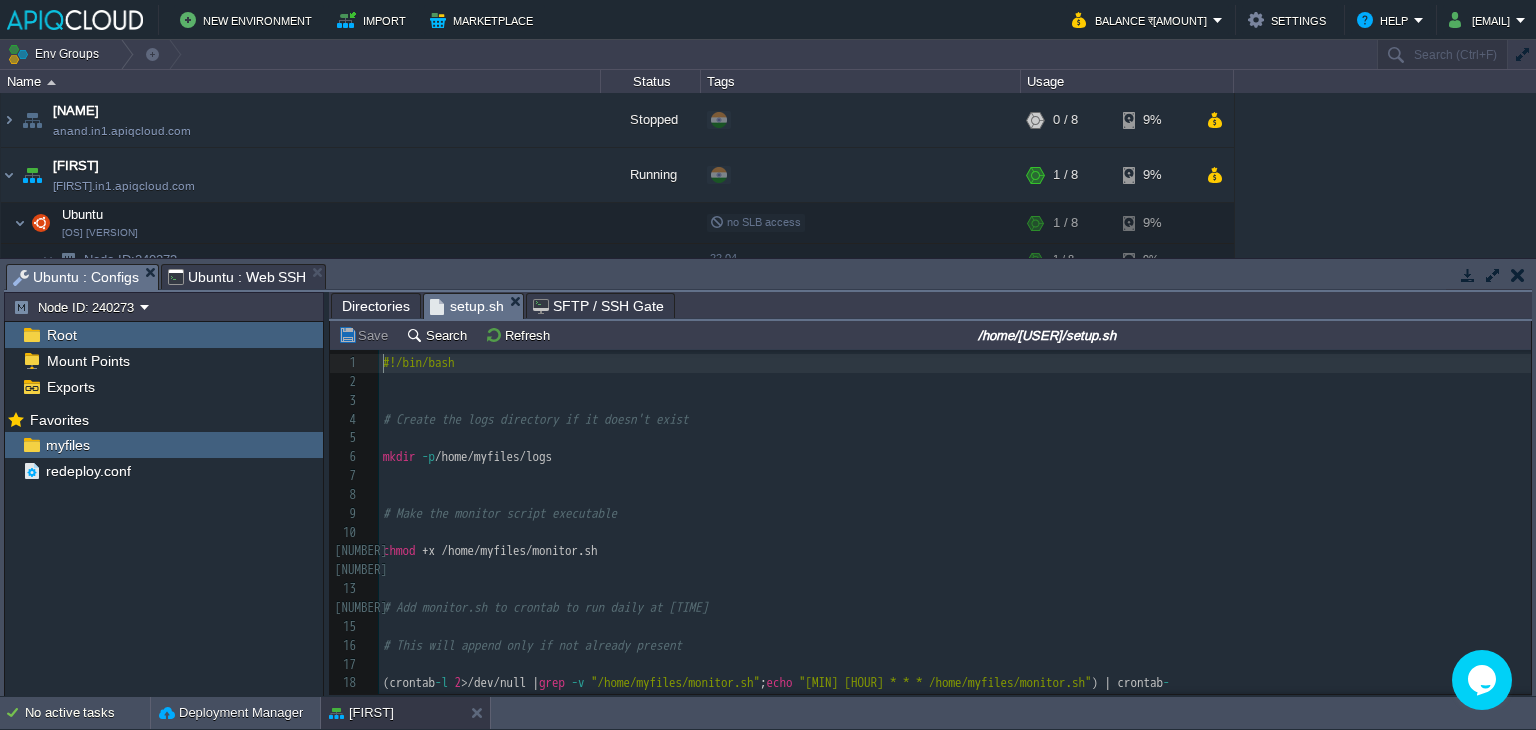 click on "Directories" at bounding box center (376, 306) 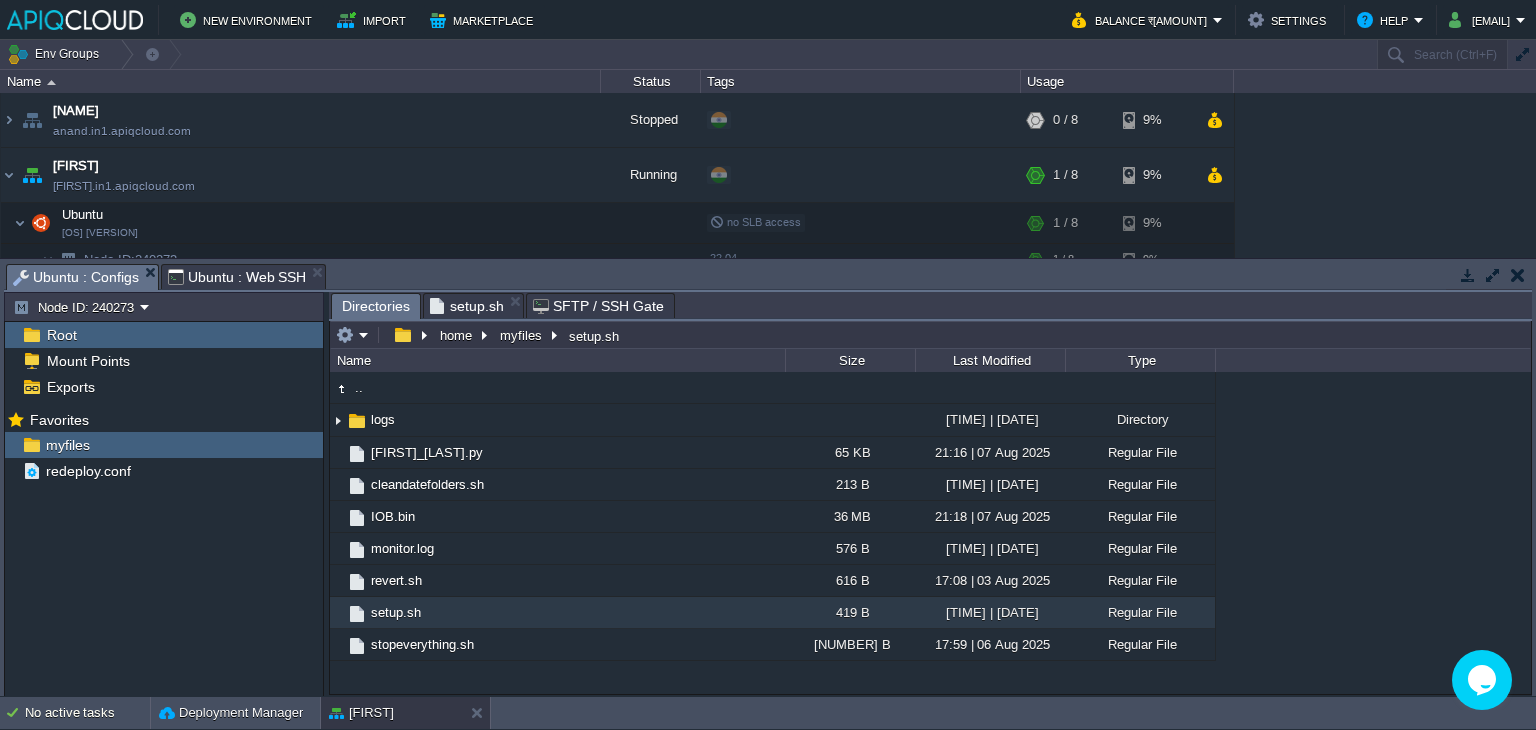 click on "setup.sh" at bounding box center (467, 306) 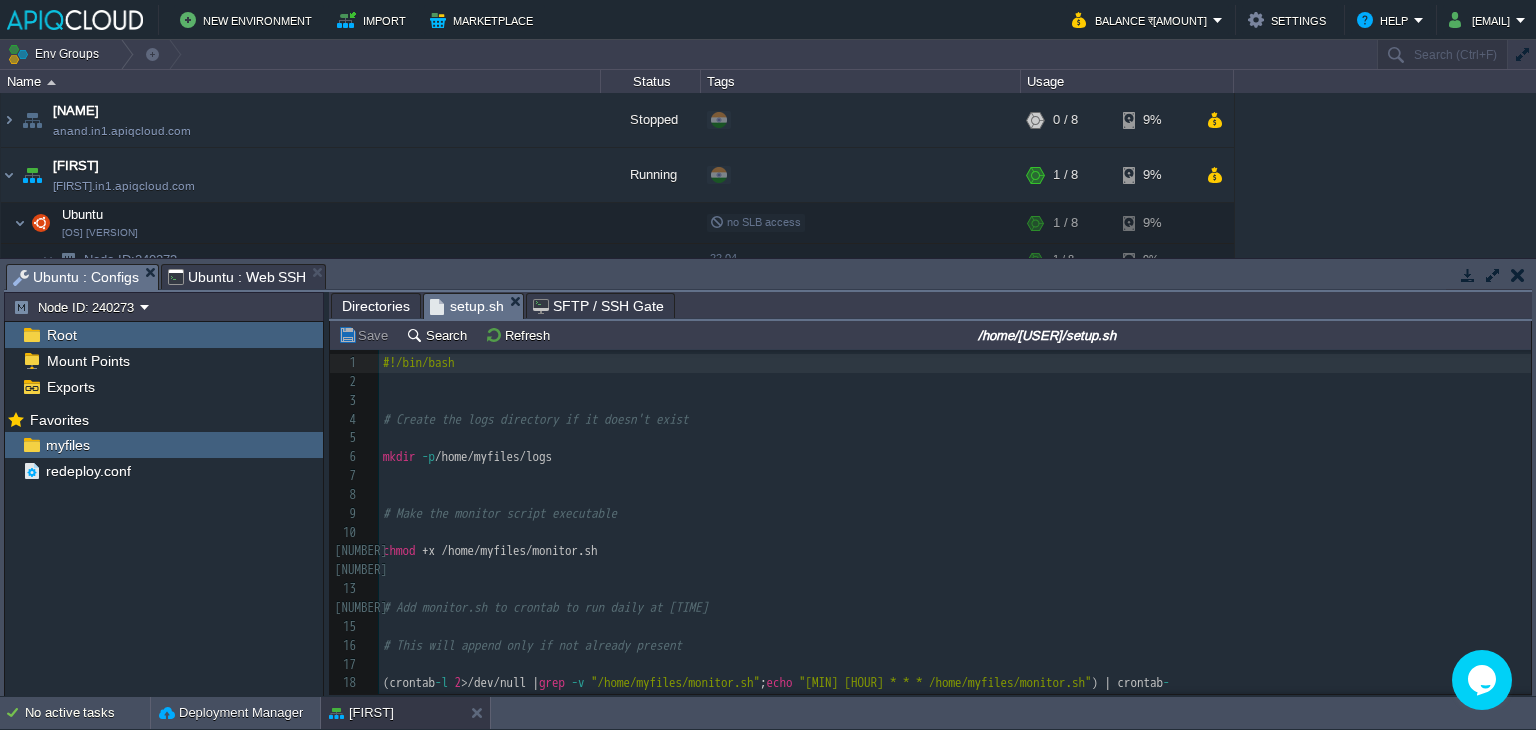 click on "Directories" at bounding box center (376, 306) 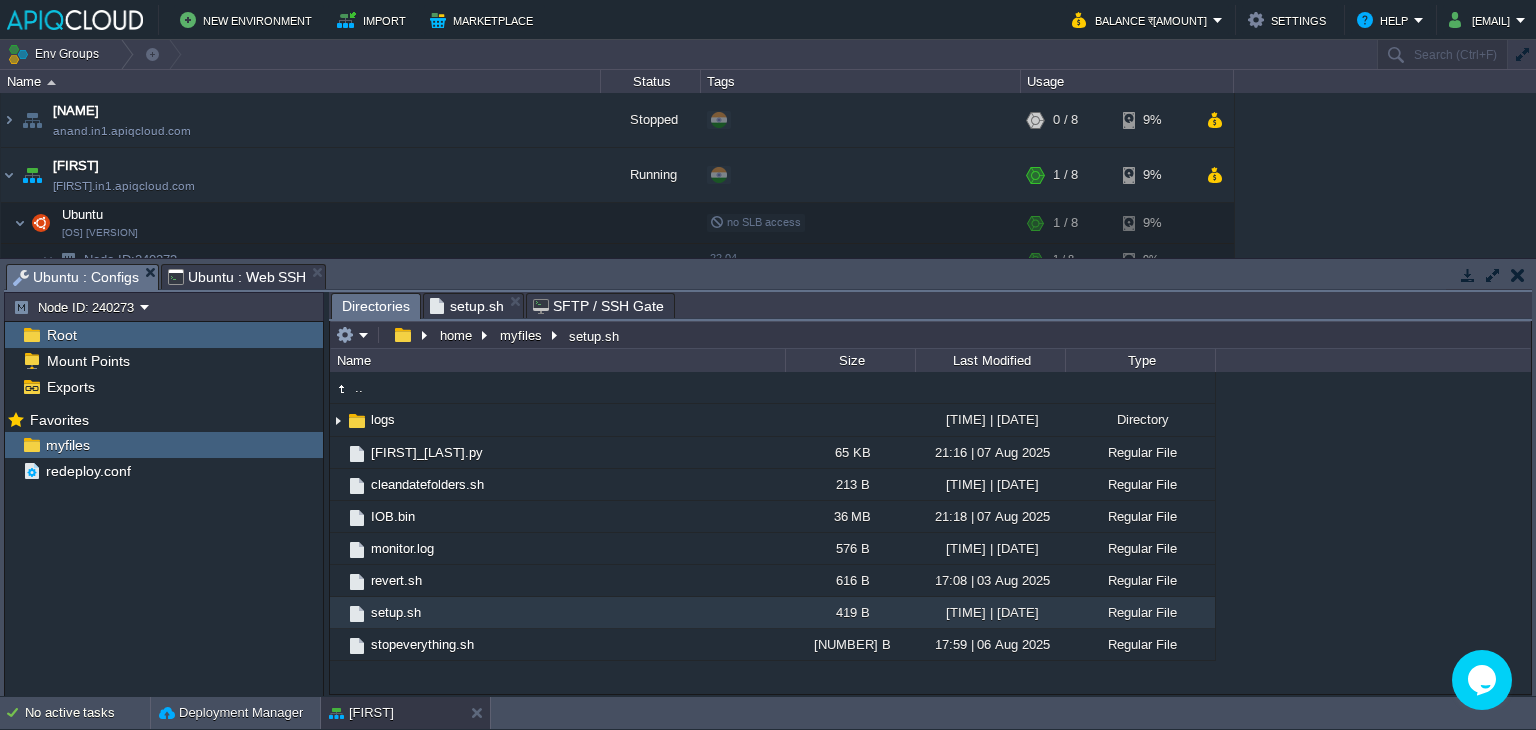 click on "setup.sh" at bounding box center (467, 306) 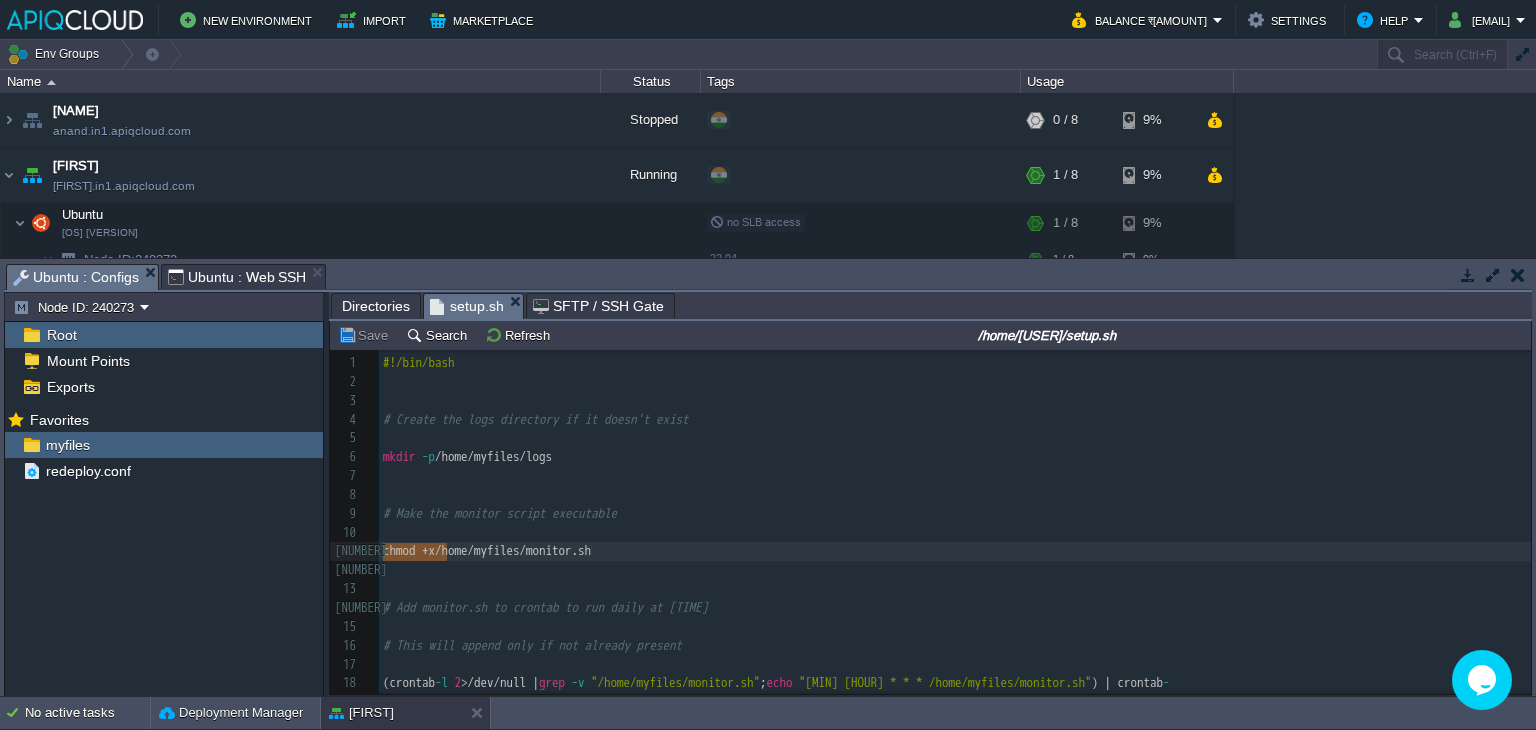 type on "chmod +x /[FOLDER]/[FOLDER]/[FOLDER].sh" 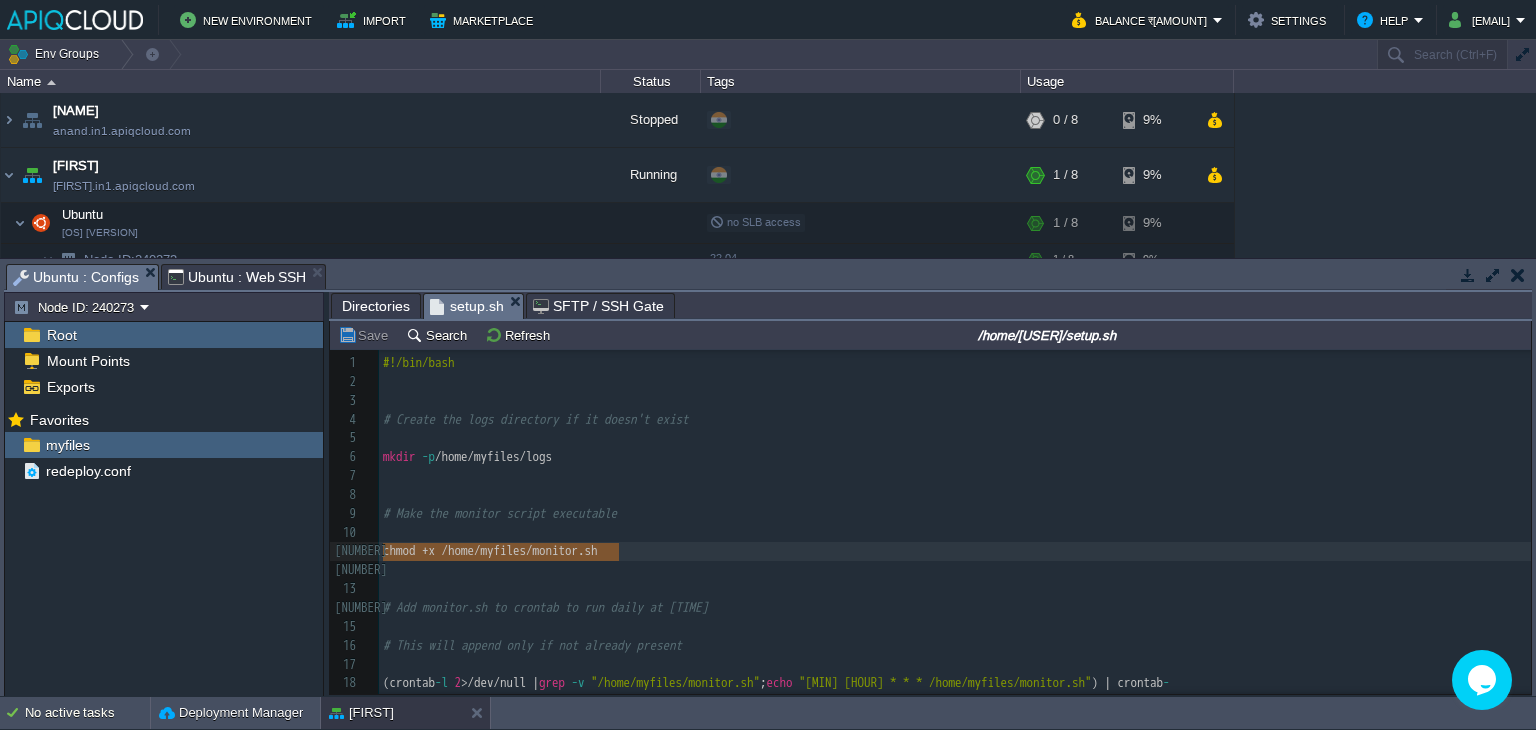drag, startPoint x: 380, startPoint y: 553, endPoint x: 631, endPoint y: 553, distance: 251 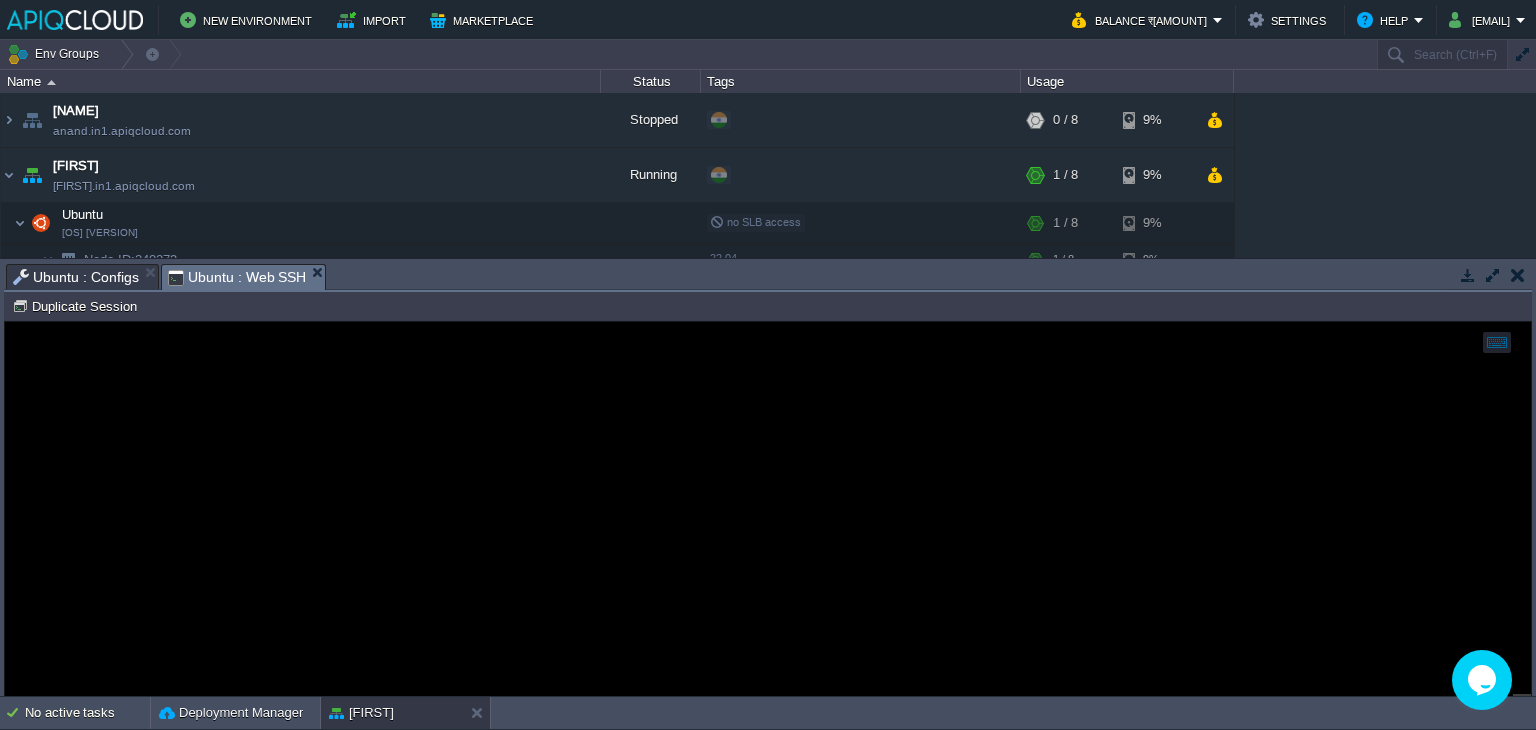 click on "Ubuntu : Web SSH" at bounding box center [237, 277] 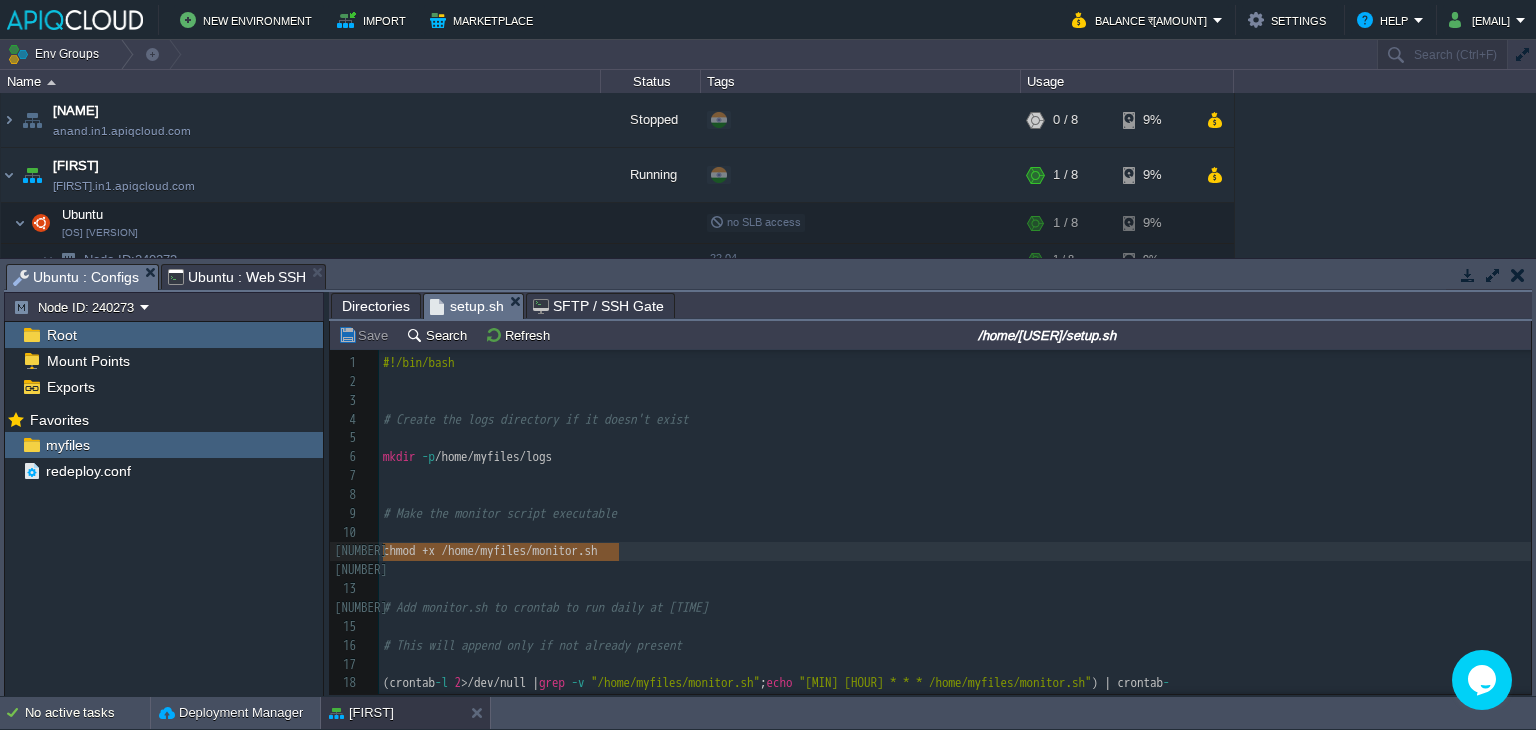 click on "Ubuntu : Configs" at bounding box center (76, 277) 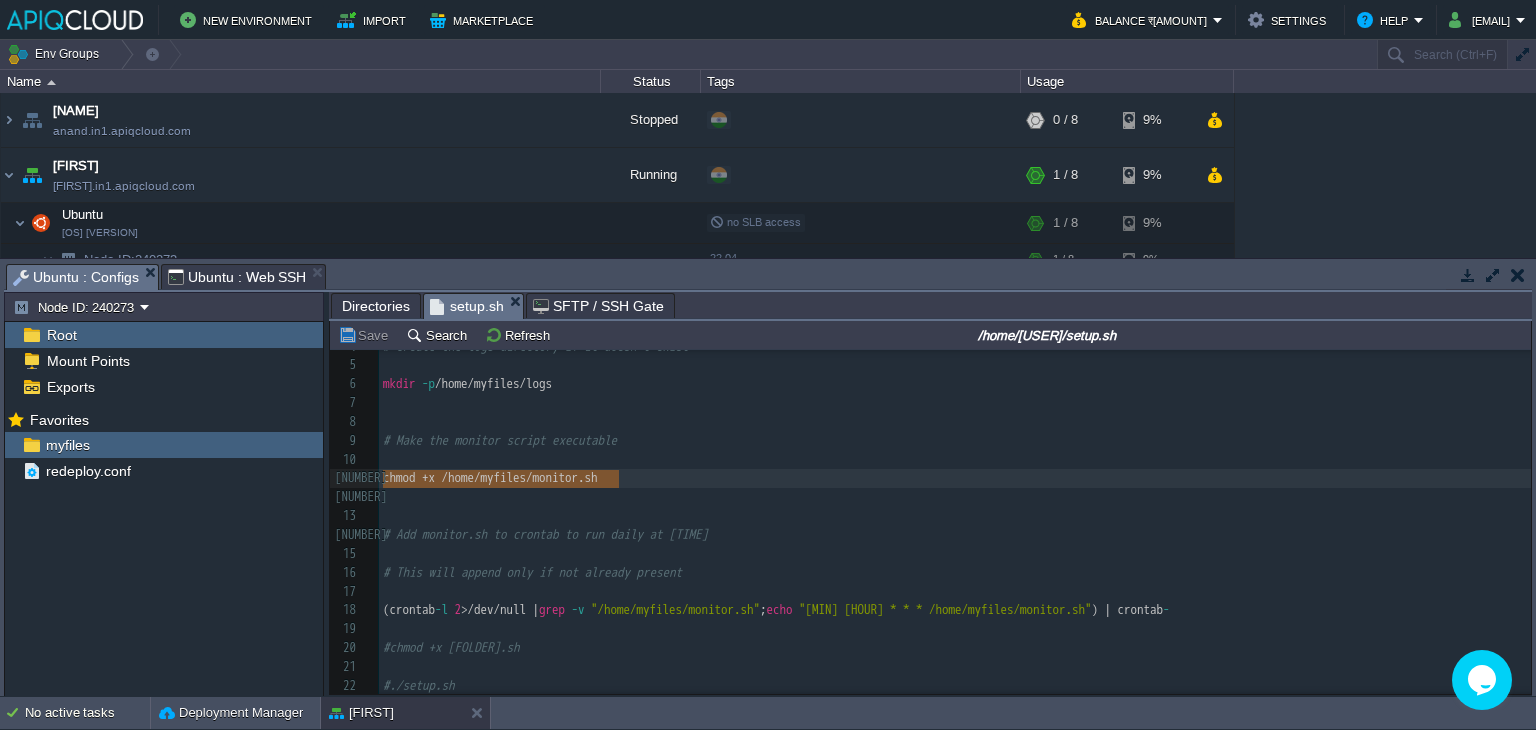 click on "Ubuntu : Web SSH" at bounding box center (237, 277) 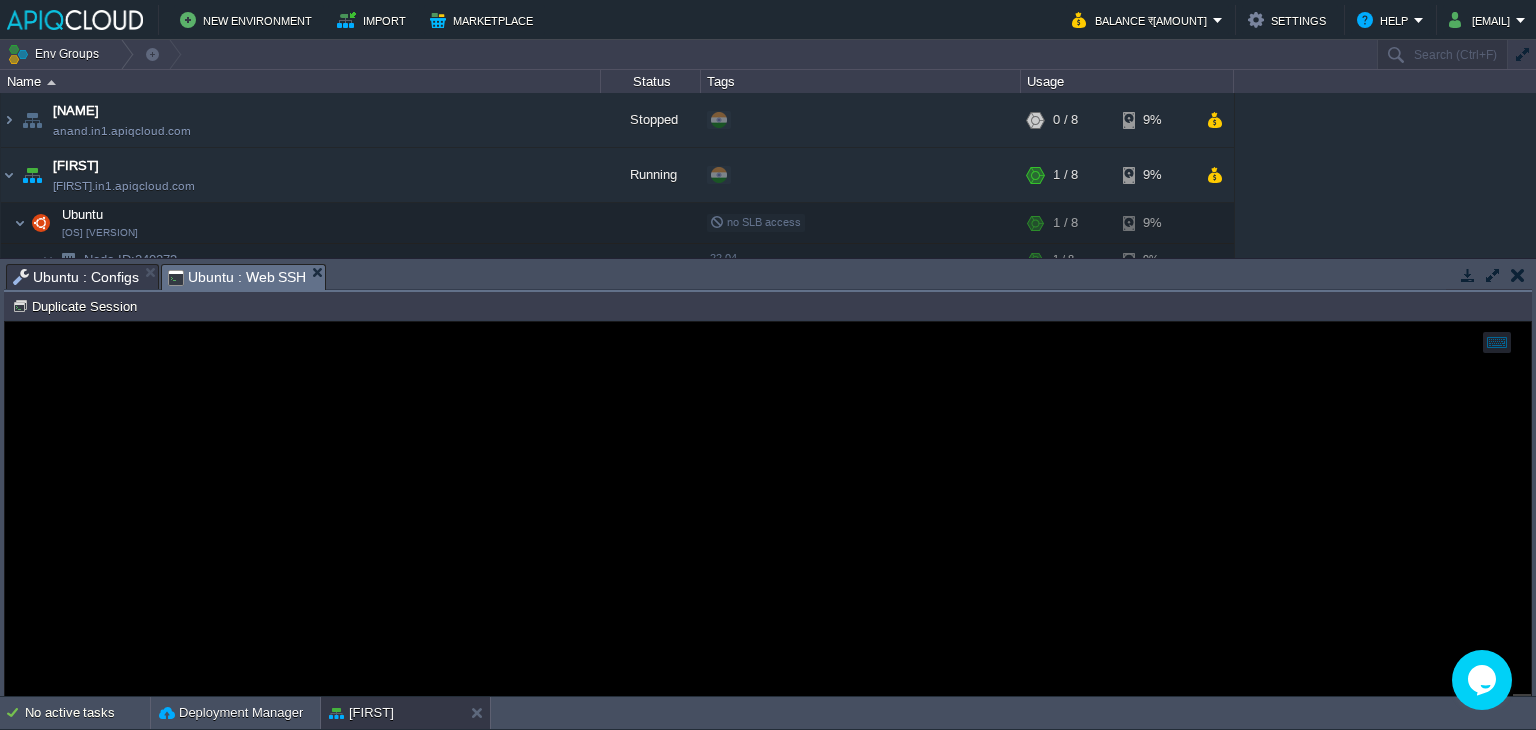 click on "Ubuntu : Configs" at bounding box center (76, 277) 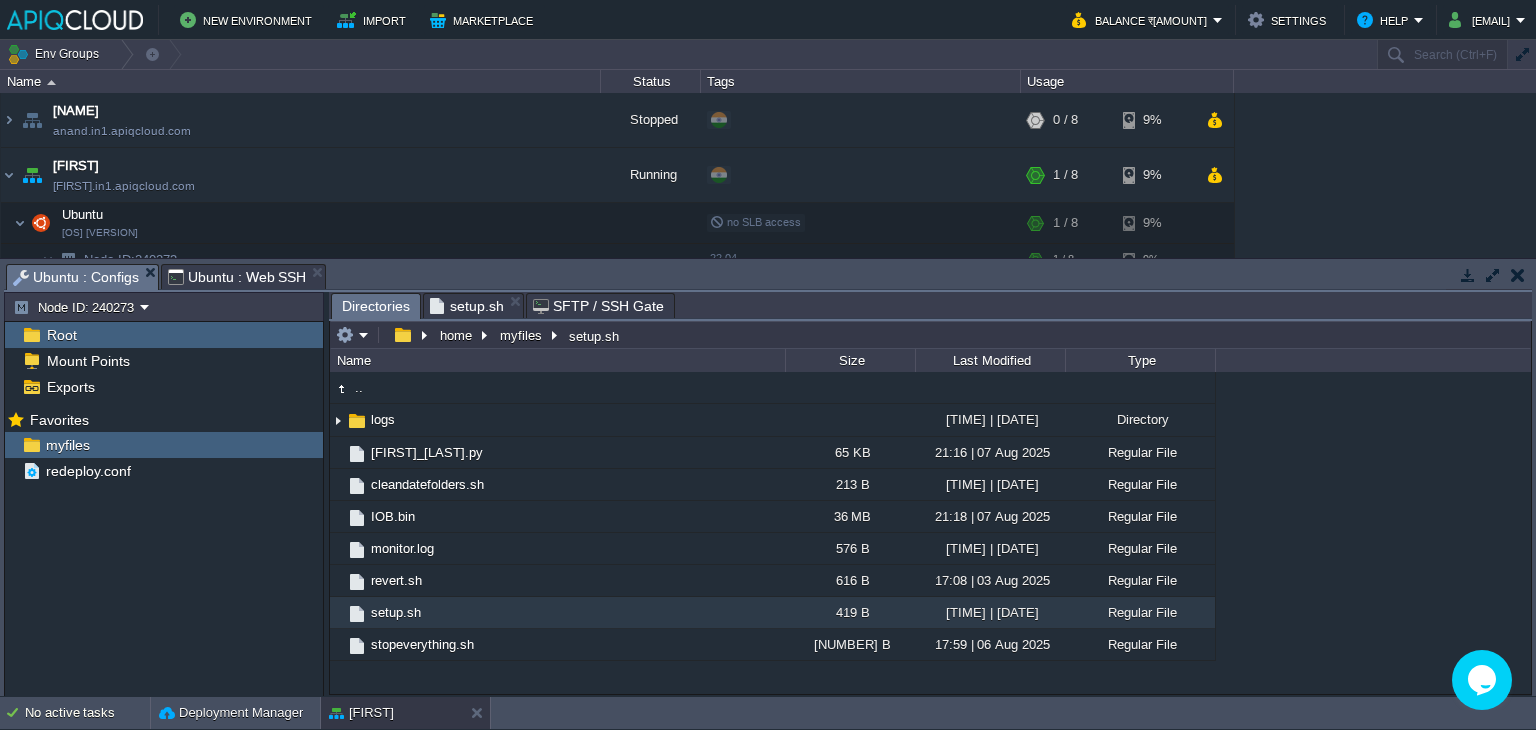 click on "Directories" at bounding box center (376, 306) 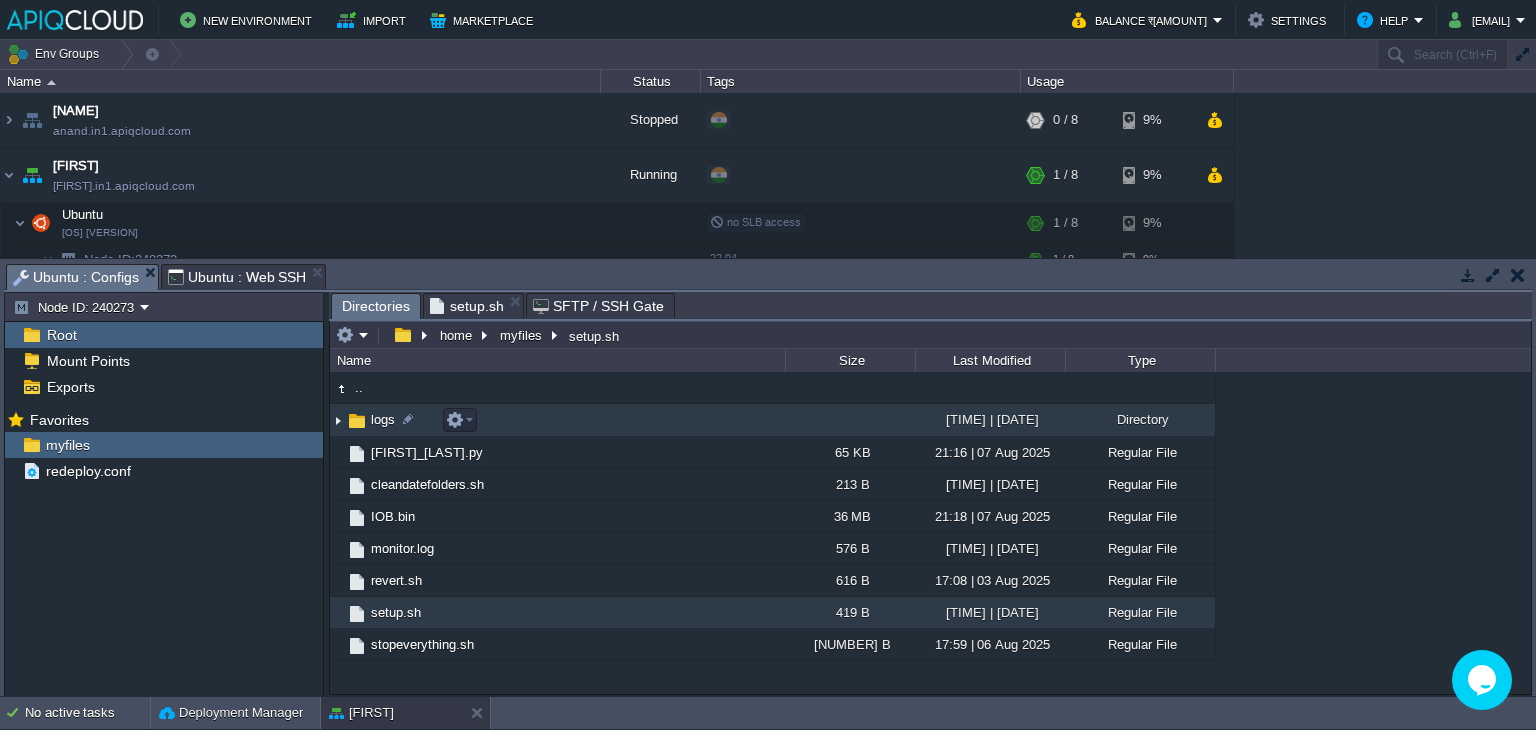 click at bounding box center [338, 420] 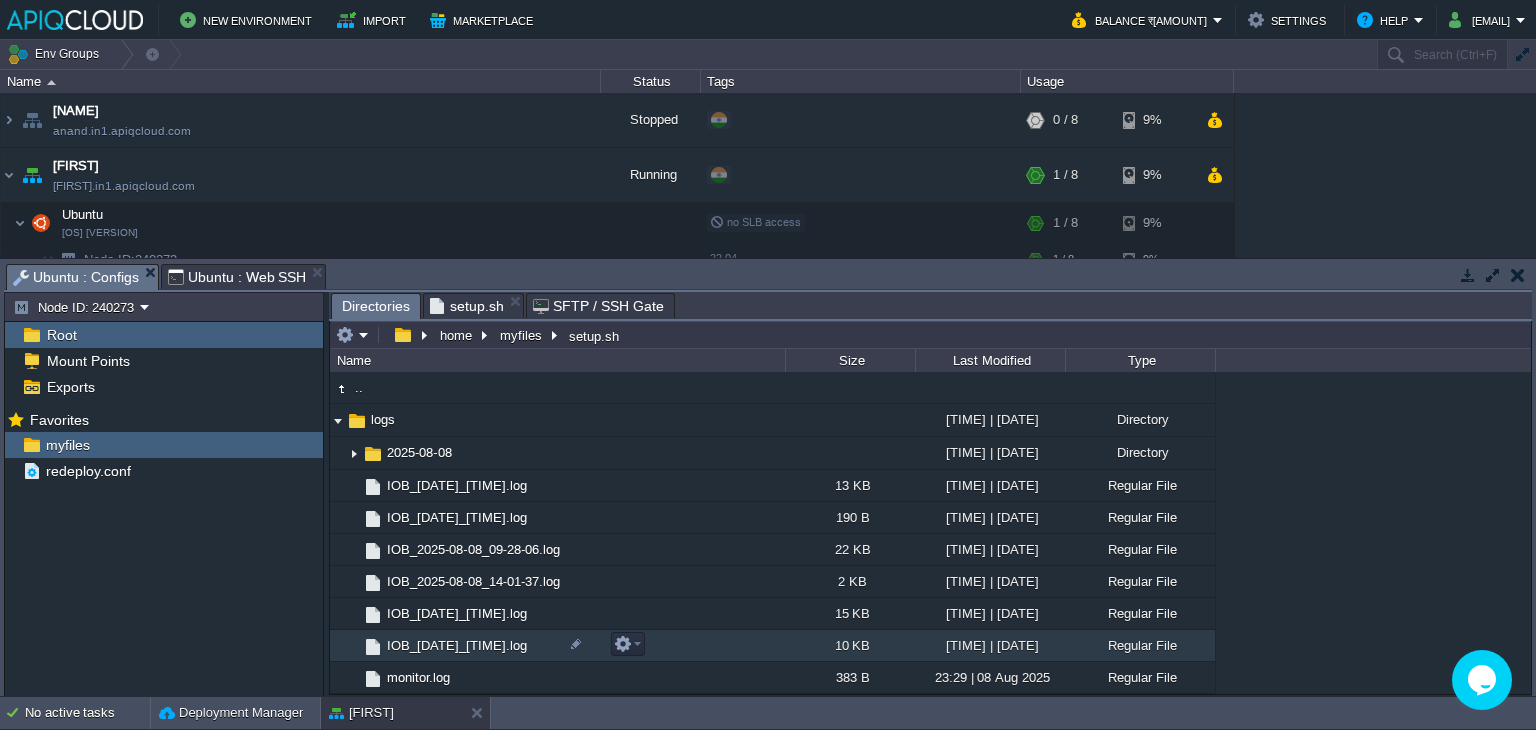 scroll, scrollTop: 100, scrollLeft: 0, axis: vertical 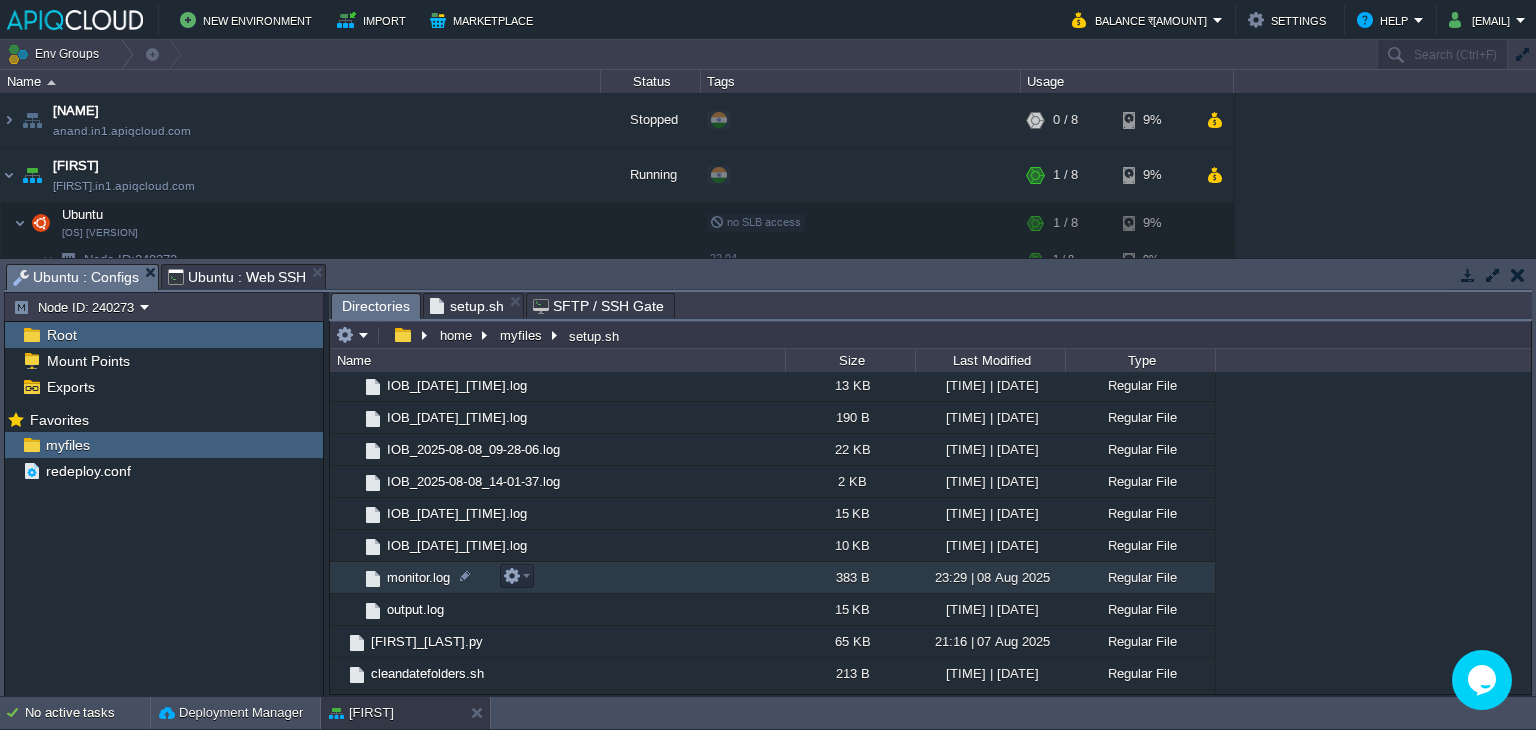 click on "monitor.log" at bounding box center [418, 577] 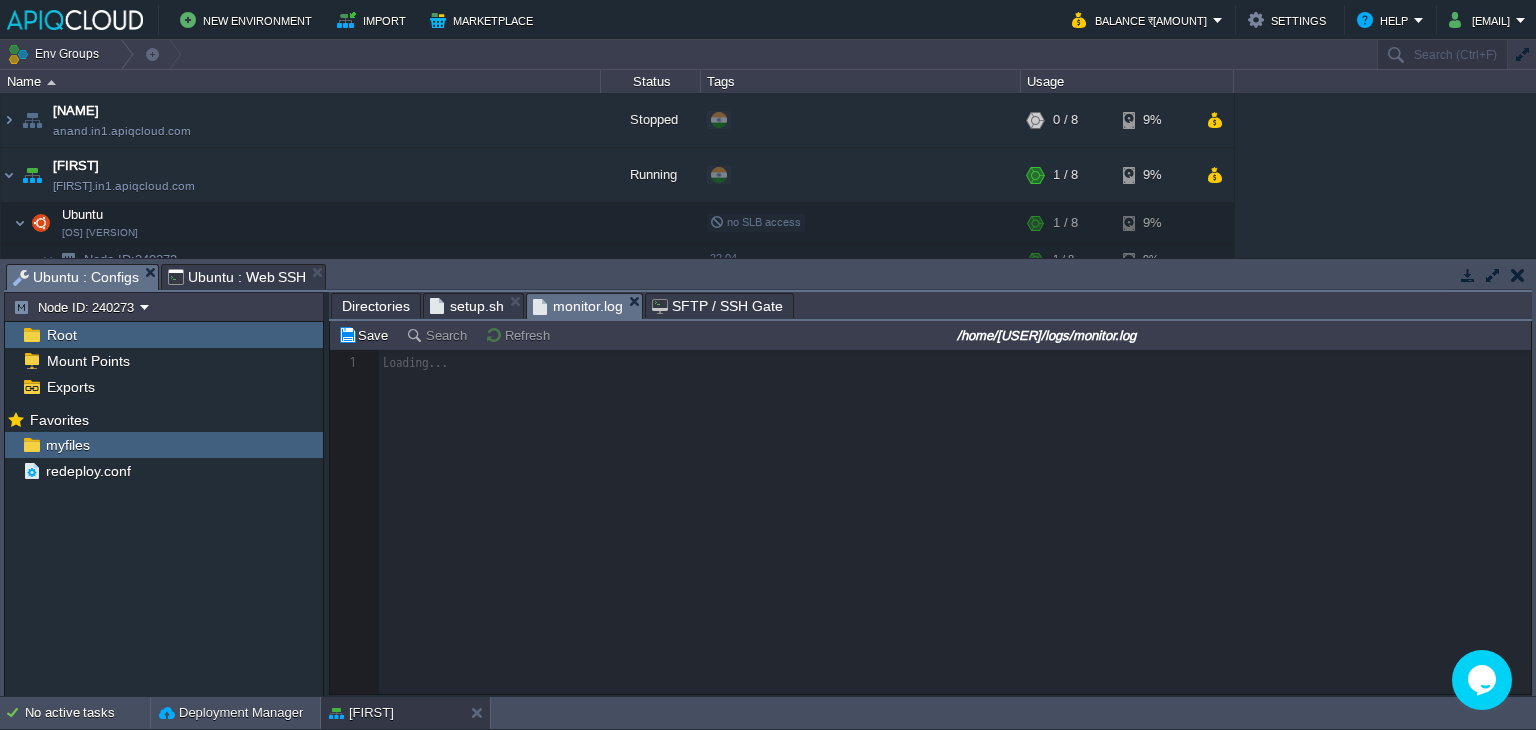 click on "Directories" at bounding box center [376, 306] 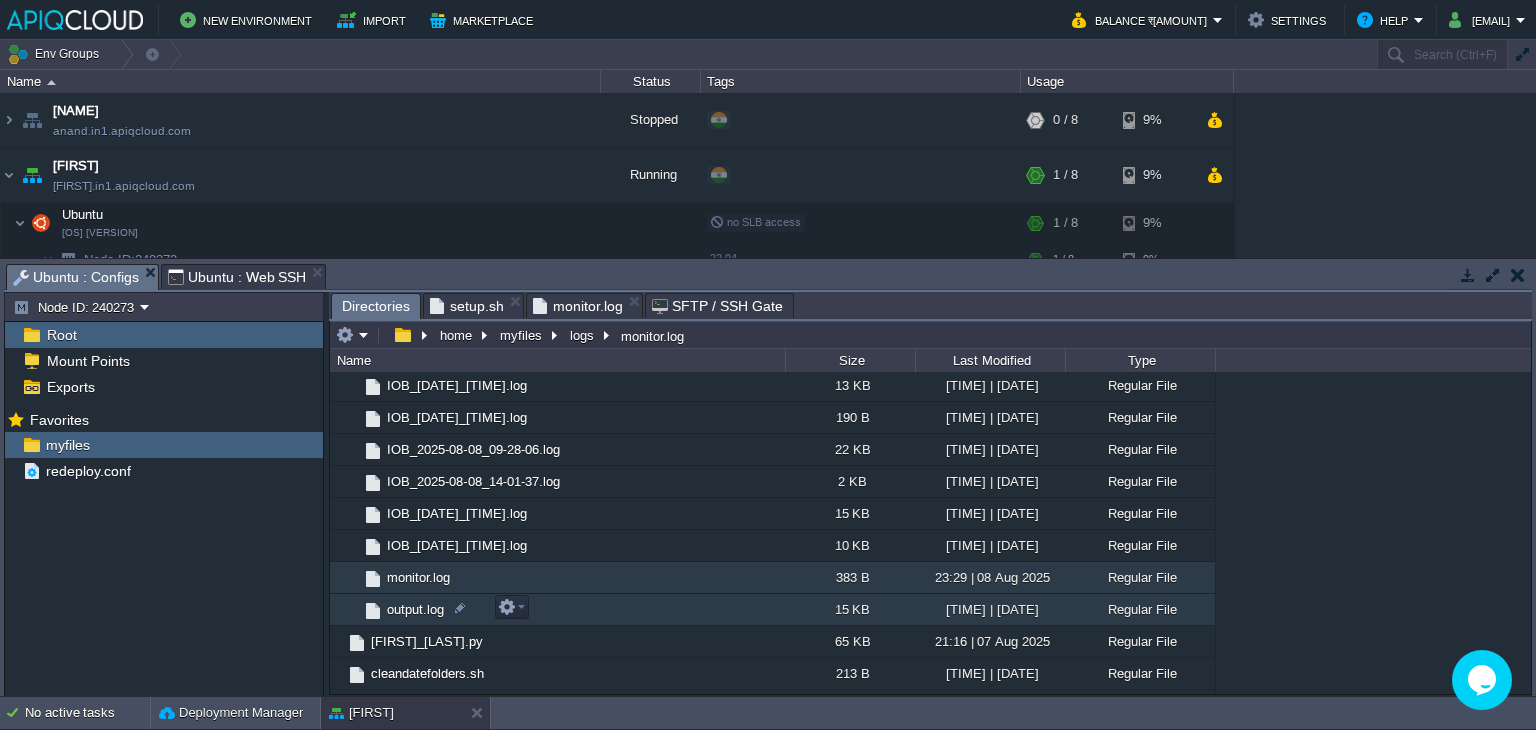click on "output.log" at bounding box center (415, 609) 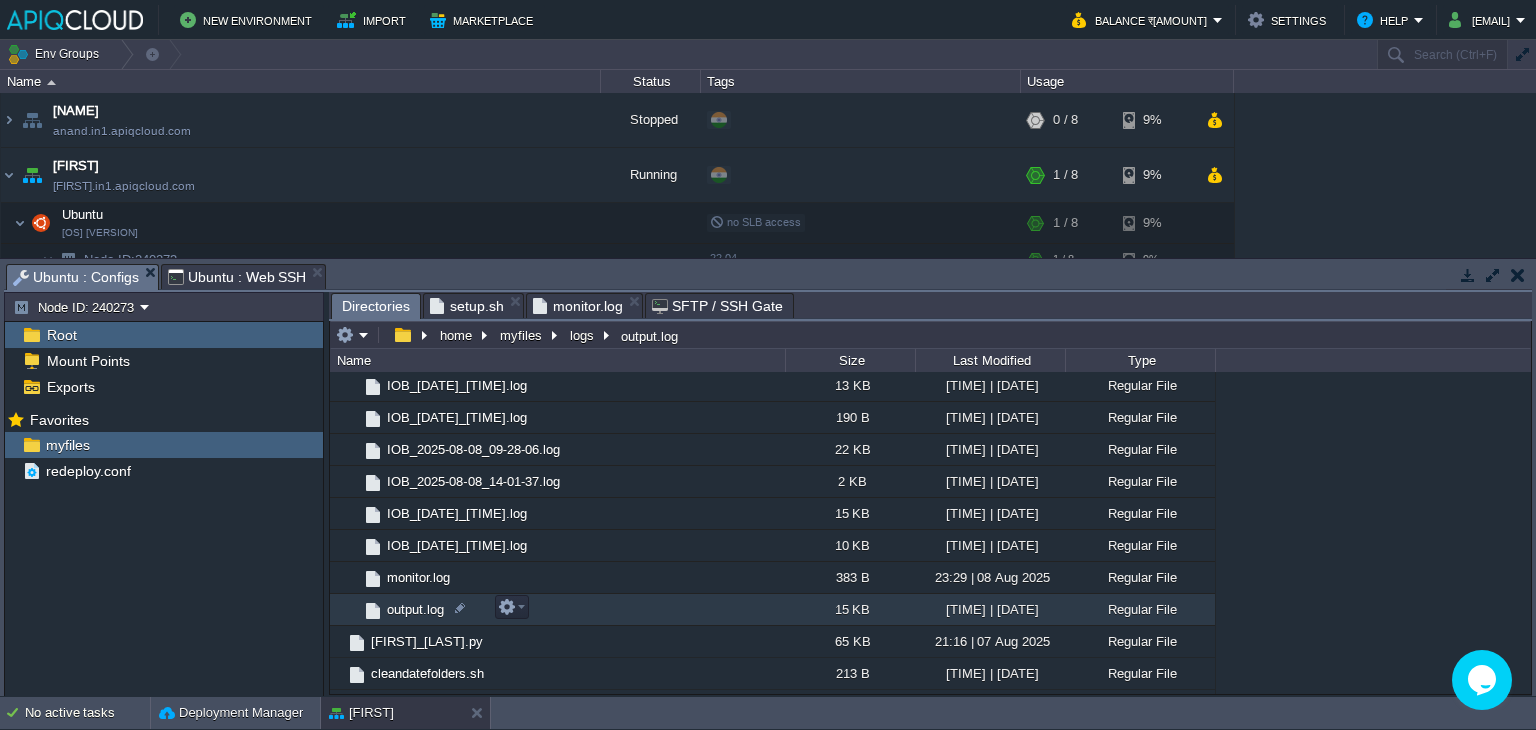 click on "output.log" at bounding box center [415, 609] 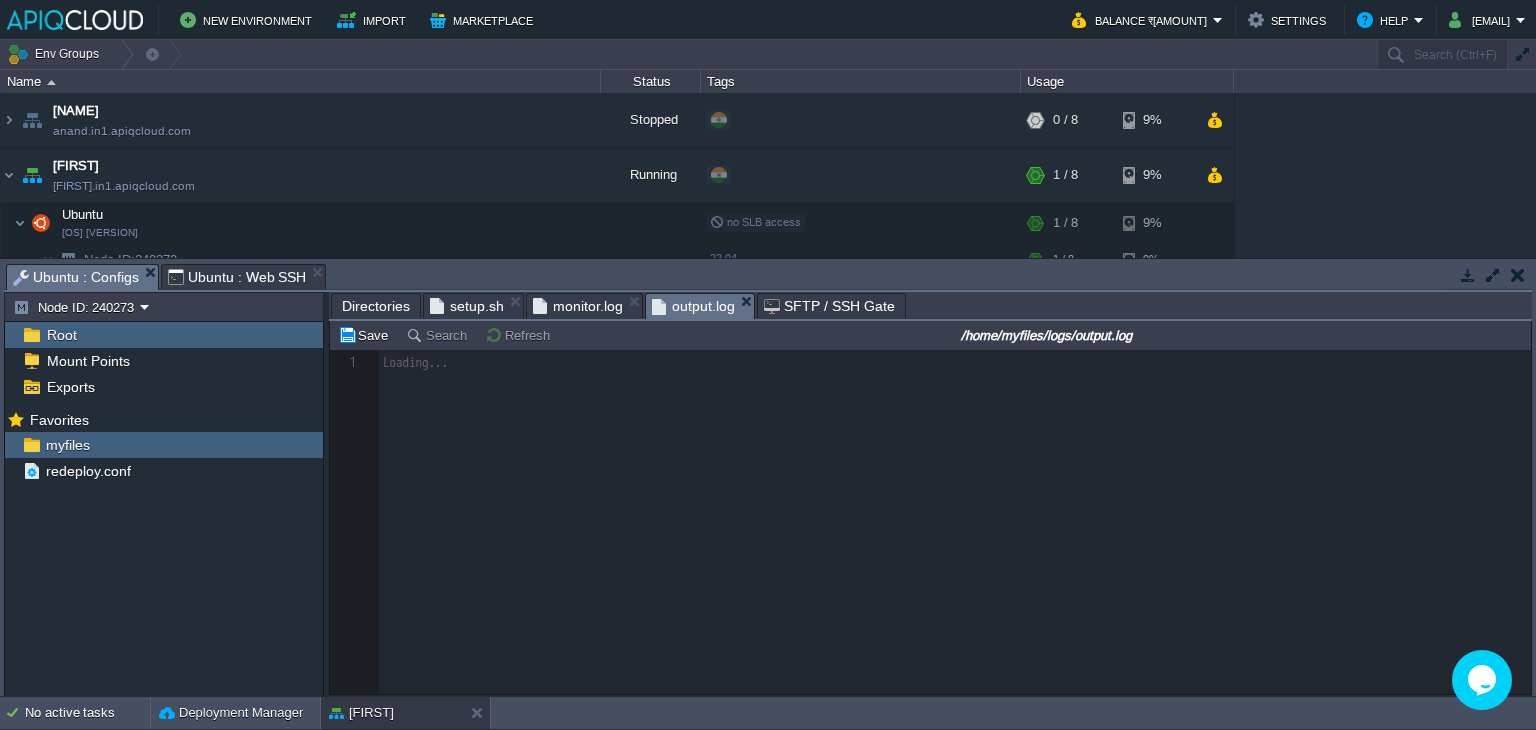 click on "monitor.log" at bounding box center (578, 306) 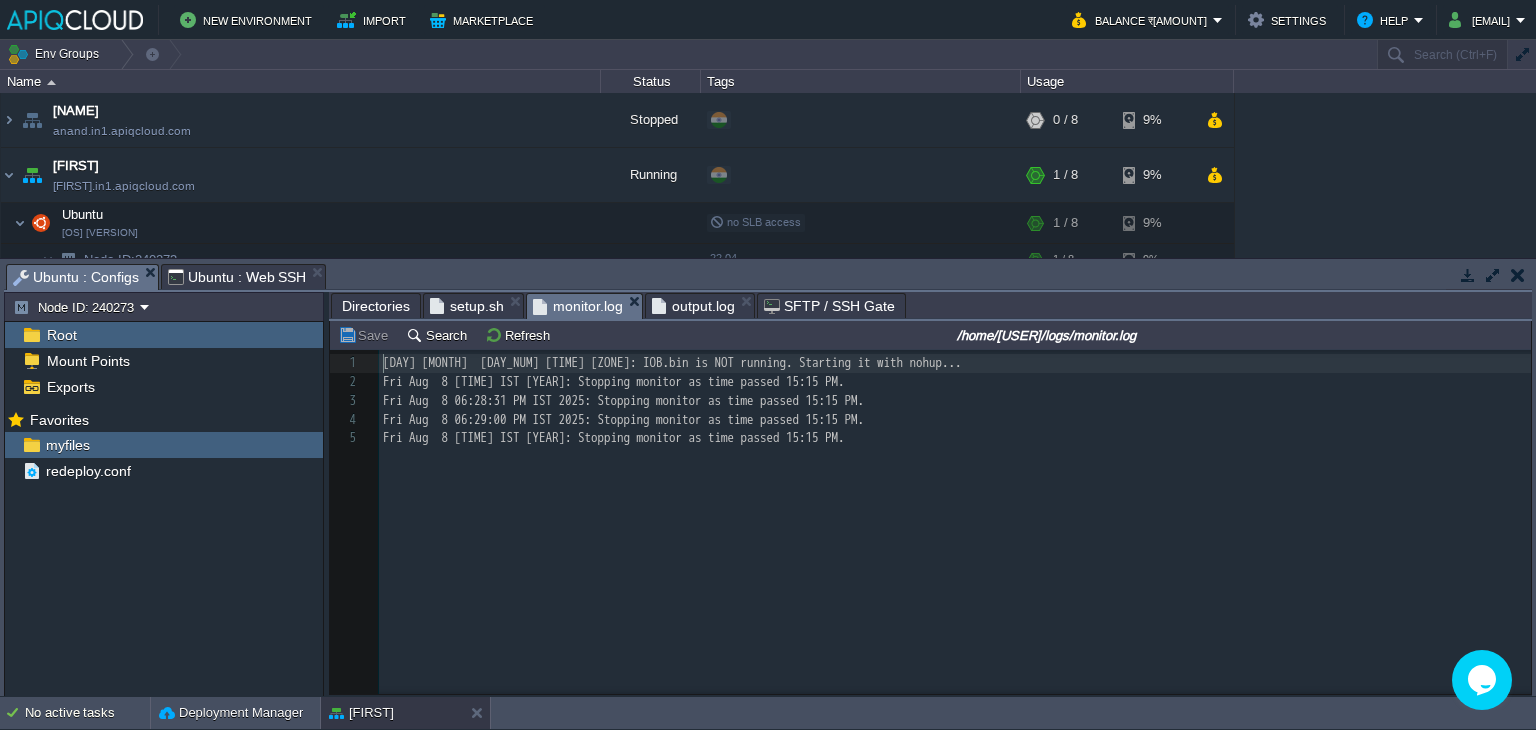 scroll, scrollTop: 6, scrollLeft: 0, axis: vertical 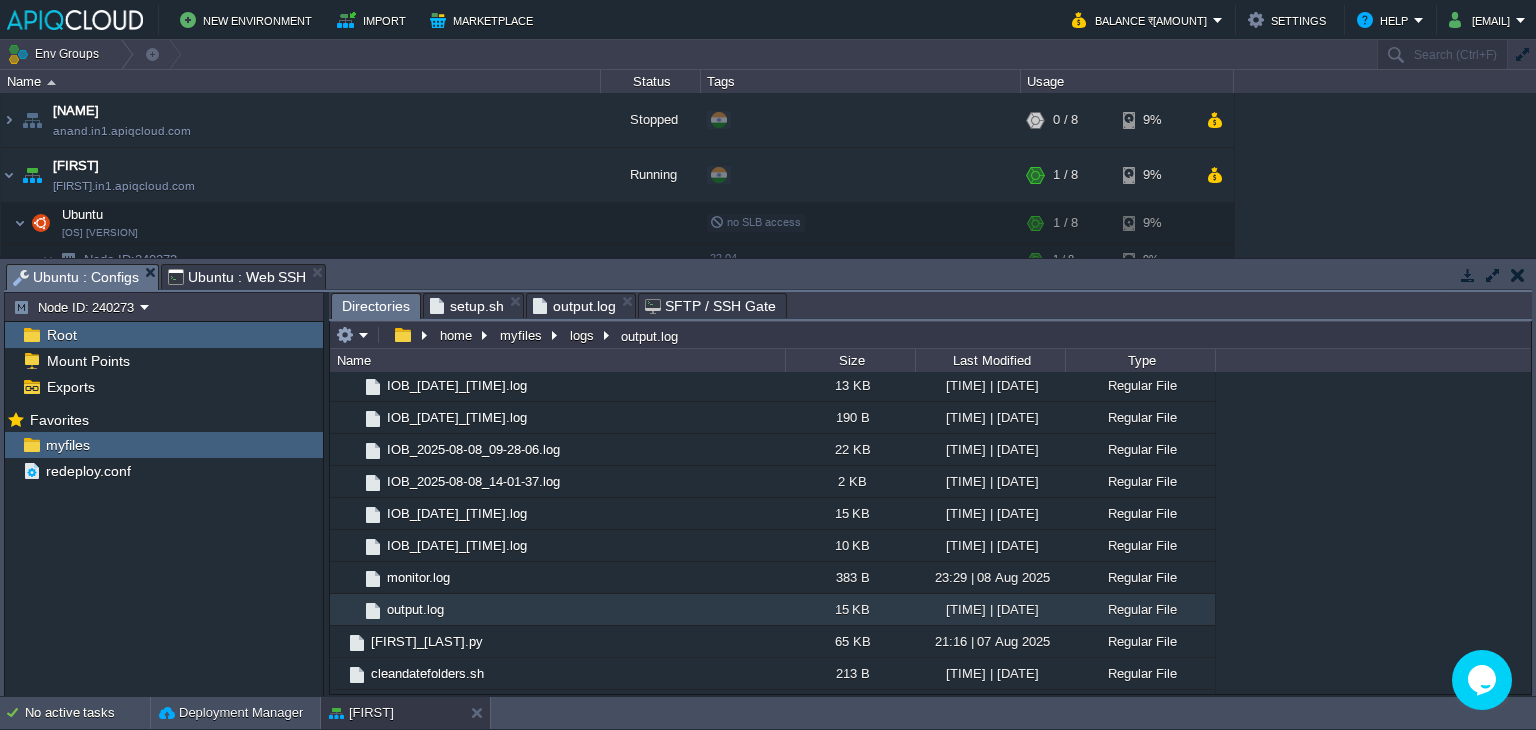 click on "output.log" at bounding box center (574, 306) 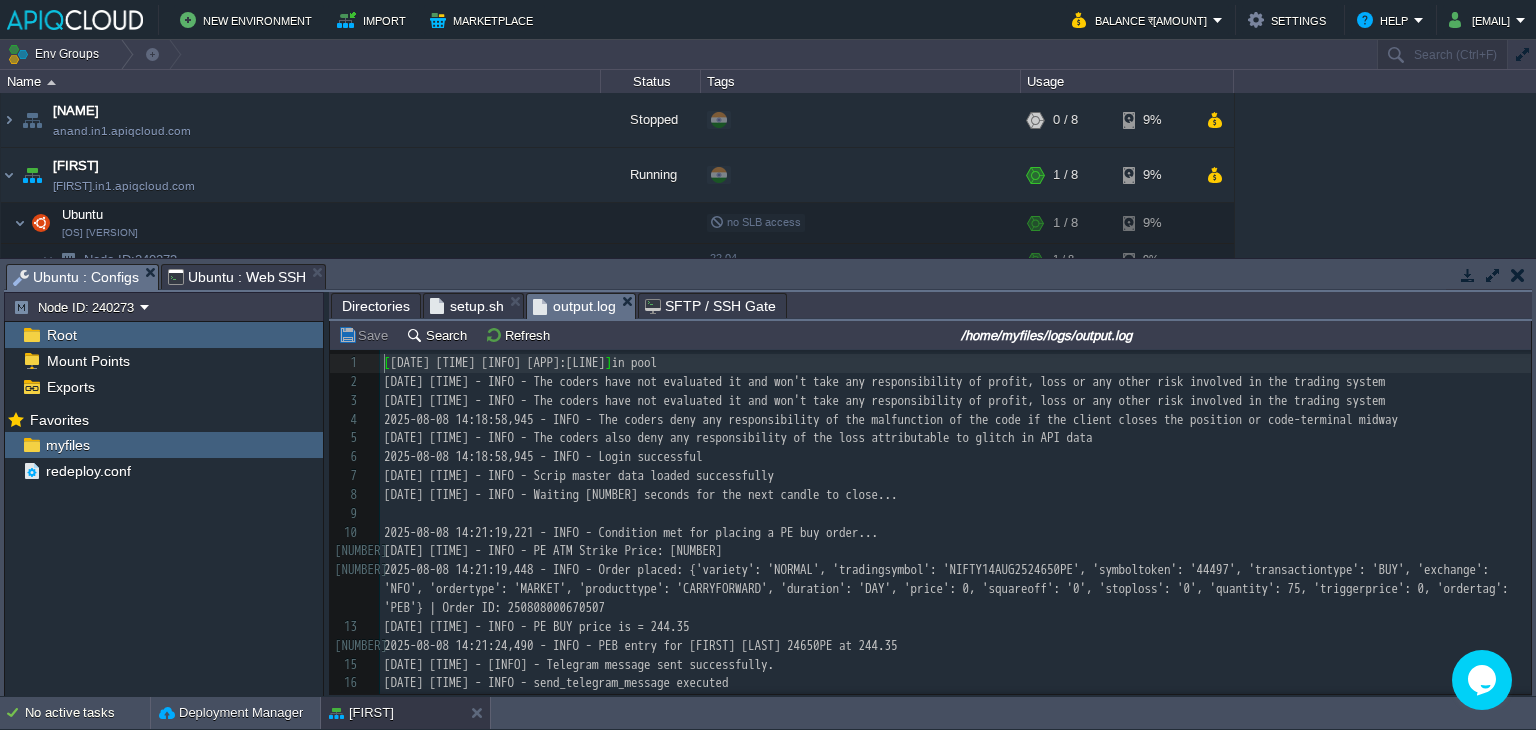 scroll, scrollTop: 6, scrollLeft: 0, axis: vertical 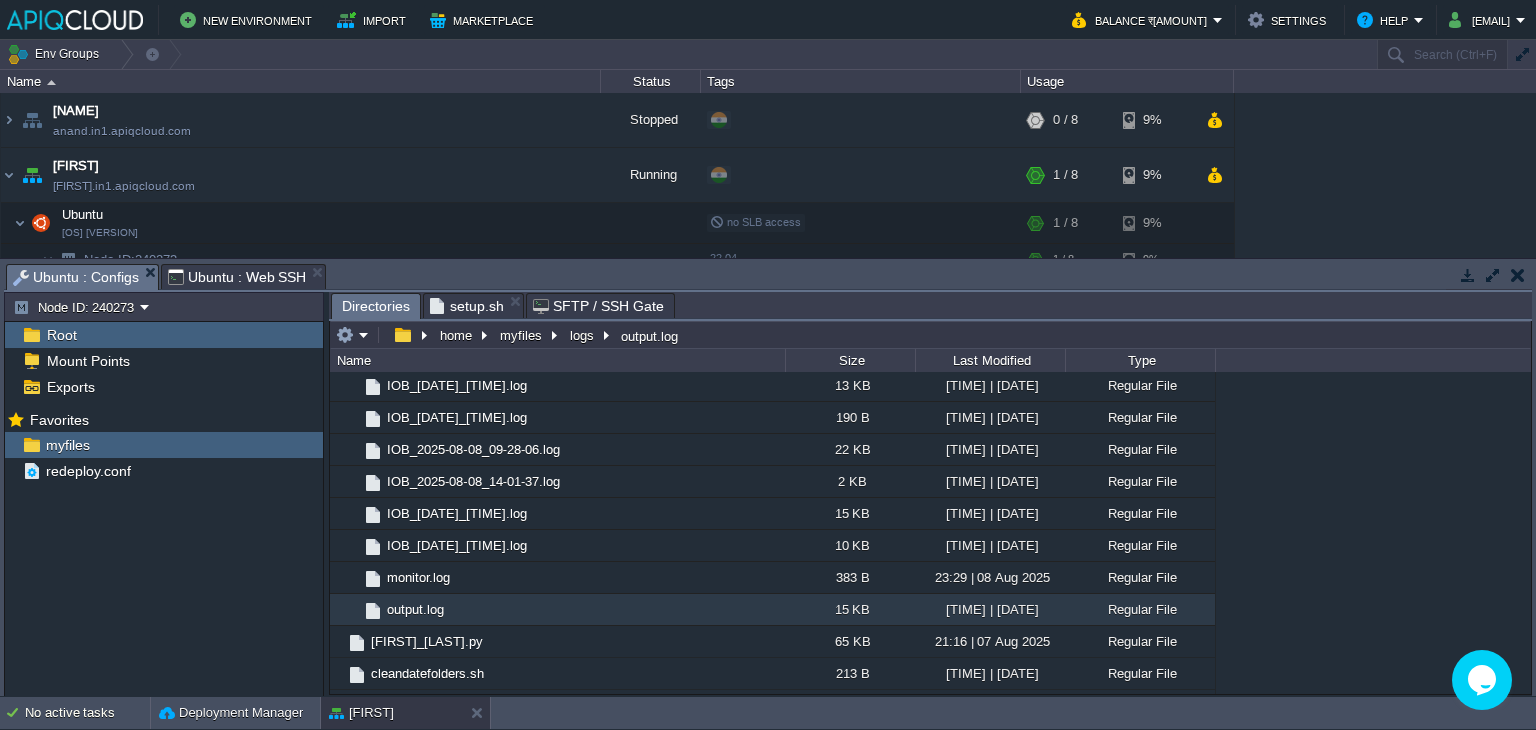 click on "setup.sh" at bounding box center (467, 306) 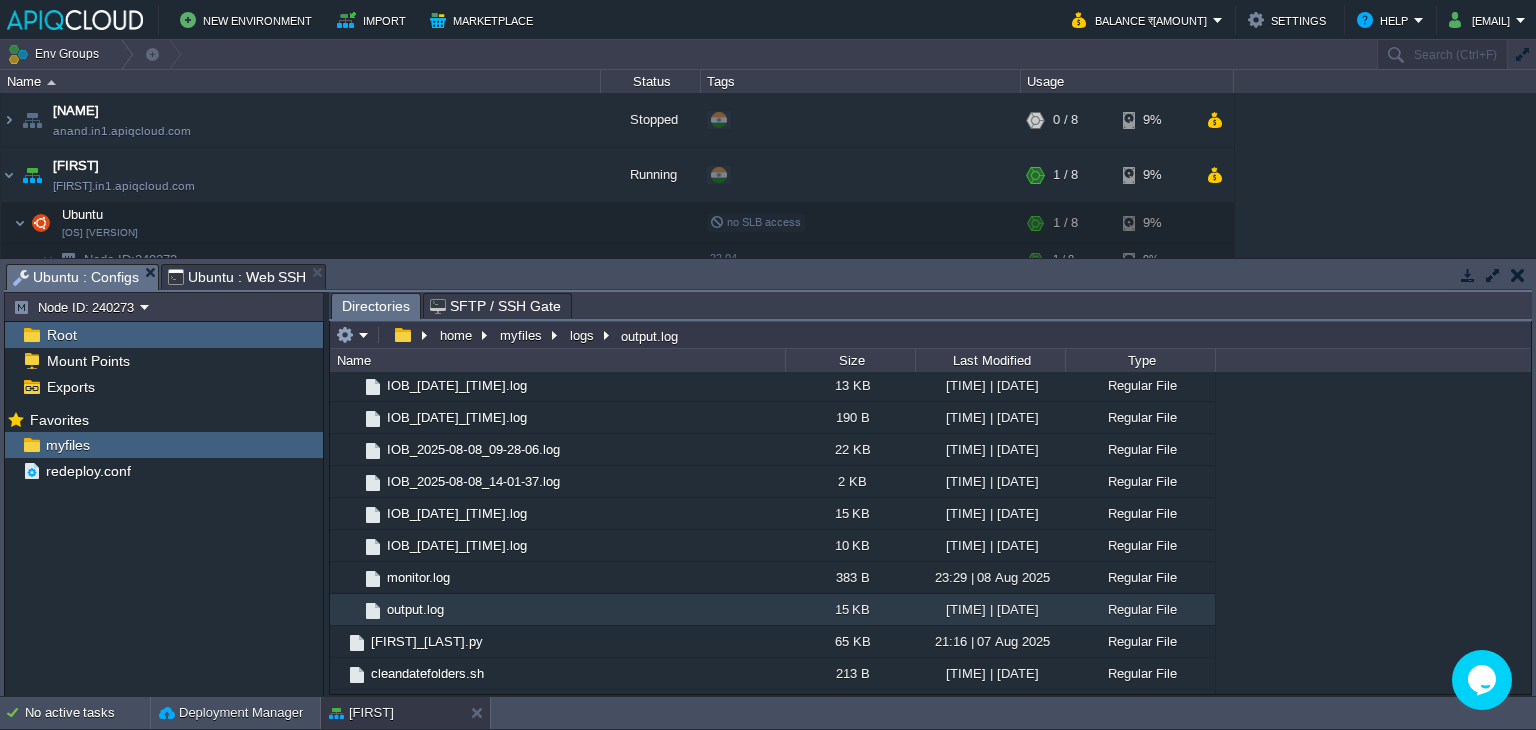 click on "Ubuntu : Web SSH" at bounding box center (237, 277) 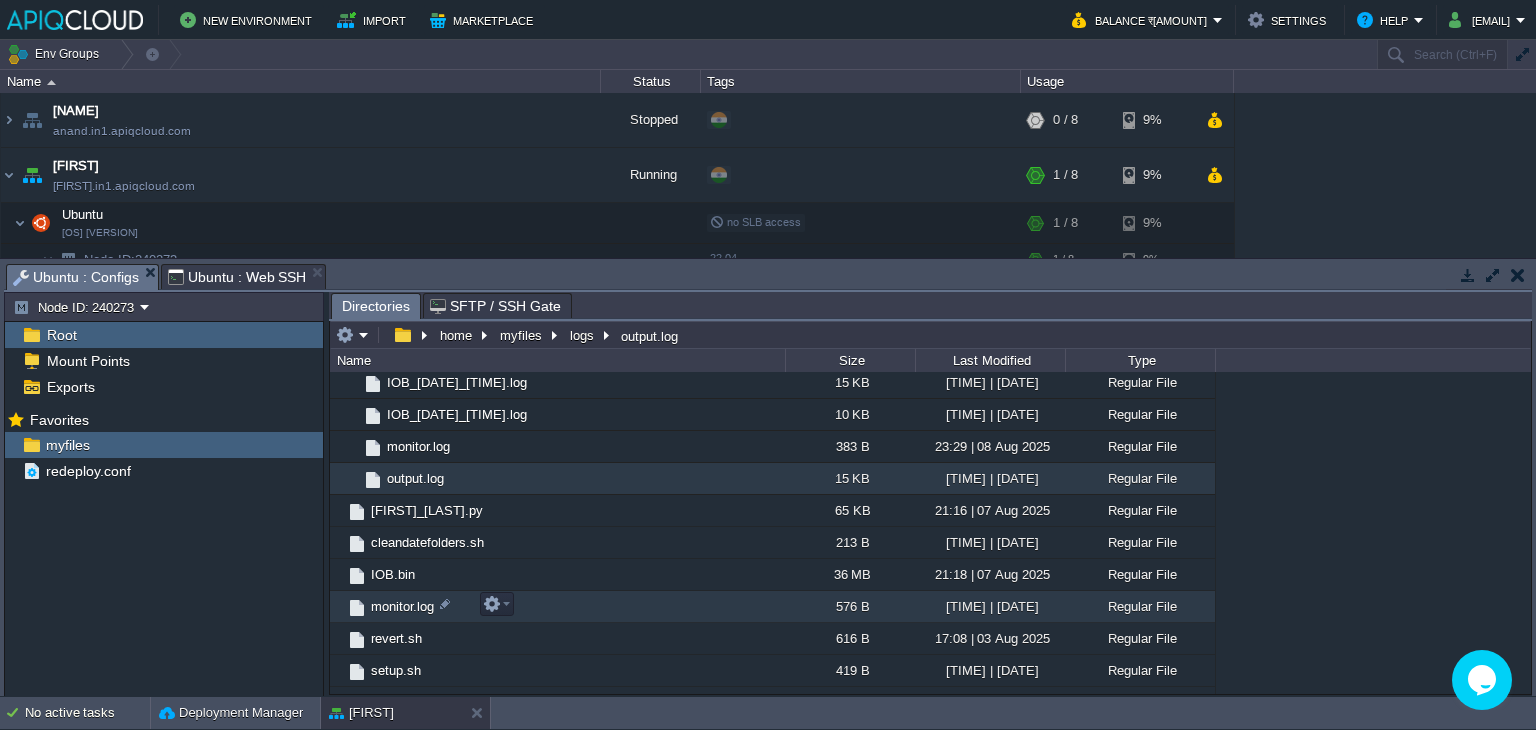 scroll, scrollTop: 252, scrollLeft: 0, axis: vertical 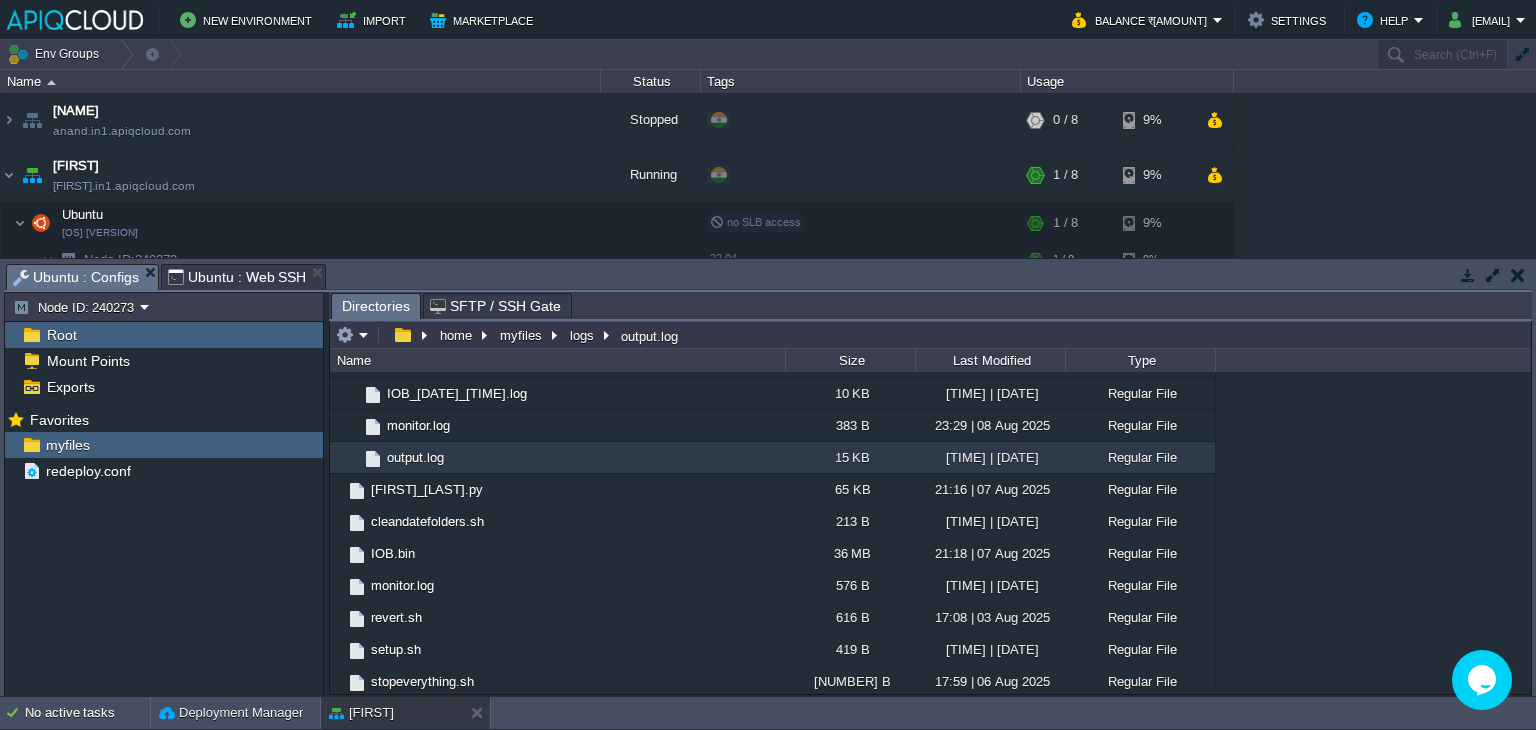 click on "Ubuntu : Web SSH" at bounding box center [237, 277] 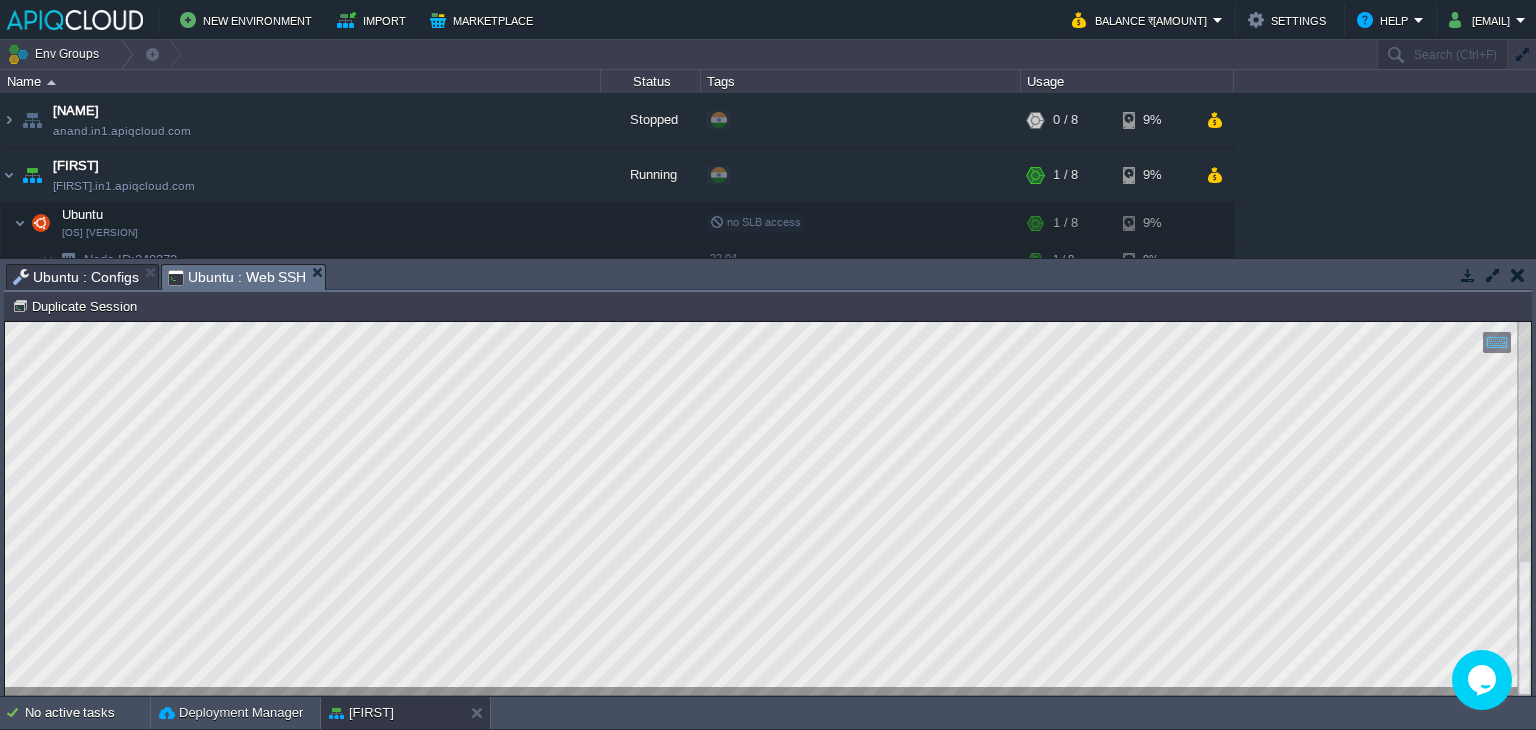 click on "Copy:                  [SHORTCUT]                                         Paste:                  [SHORTCUT]                                         Settings:                  [SHORTCUT]
[NUMBER]" at bounding box center [768, 509] 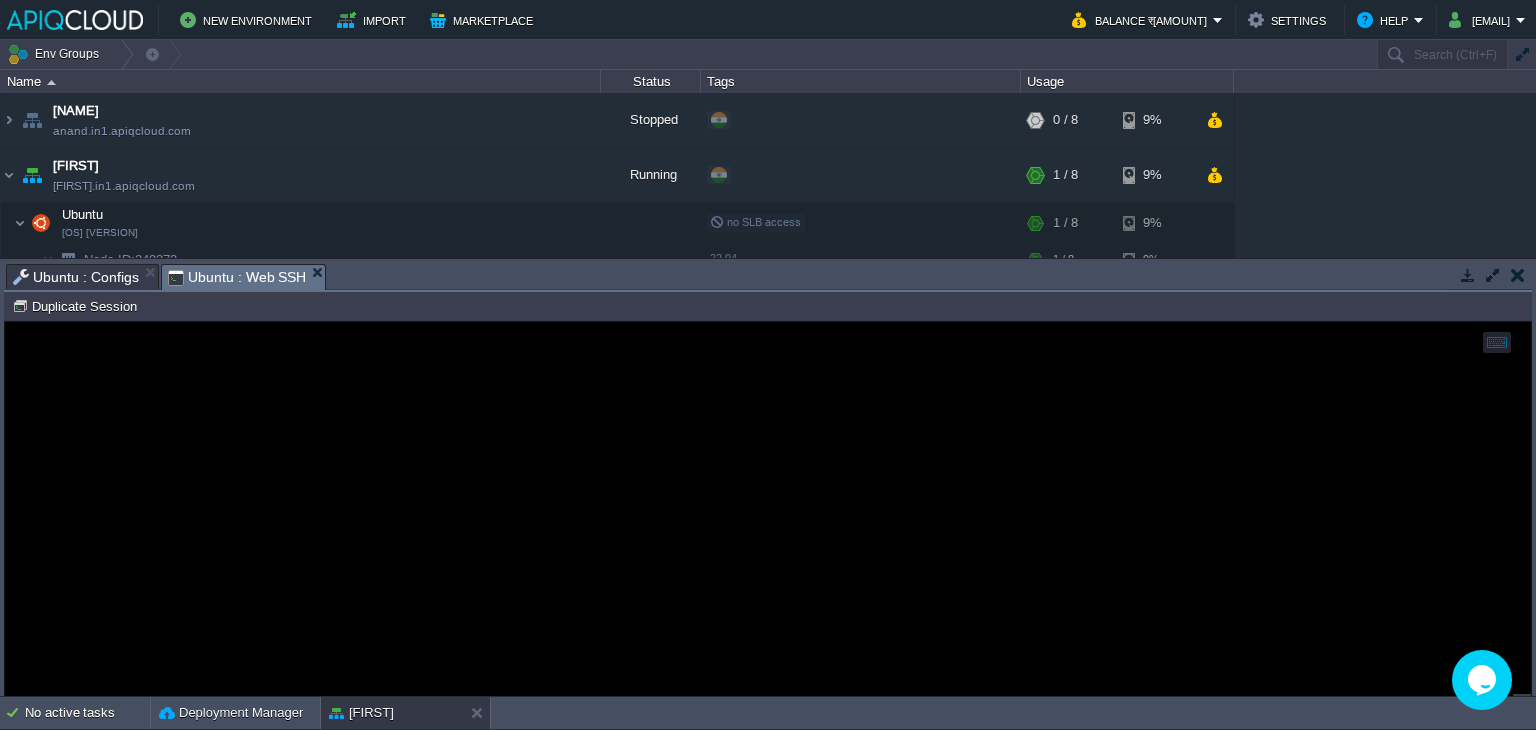 click on "Ubuntu : Configs" at bounding box center (76, 277) 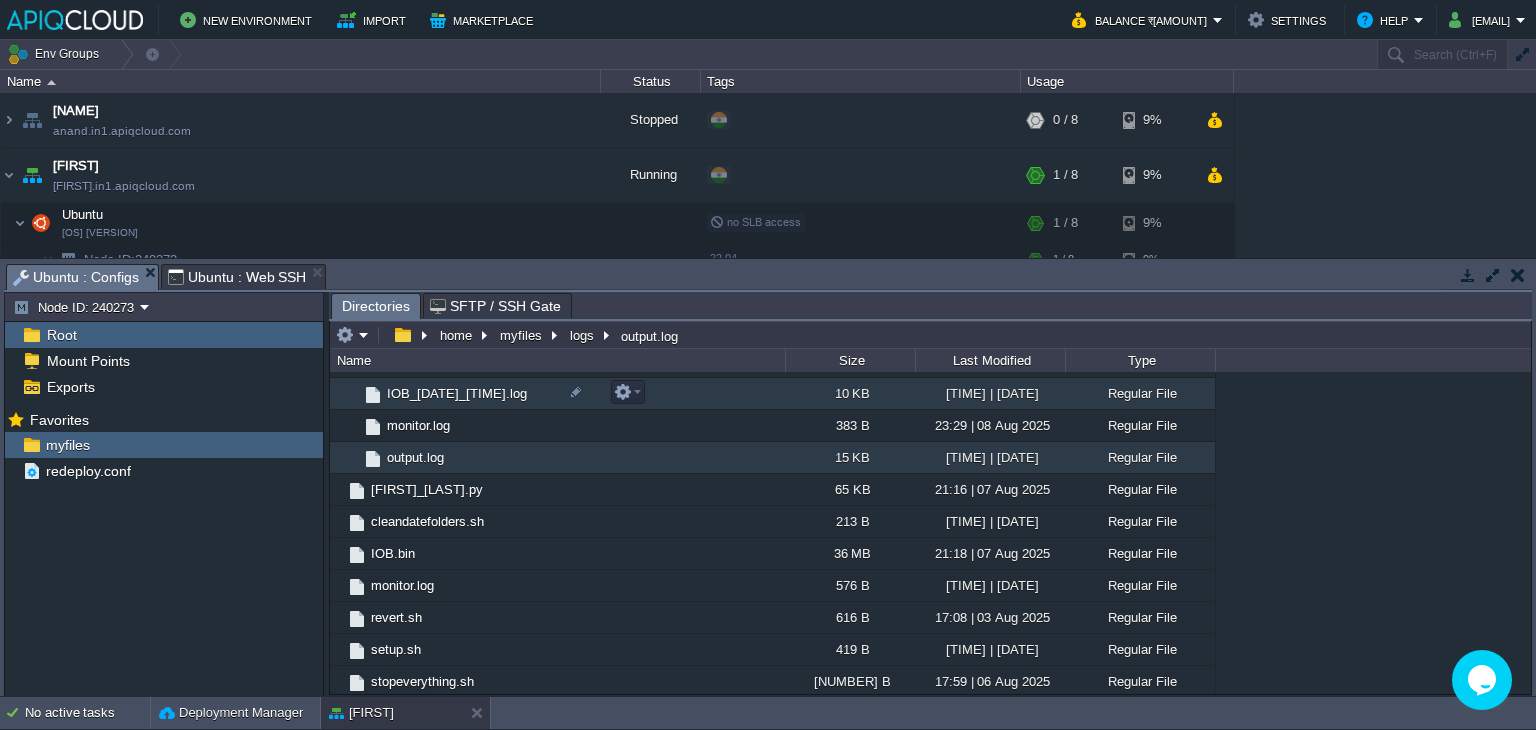 click on "IOB_[DATE]_[TIME].log" at bounding box center [457, 393] 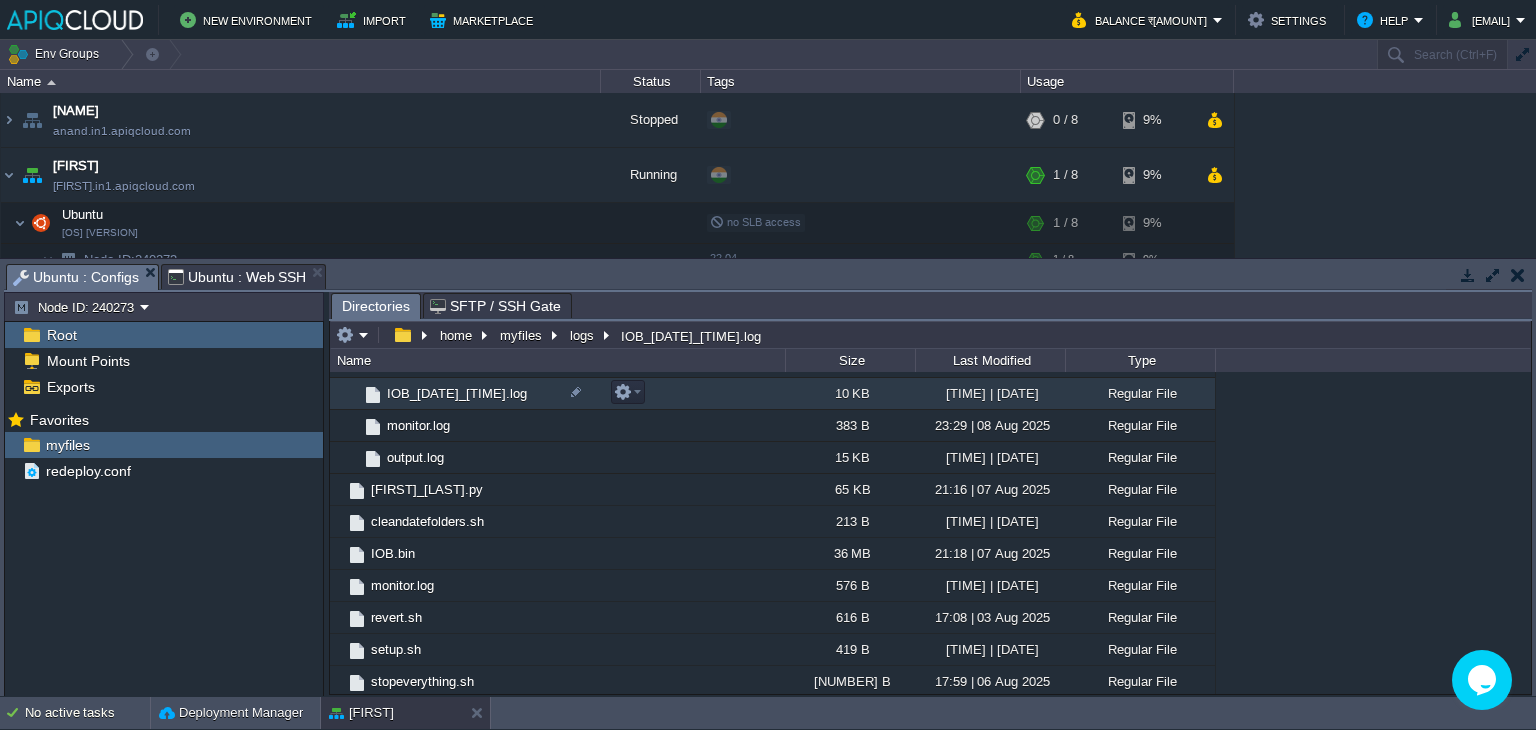 click on "IOB_[DATE]_[TIME].log" at bounding box center [457, 393] 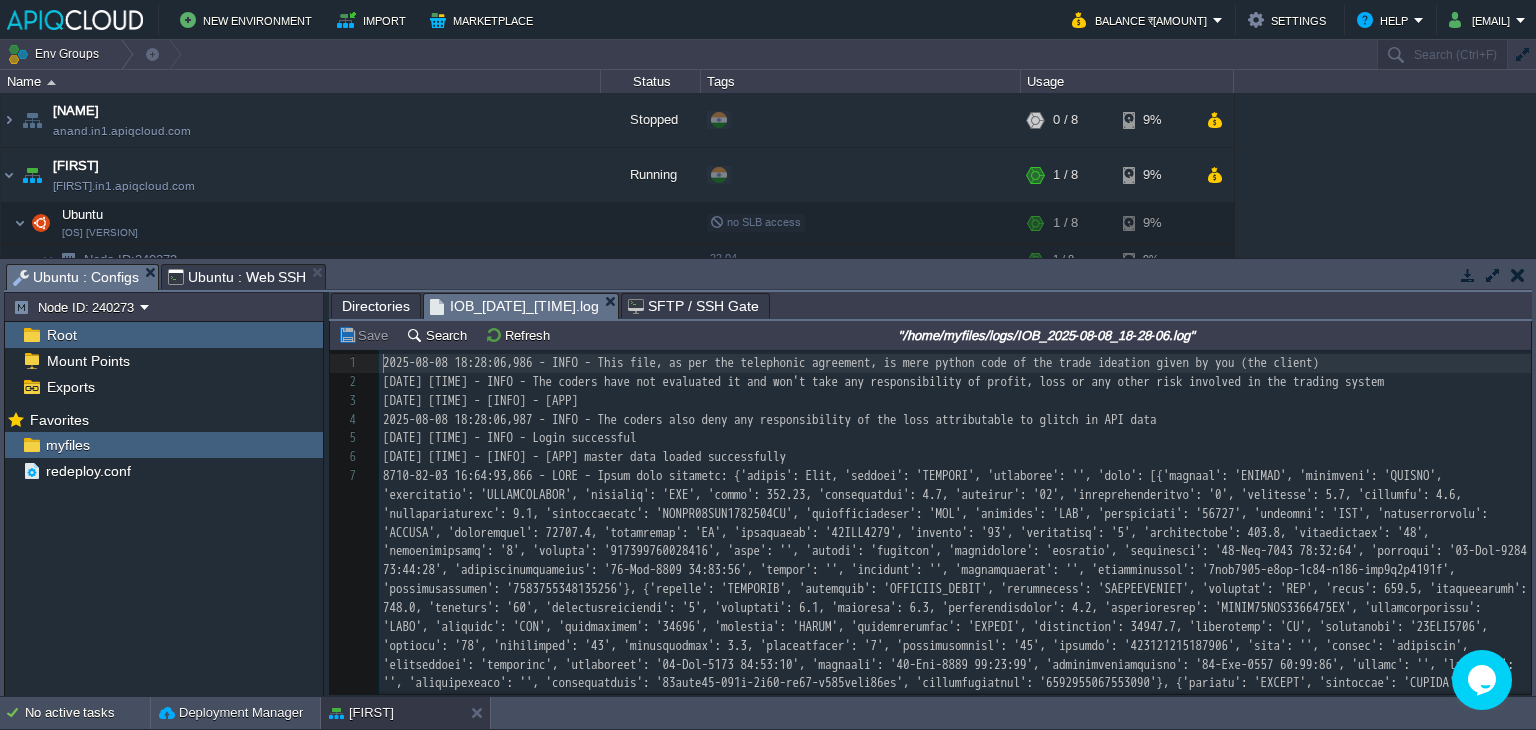 scroll, scrollTop: 6, scrollLeft: 0, axis: vertical 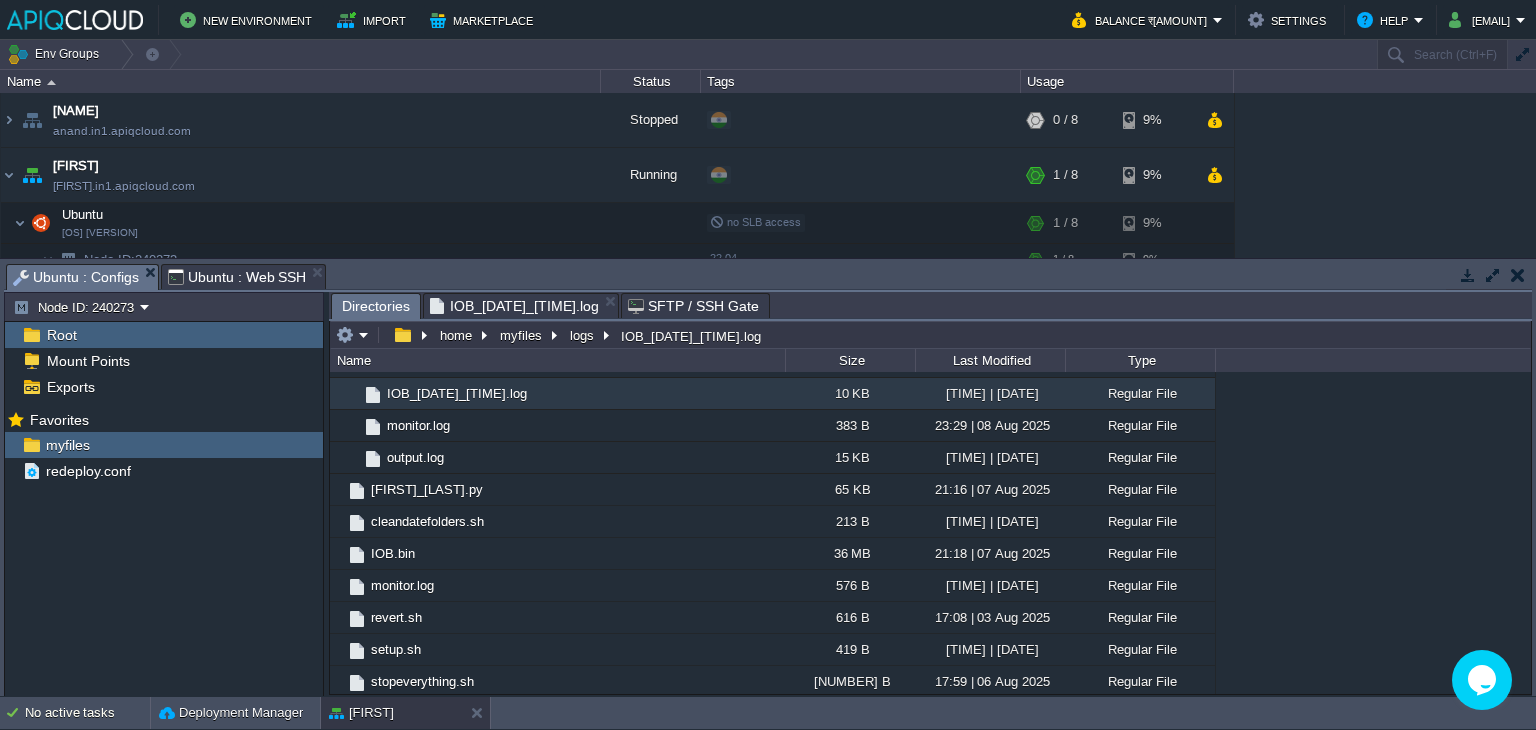click on "Directories" at bounding box center [376, 306] 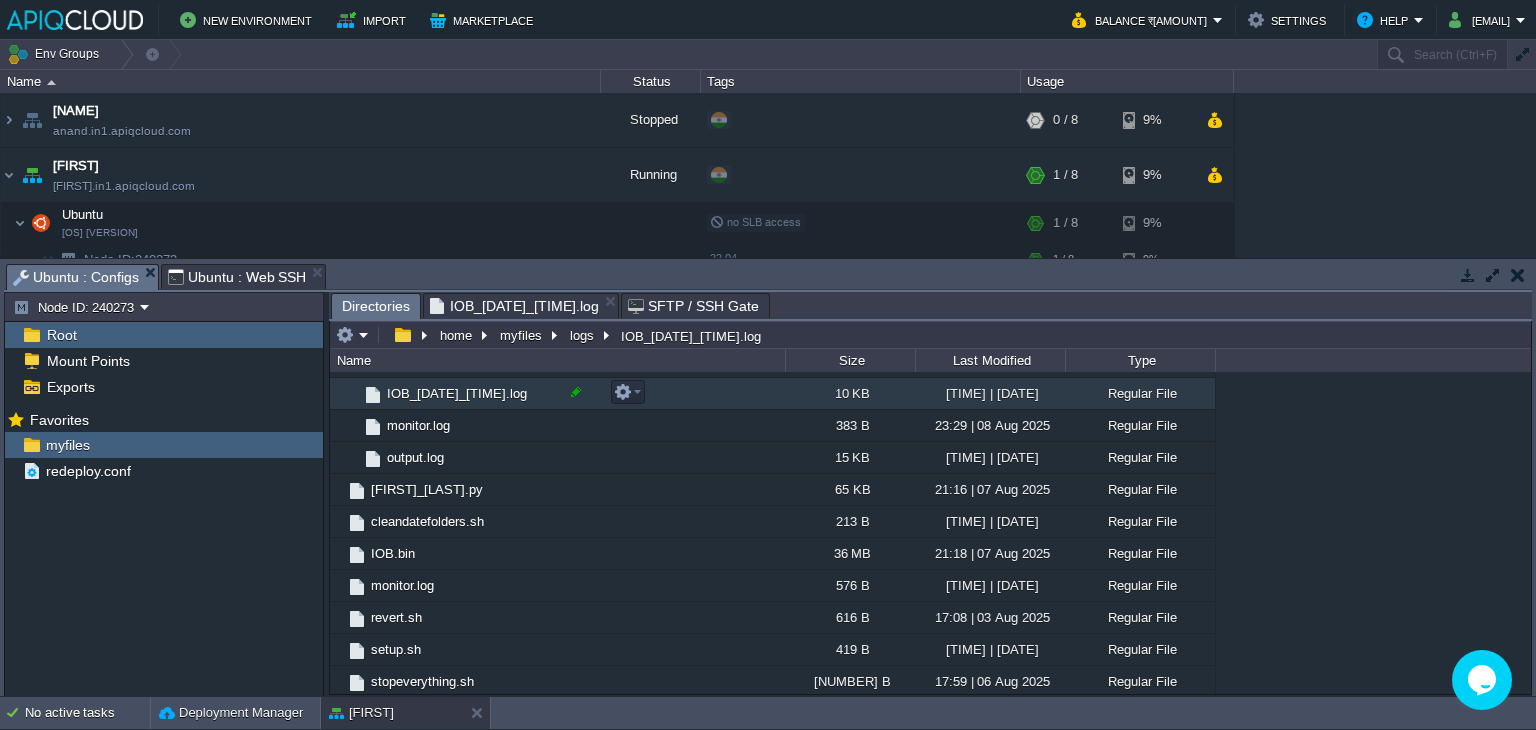 click at bounding box center (576, 392) 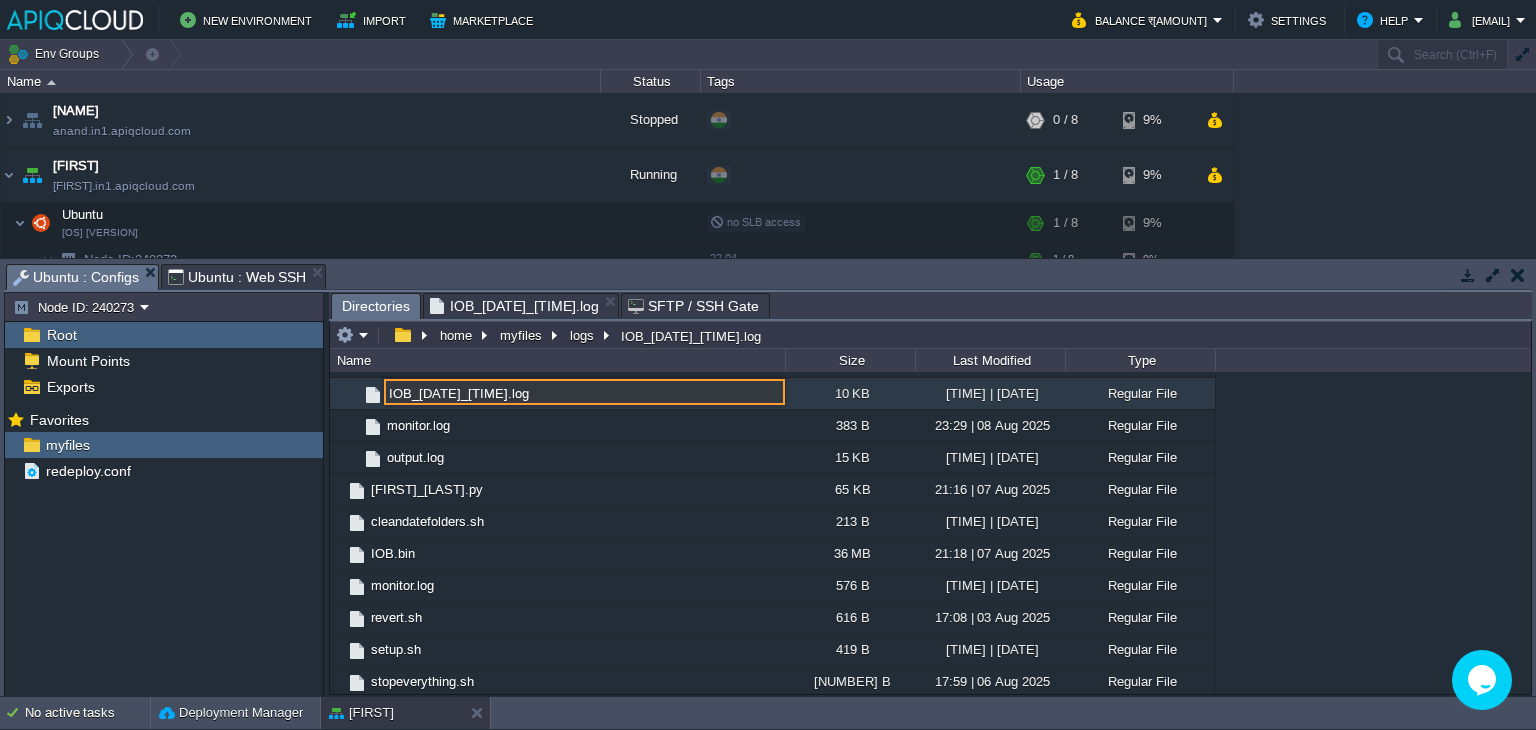drag, startPoint x: 567, startPoint y: 394, endPoint x: 393, endPoint y: 394, distance: 174 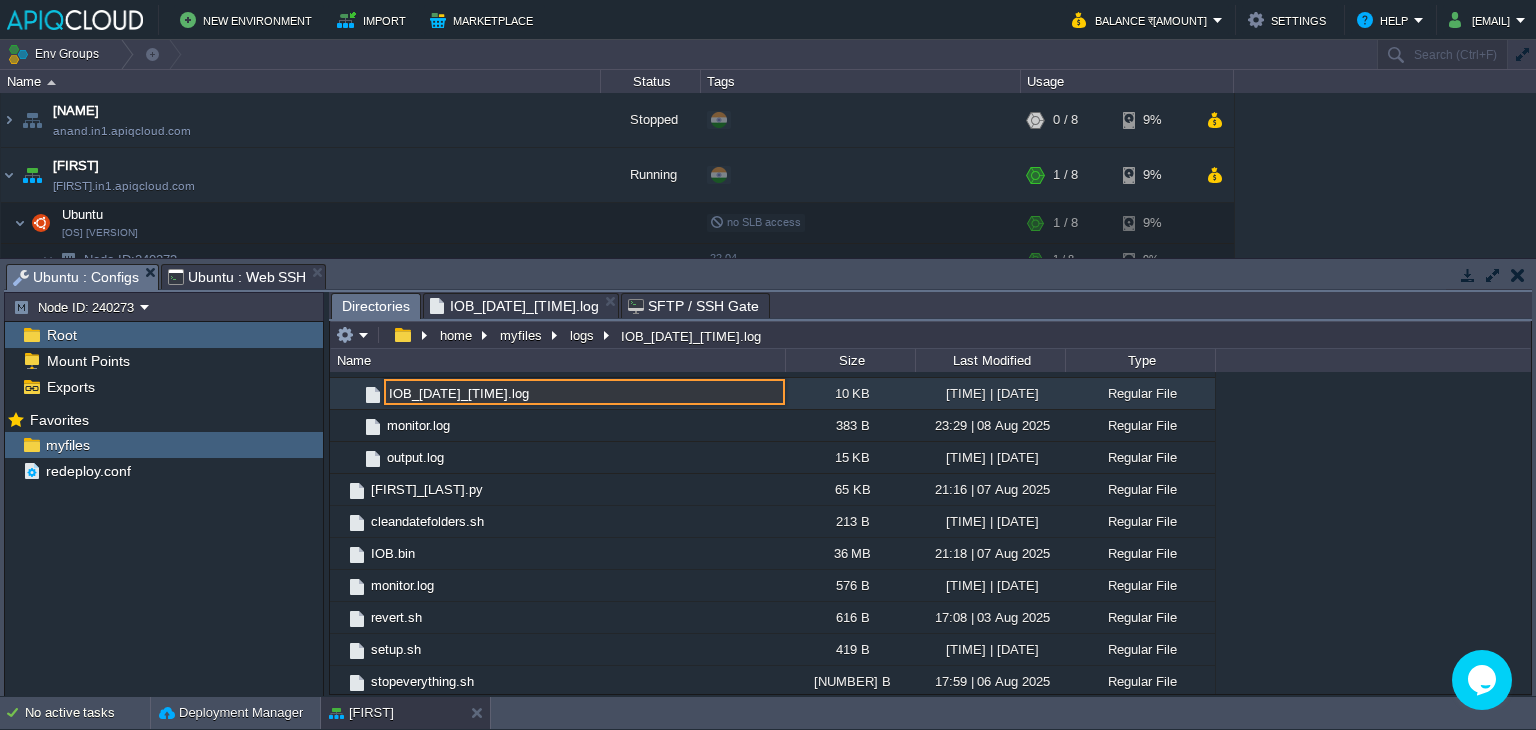 click on "Ubuntu : Web SSH" at bounding box center [237, 277] 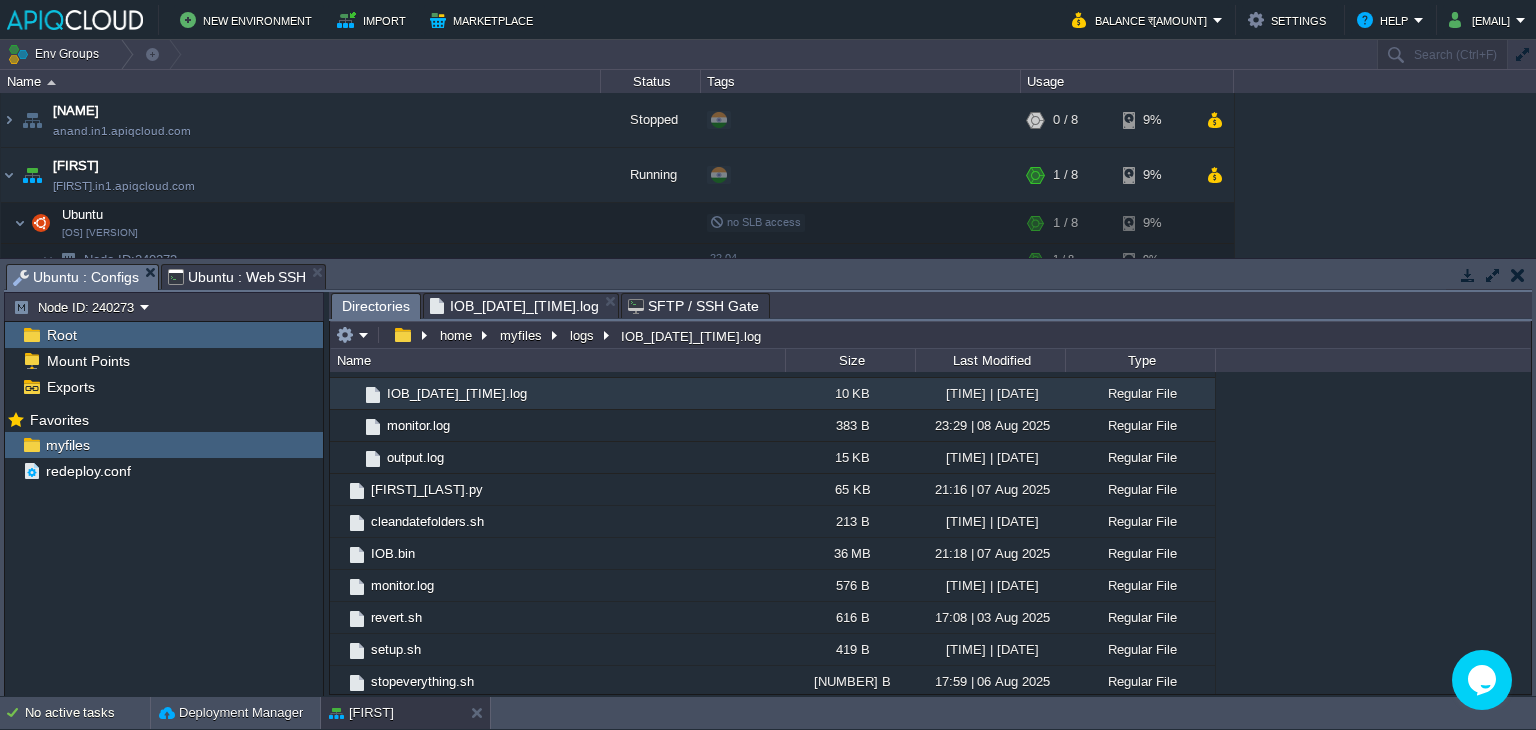 click on "Ubuntu : Configs" at bounding box center (76, 277) 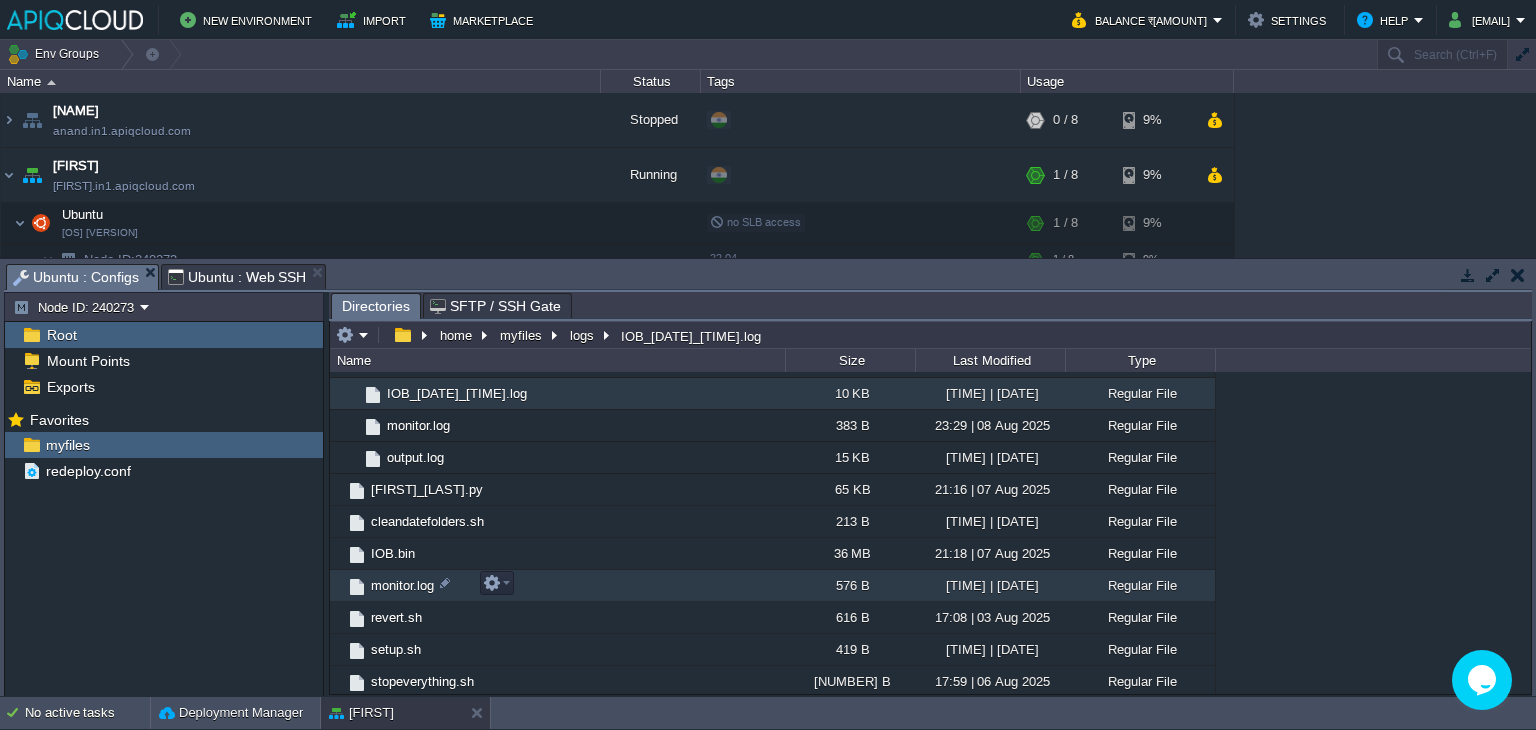click on "monitor.log" at bounding box center [402, 585] 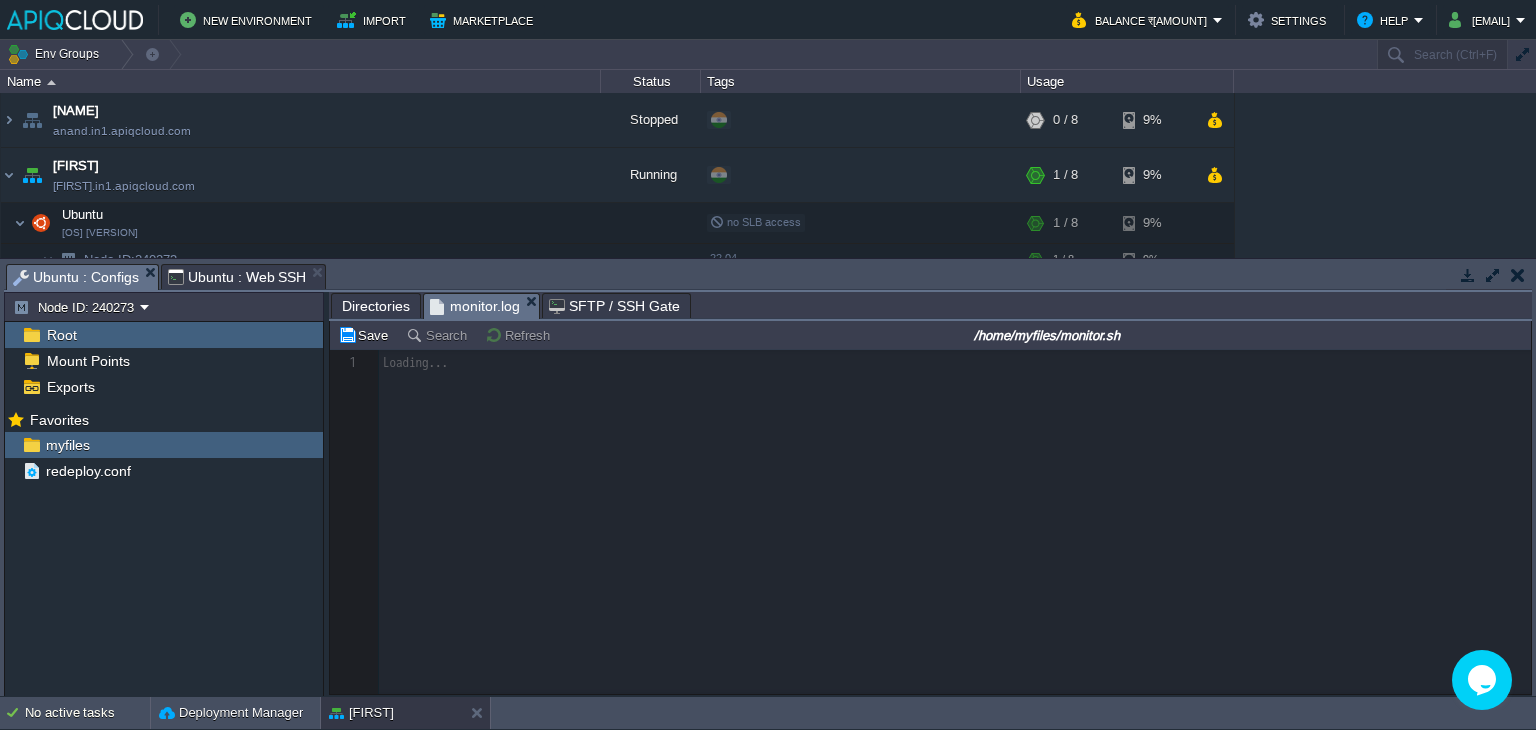 scroll, scrollTop: 6, scrollLeft: 0, axis: vertical 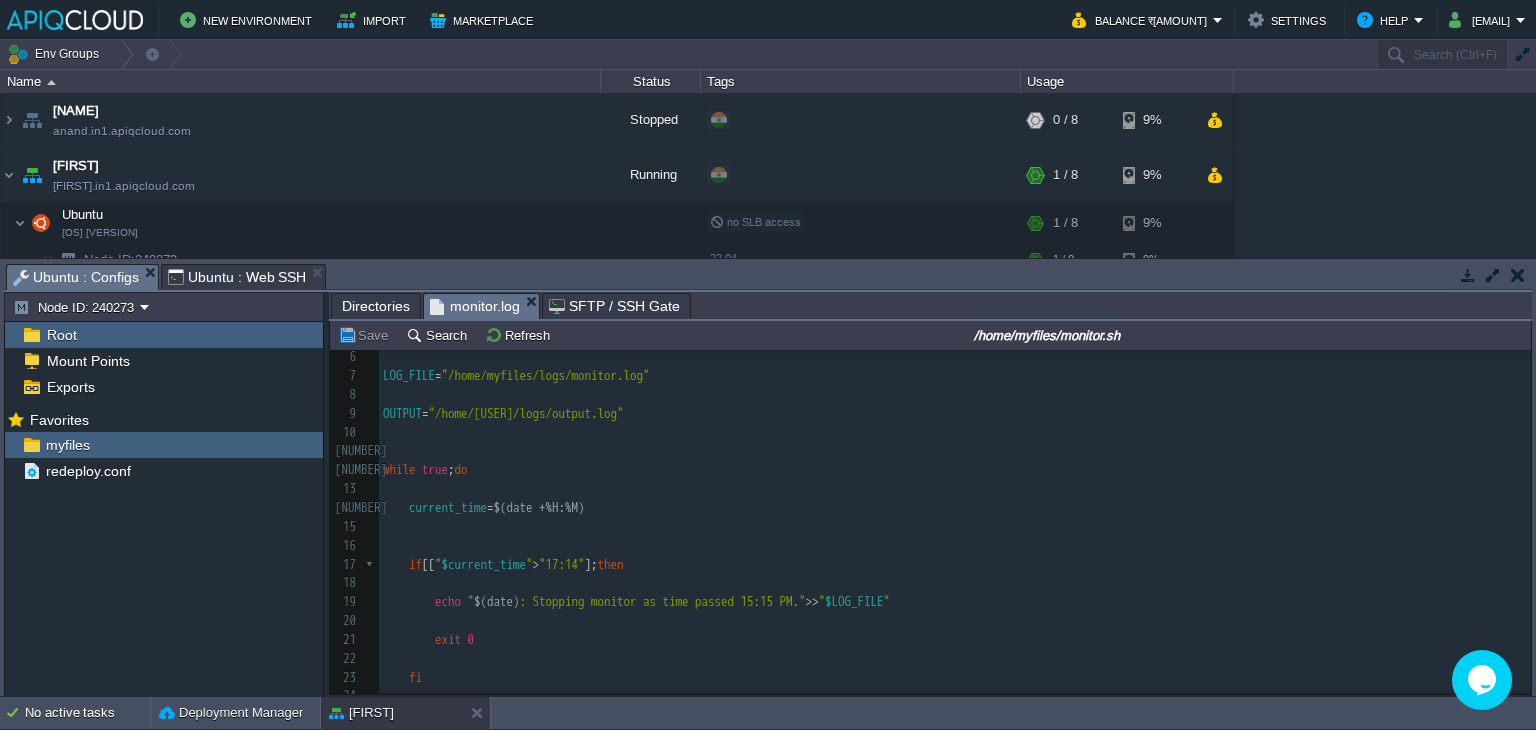 click on ""17:14"" at bounding box center [562, 564] 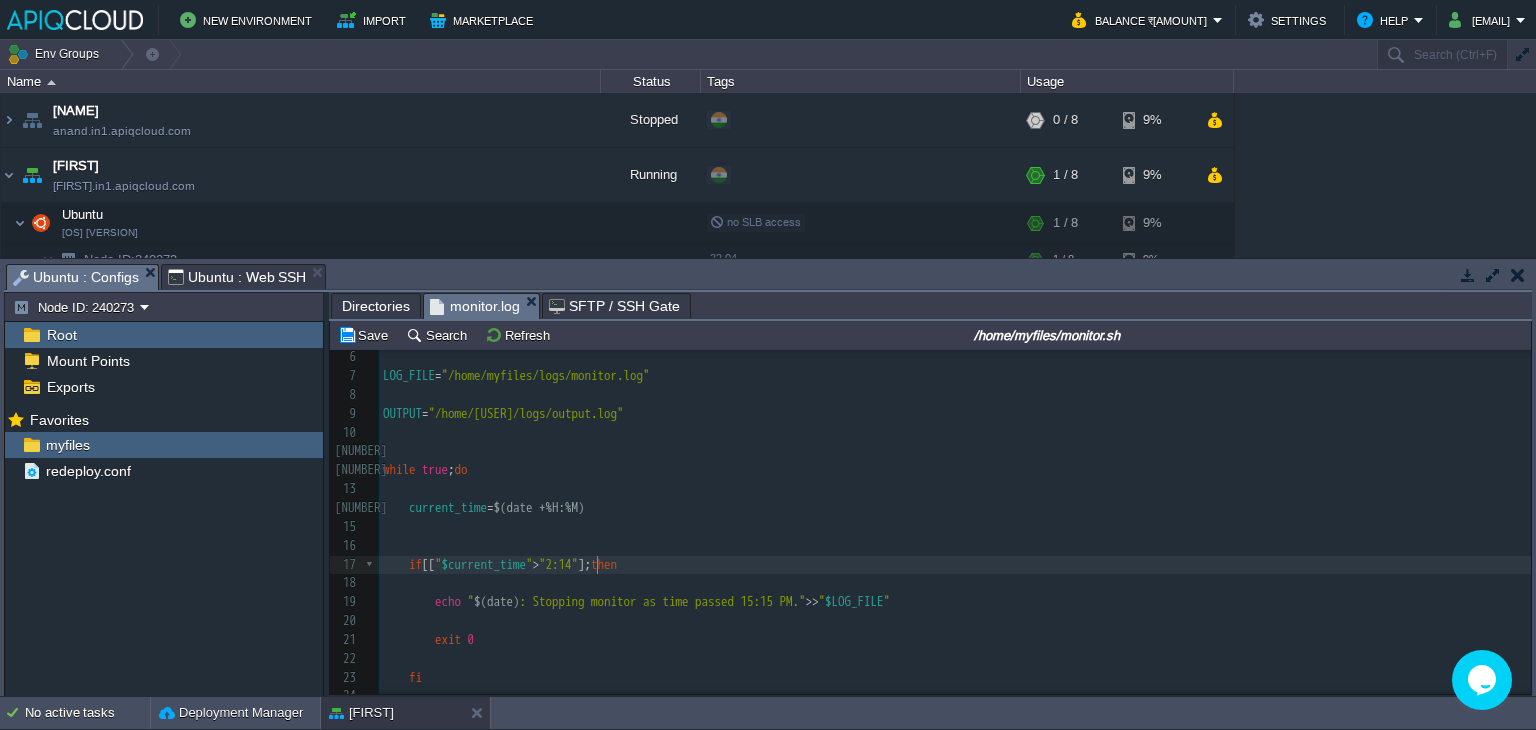 scroll, scrollTop: 6, scrollLeft: 13, axis: both 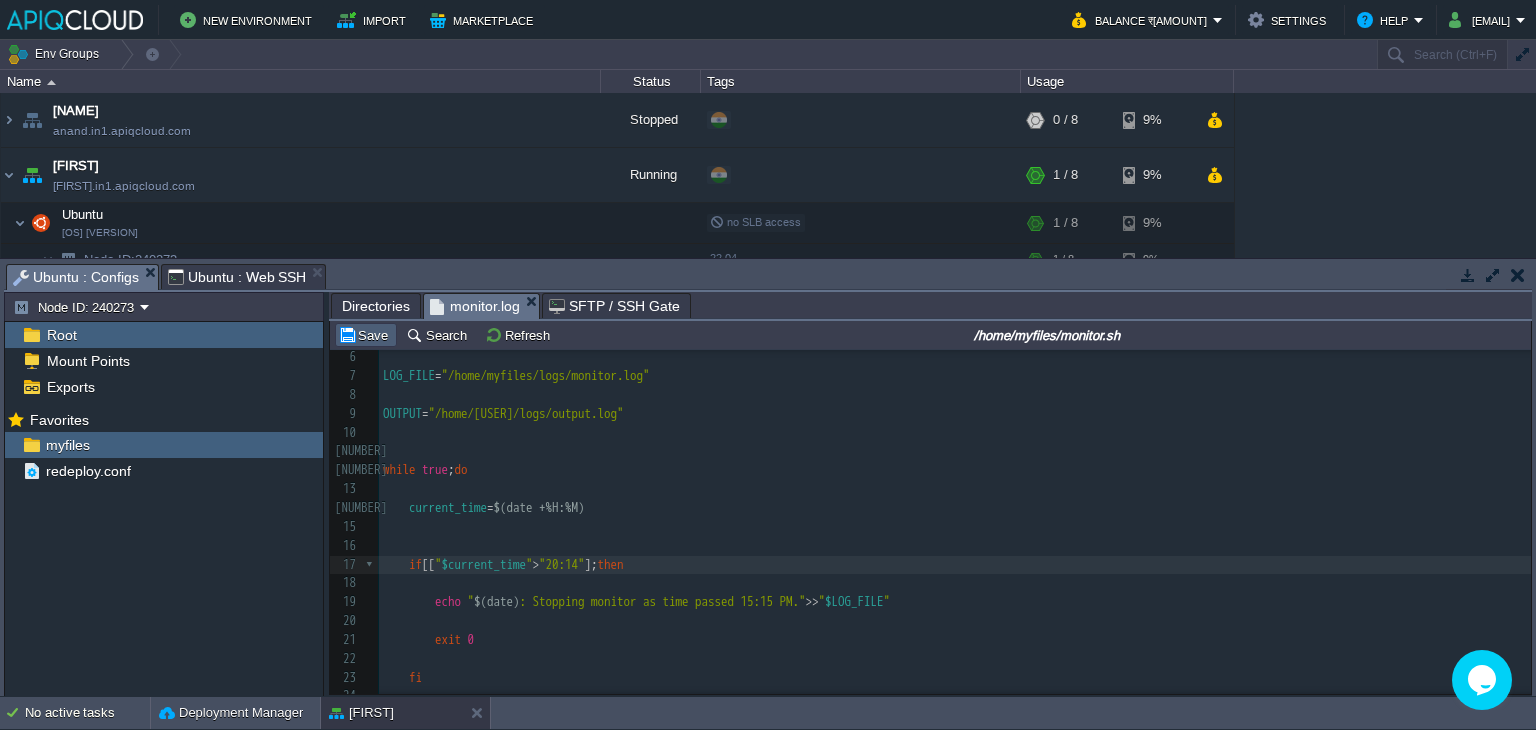 type on "20" 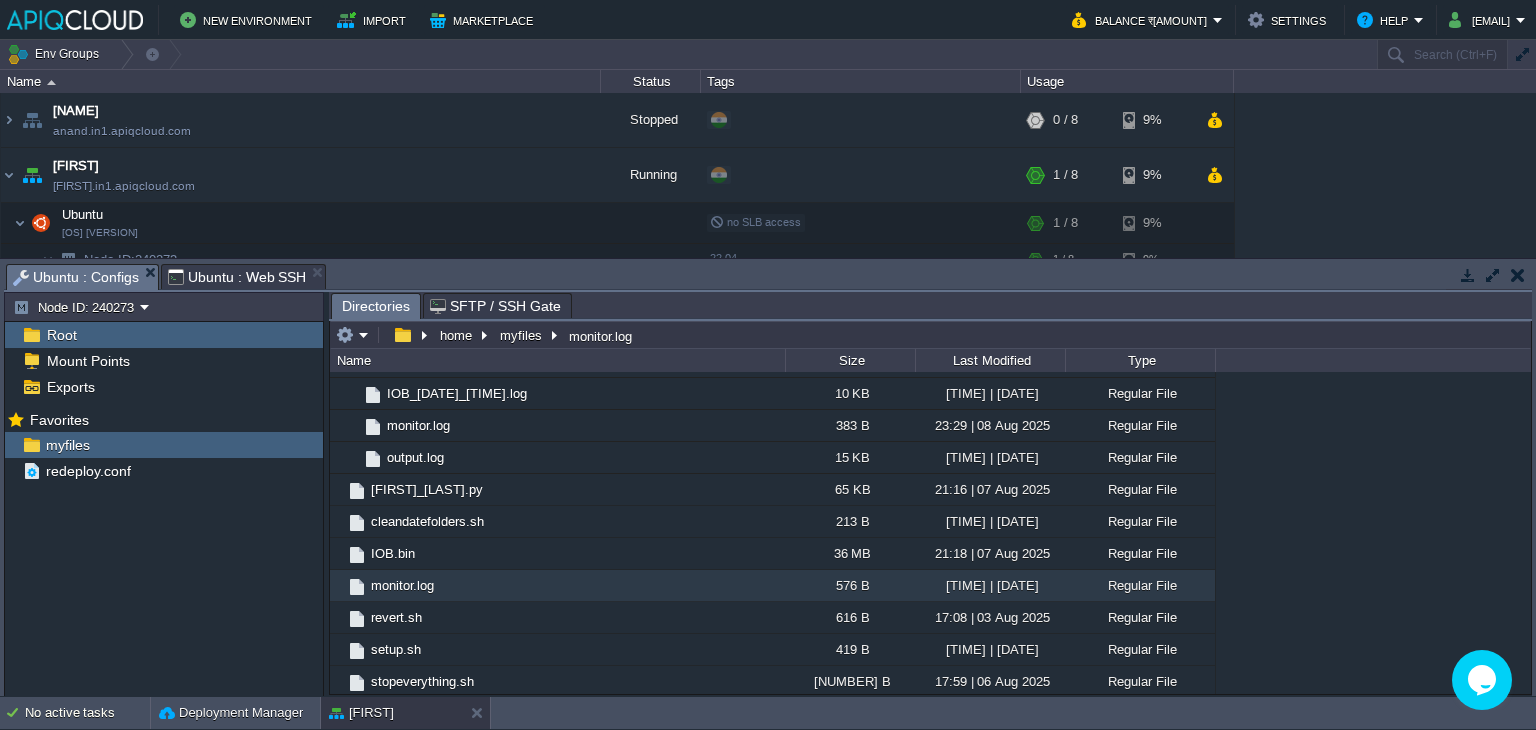 click on "Ubuntu : Web SSH" at bounding box center [237, 277] 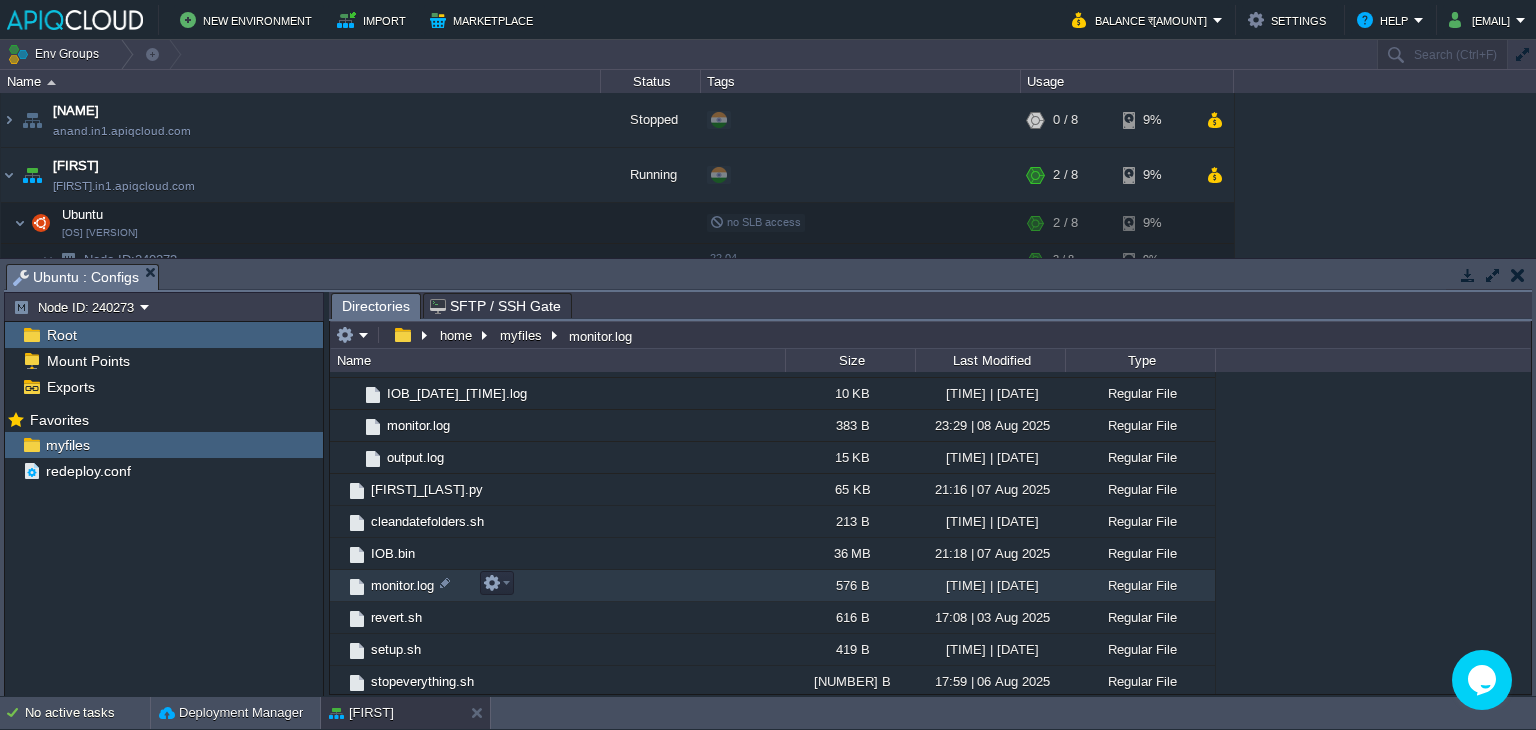 click on "monitor.log" at bounding box center [402, 585] 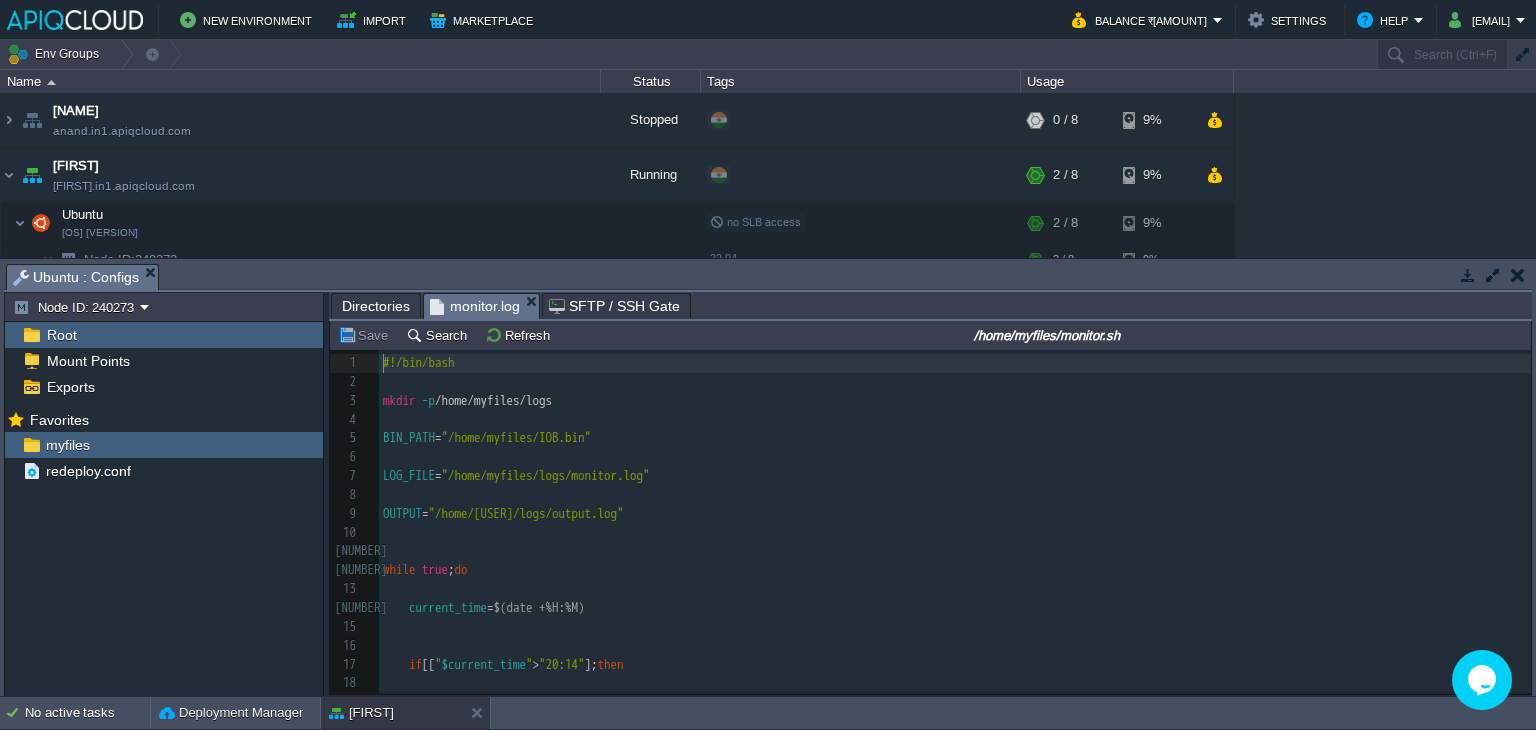 scroll, scrollTop: 6, scrollLeft: 0, axis: vertical 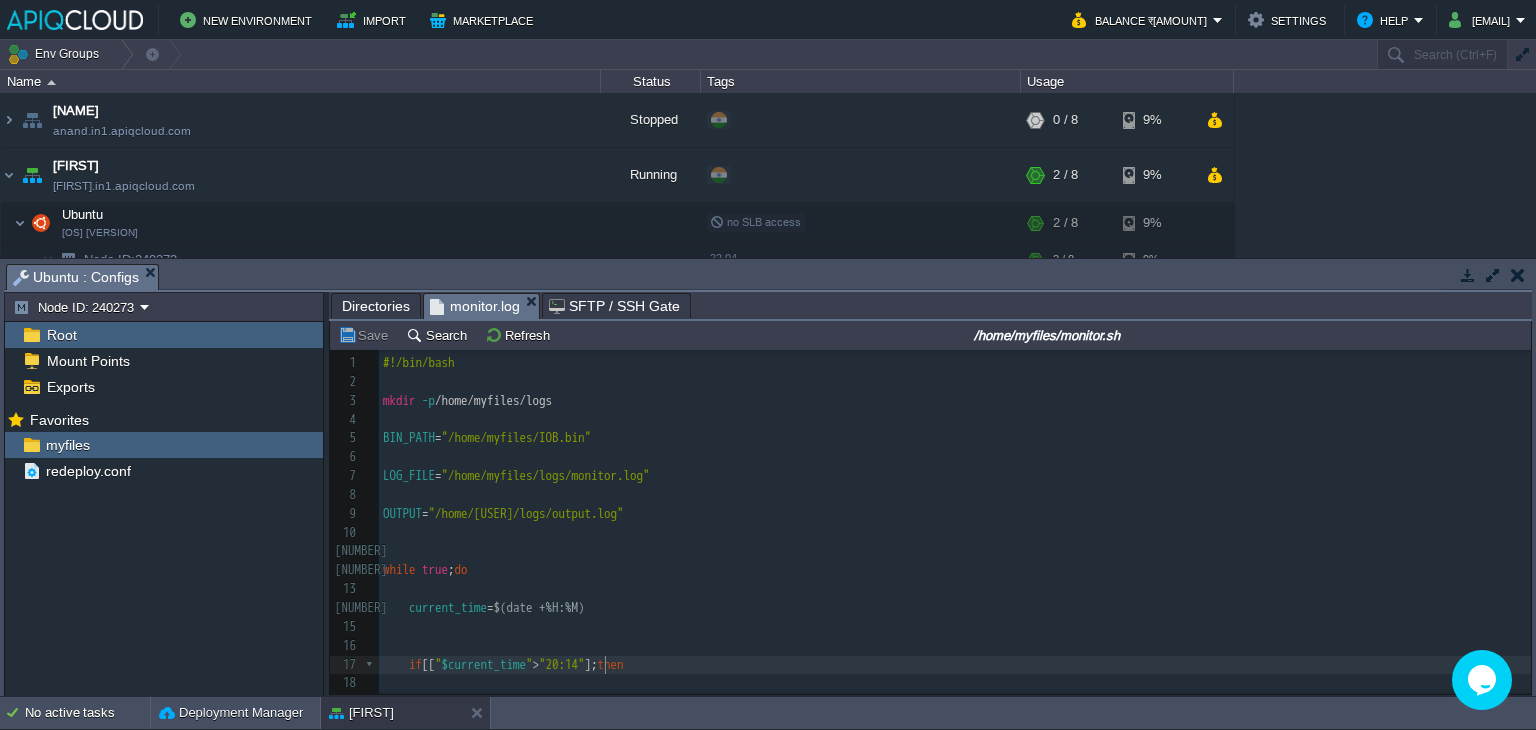 click on "#!/bin/bash
mkdir -p /home/[USER]/logs
BIN_PATH="/home/[USER]/IOB.bin"
LOG_FILE="/home/[USER]/logs/monitor.log"
OUTPUT="/home/[USER]/logs/output.log"
while true; do
current_time=$(date +%H:%M)
if [[ "$current_time" > "20:14" ]]; then
echo "$(date): Stopping monitor as time passed 15:15 PM." >> "$LOG_FILE"
exit 0
fi
if ! pgrep -f "$BIN_PATH" > /dev/null; then
echo "$(date): IOB.bin is NOT running. Starting it with nohup..." >> "$LOG_FILE"
nohup "$BIN_PATH" > "$OUTPUT" 2>&1 &
fi
sleep 10
done" at bounding box center [955, 618] 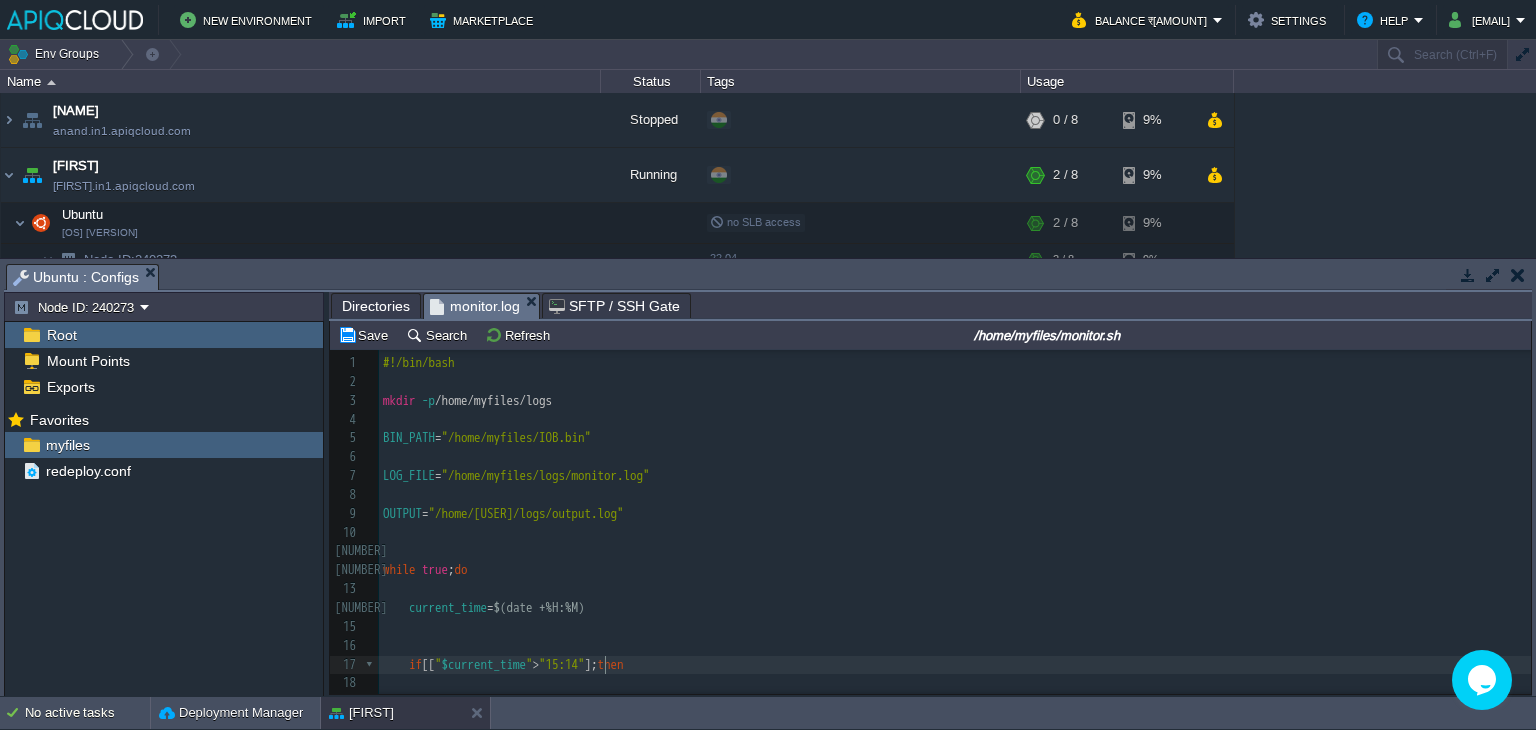 scroll, scrollTop: 6, scrollLeft: 13, axis: both 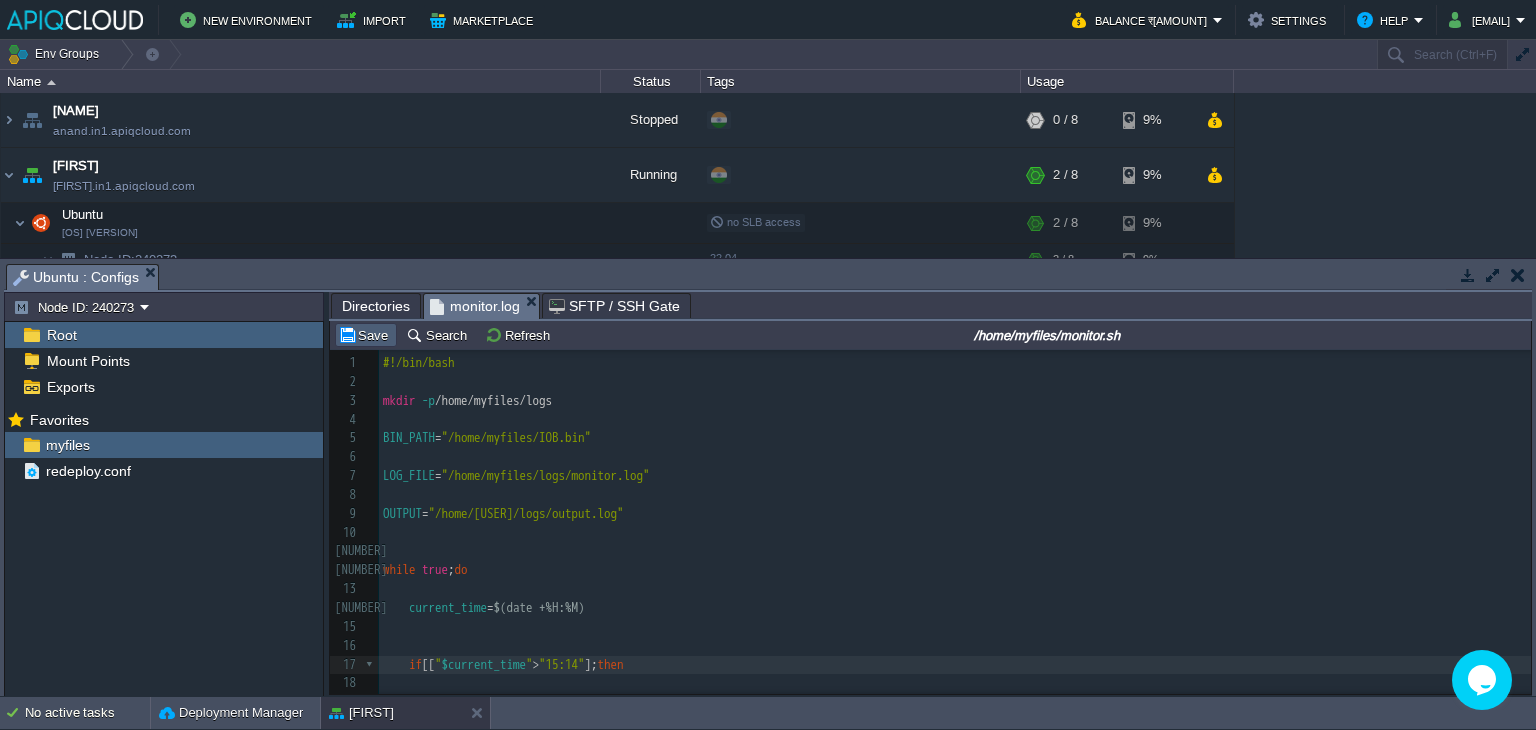 type on "15" 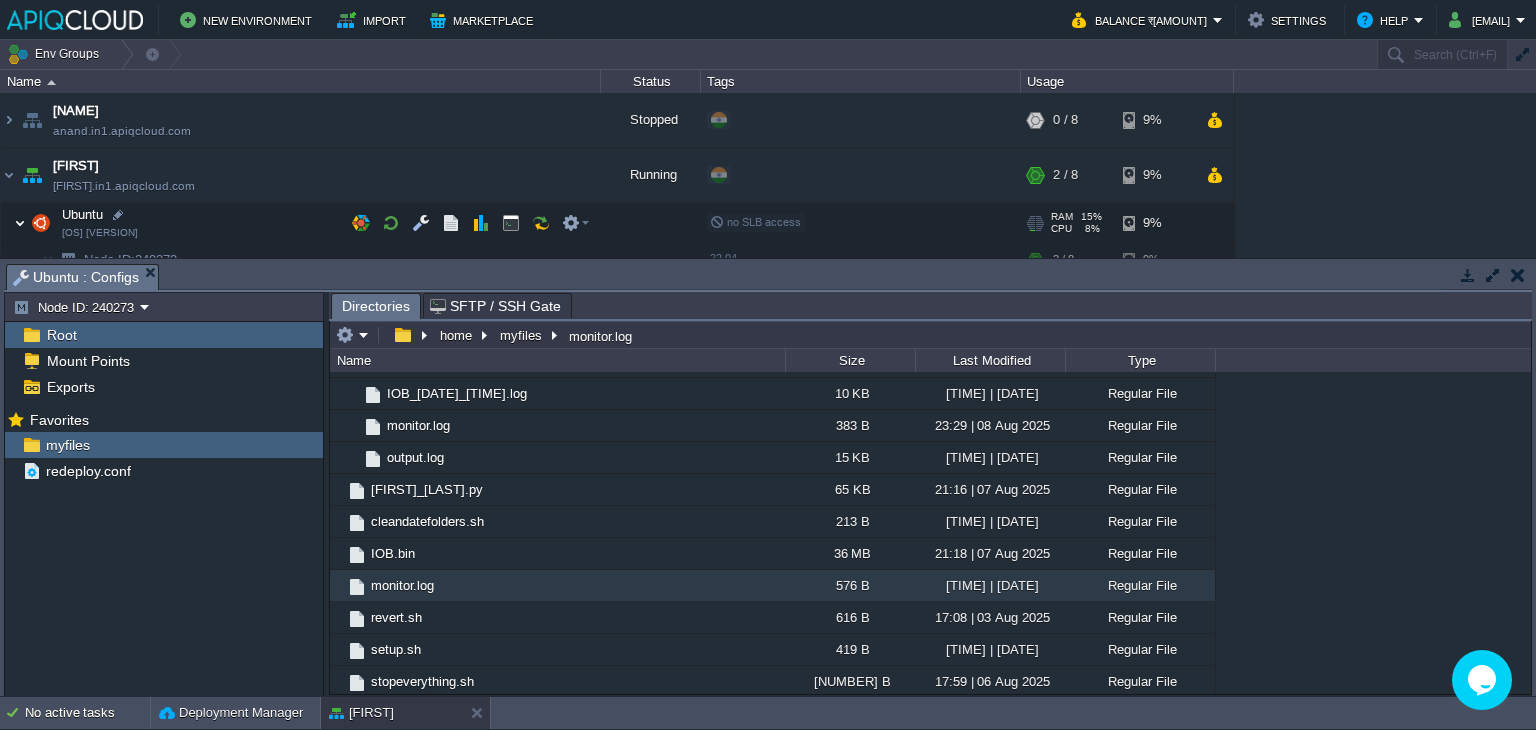 click at bounding box center (20, 223) 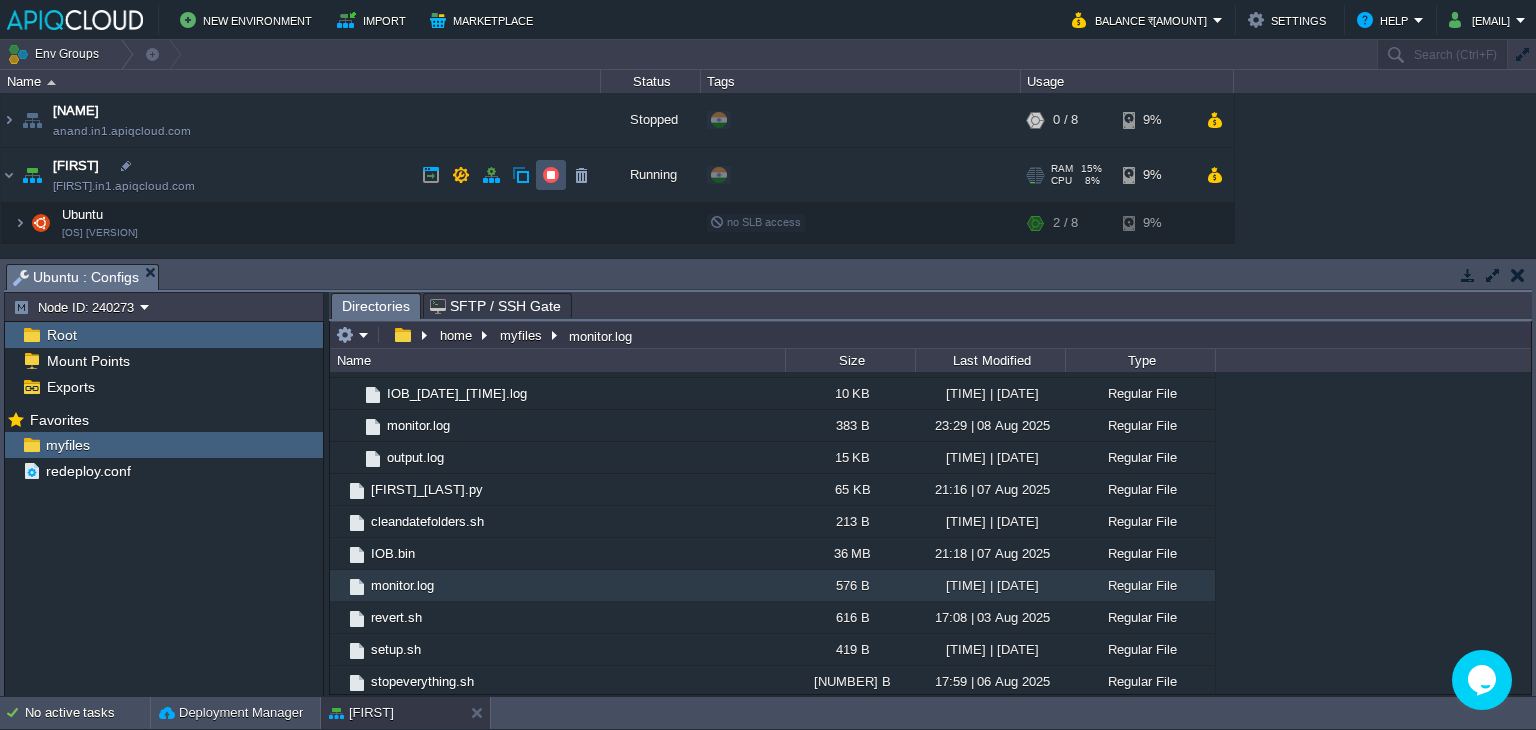 click at bounding box center (551, 175) 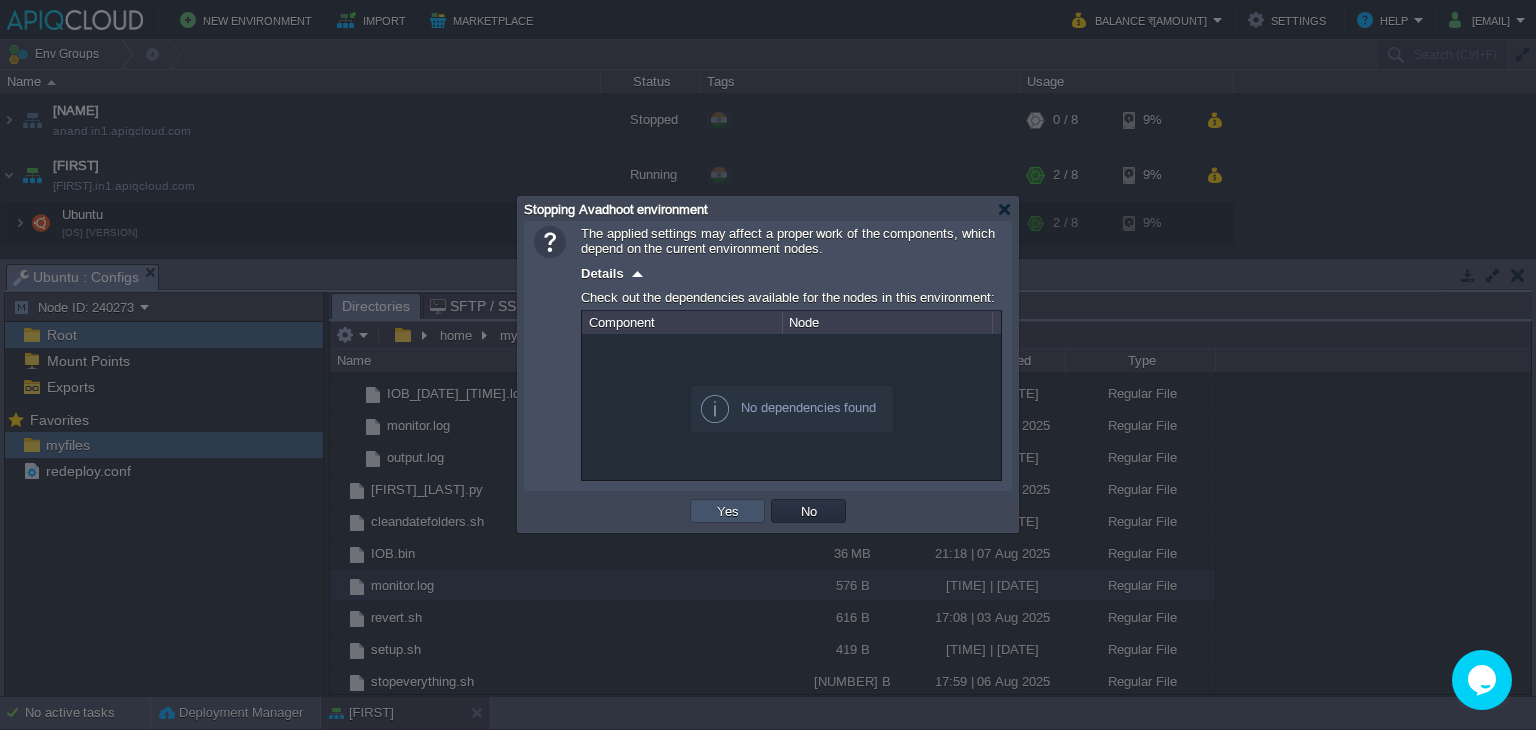 click on "Yes" at bounding box center [728, 511] 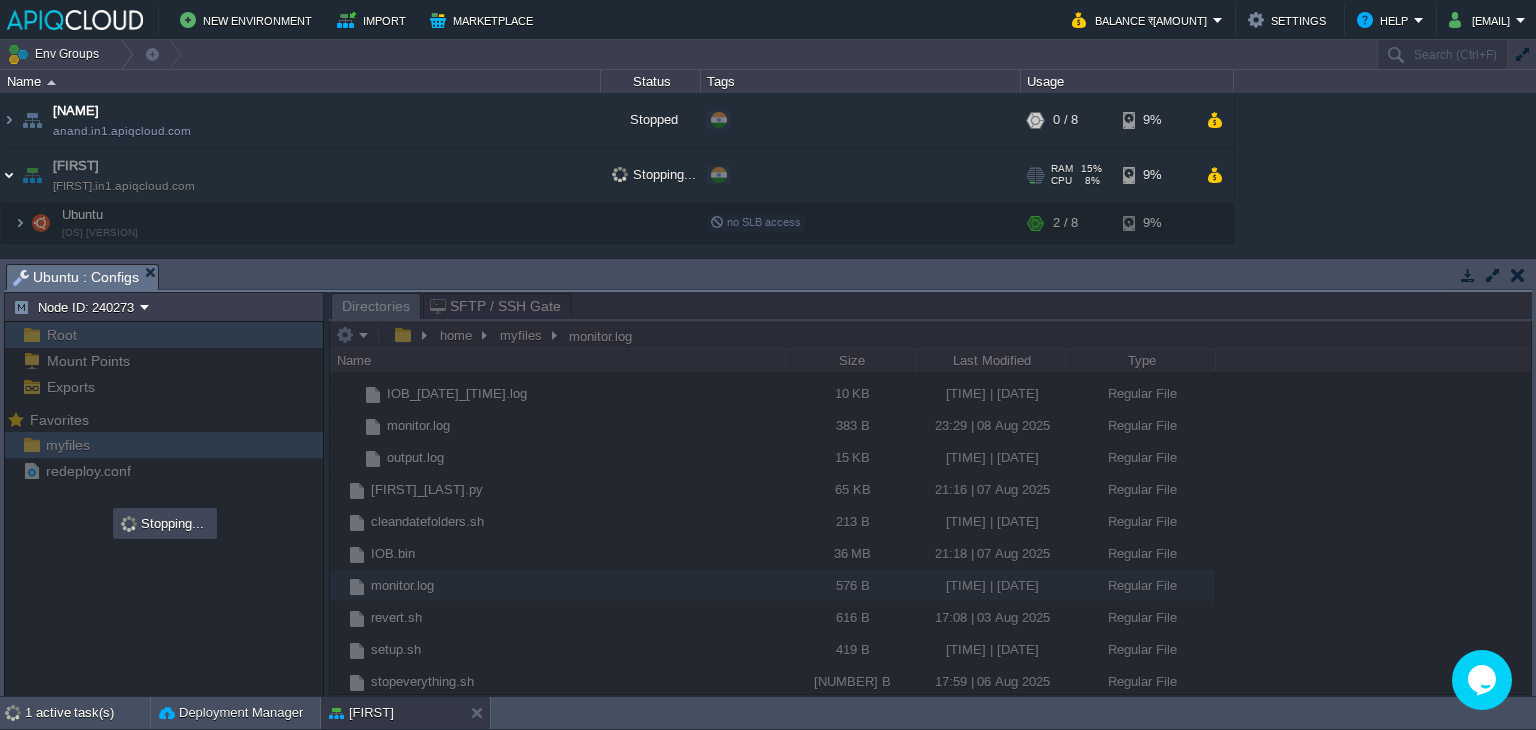 click at bounding box center [9, 175] 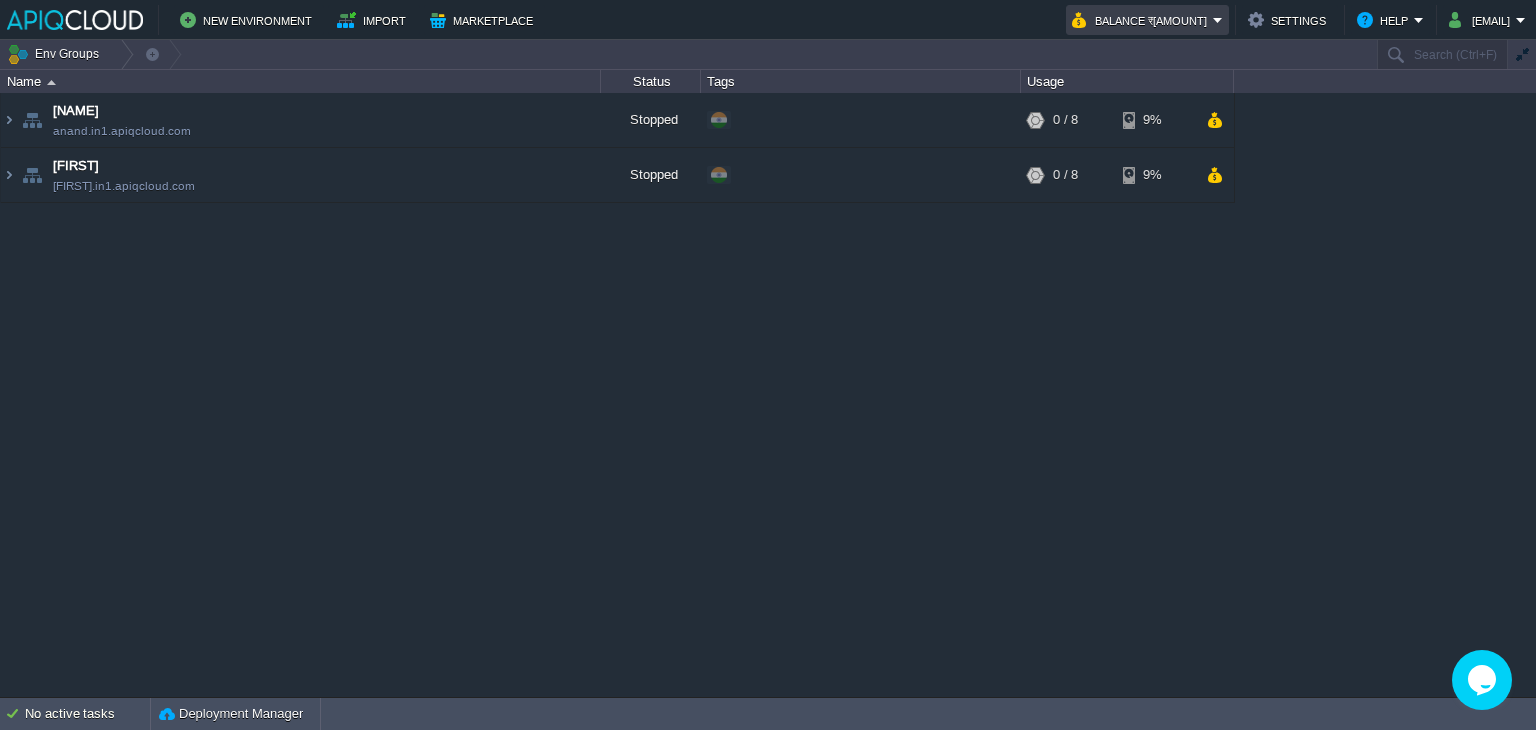 click on "Balance ₹[AMOUNT]" at bounding box center [1147, 20] 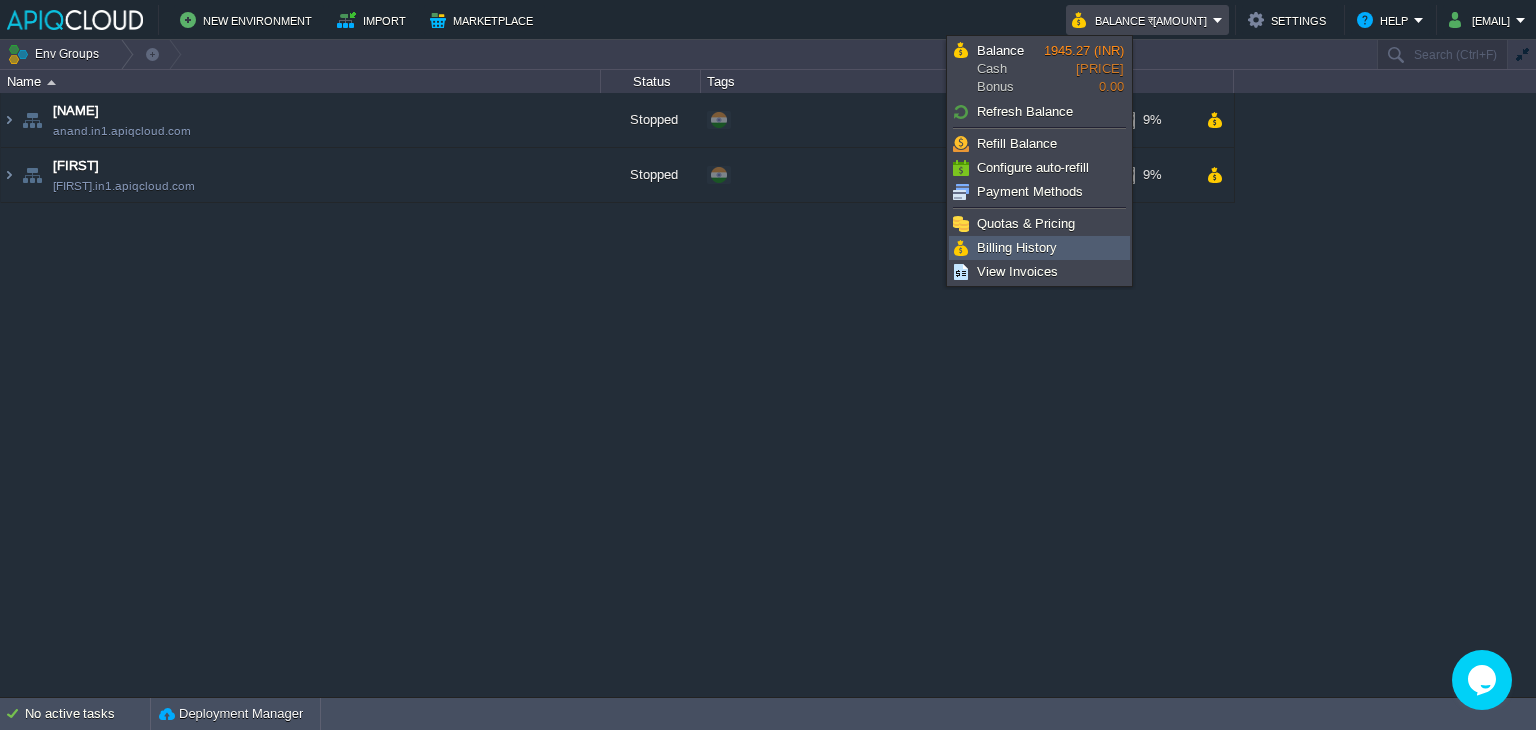 click on "Billing History" at bounding box center (1017, 247) 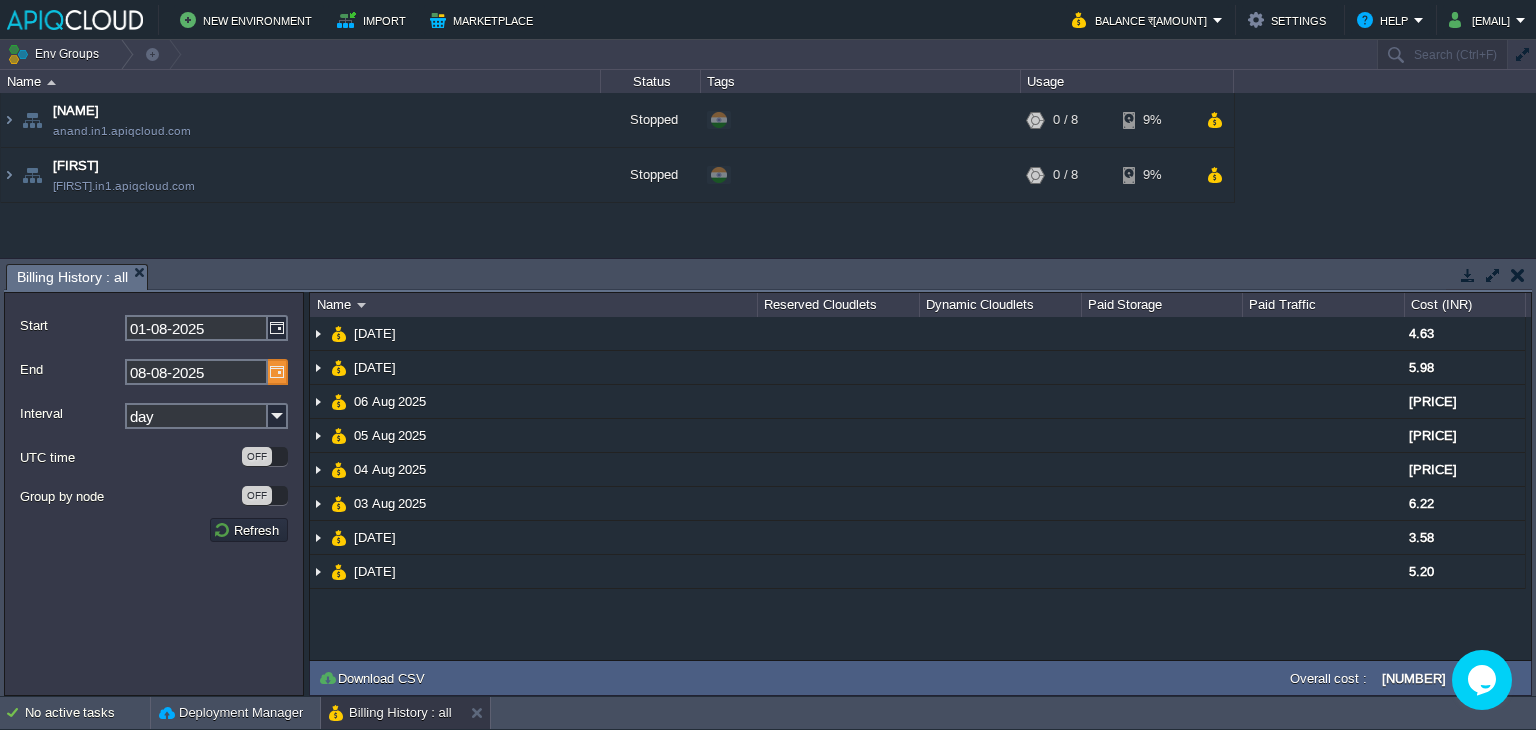 click at bounding box center (278, 372) 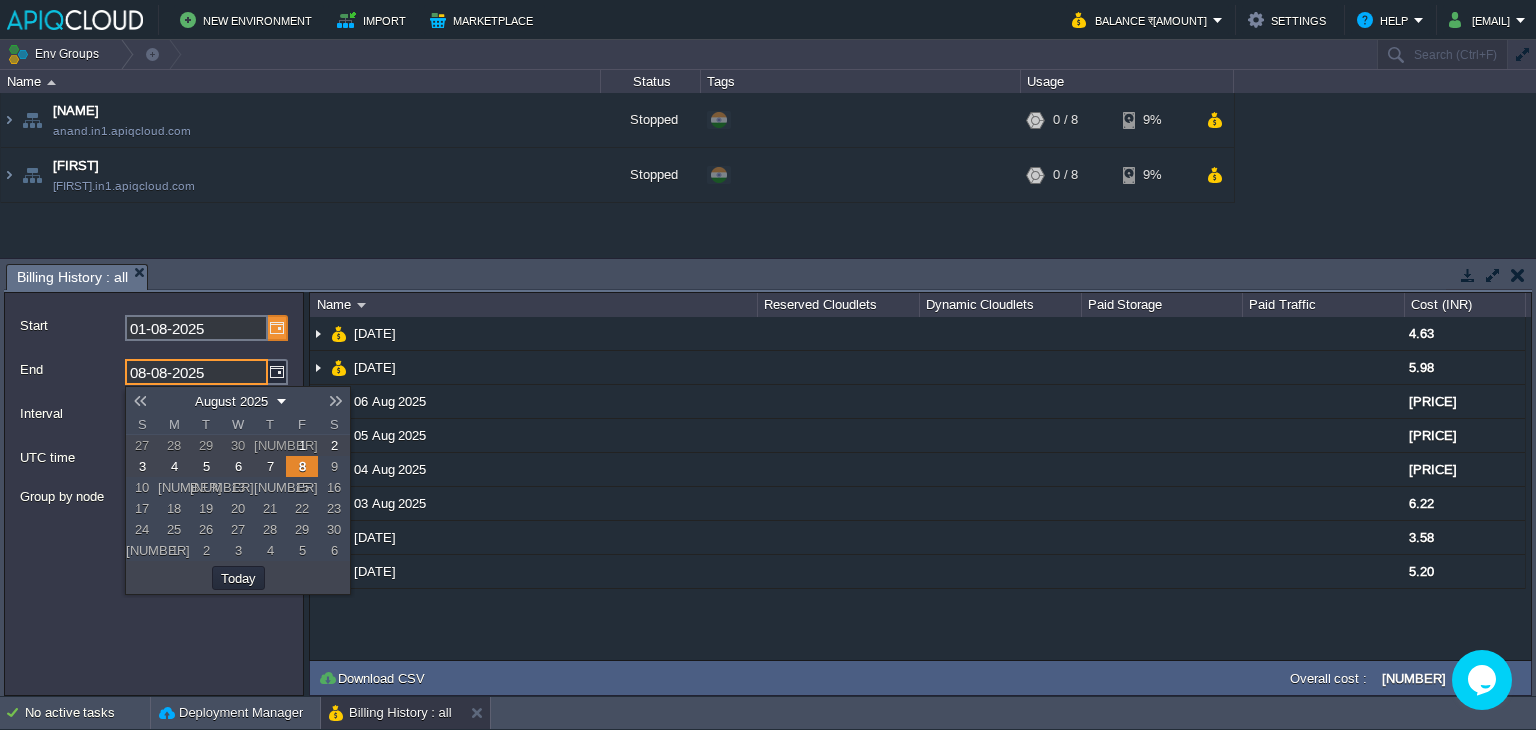 click at bounding box center (278, 328) 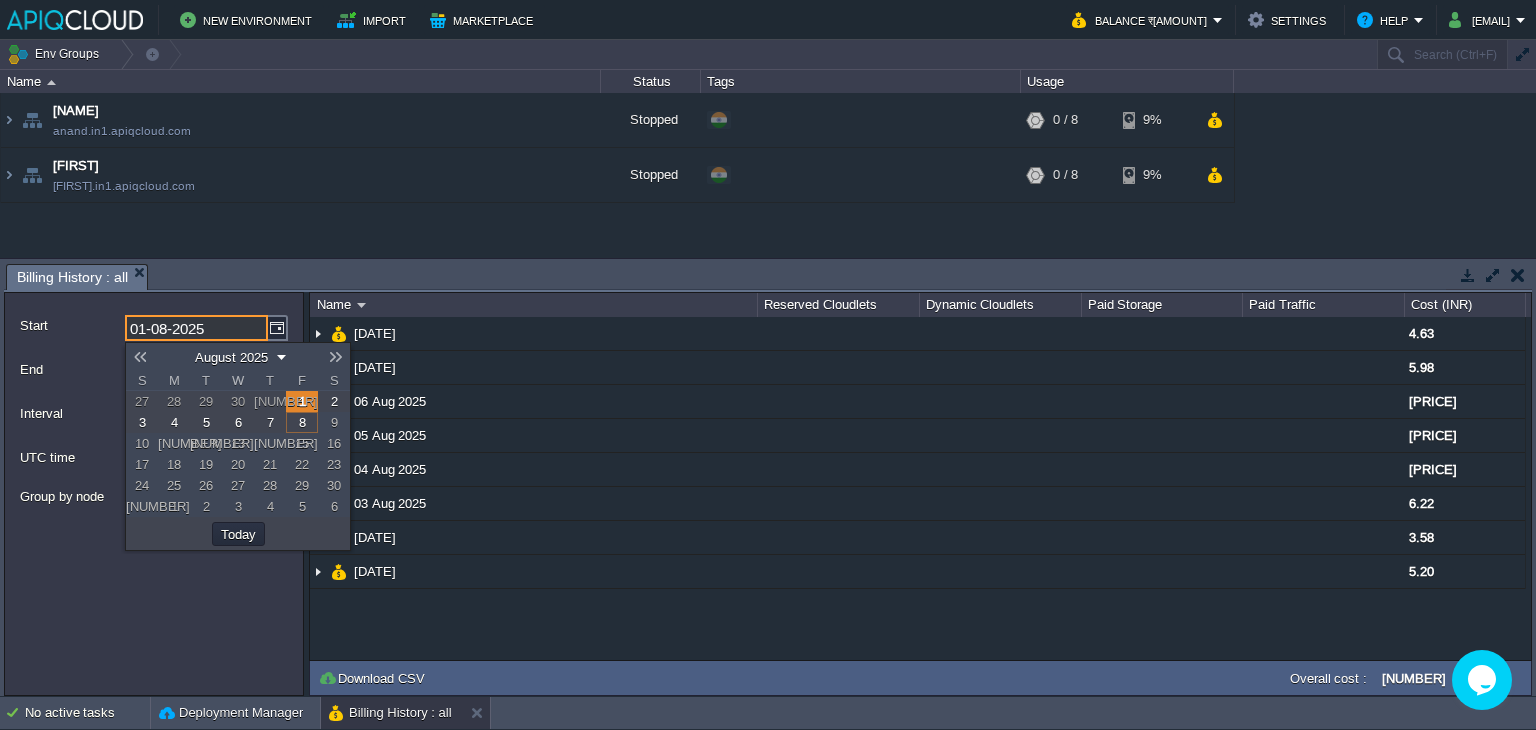 click at bounding box center [140, 357] 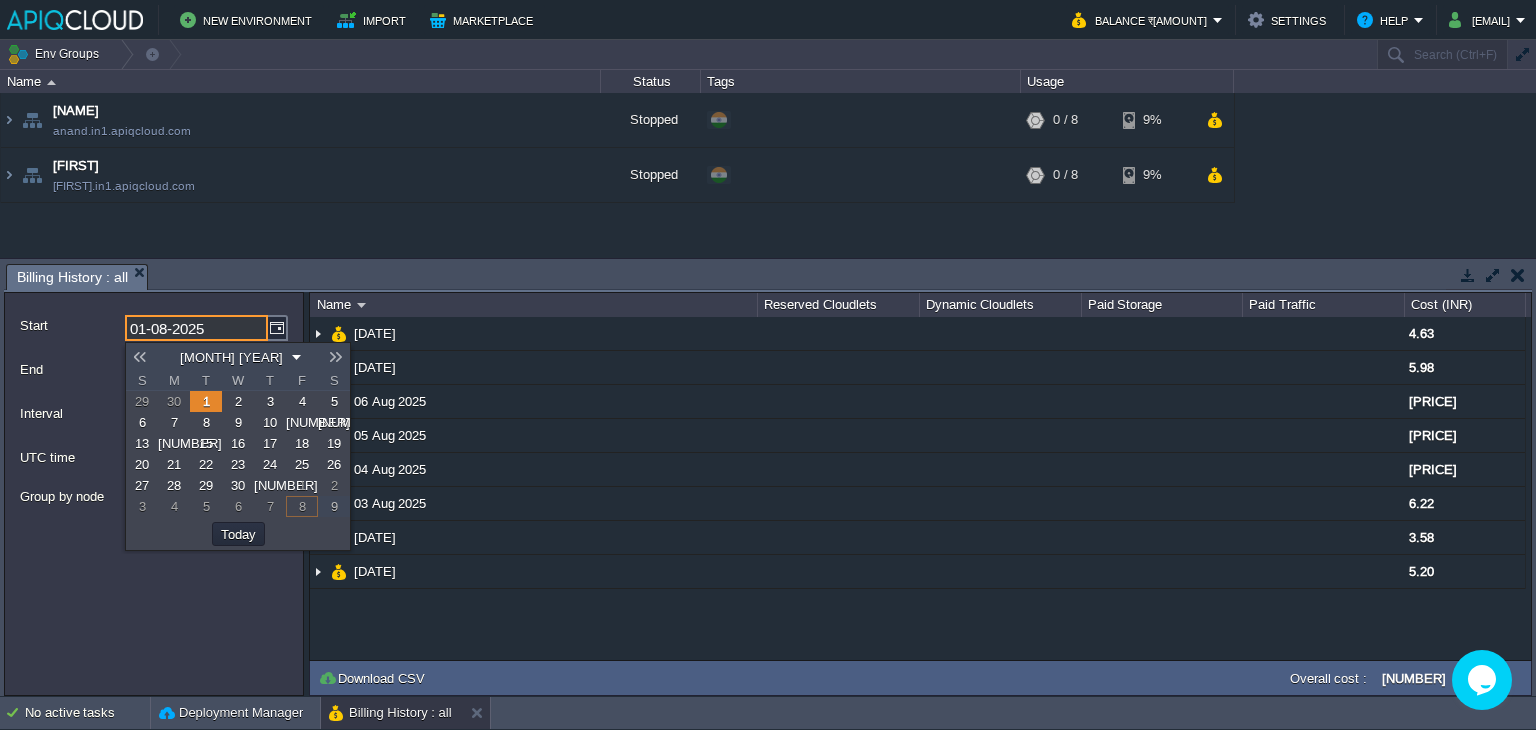 click on "1" at bounding box center [206, 401] 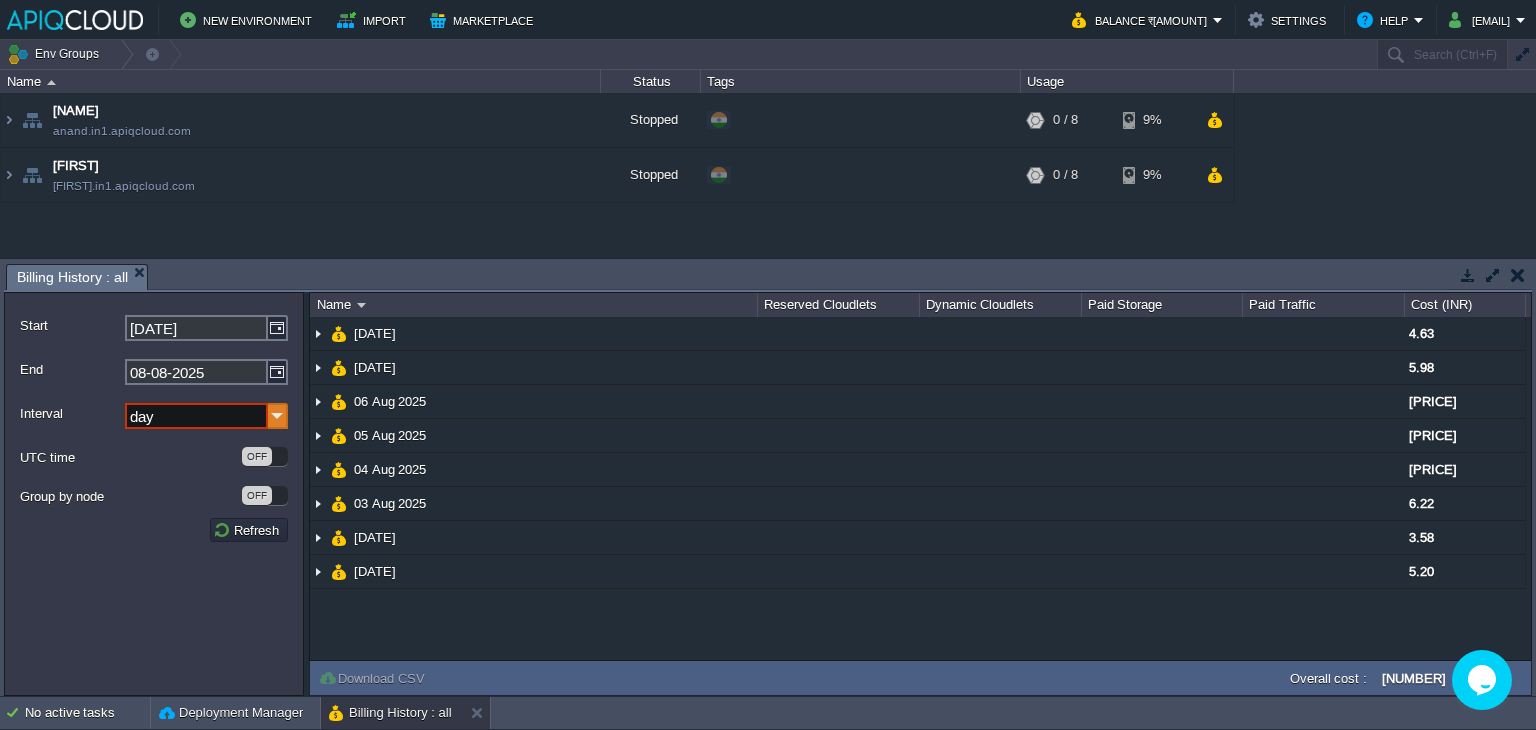 click at bounding box center (278, 416) 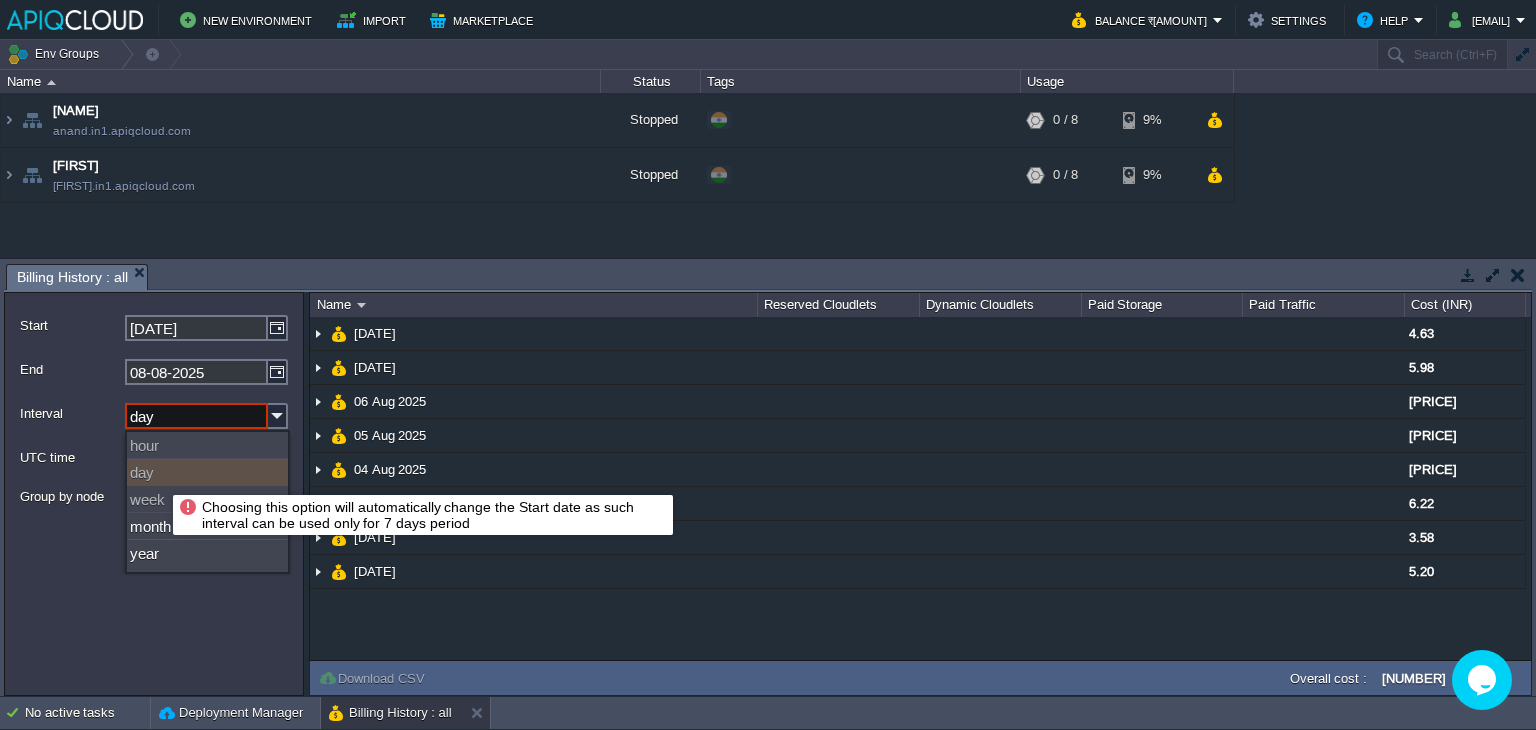 click on "day" at bounding box center [207, 472] 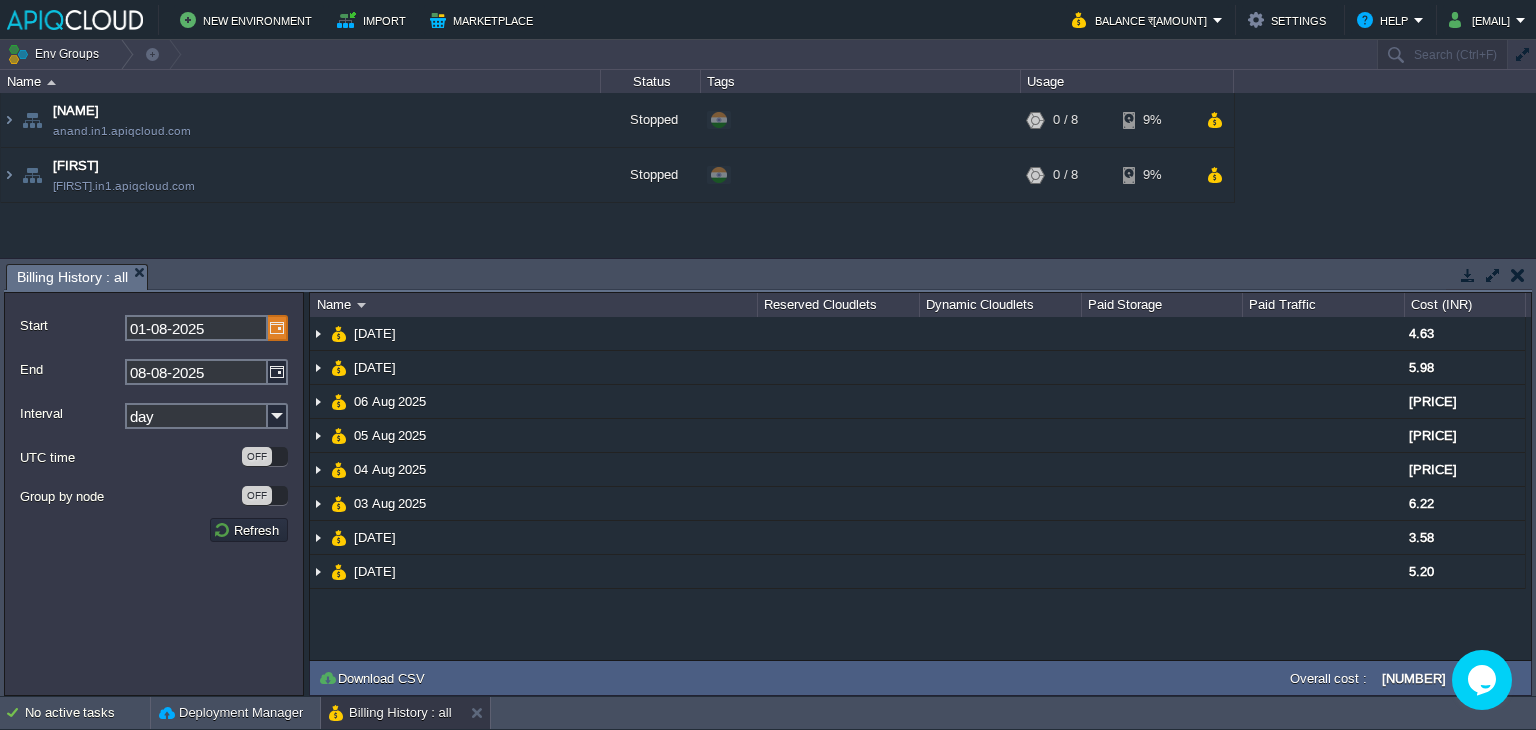 click at bounding box center (278, 328) 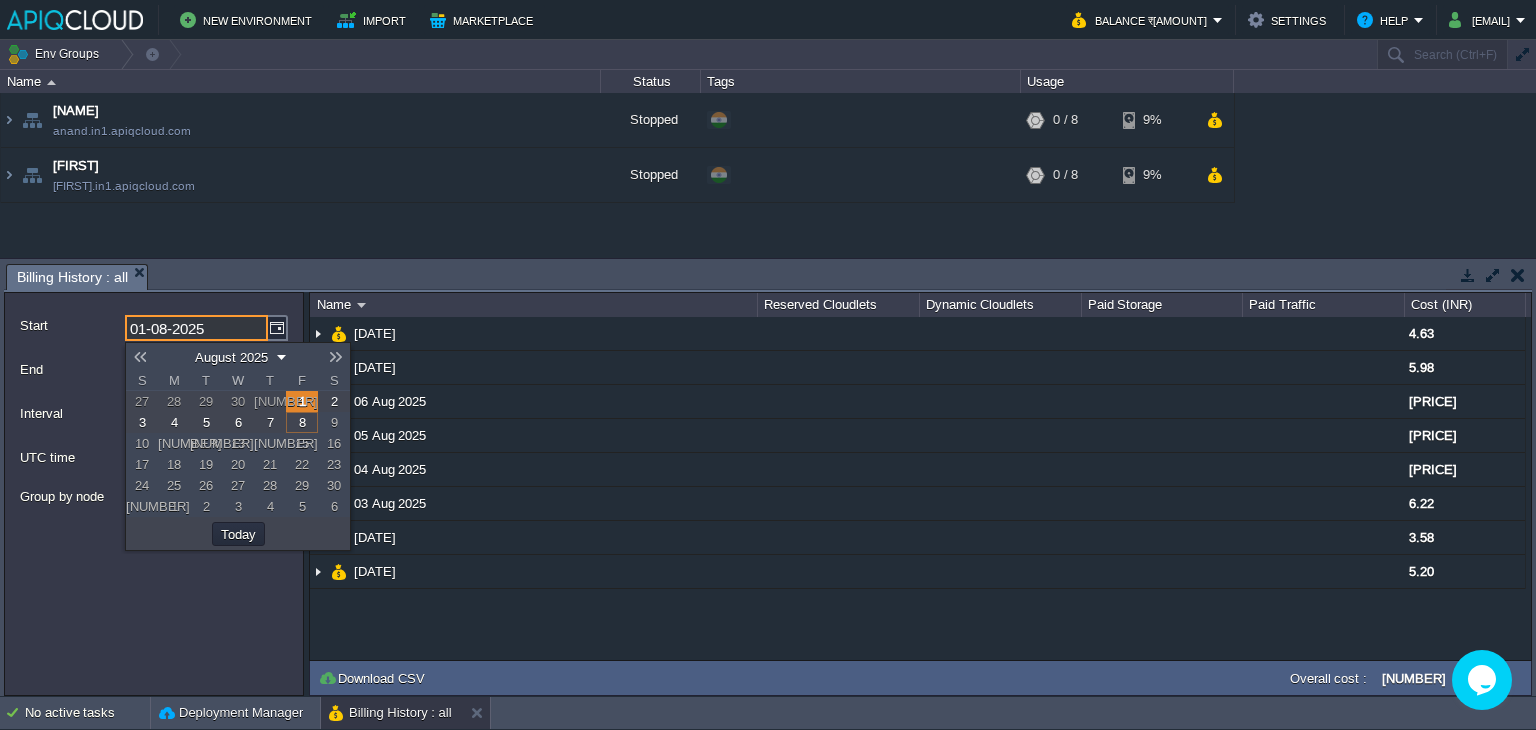 click on "Start [DATE] End [DATE] Interval day UTC time OFF Group by node OFF Refresh" at bounding box center (154, 494) 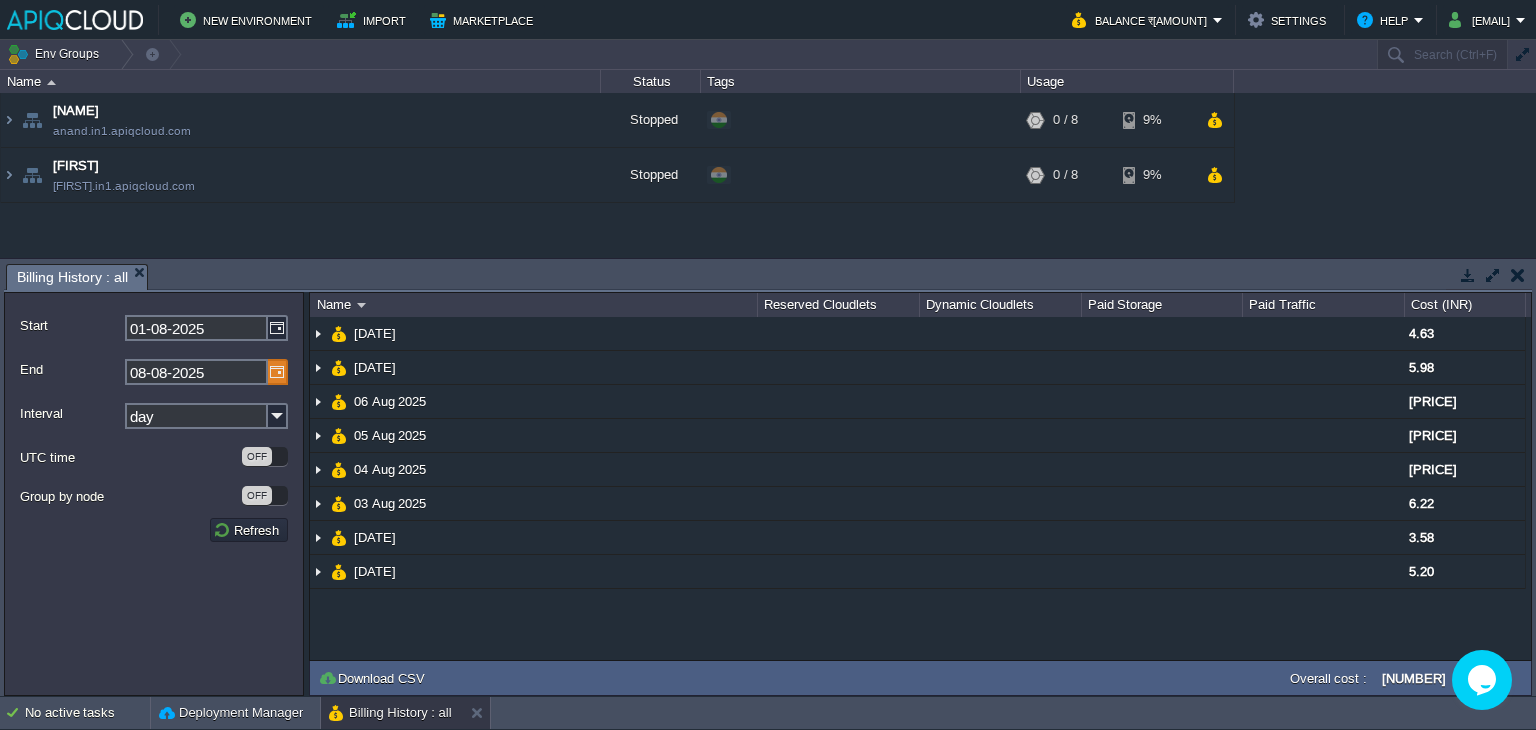 click at bounding box center (278, 372) 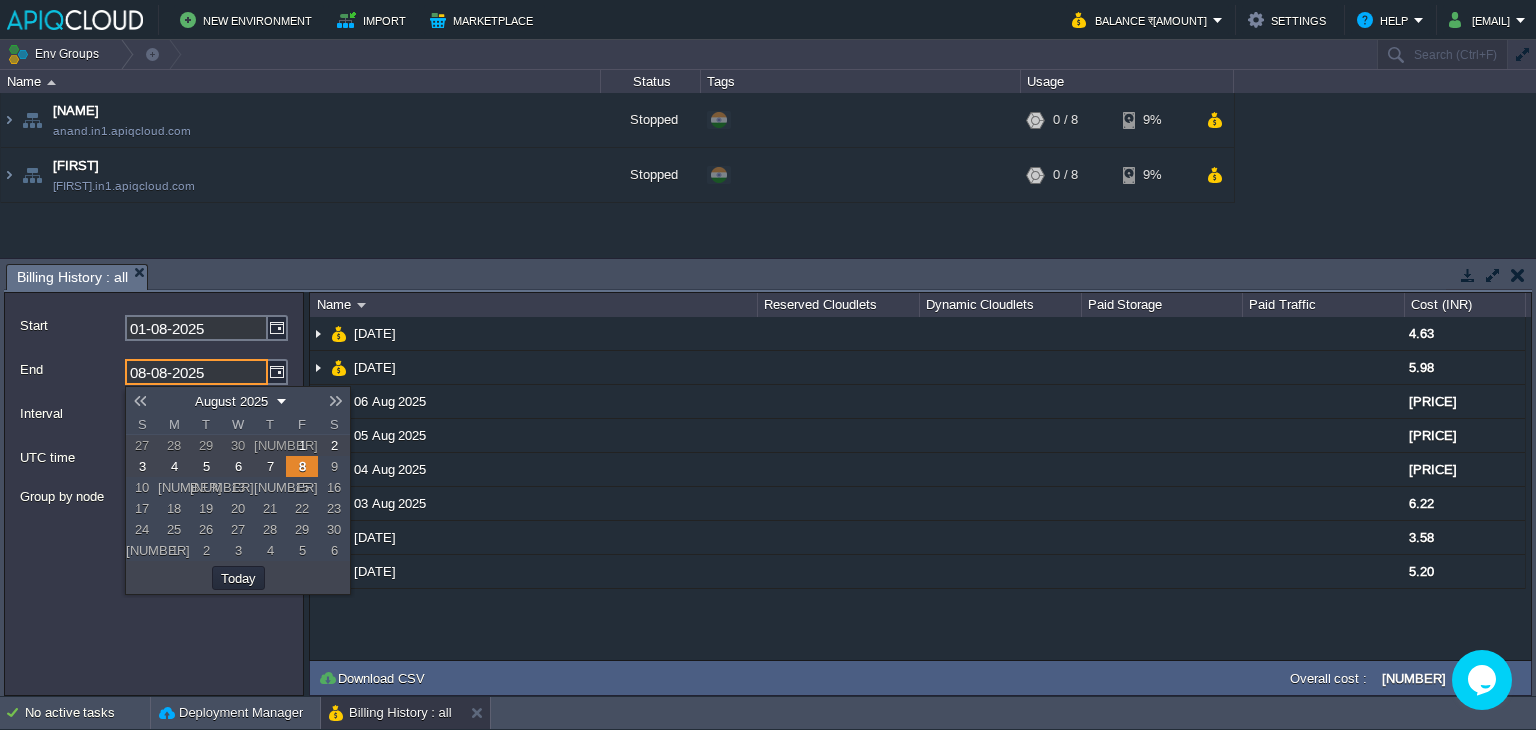 click on "[NUMBER]" at bounding box center (286, 445) 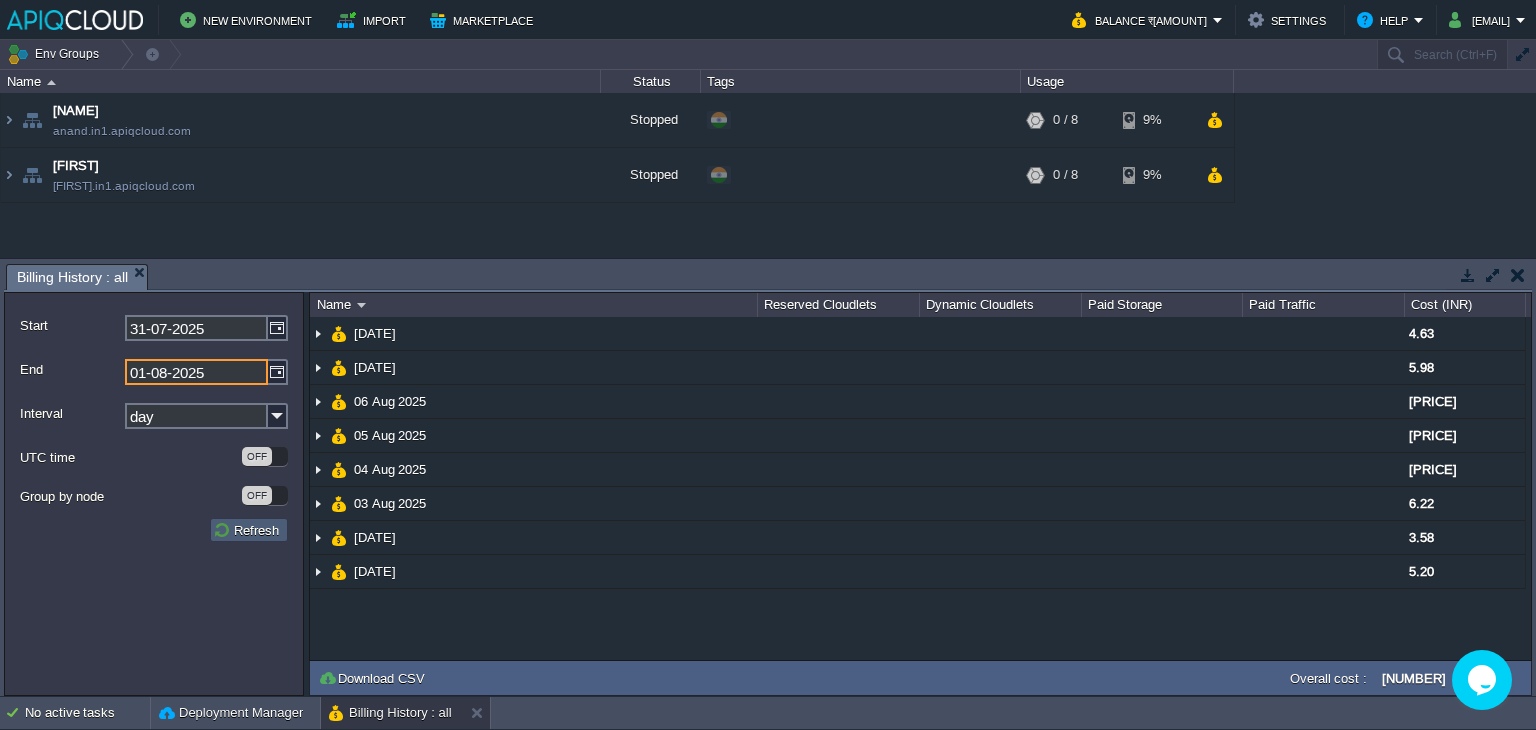 click on "Refresh" at bounding box center [249, 530] 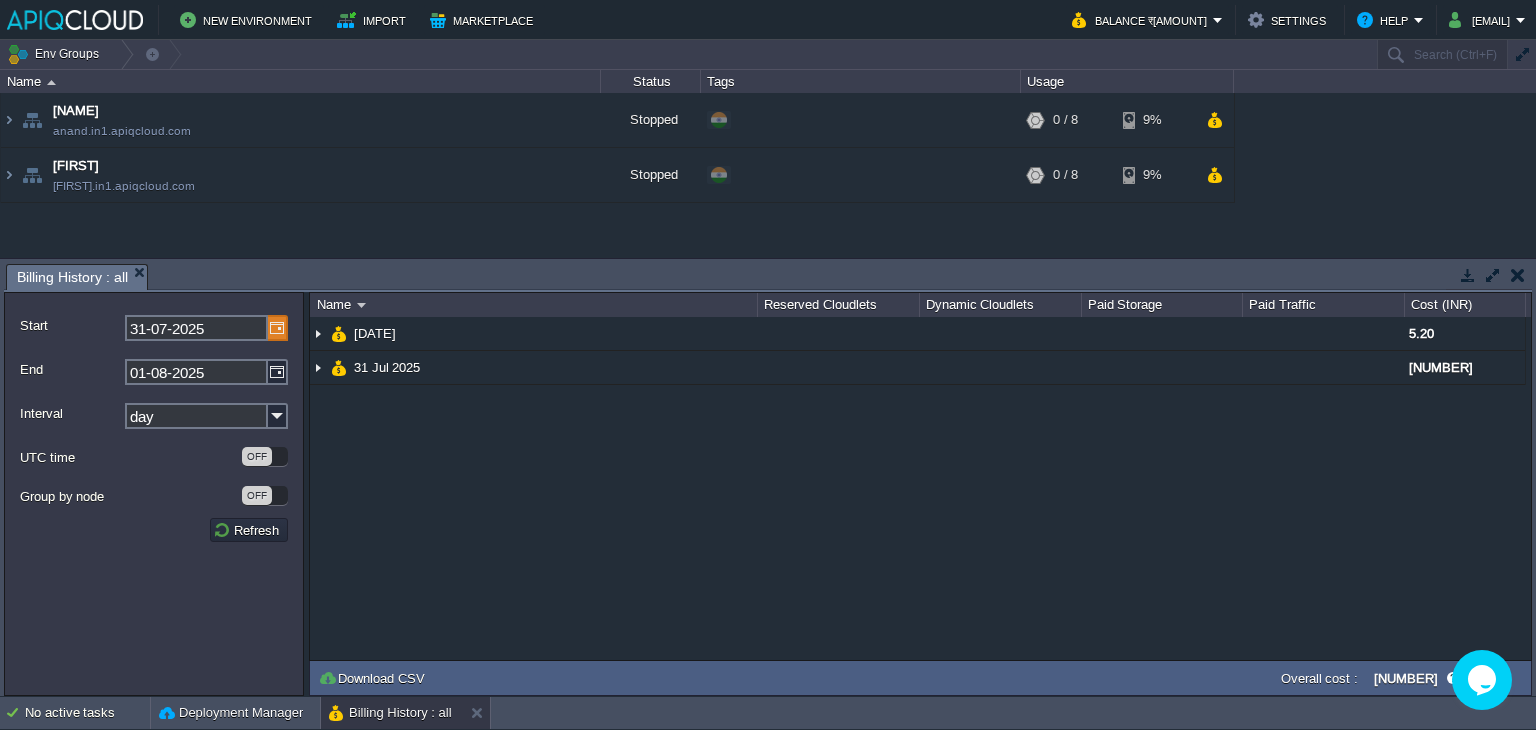 click at bounding box center [278, 328] 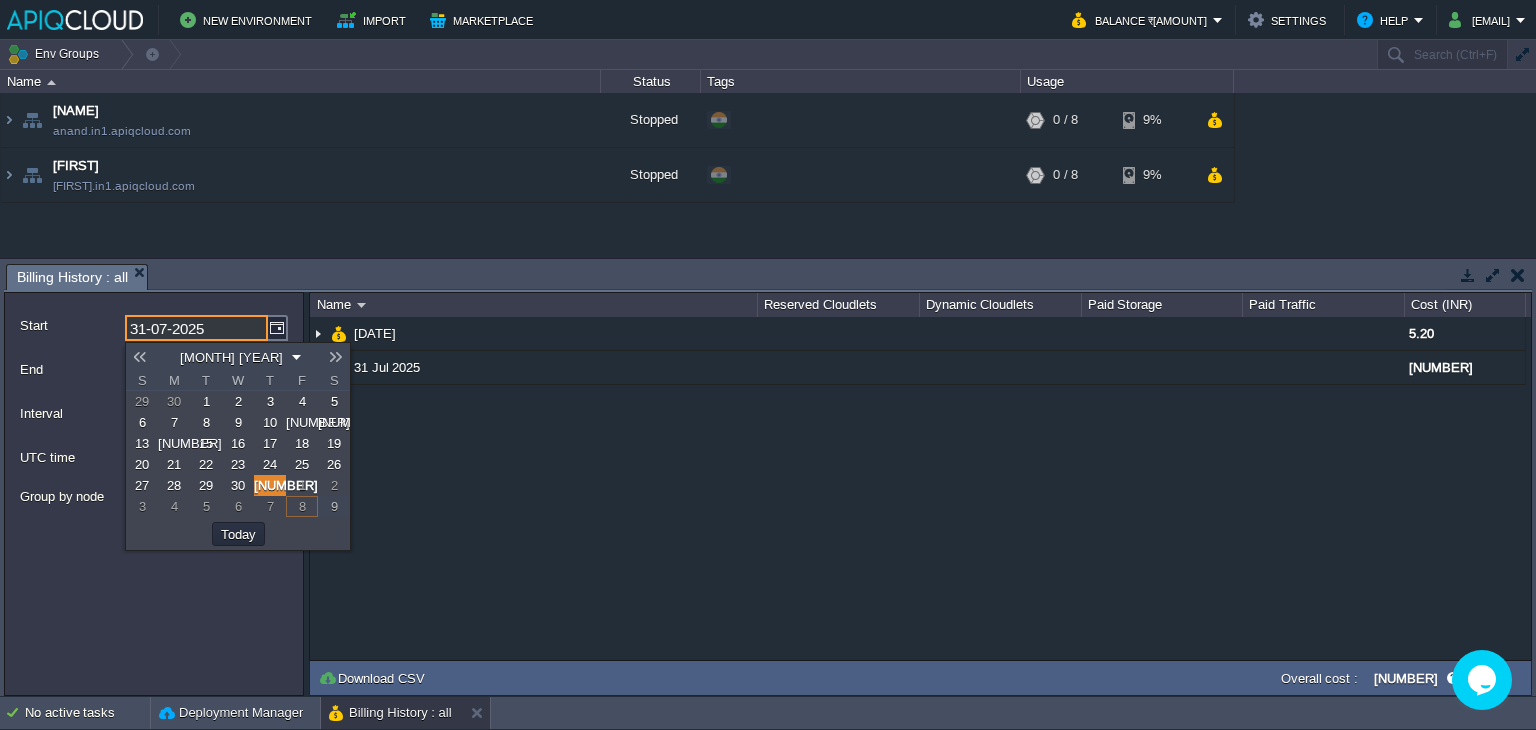 click on "1" at bounding box center (206, 401) 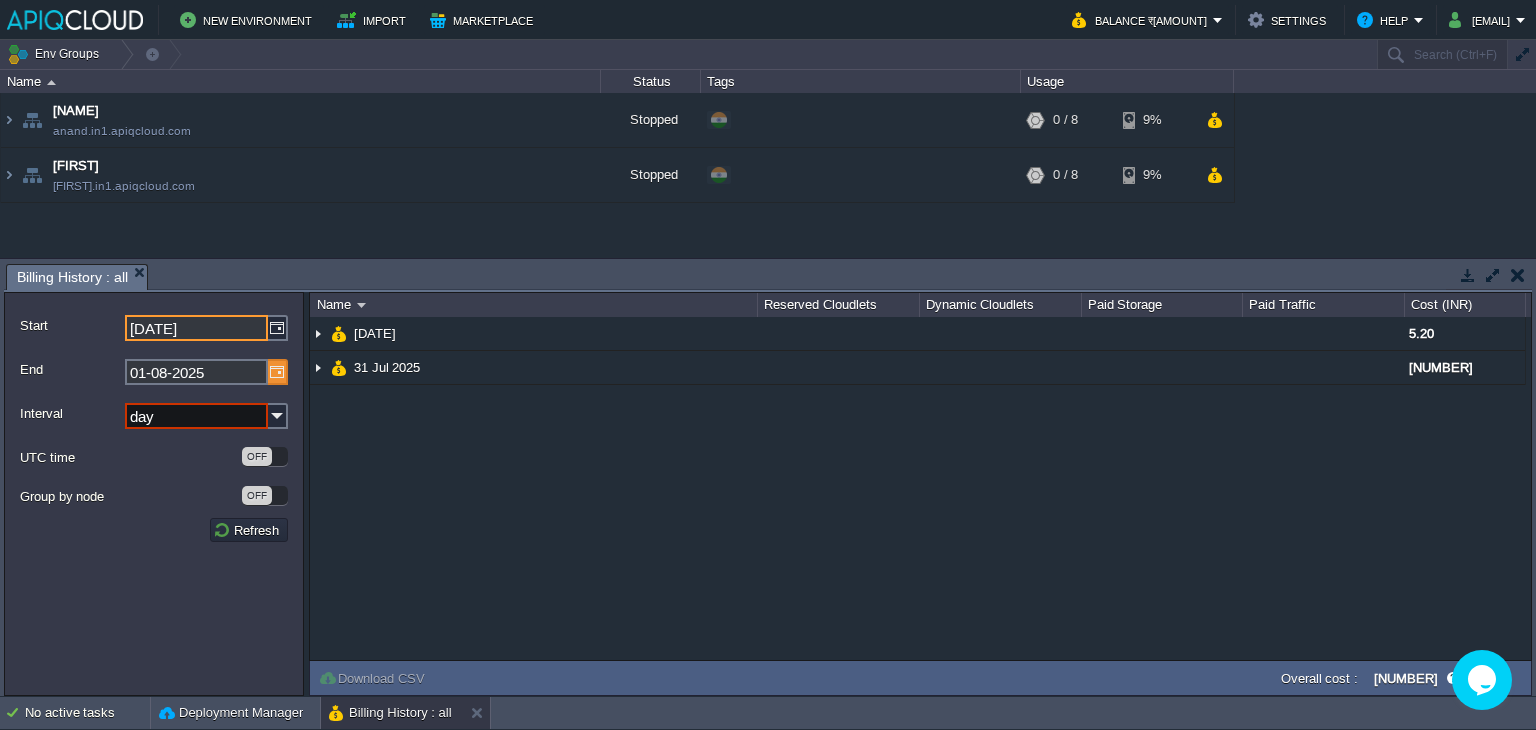 click at bounding box center [278, 372] 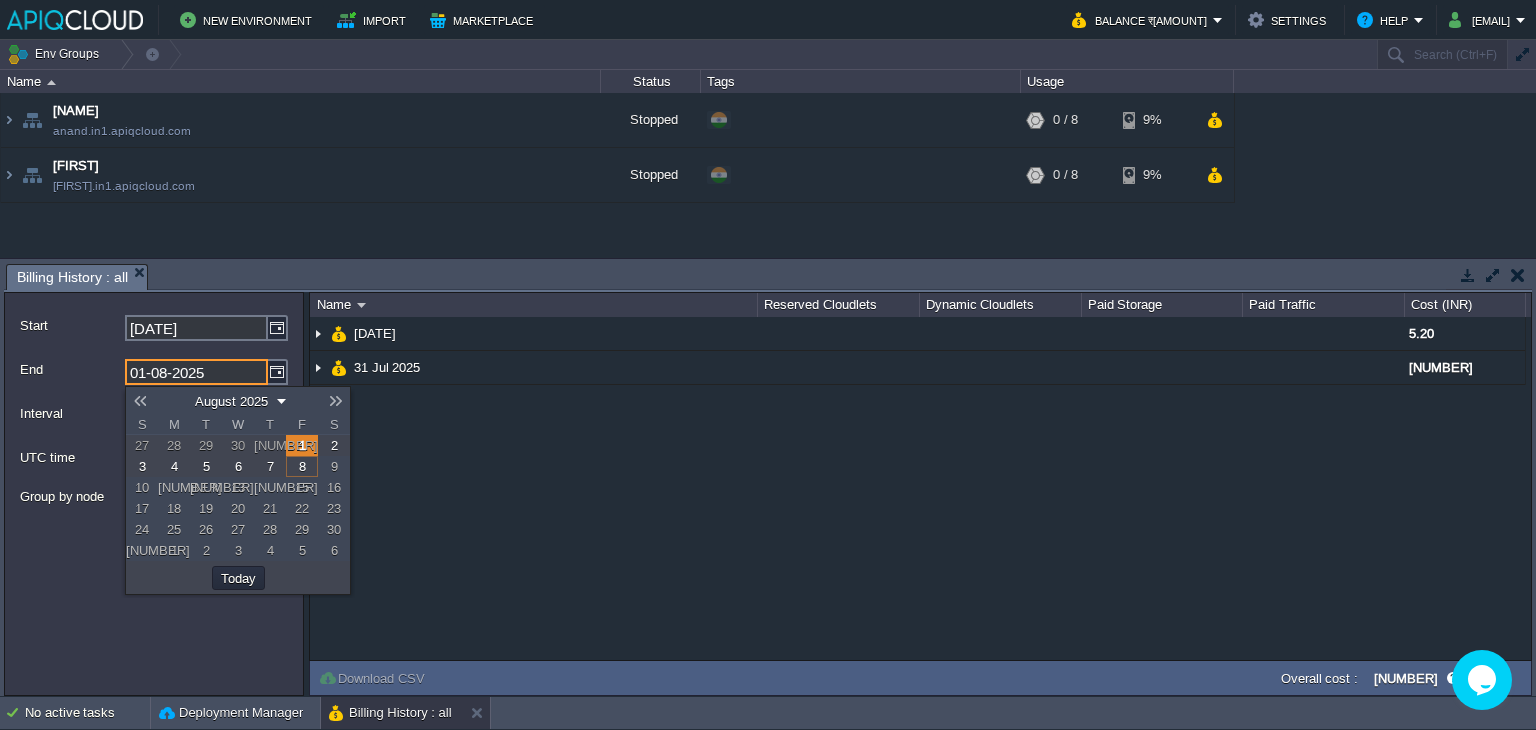 click on "[NUMBER]" at bounding box center (286, 445) 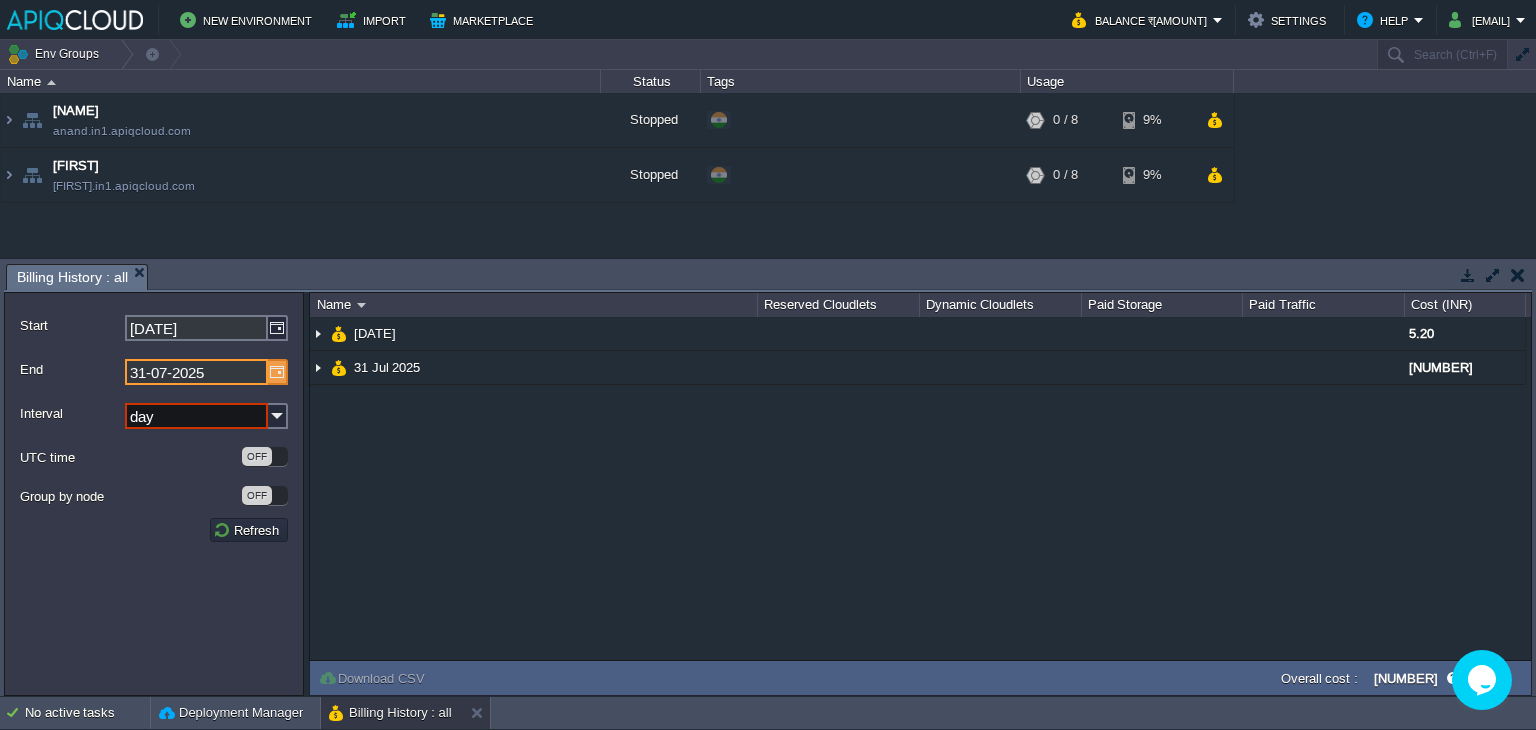 click at bounding box center (278, 372) 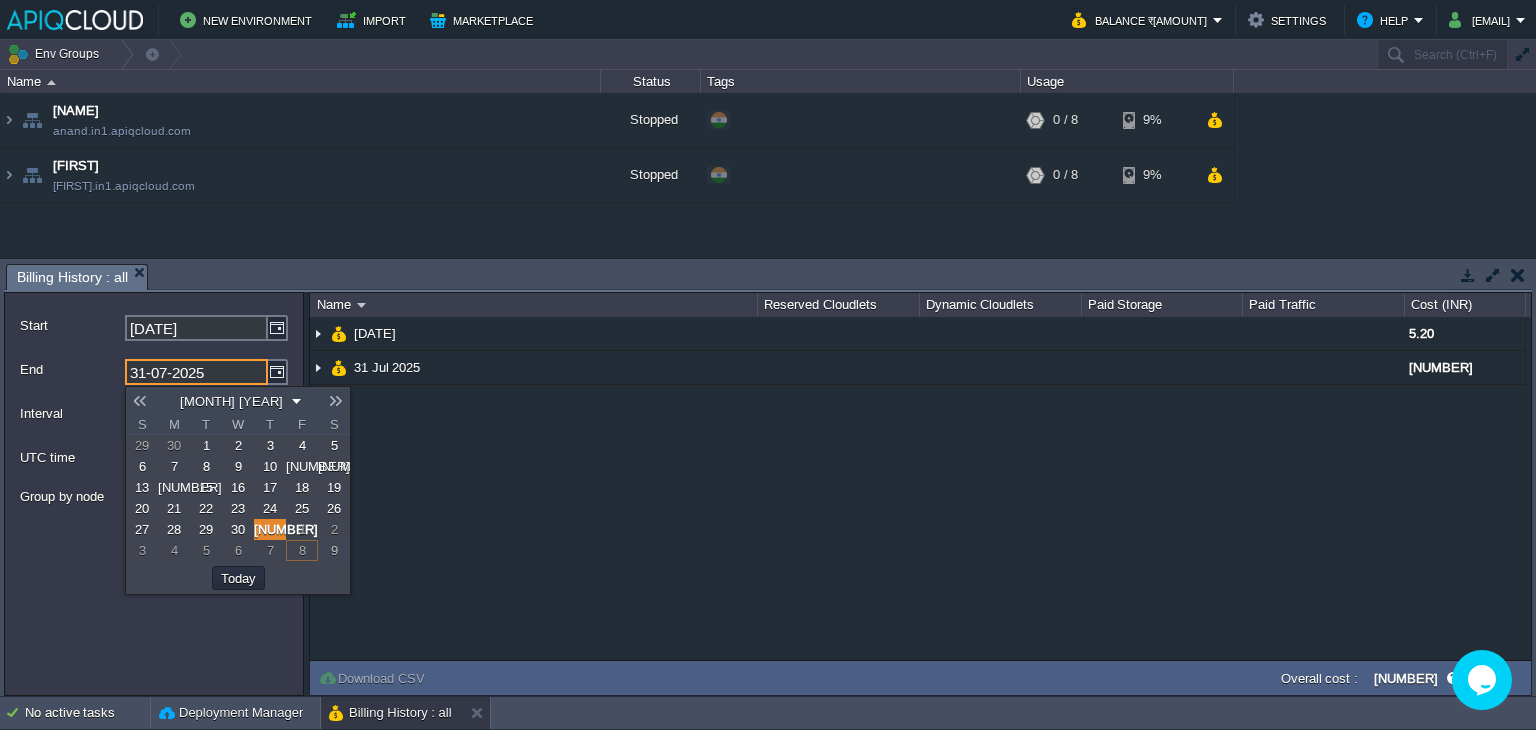 click on "15" at bounding box center [206, 487] 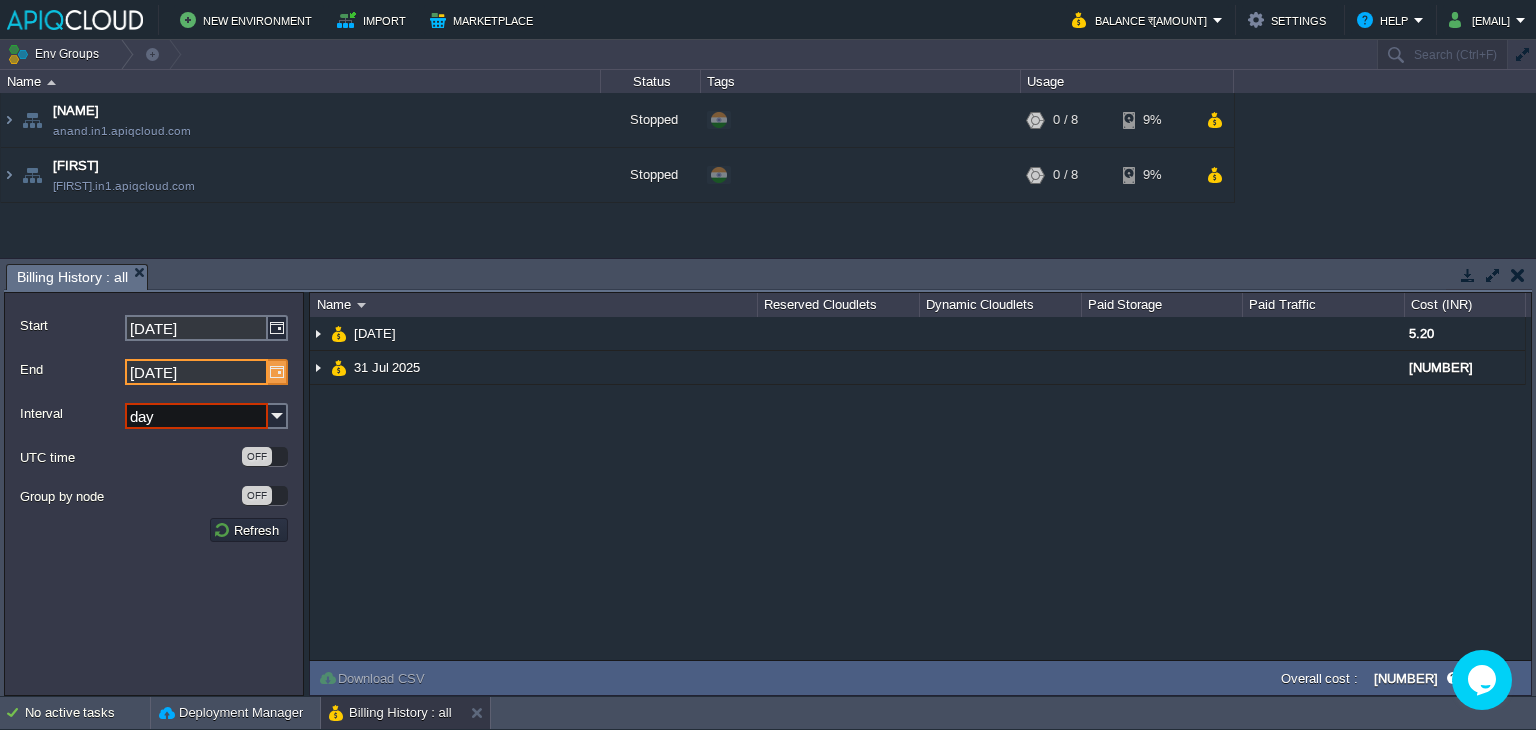 click at bounding box center [278, 372] 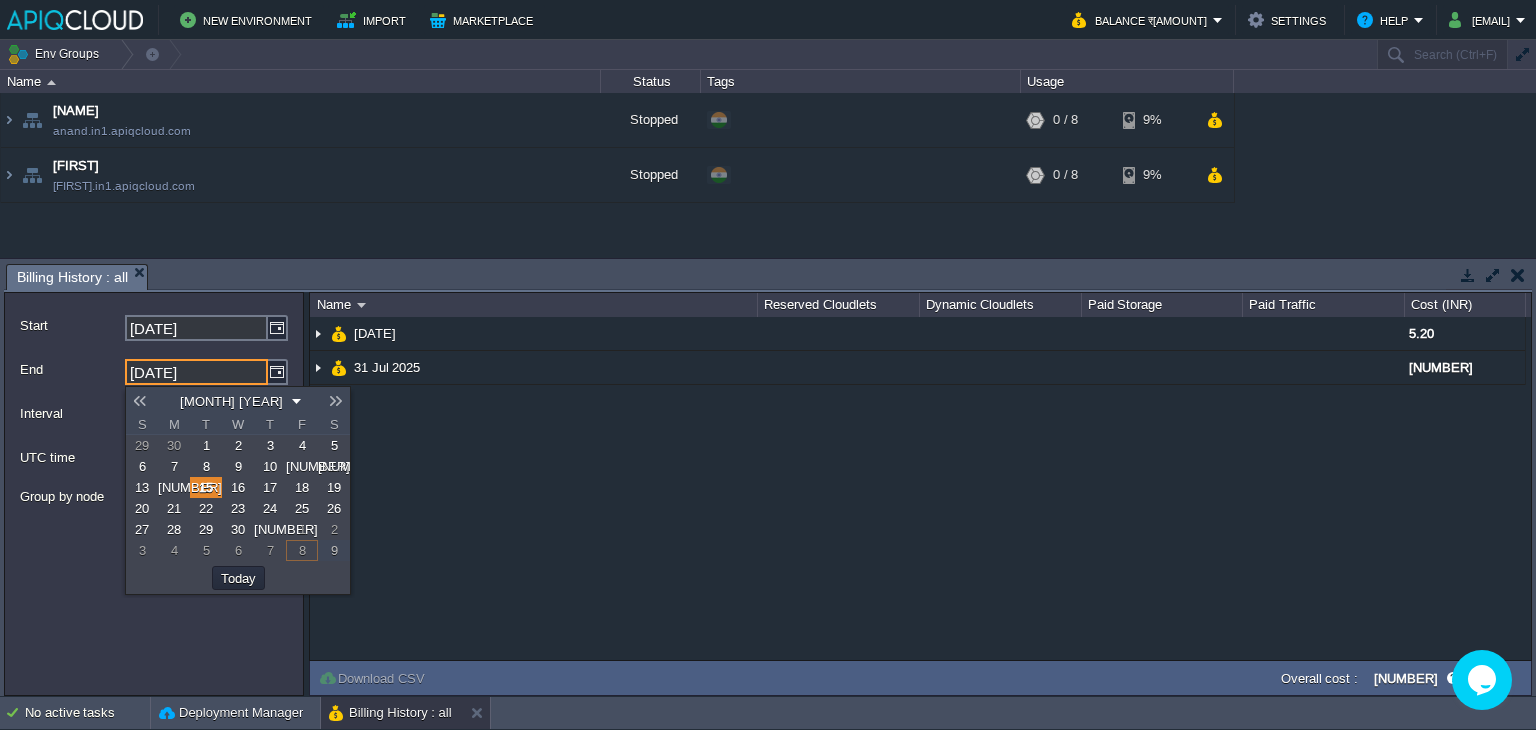 click on "7" at bounding box center [174, 466] 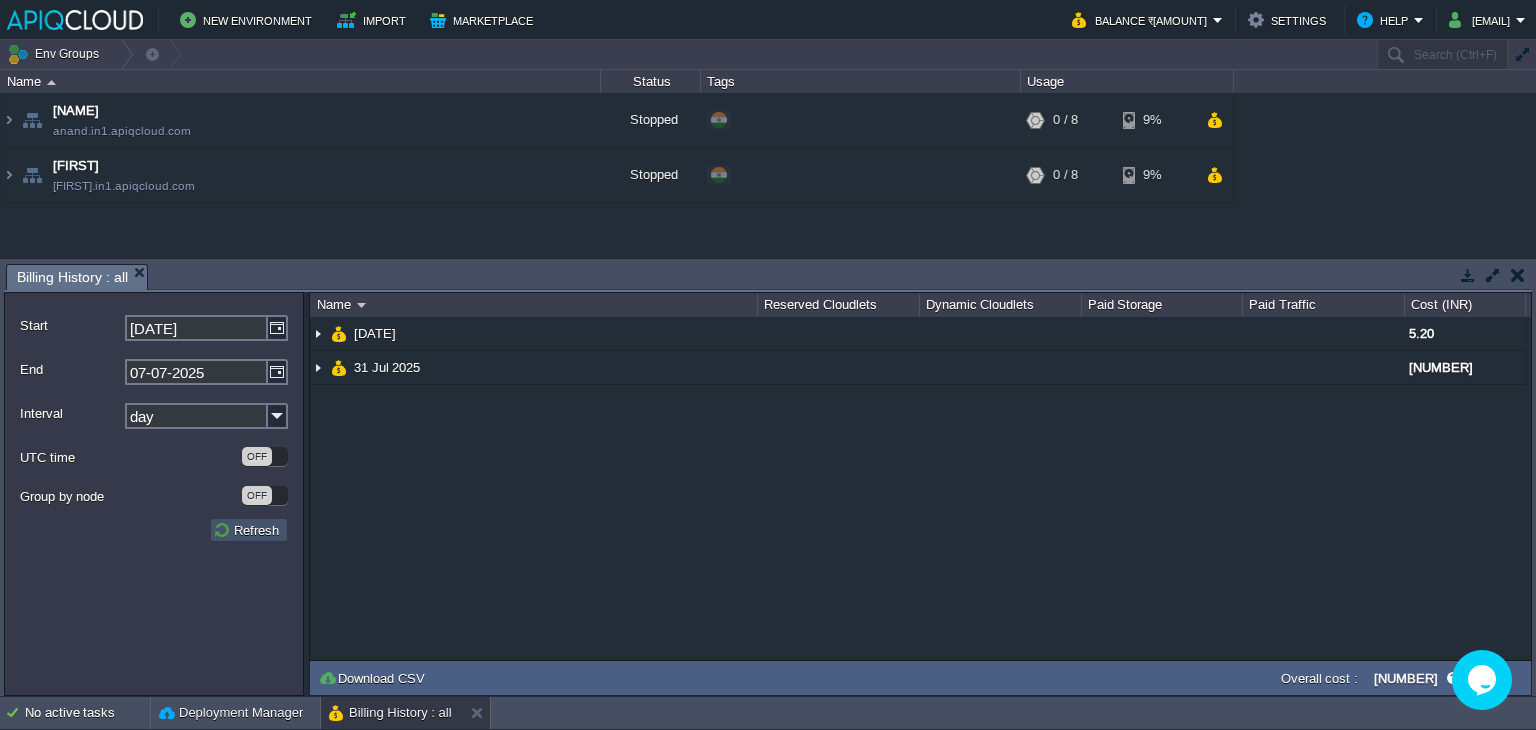 click on "Refresh" at bounding box center (249, 530) 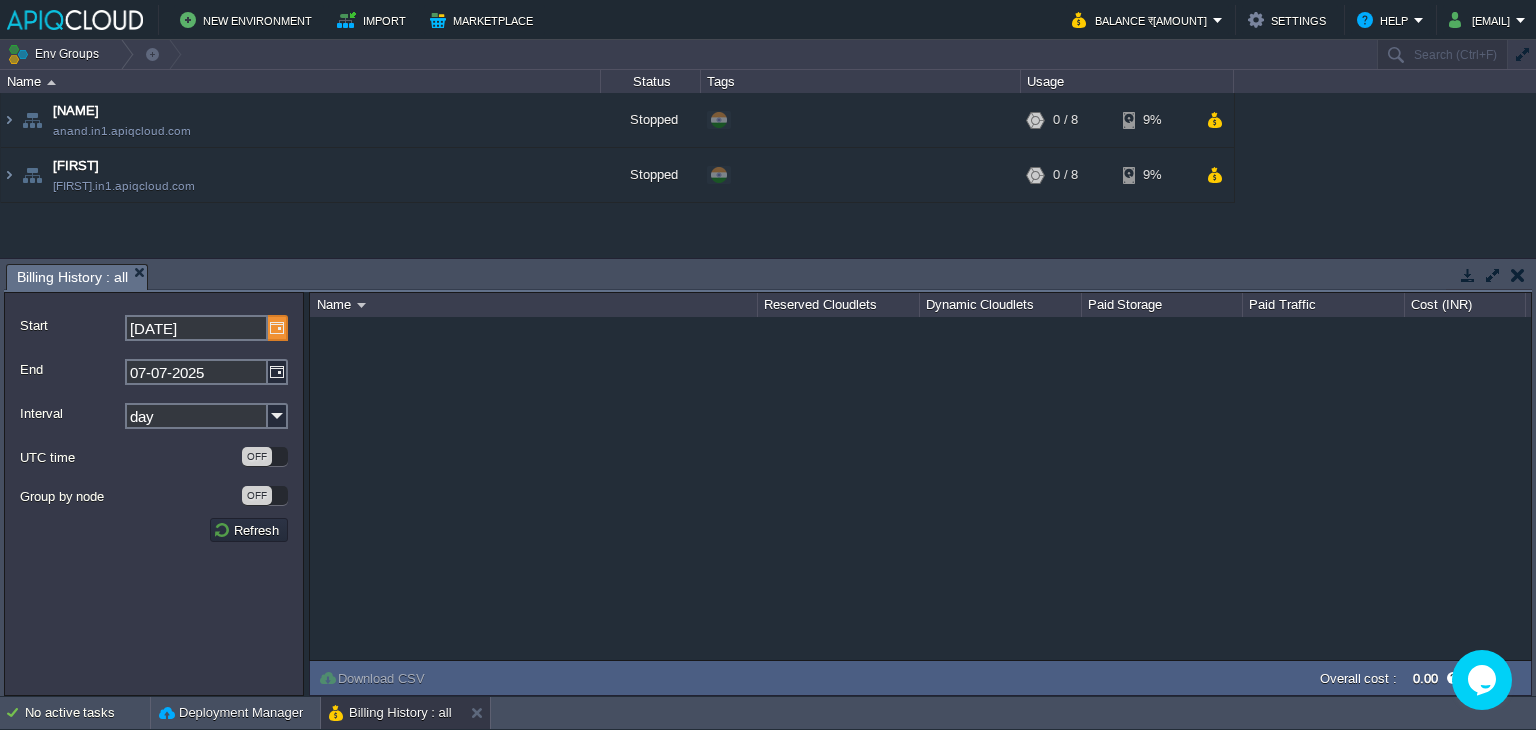 click at bounding box center [278, 328] 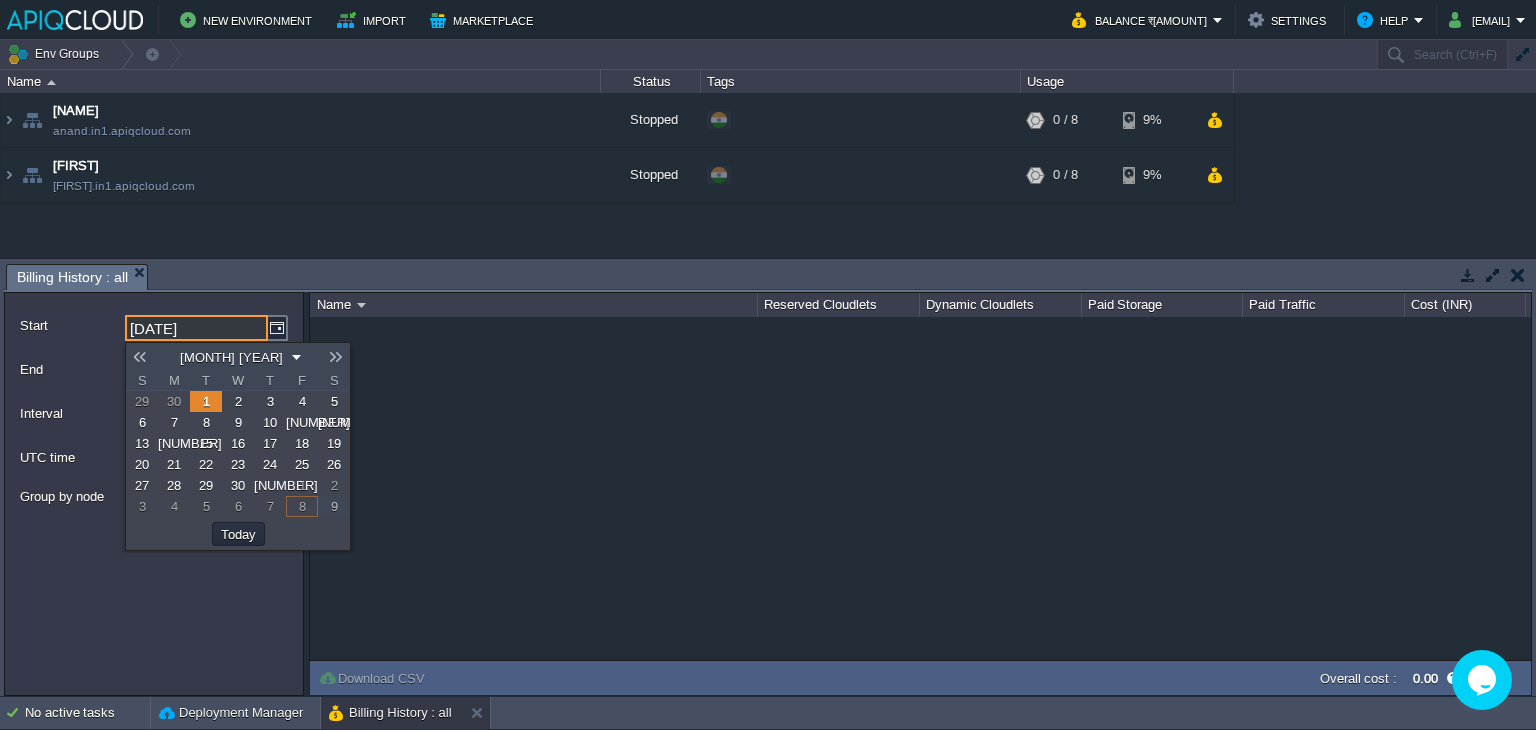 click on "8" at bounding box center (206, 422) 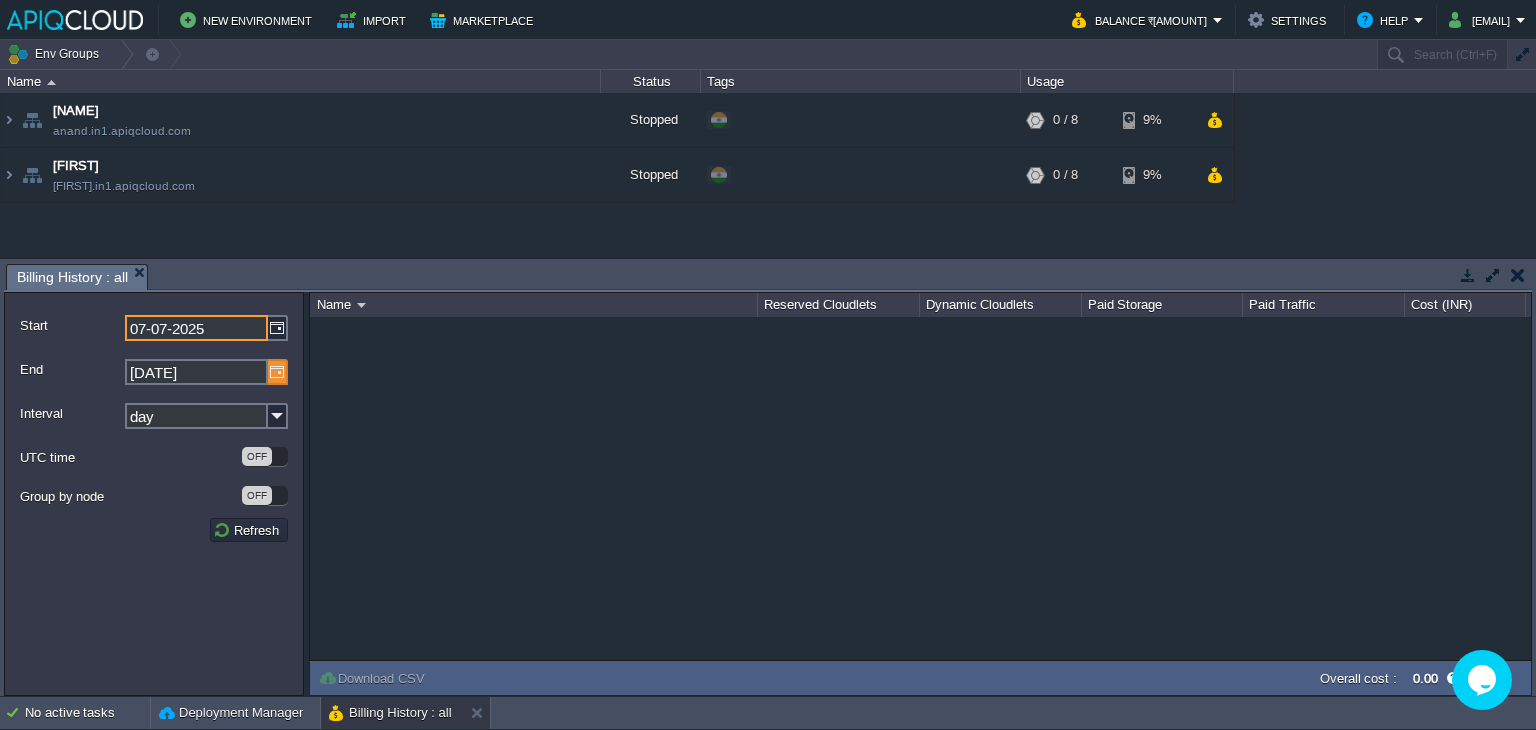 click at bounding box center [278, 372] 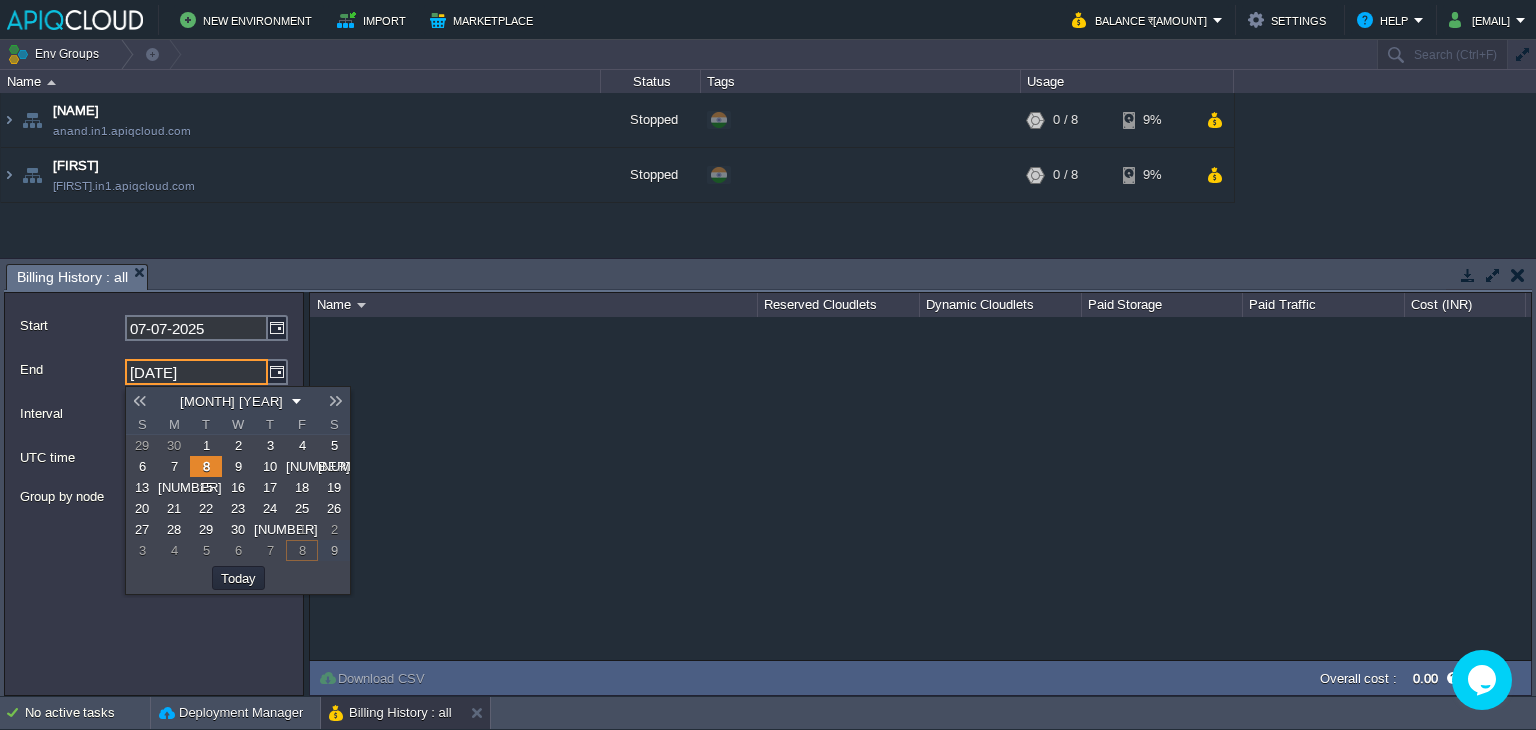 click on "[NUMBER]" at bounding box center (190, 487) 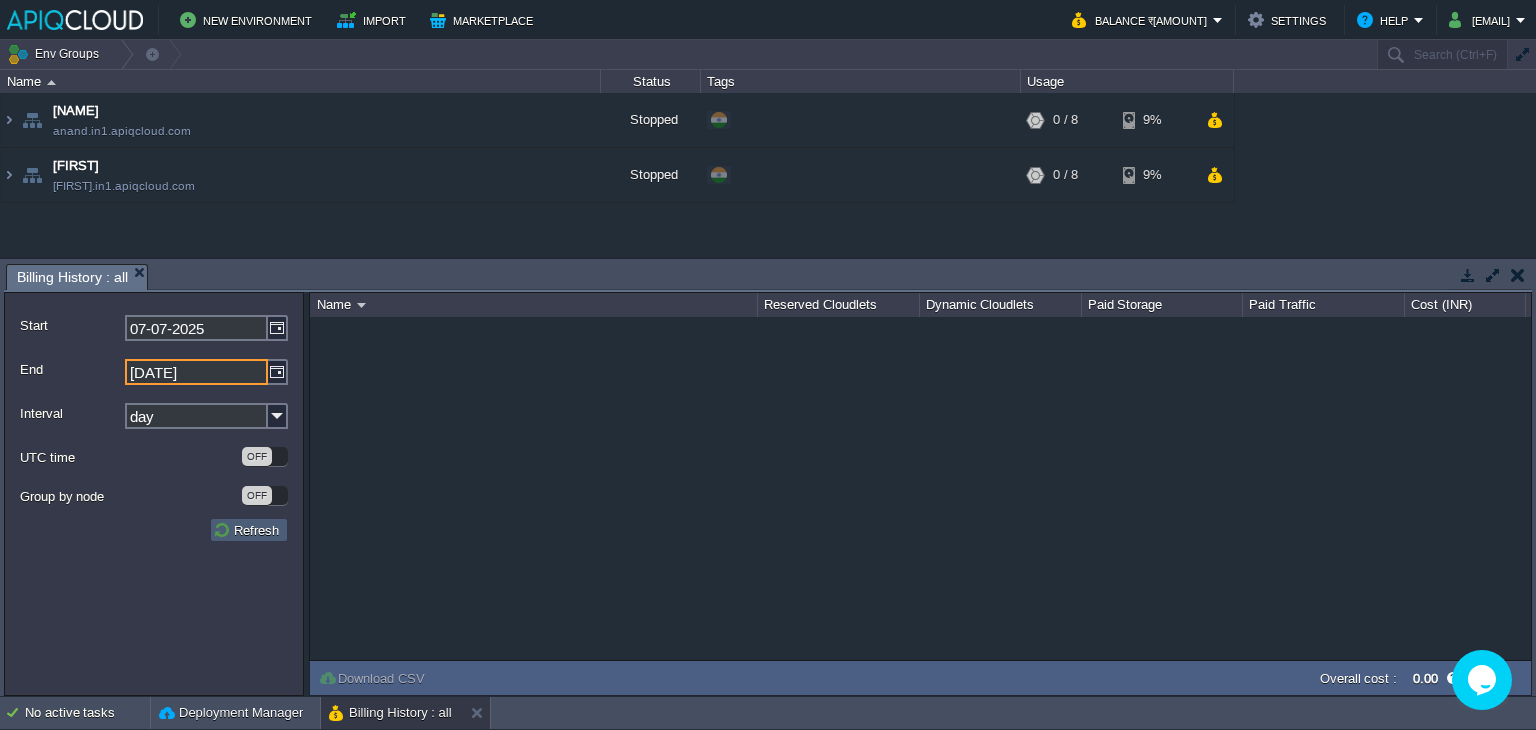 click on "Refresh" at bounding box center (249, 530) 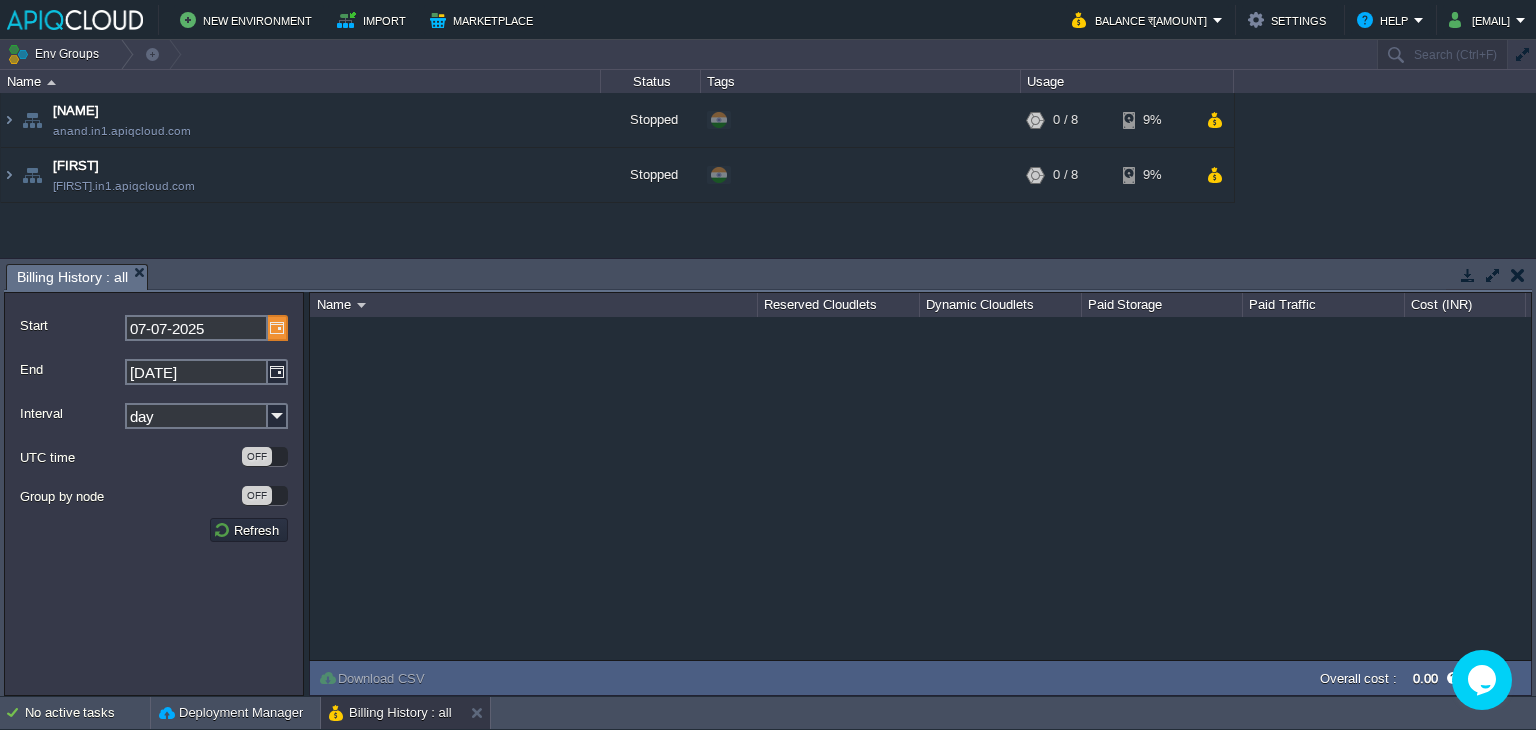 click at bounding box center [278, 328] 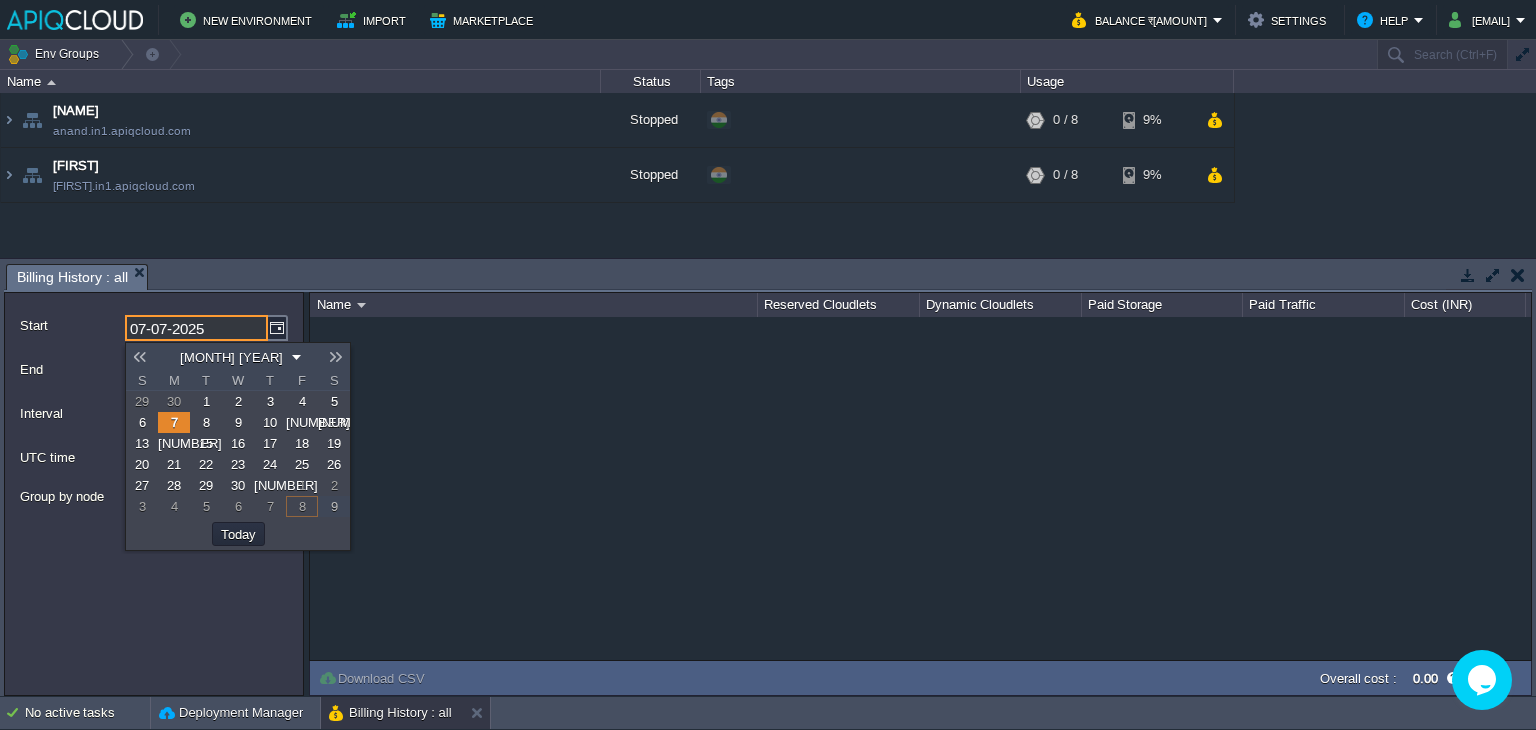 click on "21" at bounding box center (174, 464) 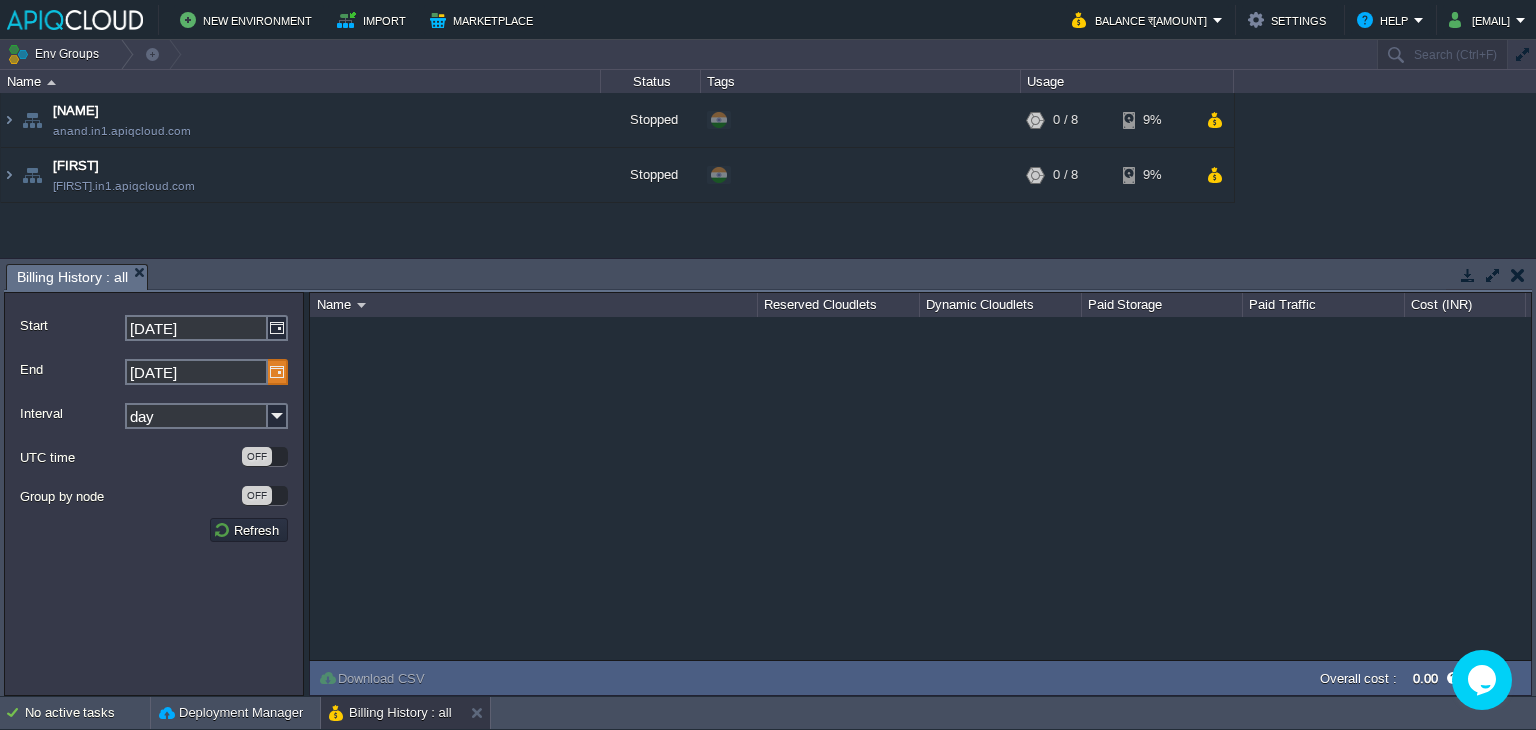 click at bounding box center [278, 372] 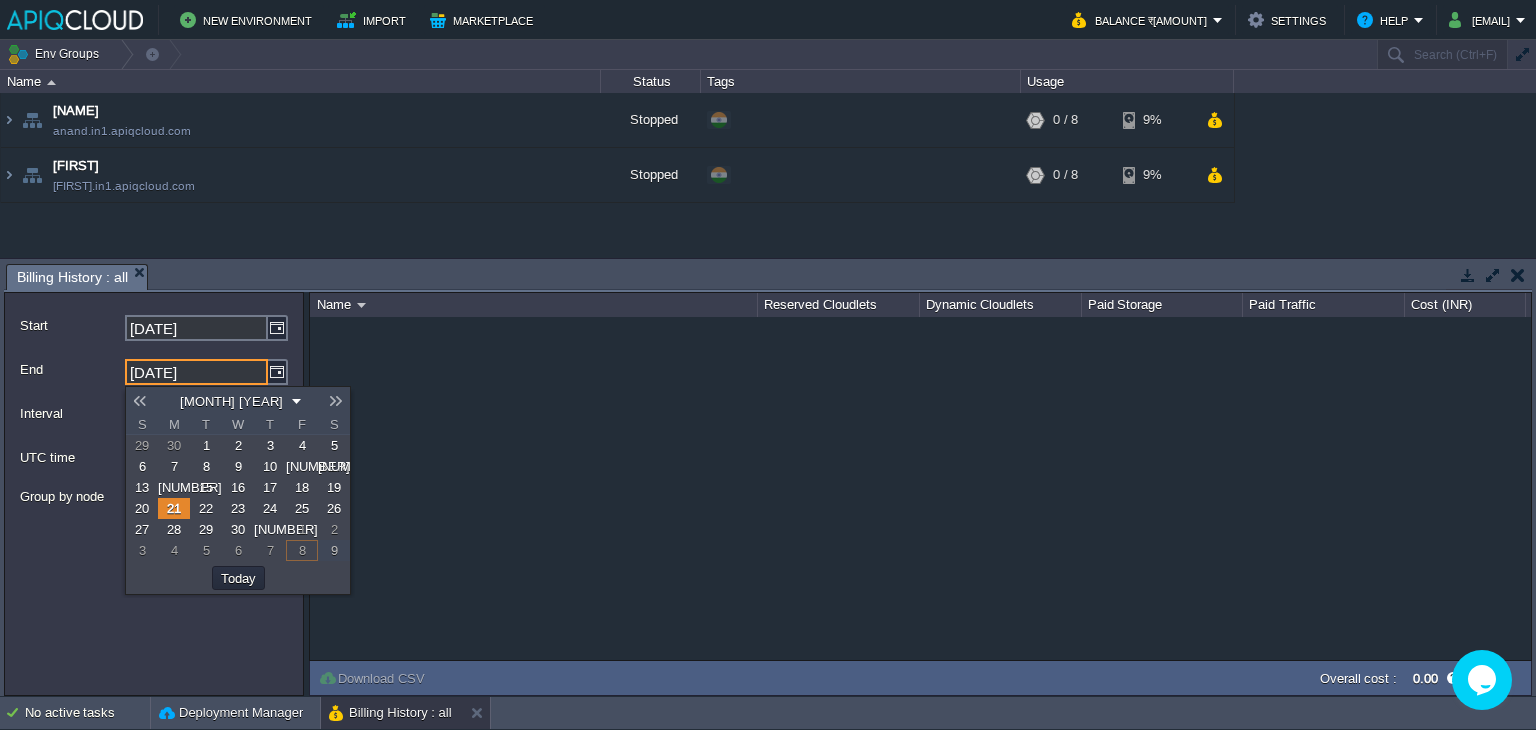 click on "28" at bounding box center [174, 529] 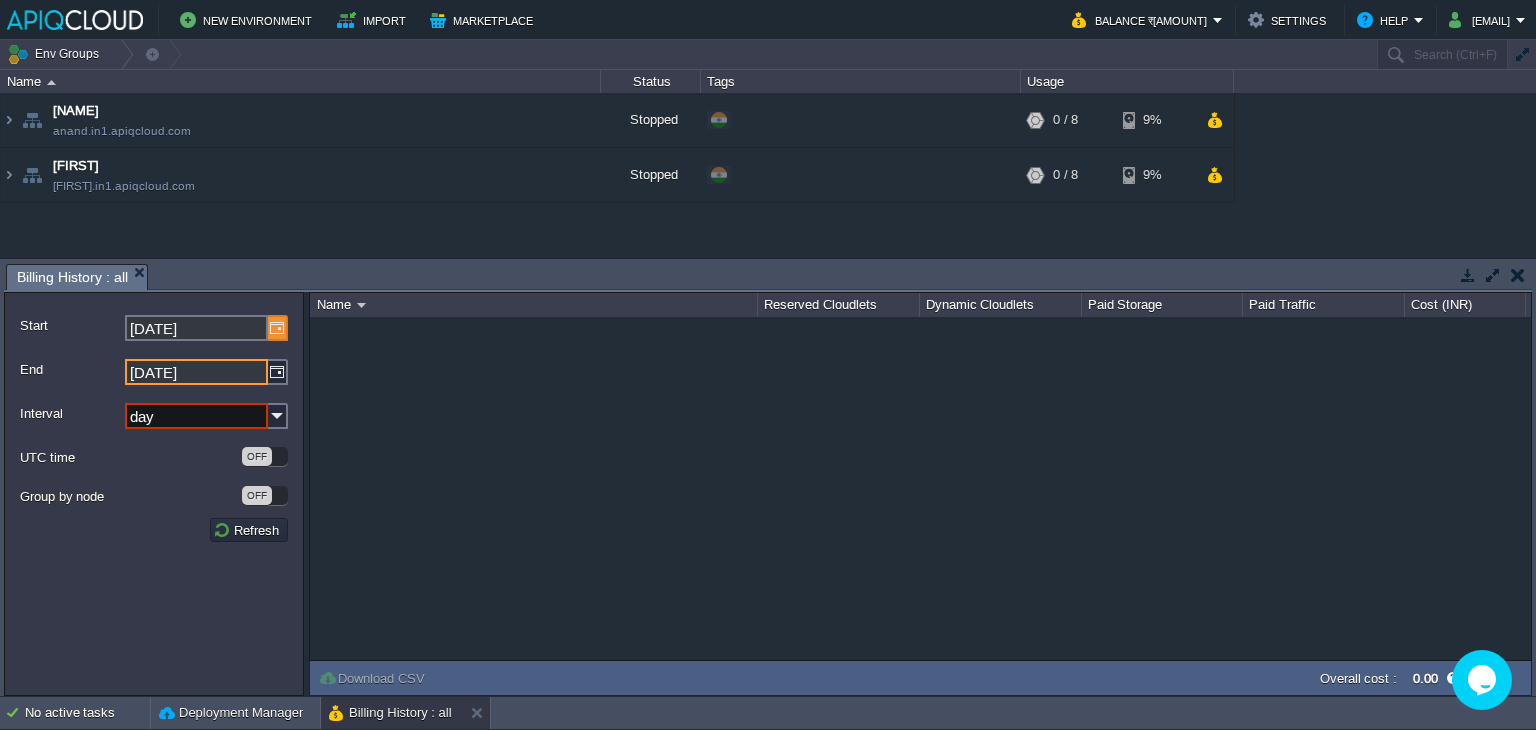click at bounding box center (278, 328) 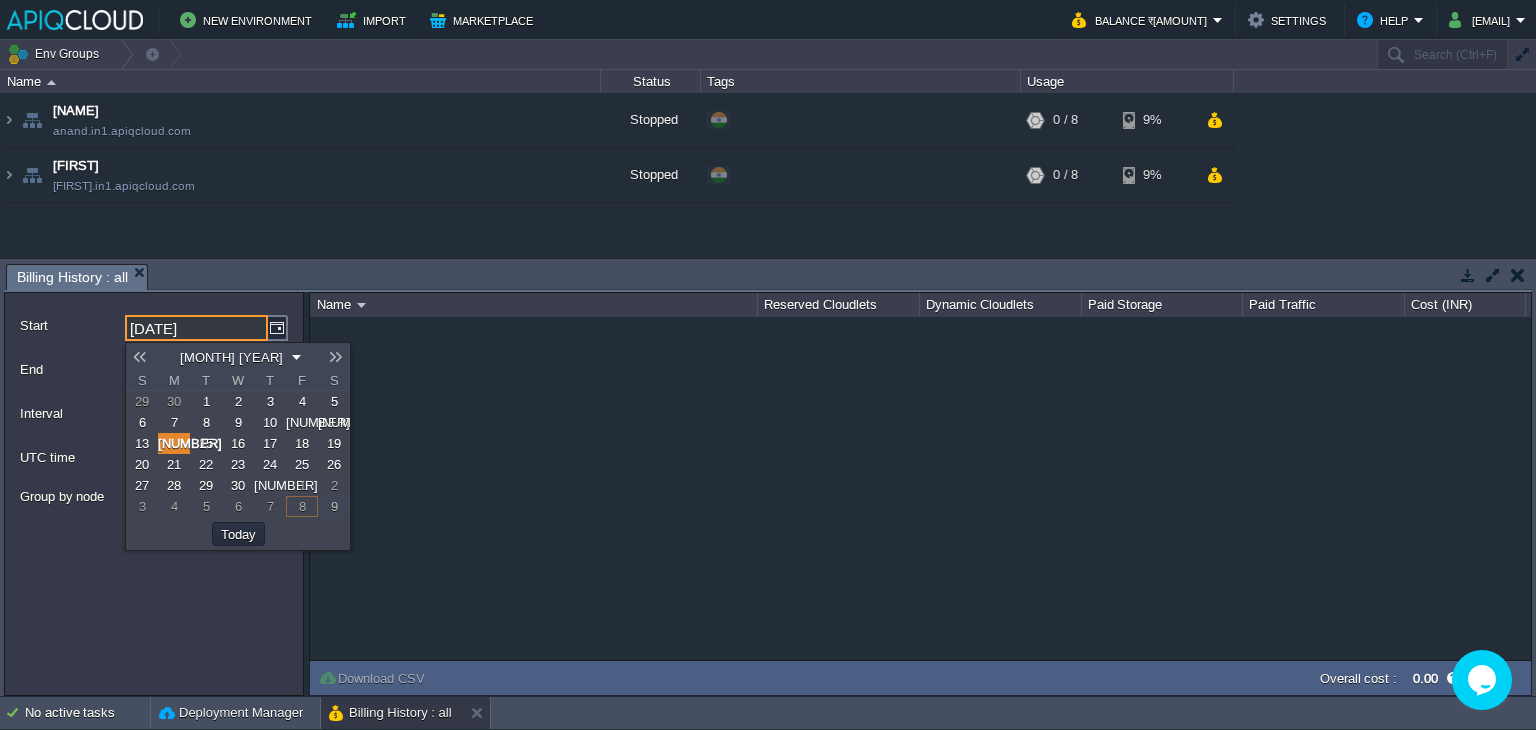 click on "21" at bounding box center [174, 464] 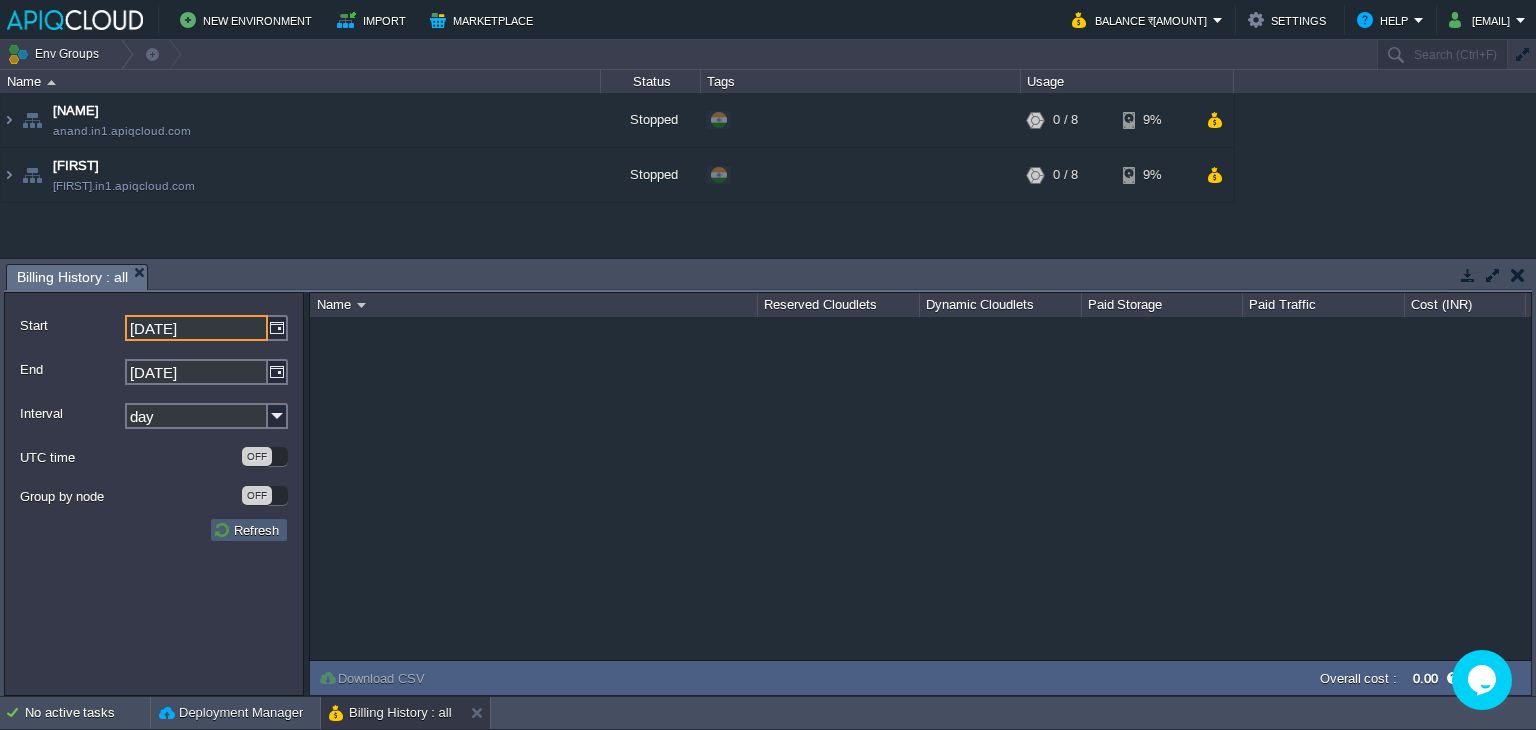 click on "Refresh" at bounding box center [249, 530] 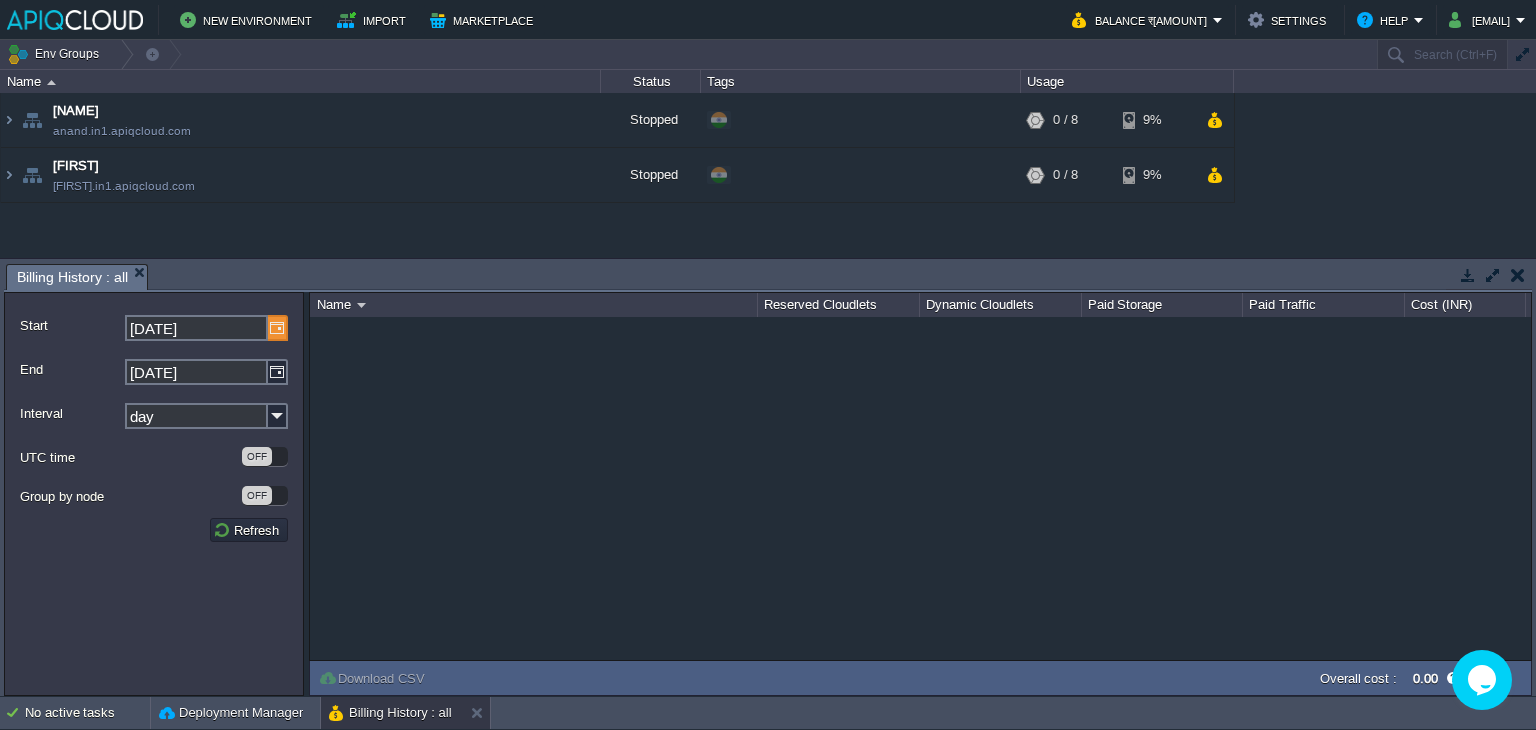 click at bounding box center [278, 328] 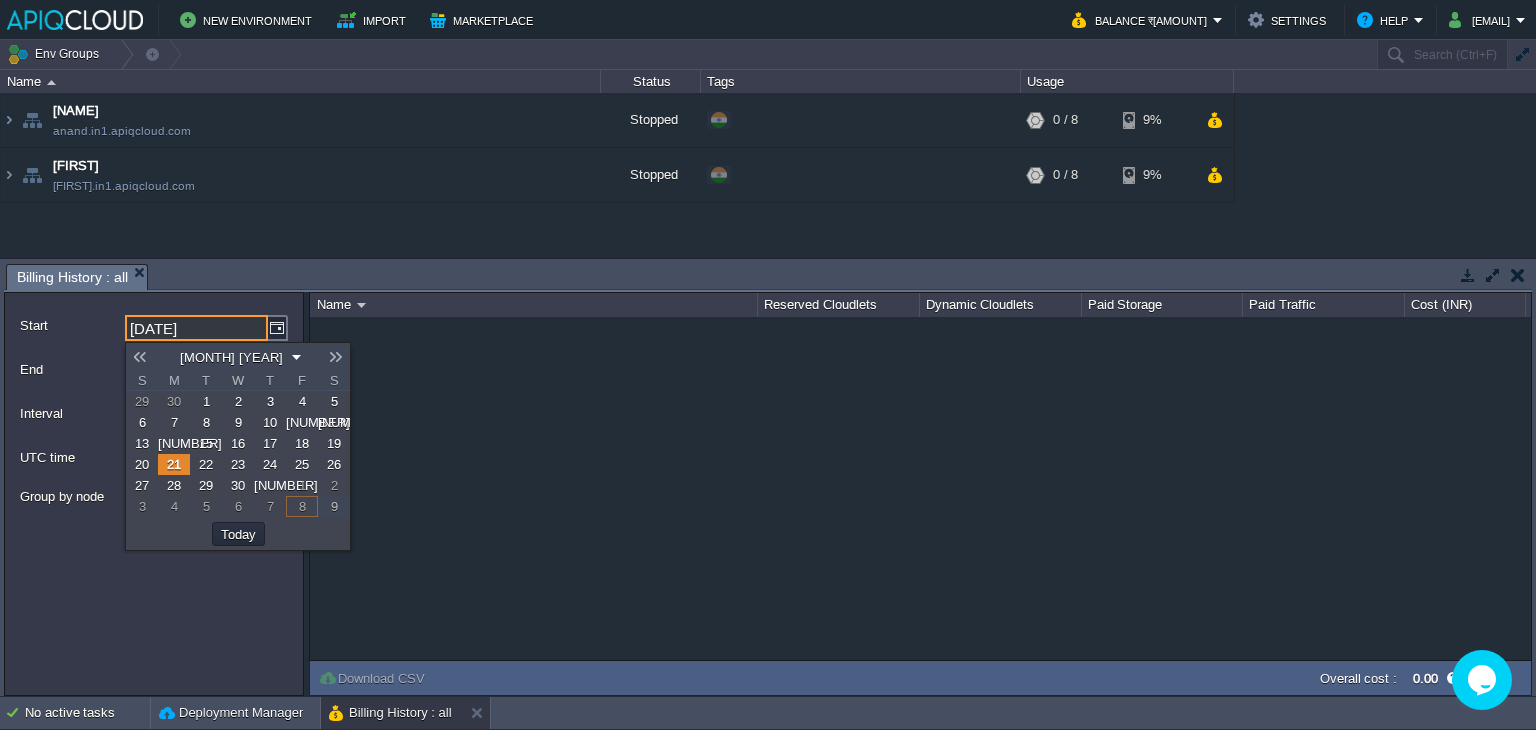 click on "29" at bounding box center [206, 485] 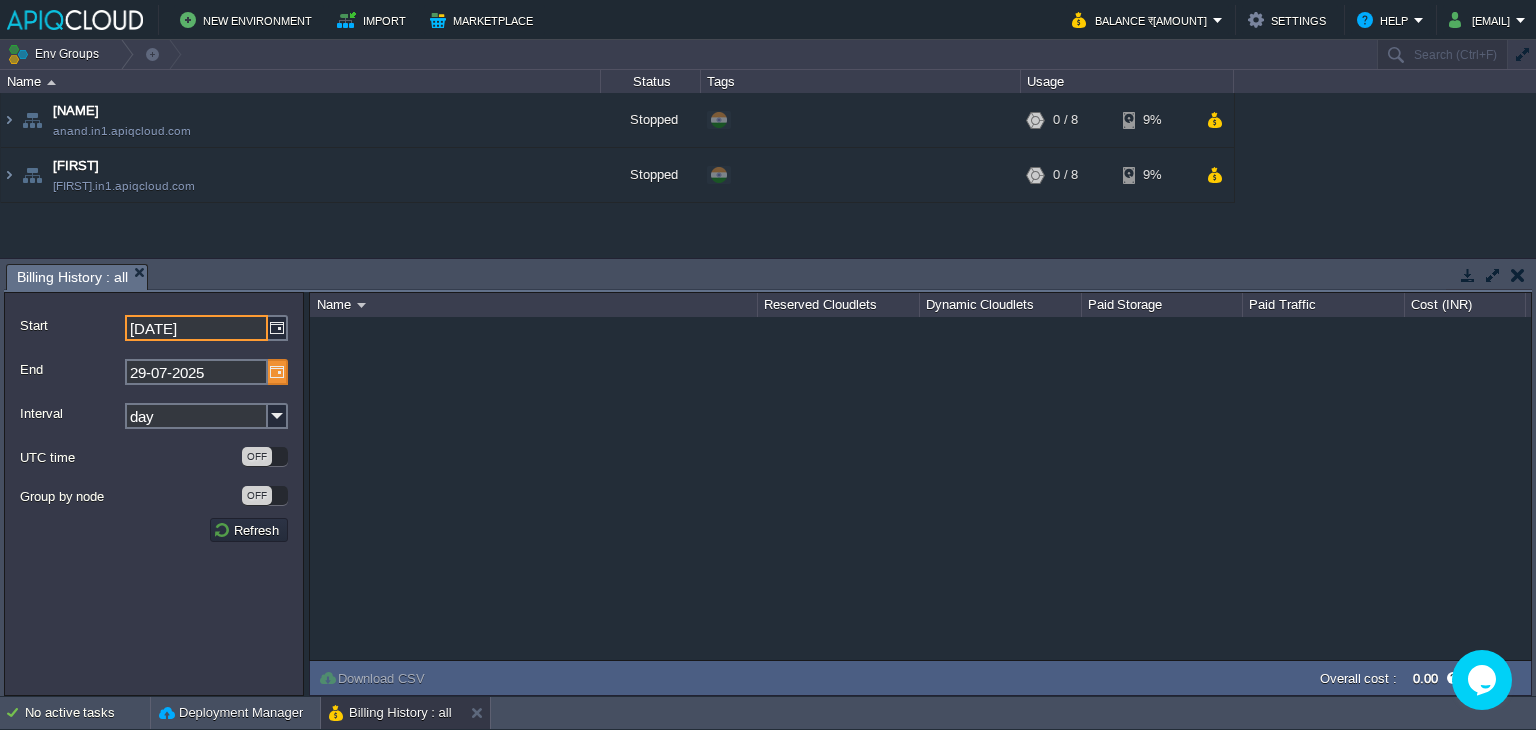 click at bounding box center [278, 372] 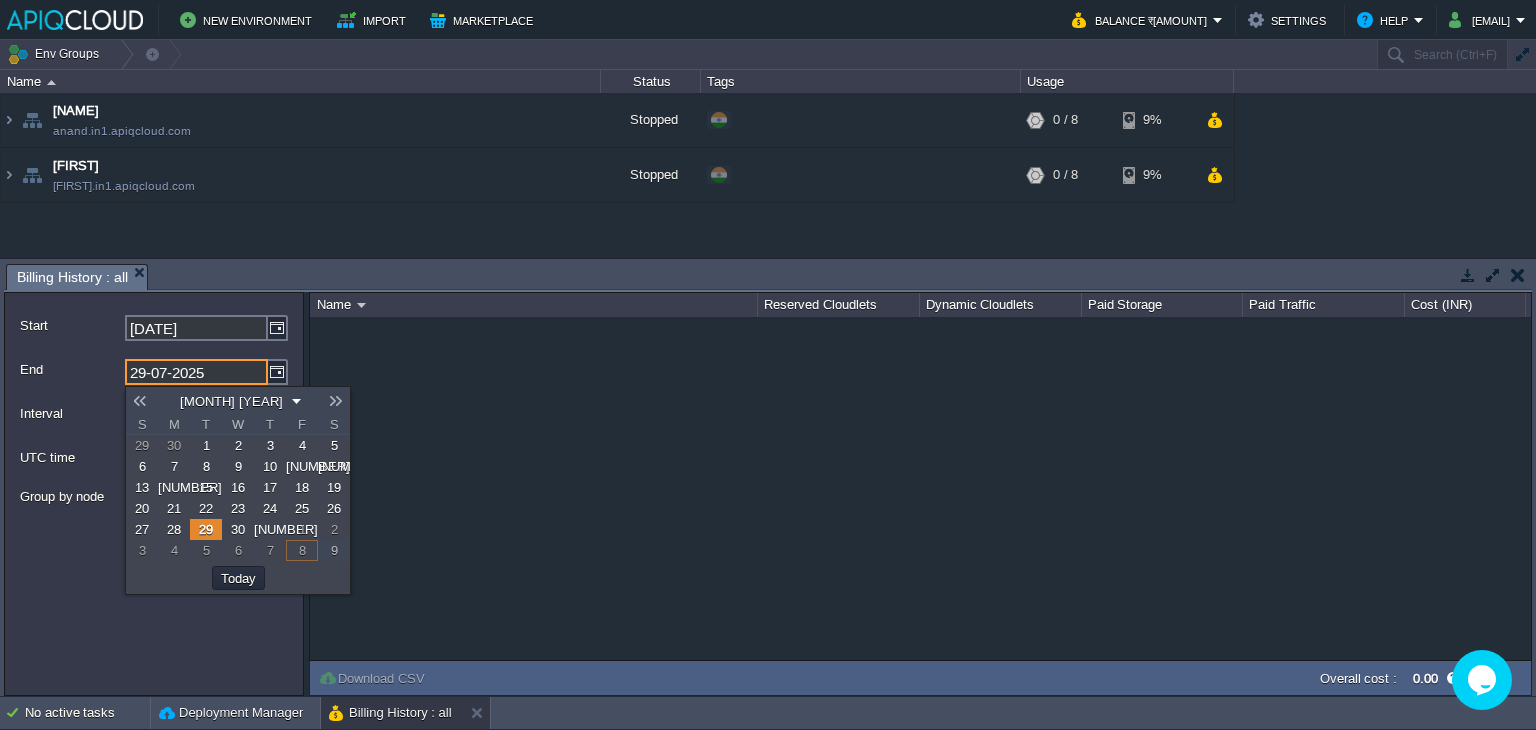 click on "4" at bounding box center [174, 550] 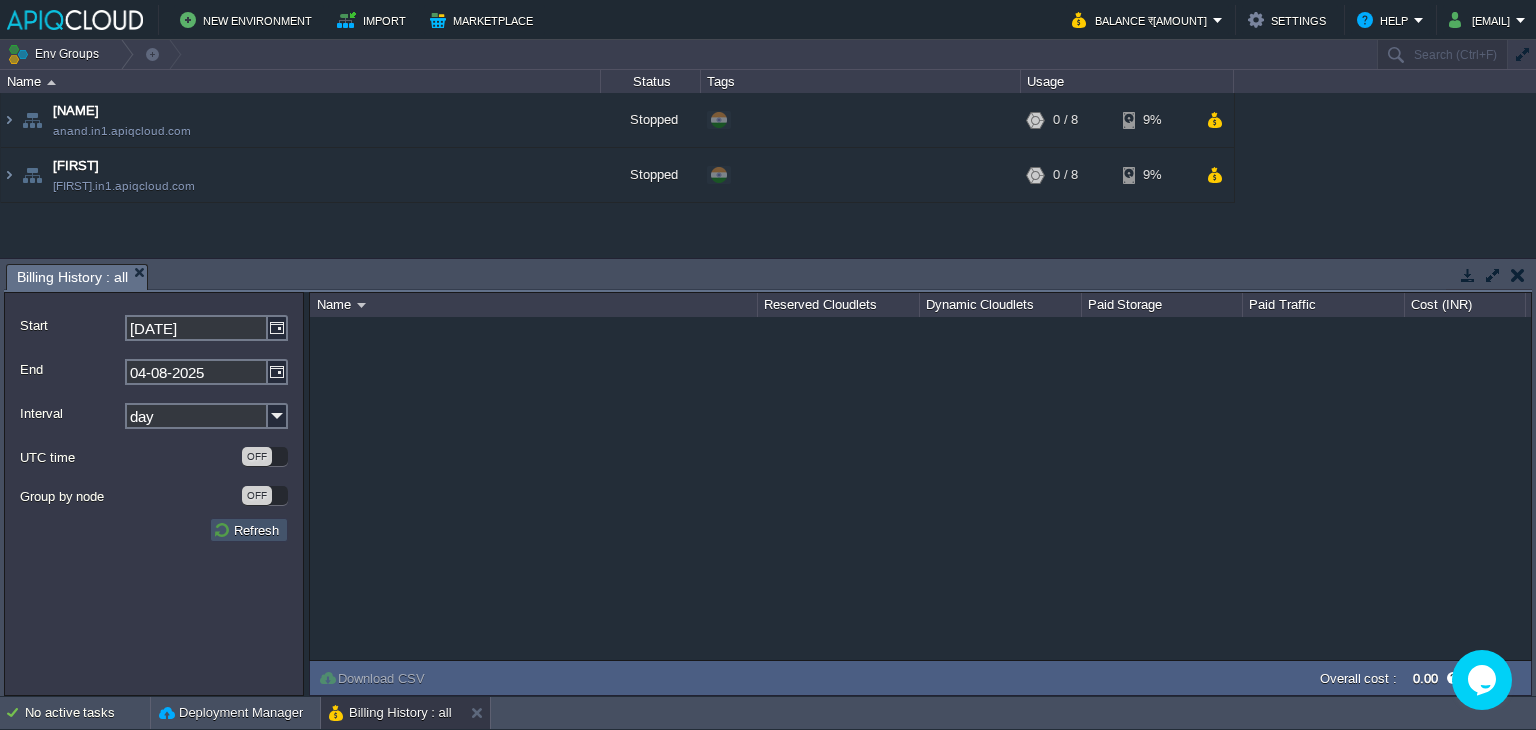 click on "Refresh" at bounding box center [249, 530] 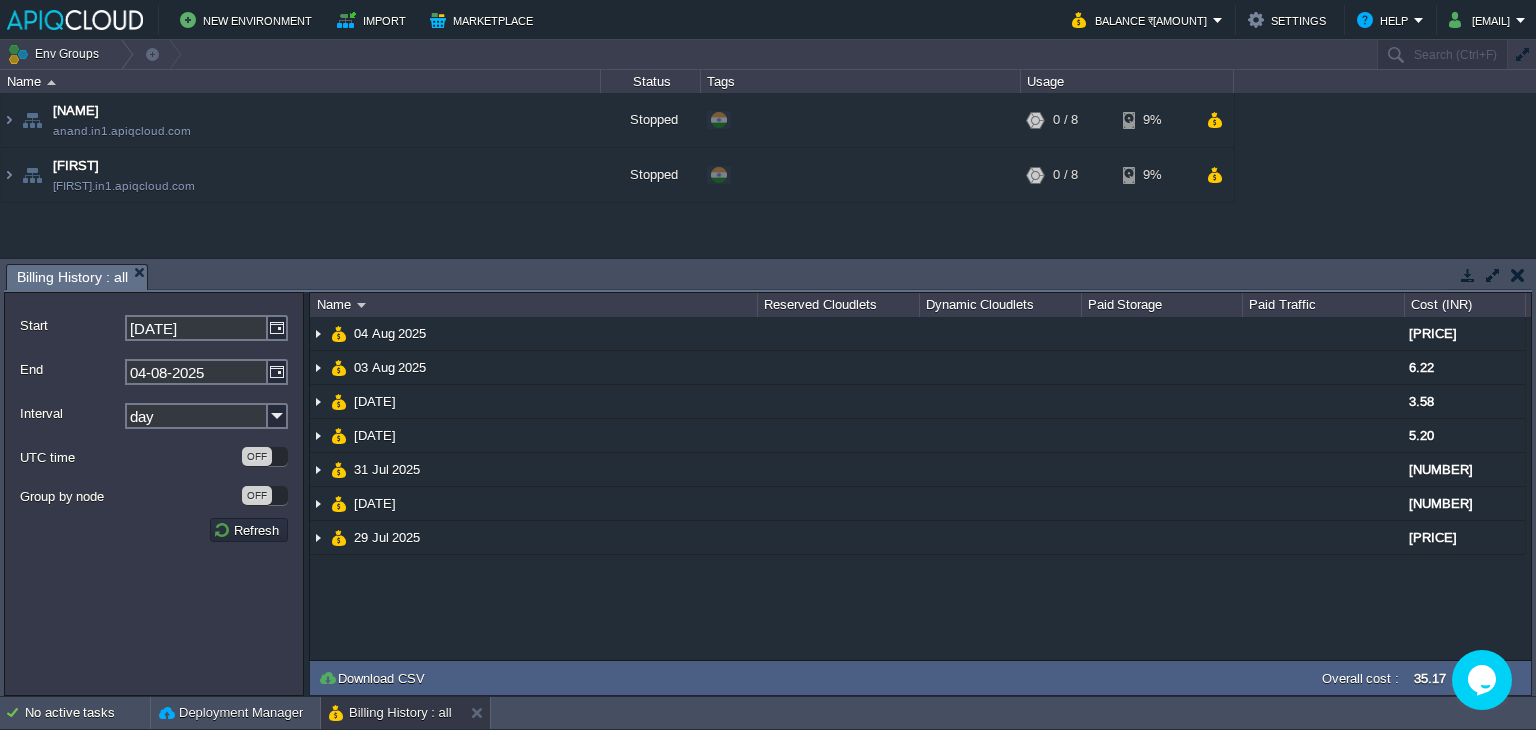 click on "Name: [NAME]-clone[NUMBER] .in1.apiqcloud.com Stopped                                 + Add to Env Group                                                                                                                                                            RAM                 0%                                         CPU                 0%                             0 / 8                    9%       Ubuntu Ubuntu 22.04                                                         no SLB access                                                                                                                                                                                   RAM                 0%                                         CPU                 0%                             0 / 8" at bounding box center (768, 175) 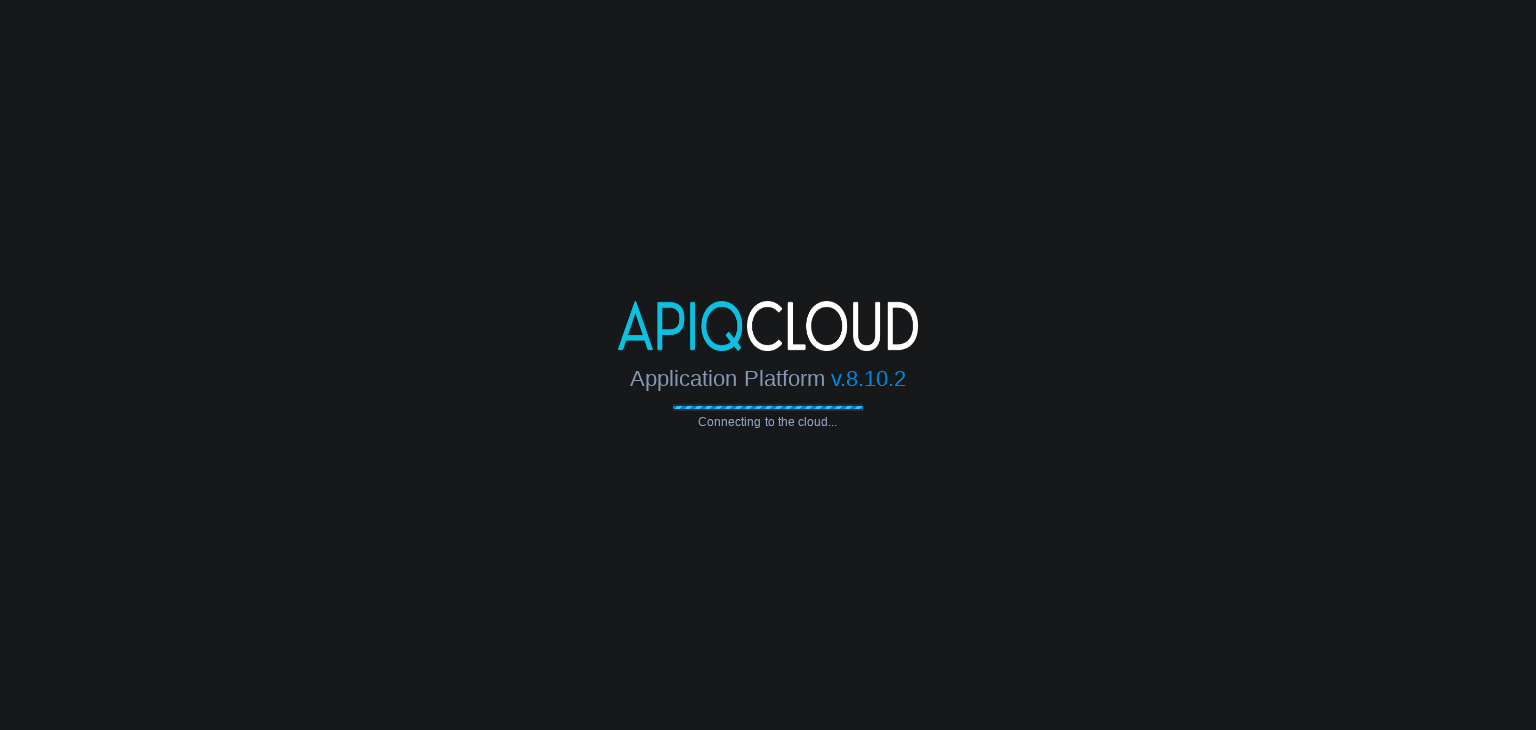 scroll, scrollTop: 0, scrollLeft: 0, axis: both 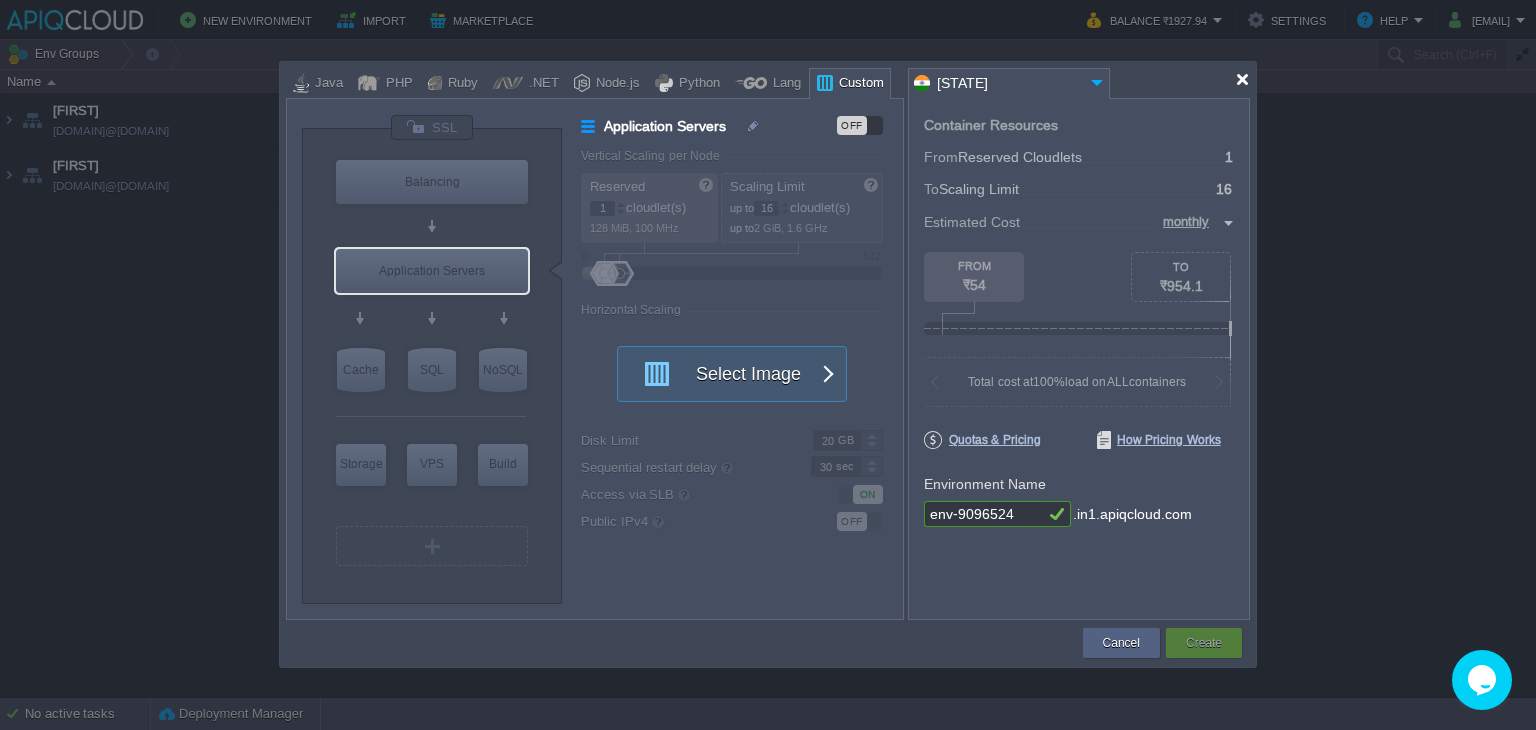 click at bounding box center [1242, 79] 